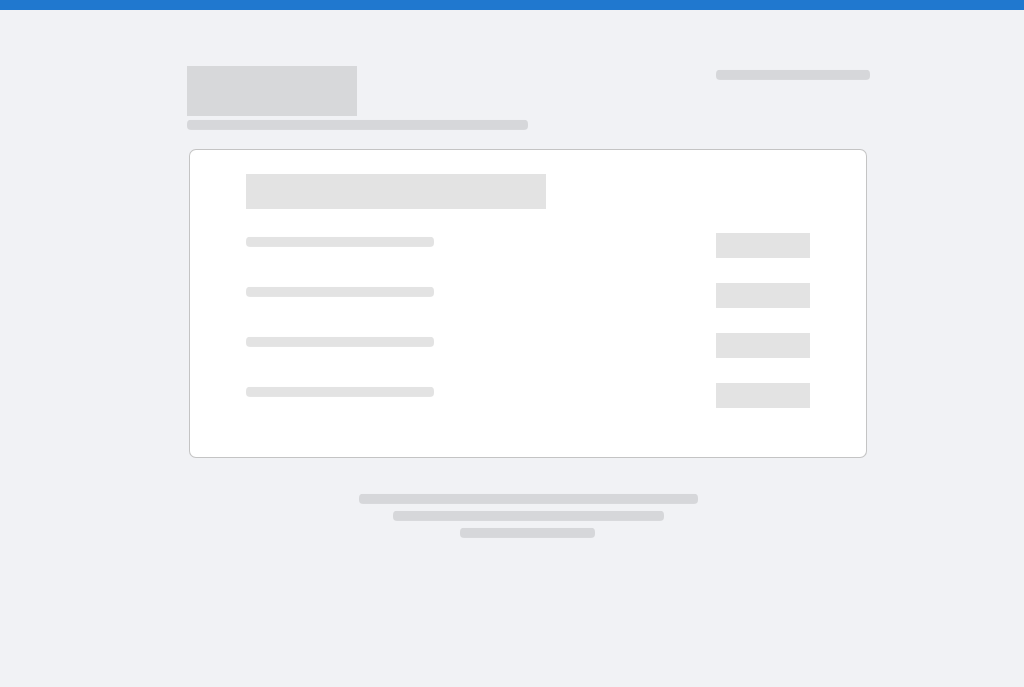 scroll, scrollTop: 0, scrollLeft: 0, axis: both 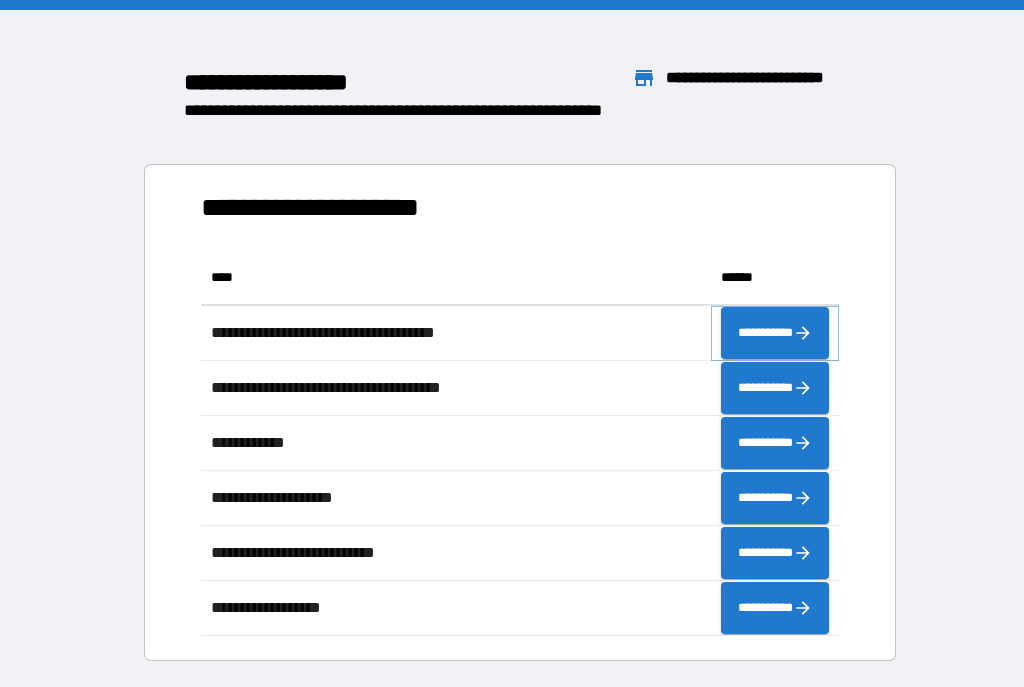click on "**********" at bounding box center (775, 333) 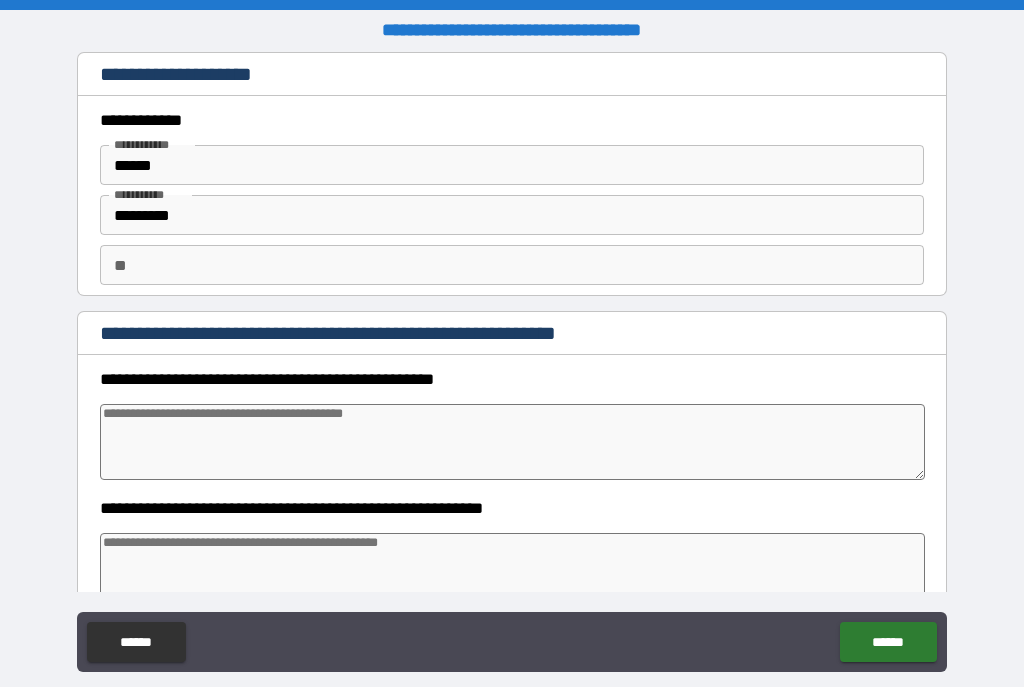 type on "*" 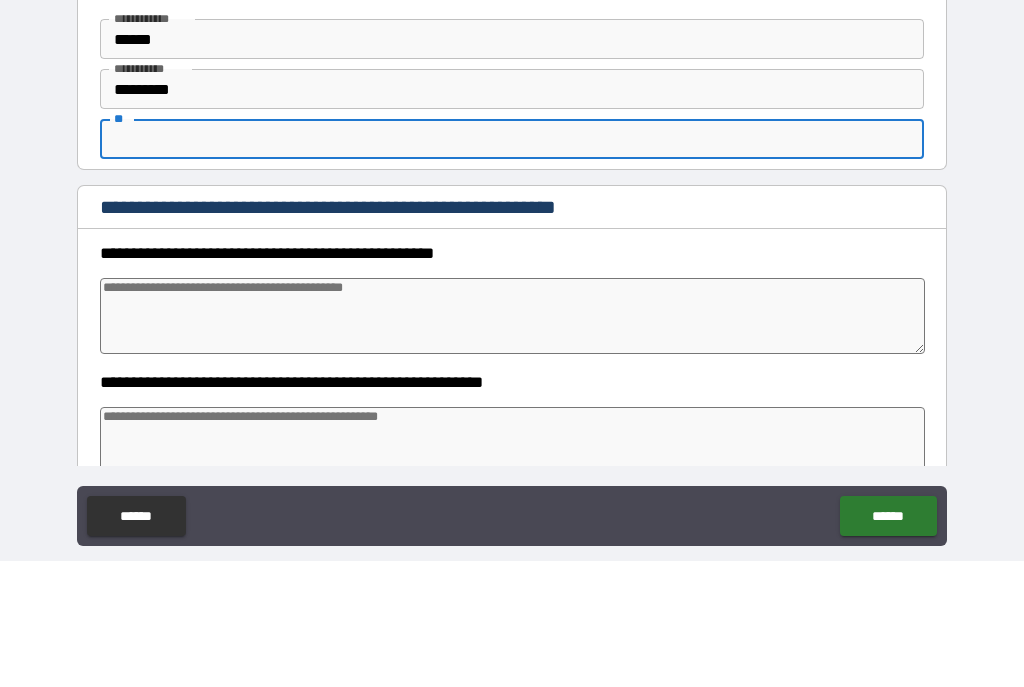 type on "*" 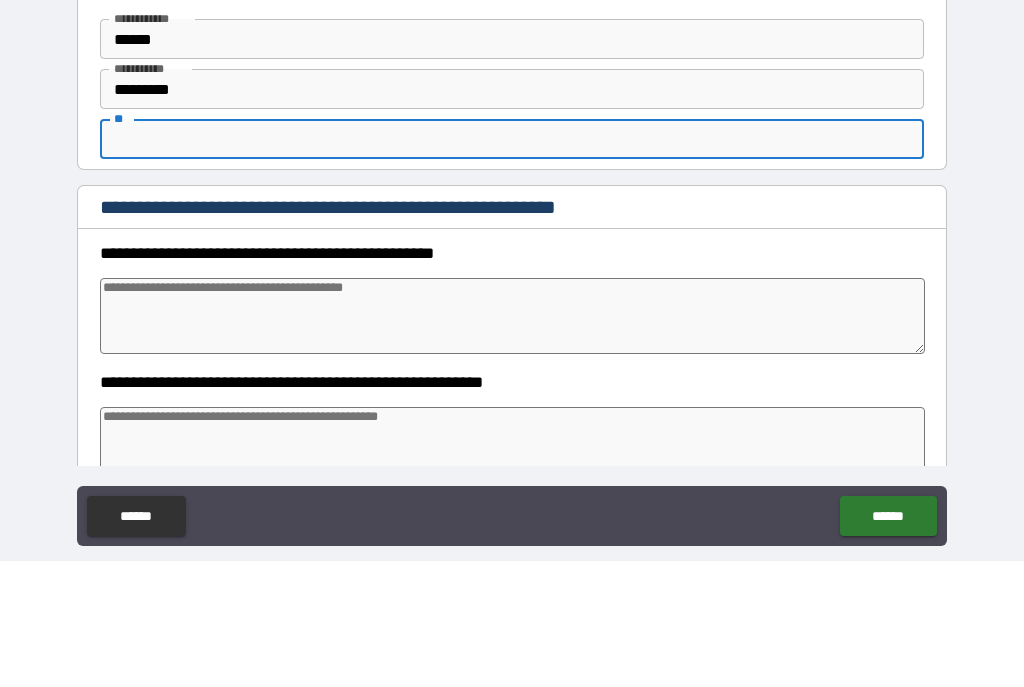 type on "*" 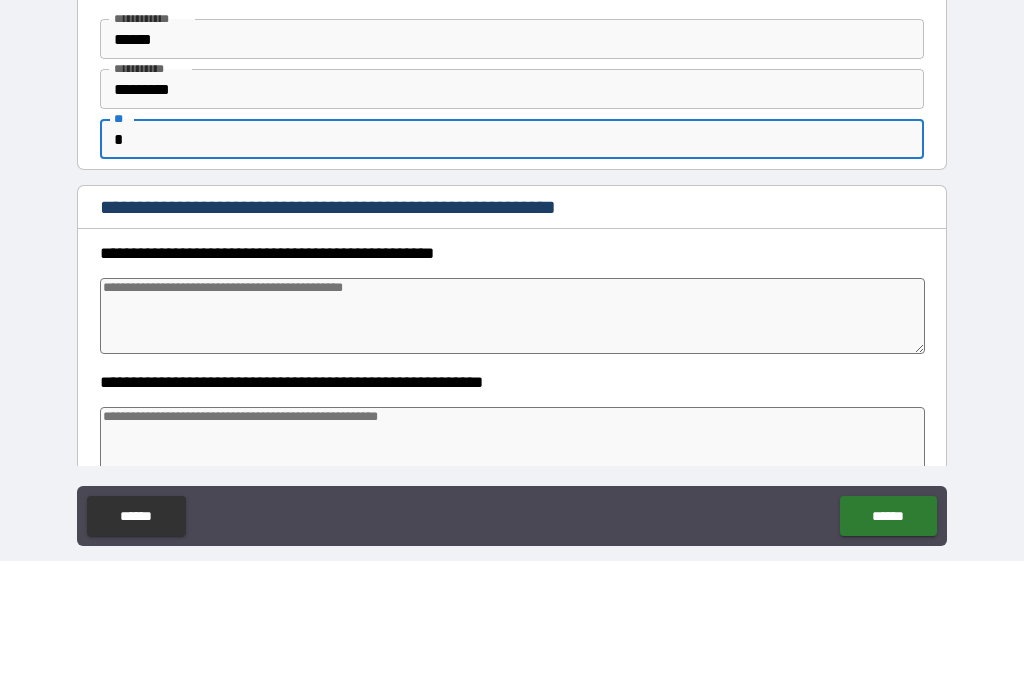 type on "*" 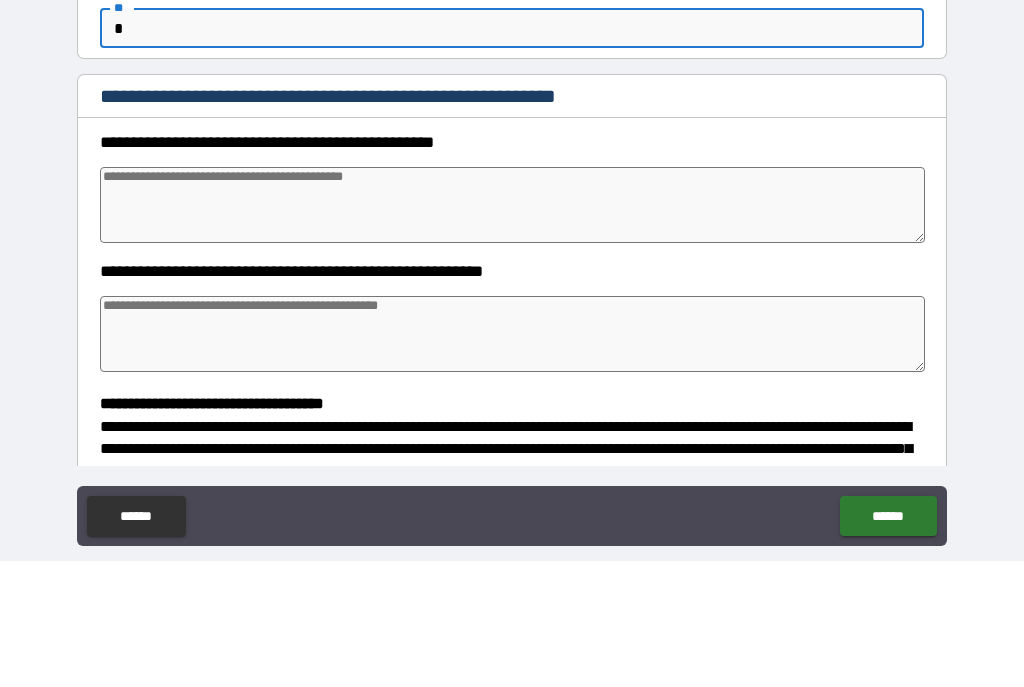 scroll, scrollTop: 112, scrollLeft: 0, axis: vertical 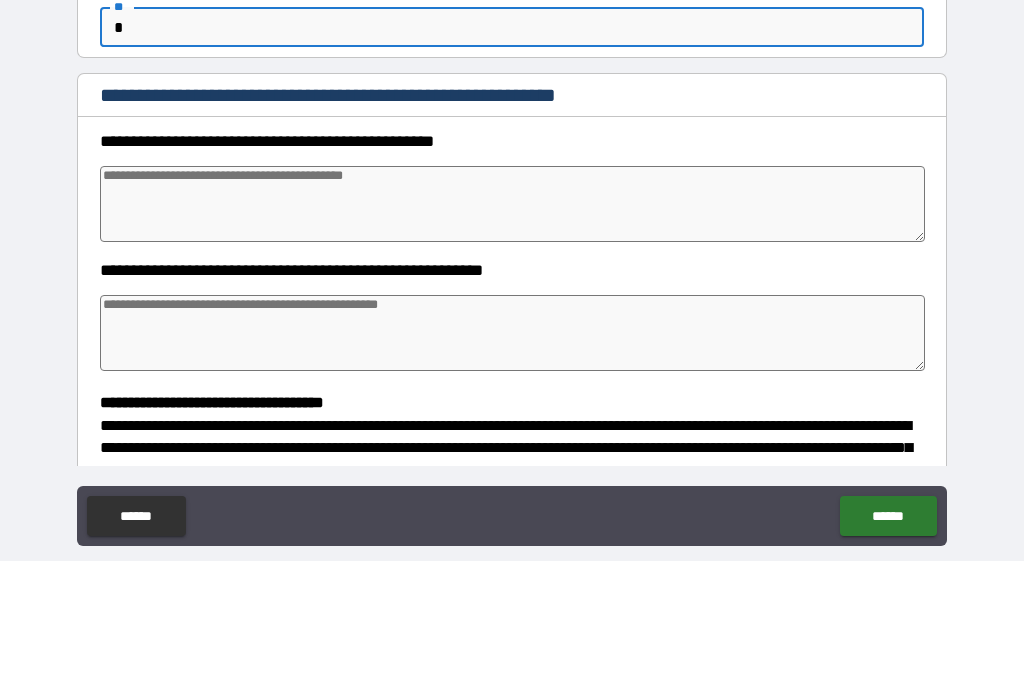 type on "*" 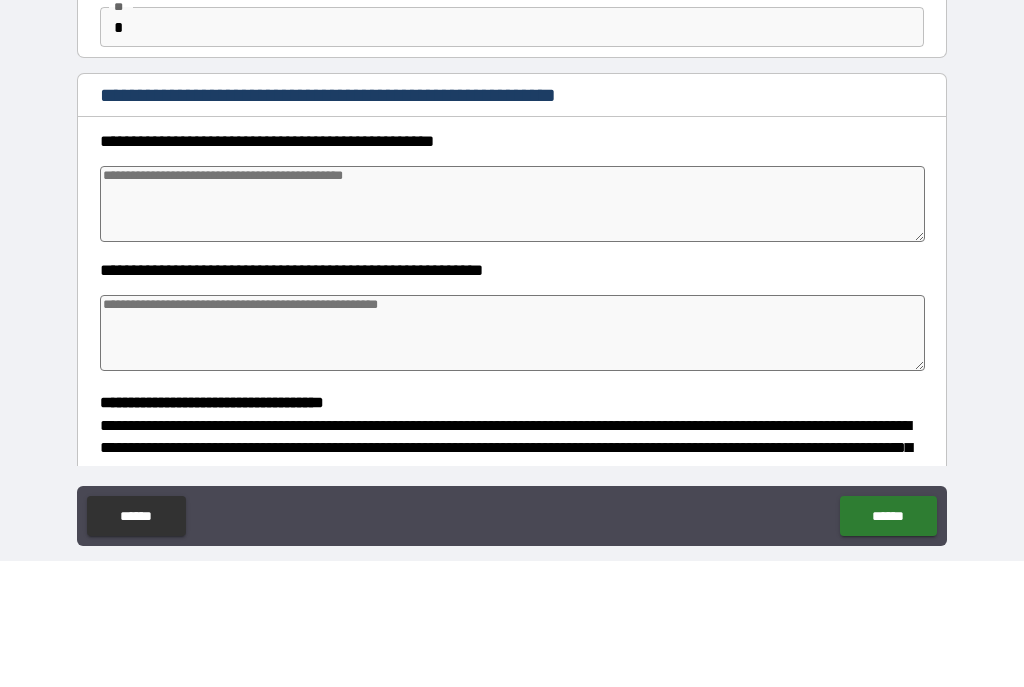 type on "*" 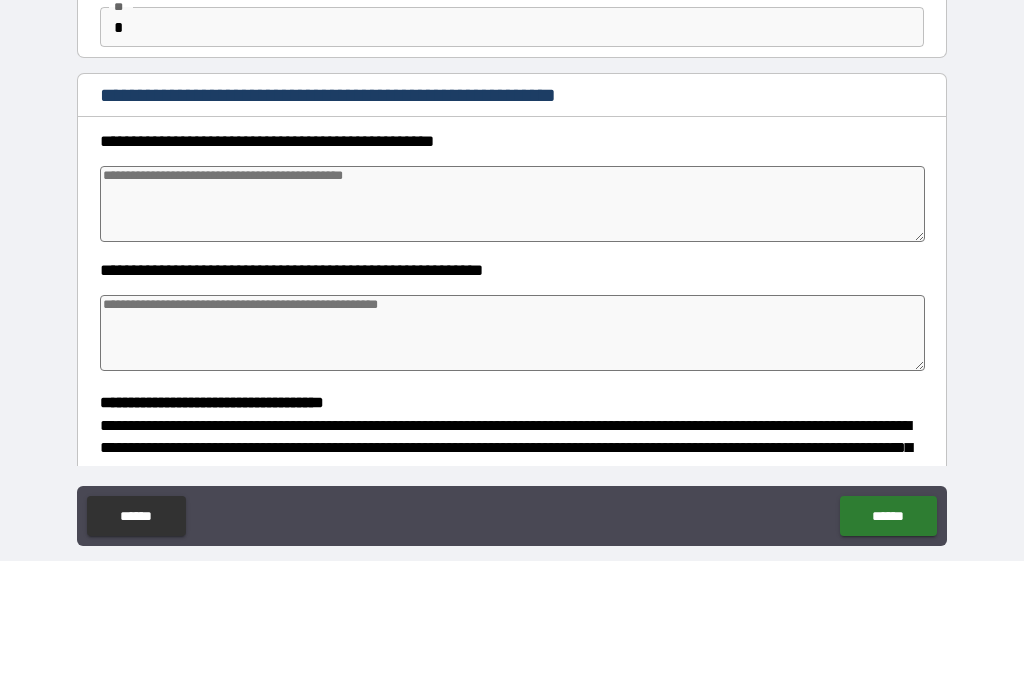 type on "*" 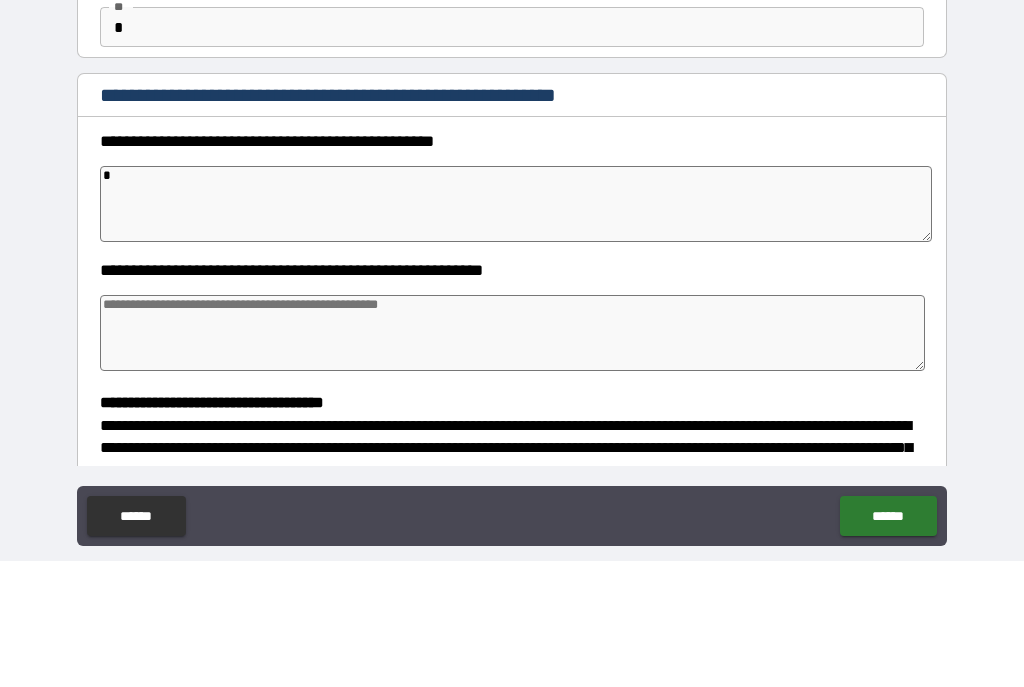 type on "*" 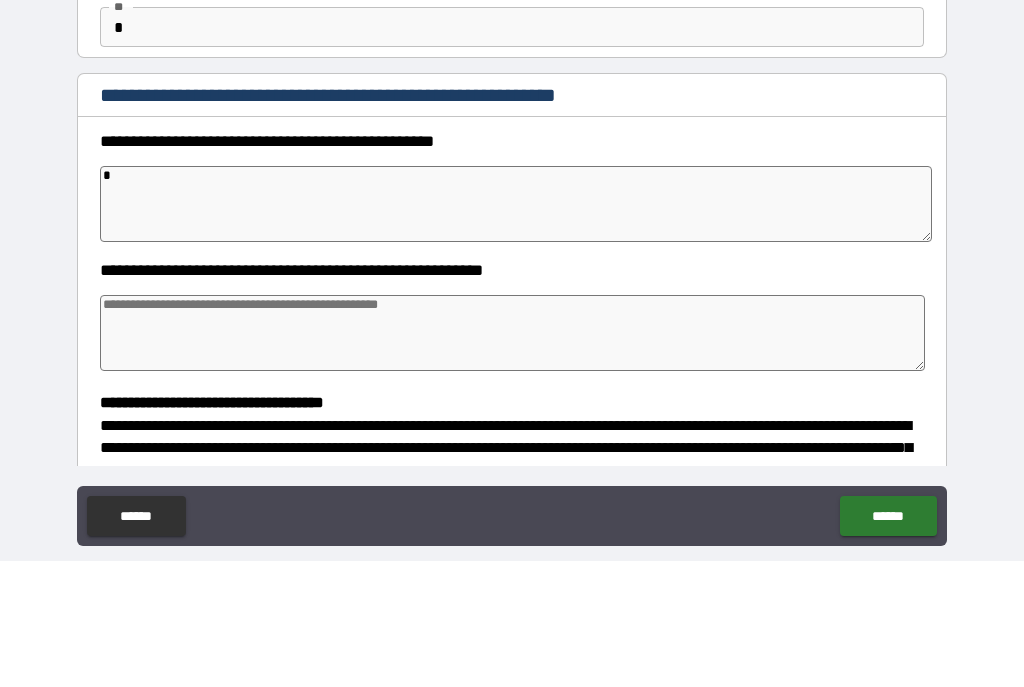 type on "*" 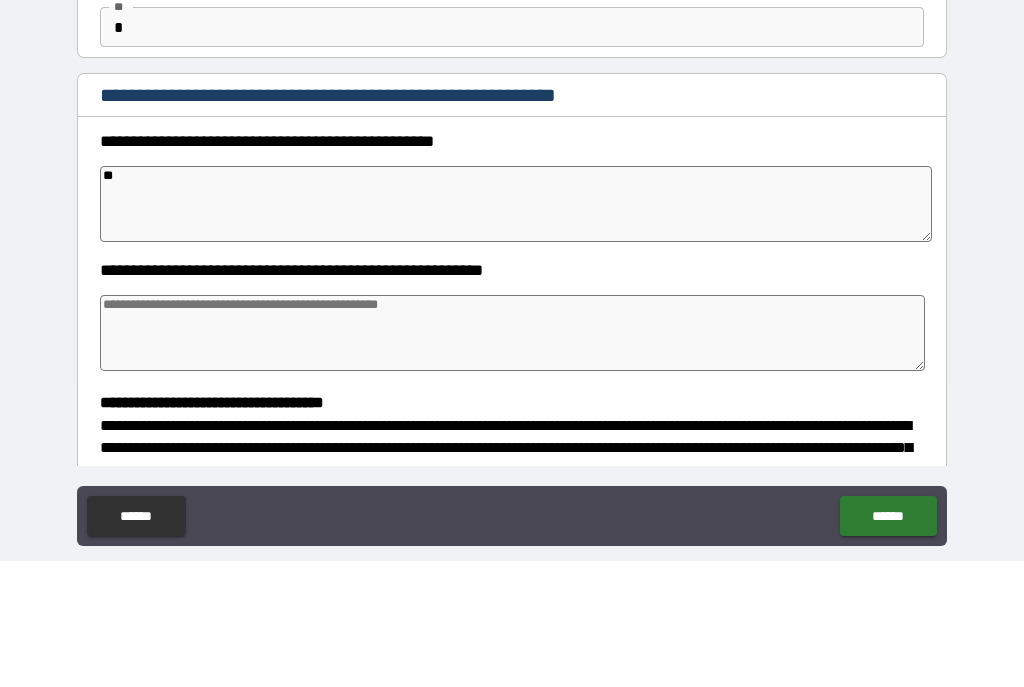 type on "*" 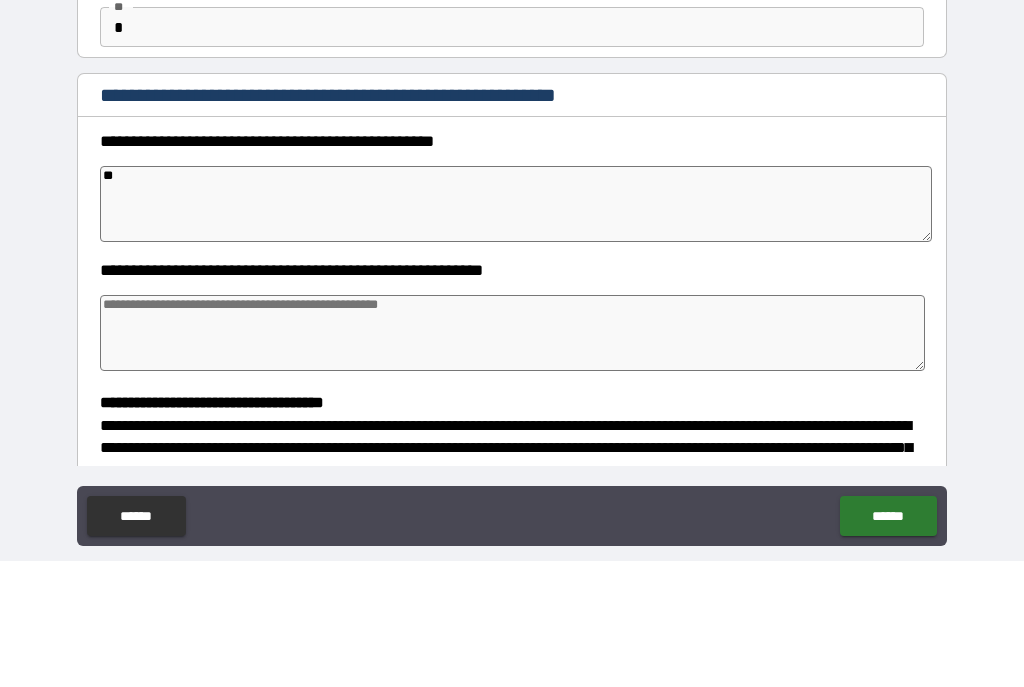 type on "*" 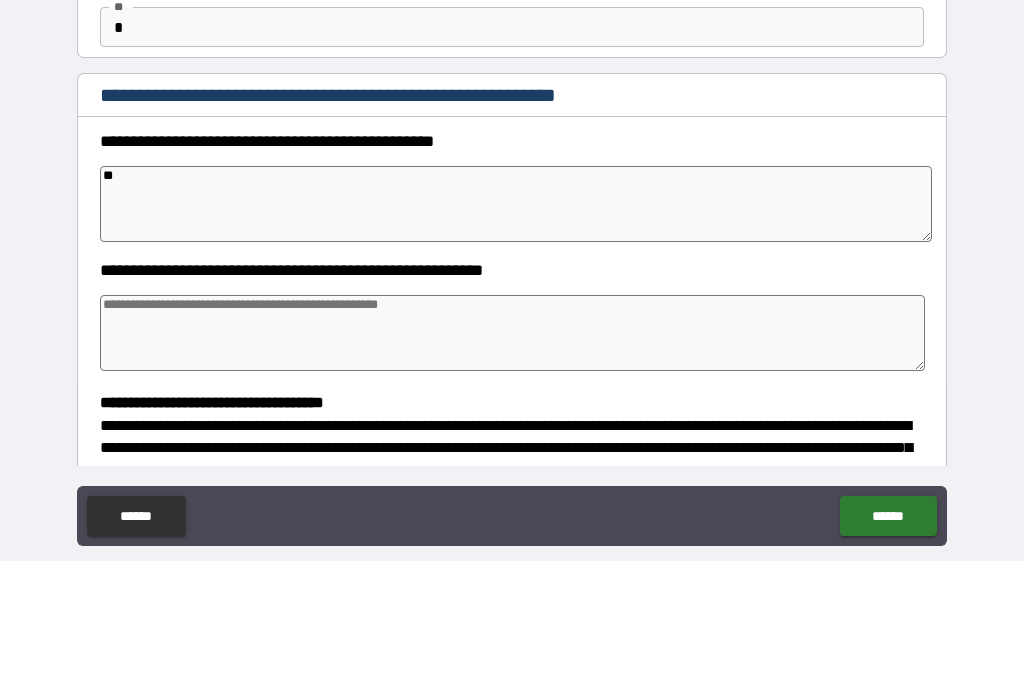 type on "*" 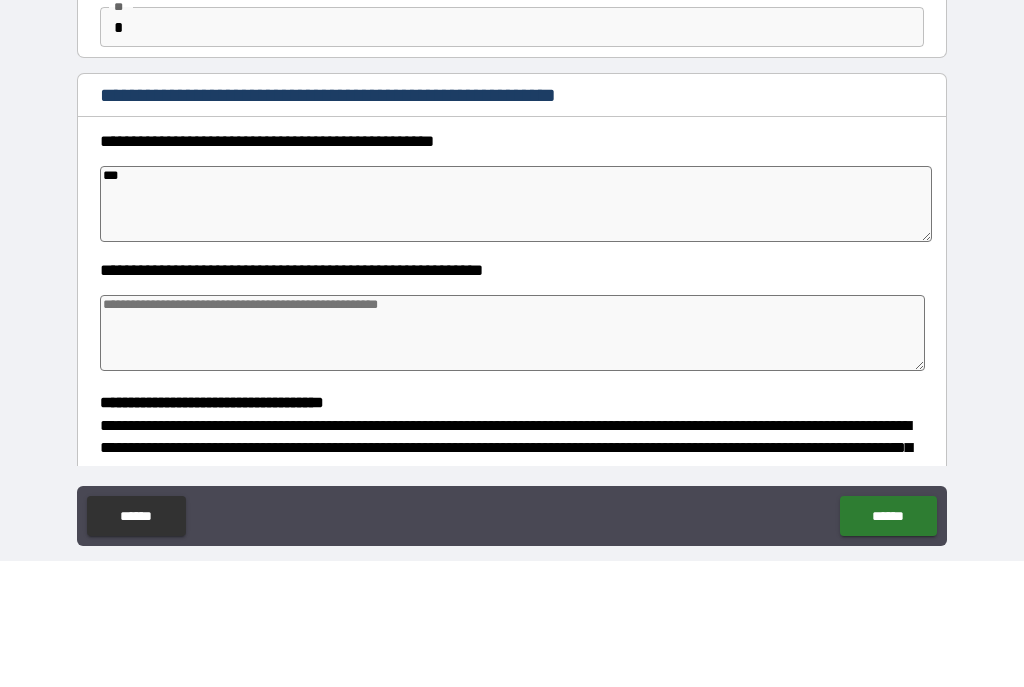 type on "*" 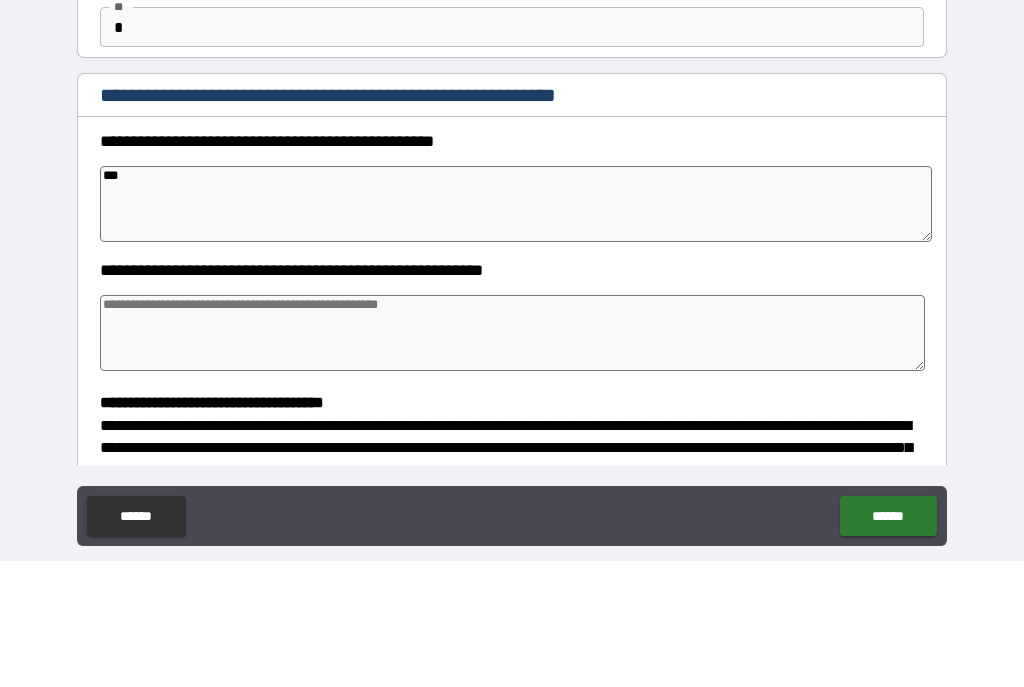 type on "****" 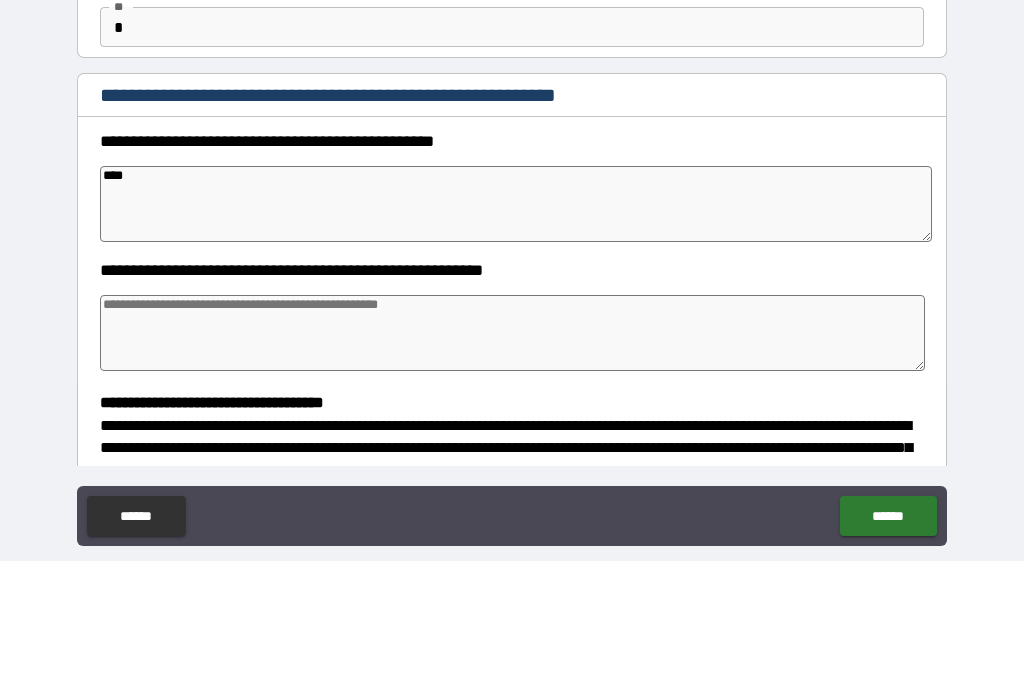 type on "*" 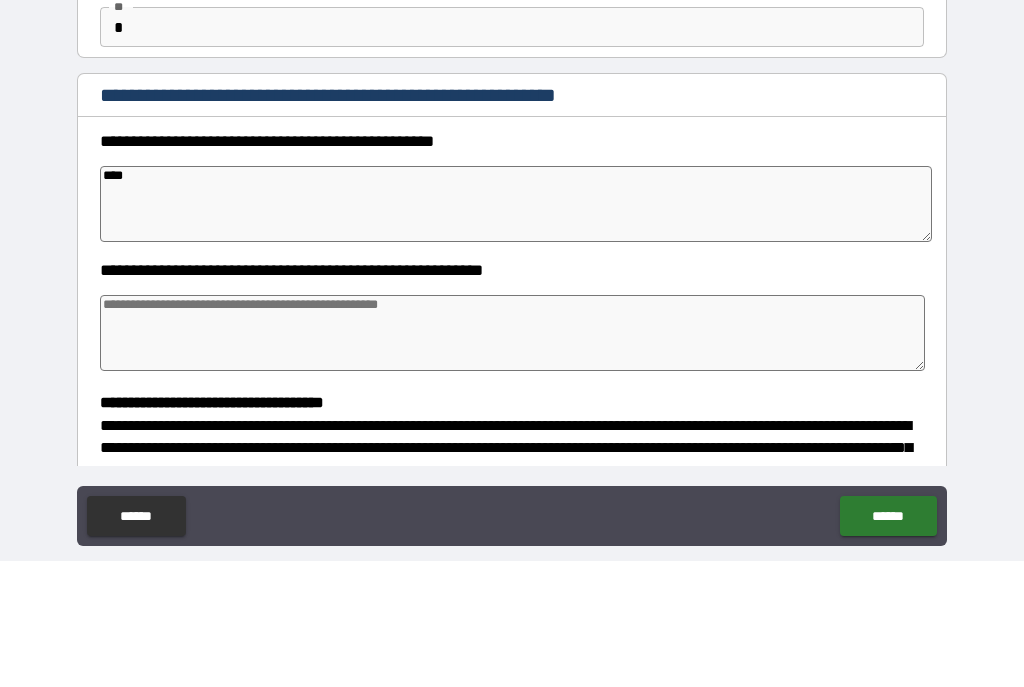 type on "*" 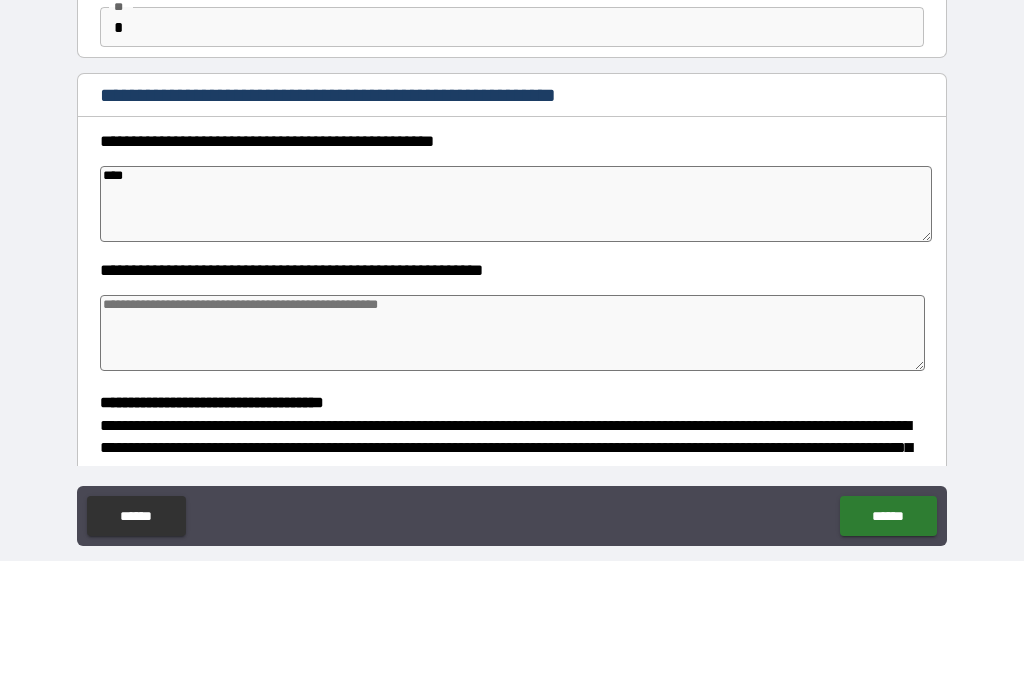 type on "*" 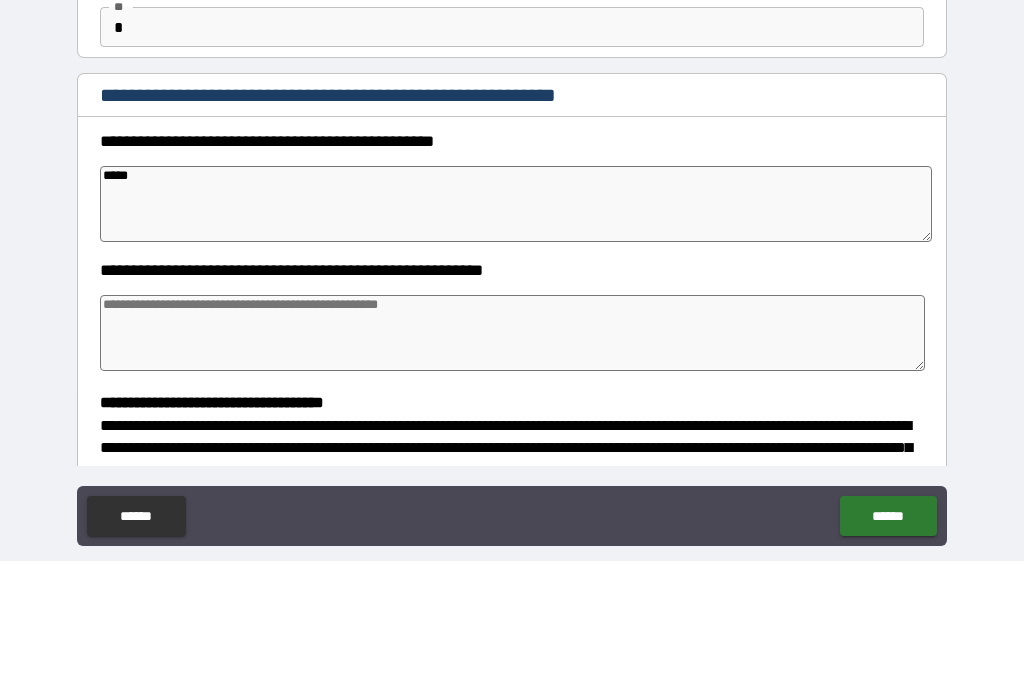 type on "*" 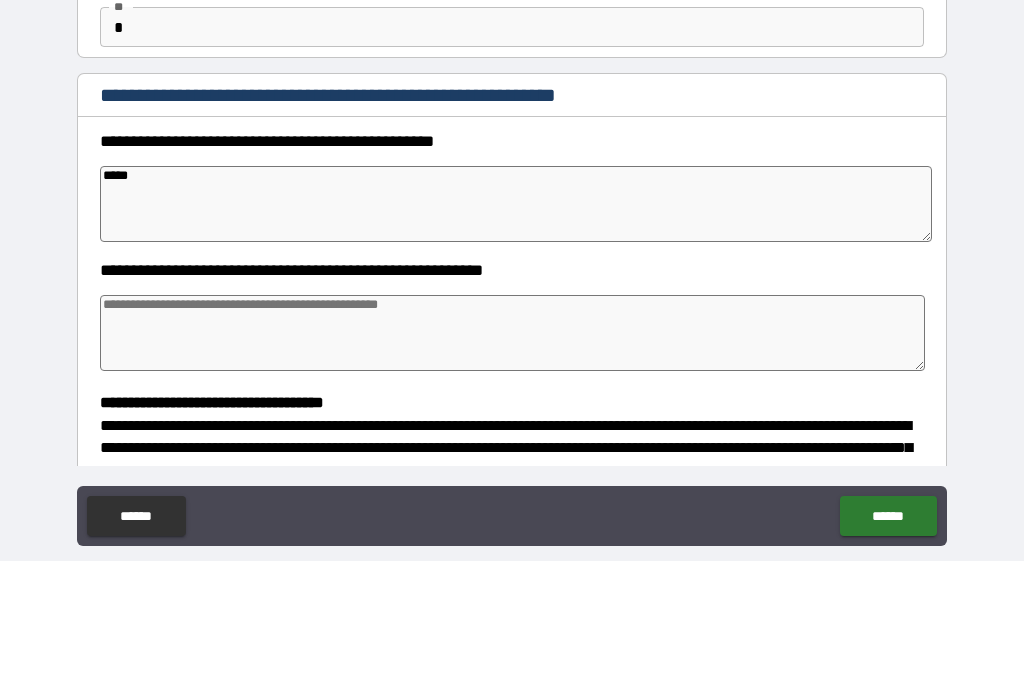 type on "*" 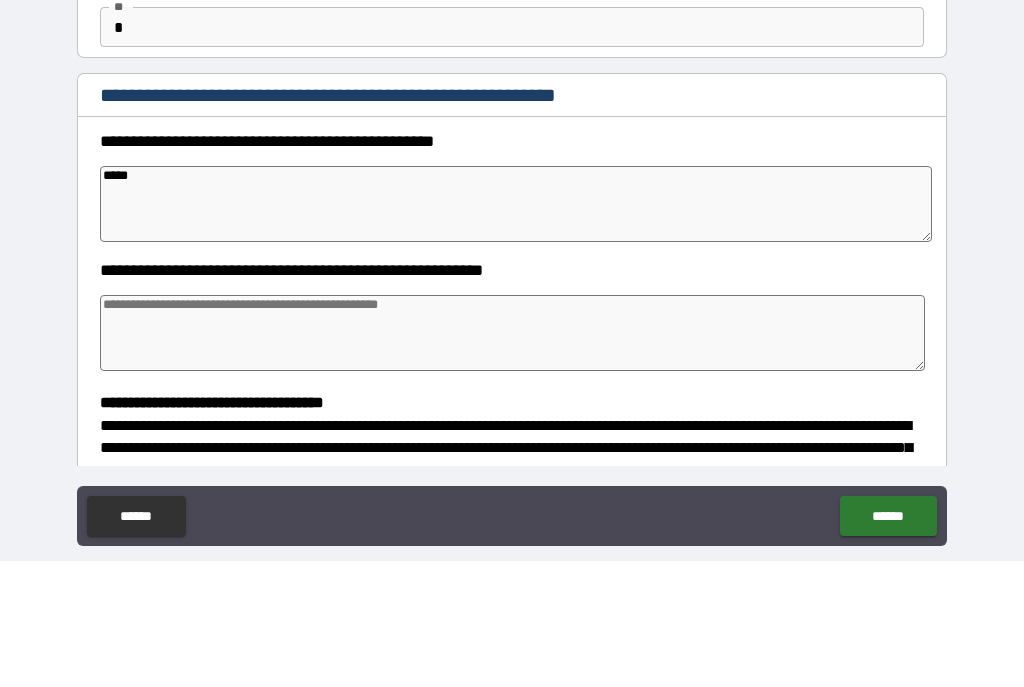 type on "*" 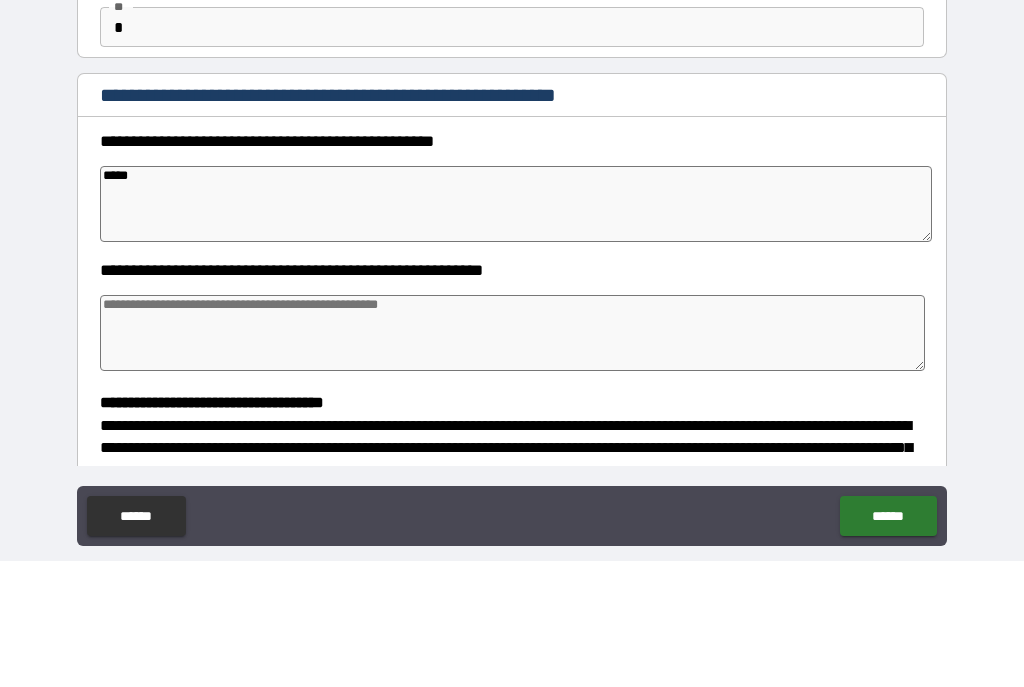 type on "*****" 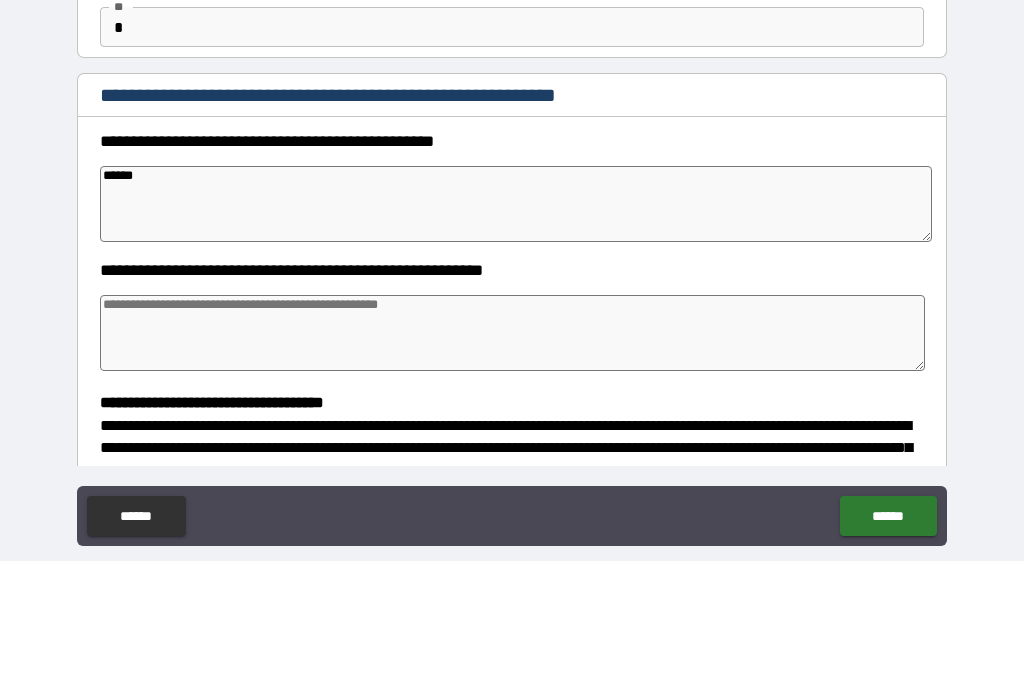 type on "*" 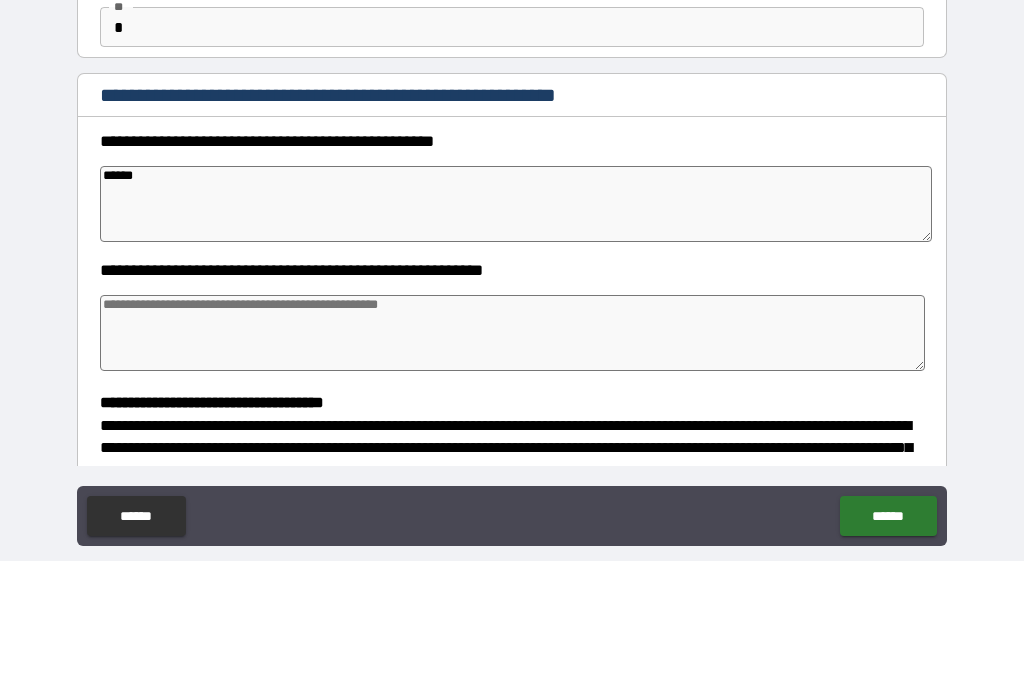type on "*" 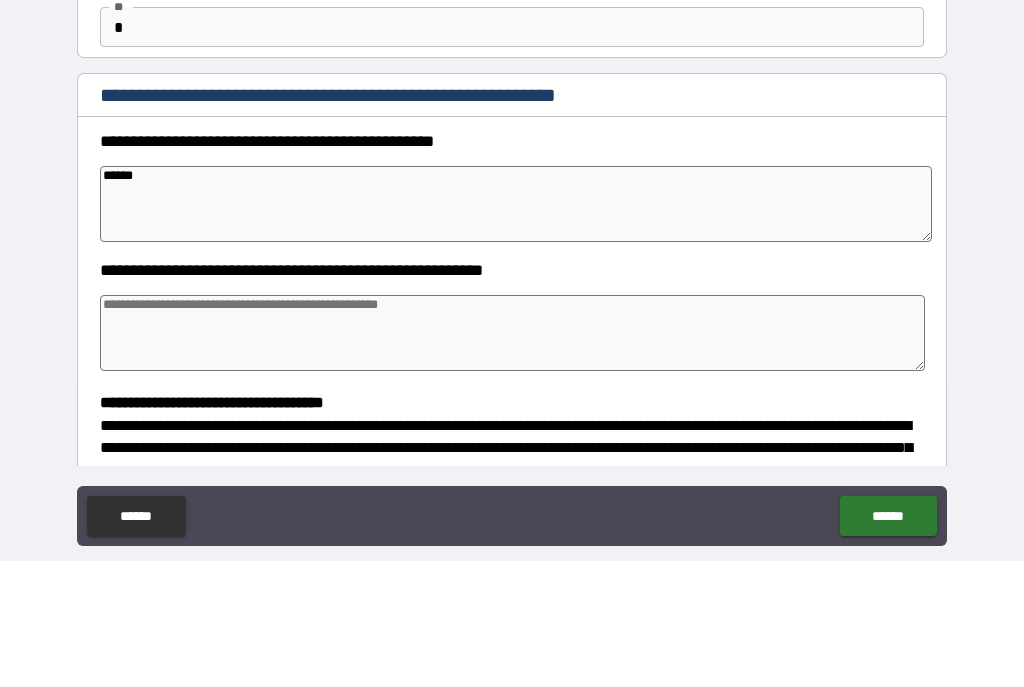 type on "*" 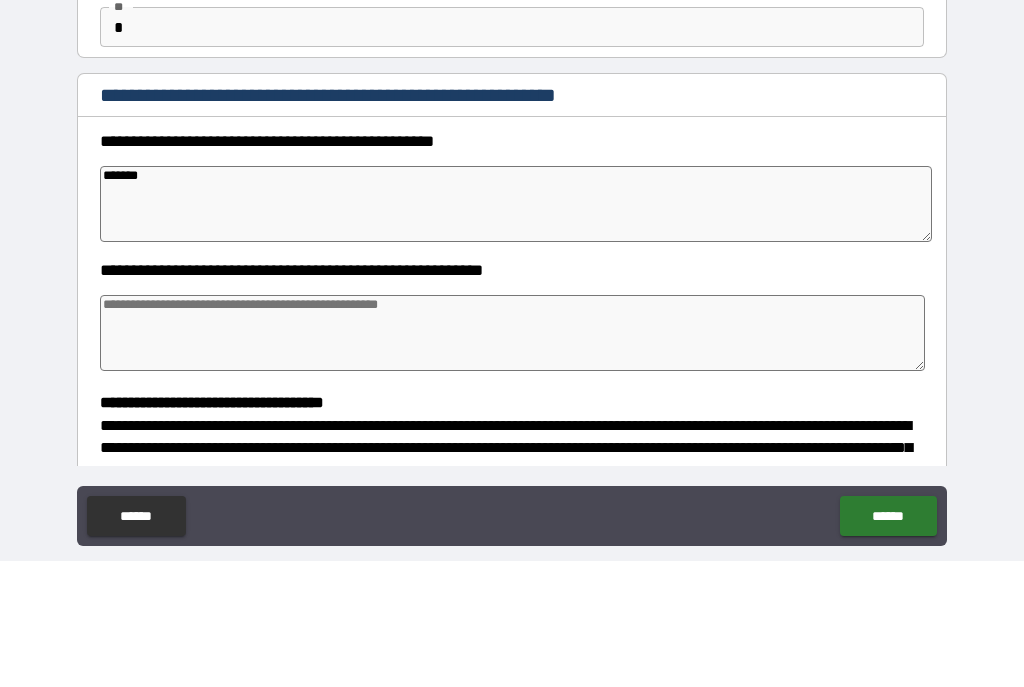 type on "*" 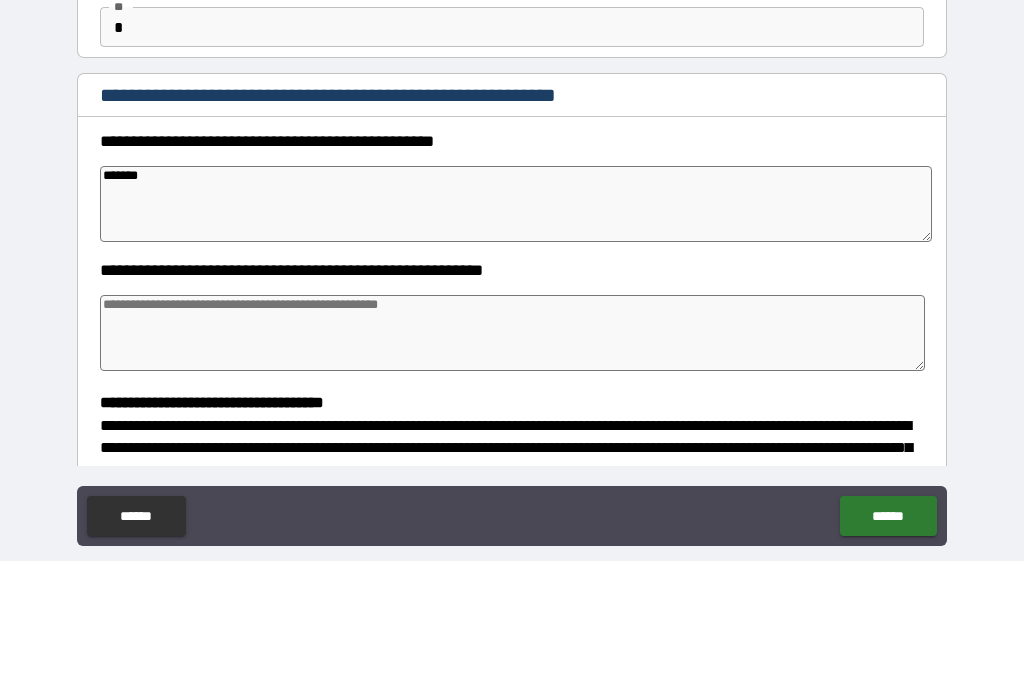 type on "*" 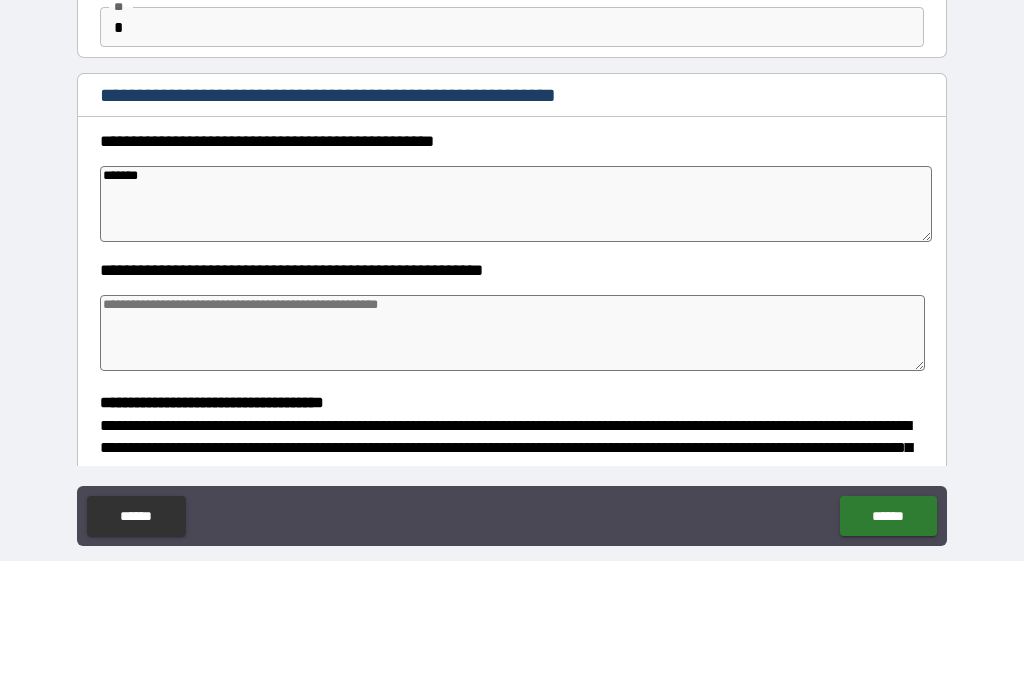 type on "*" 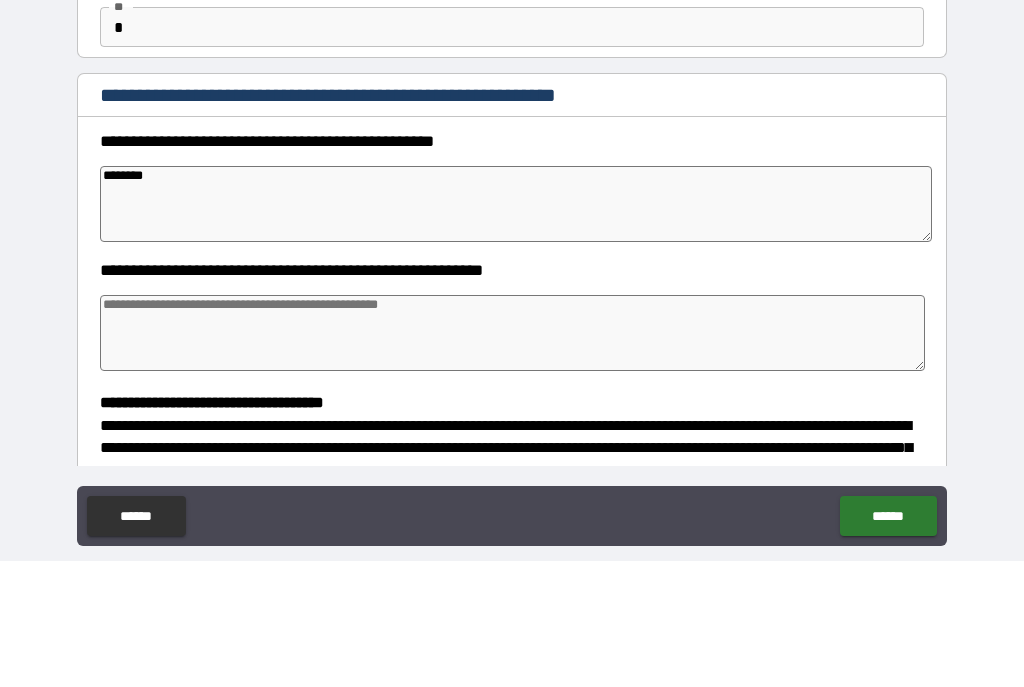 type on "*" 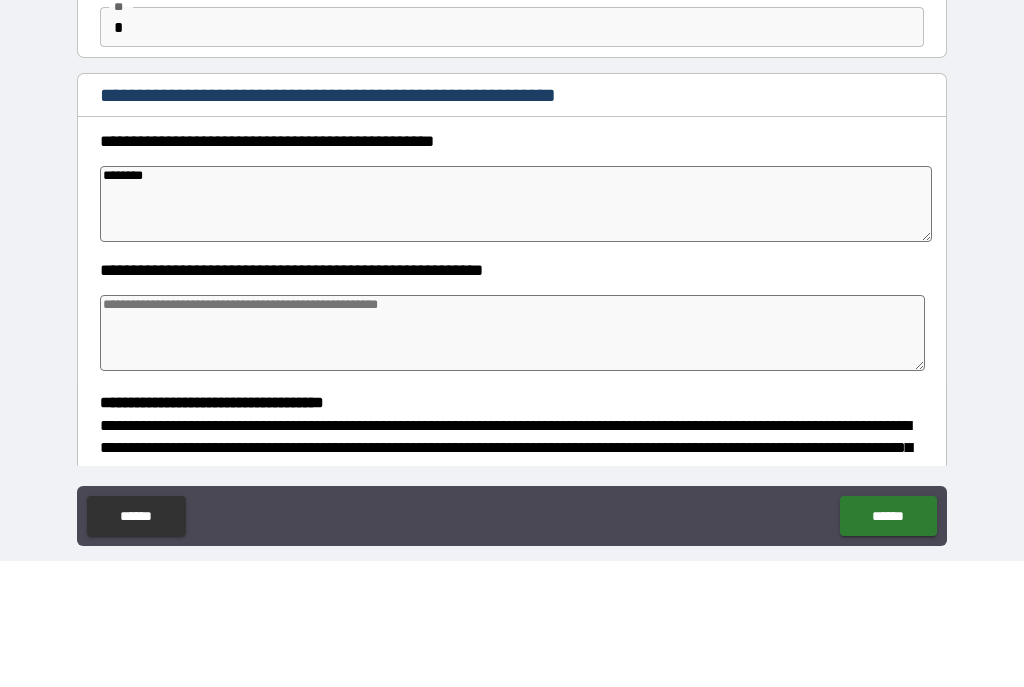 type on "*********" 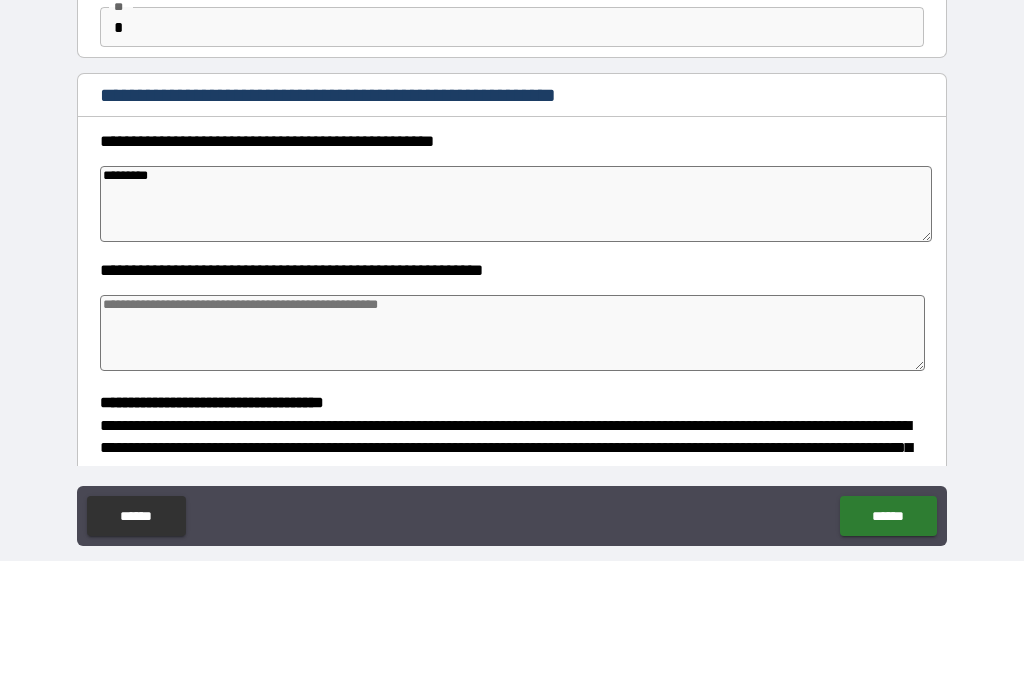 type on "*" 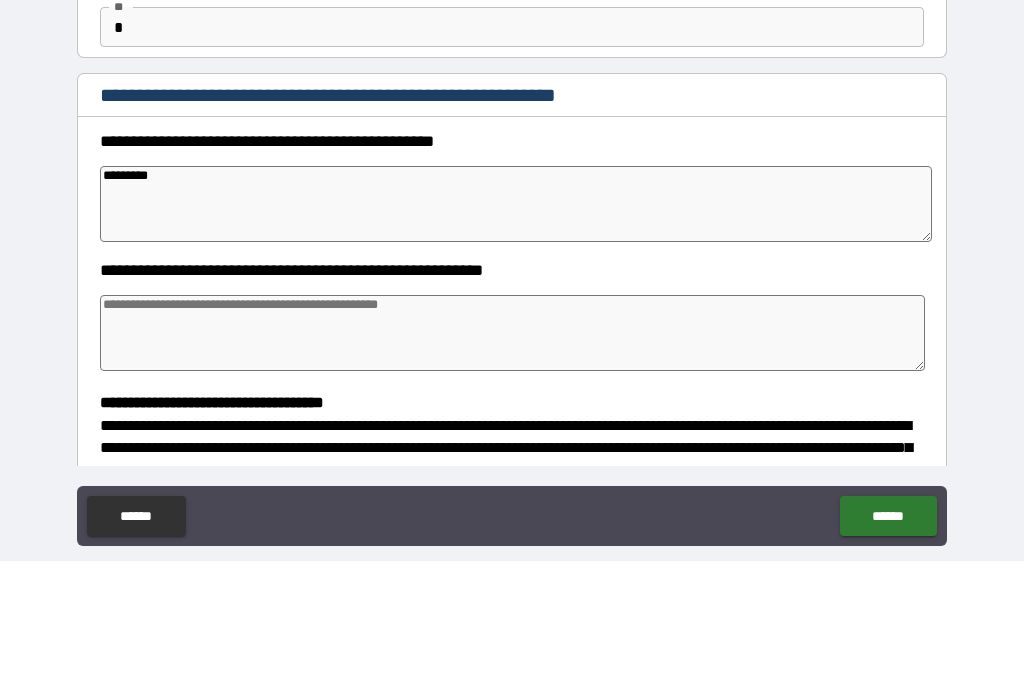 type on "**********" 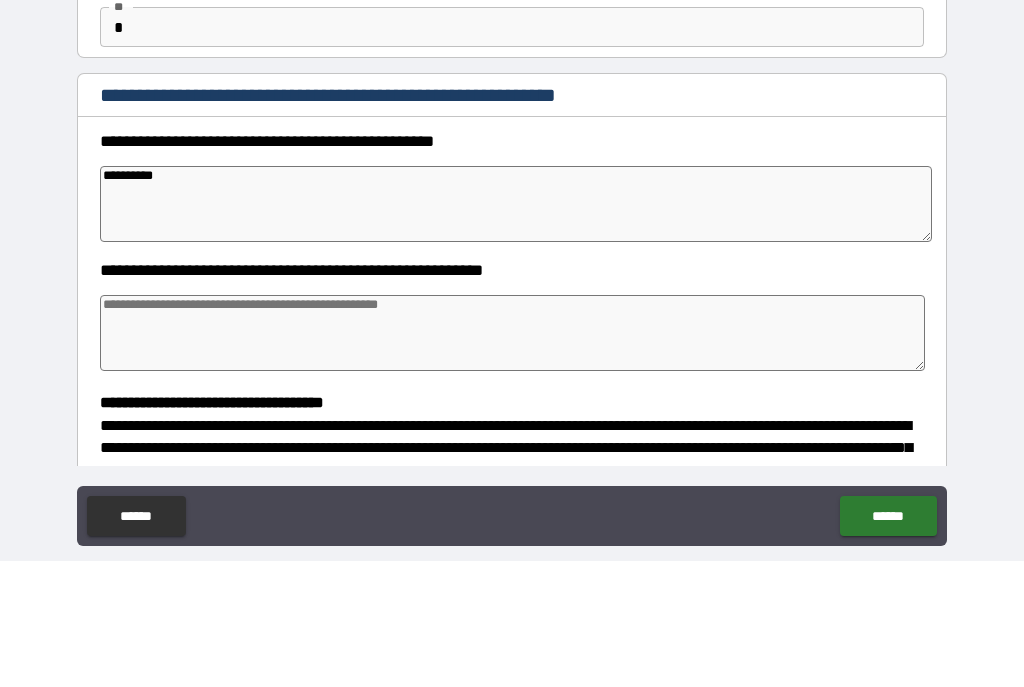 type on "*" 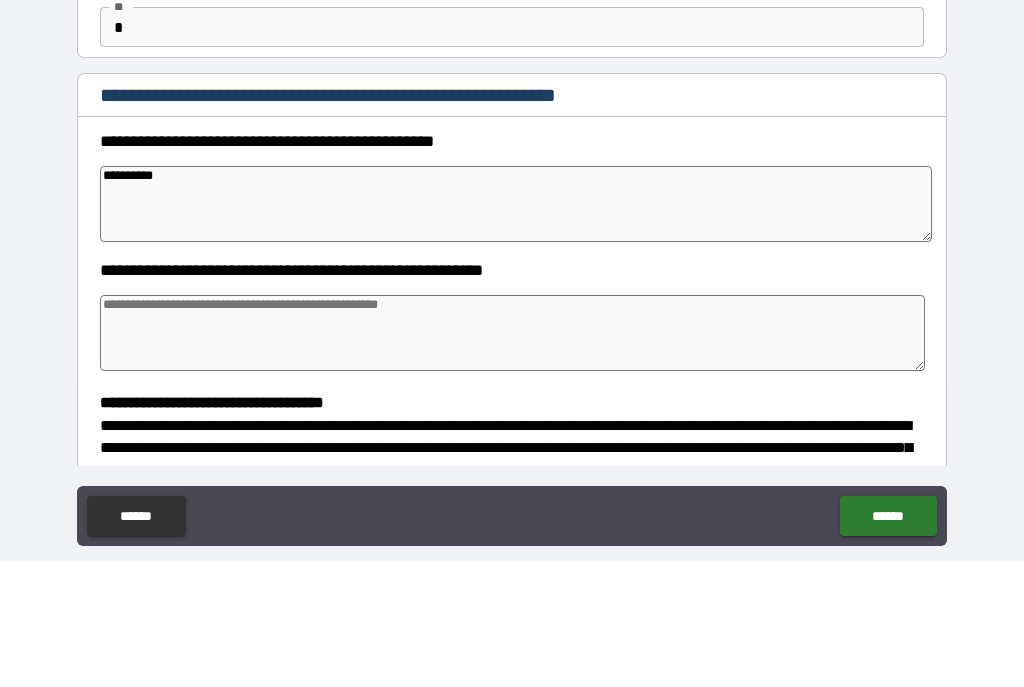 type on "*" 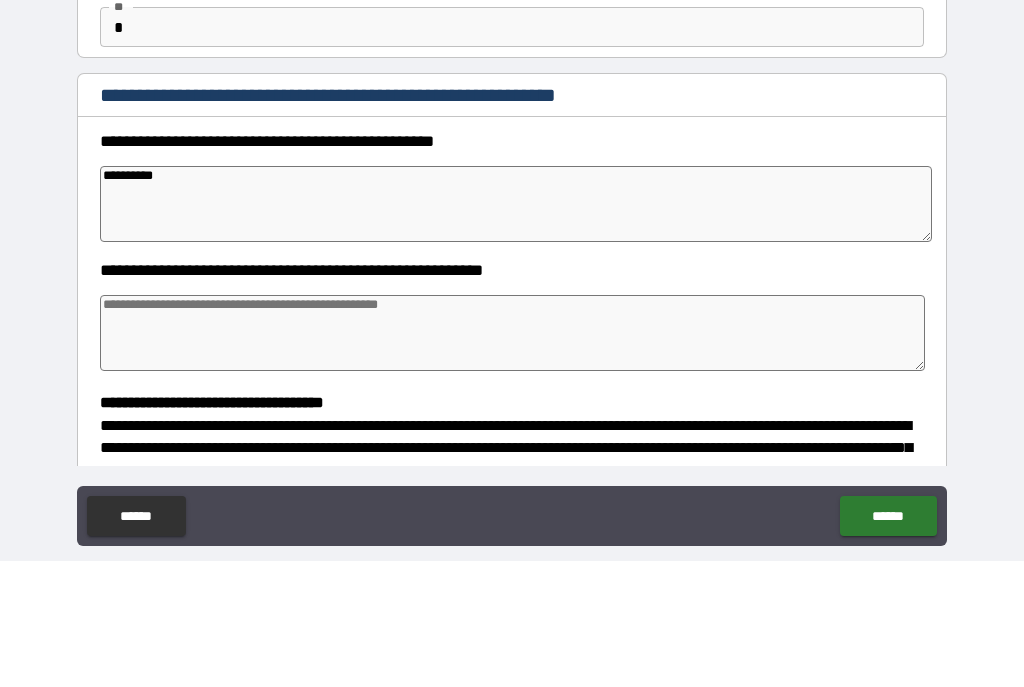 type on "*" 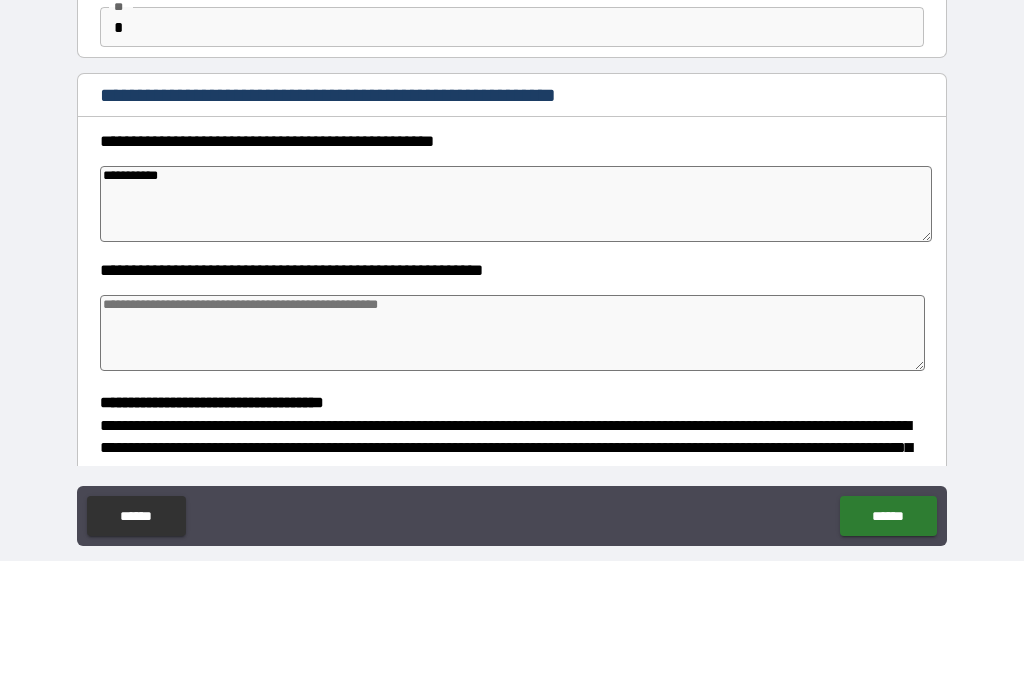 type on "*" 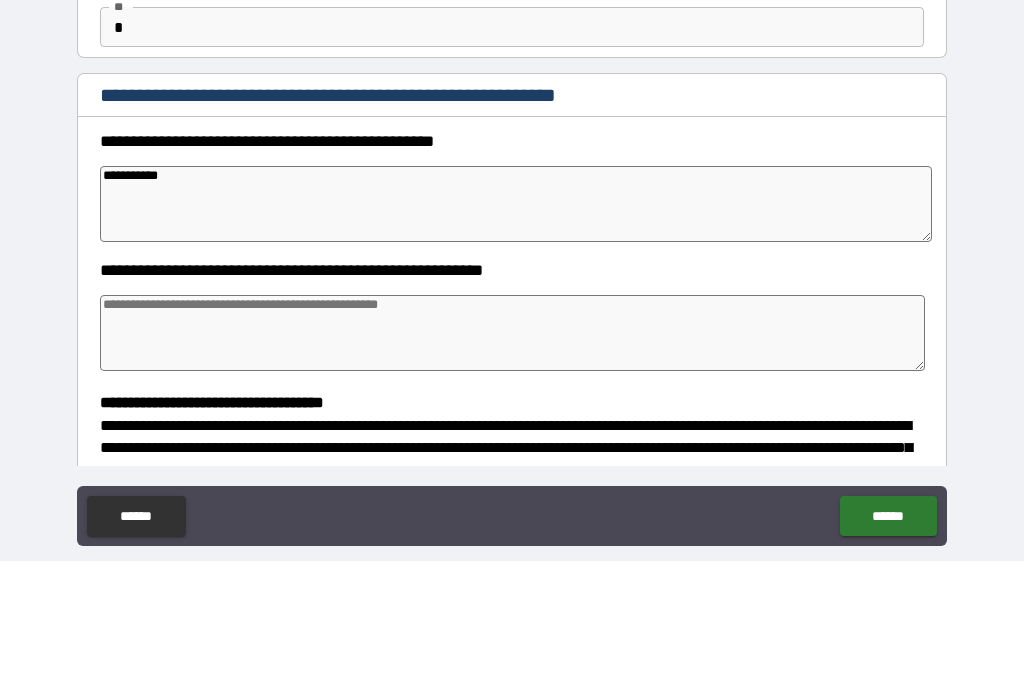 type on "*" 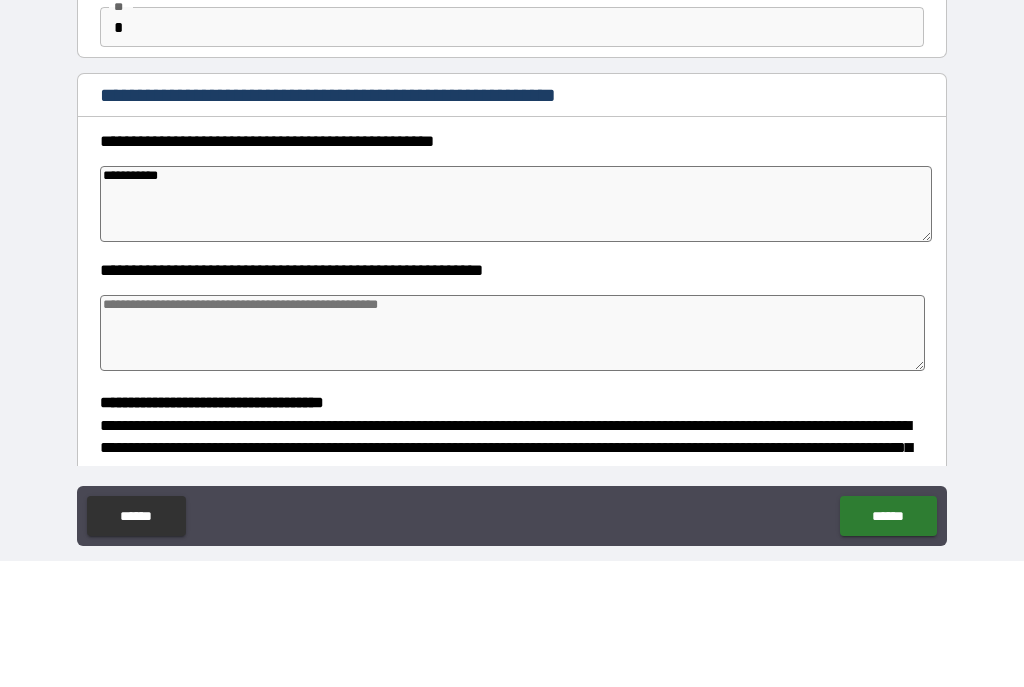 type on "*" 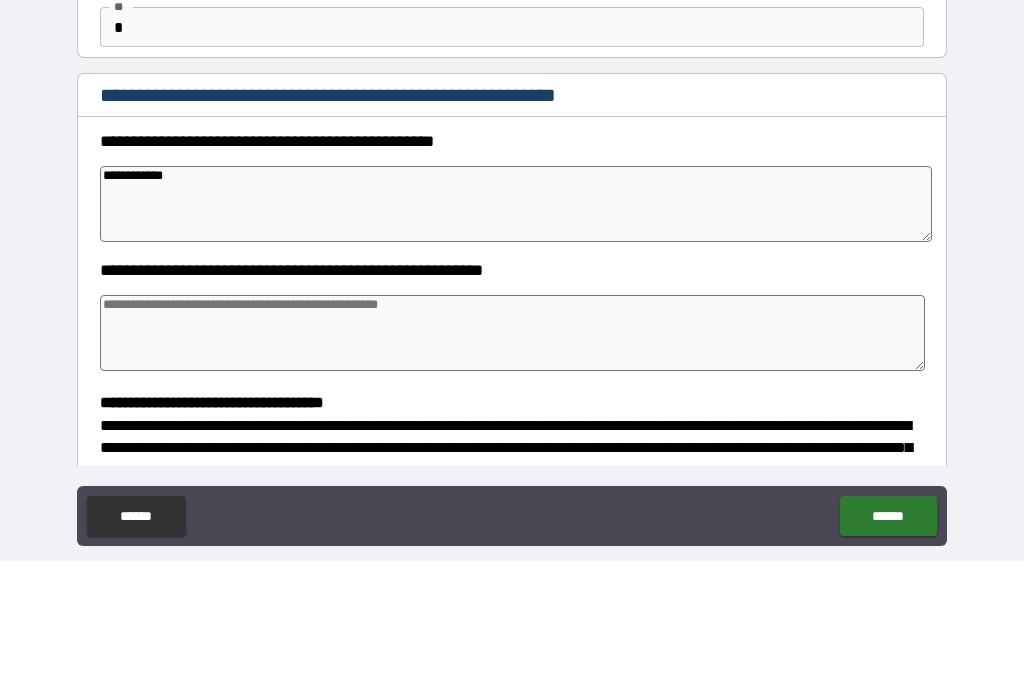 type on "*" 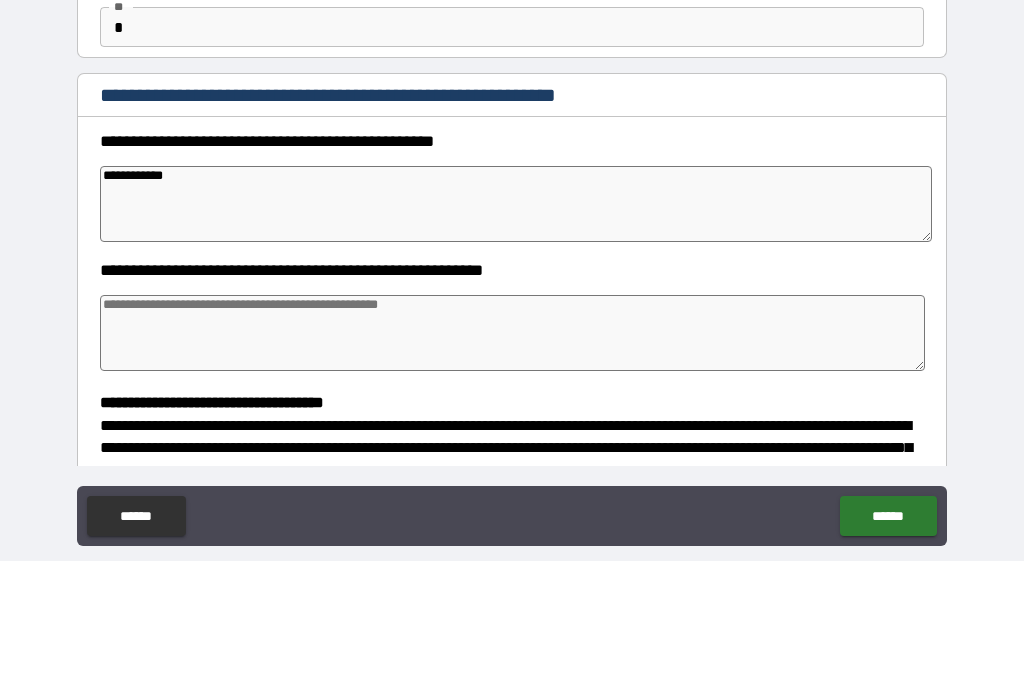type on "*" 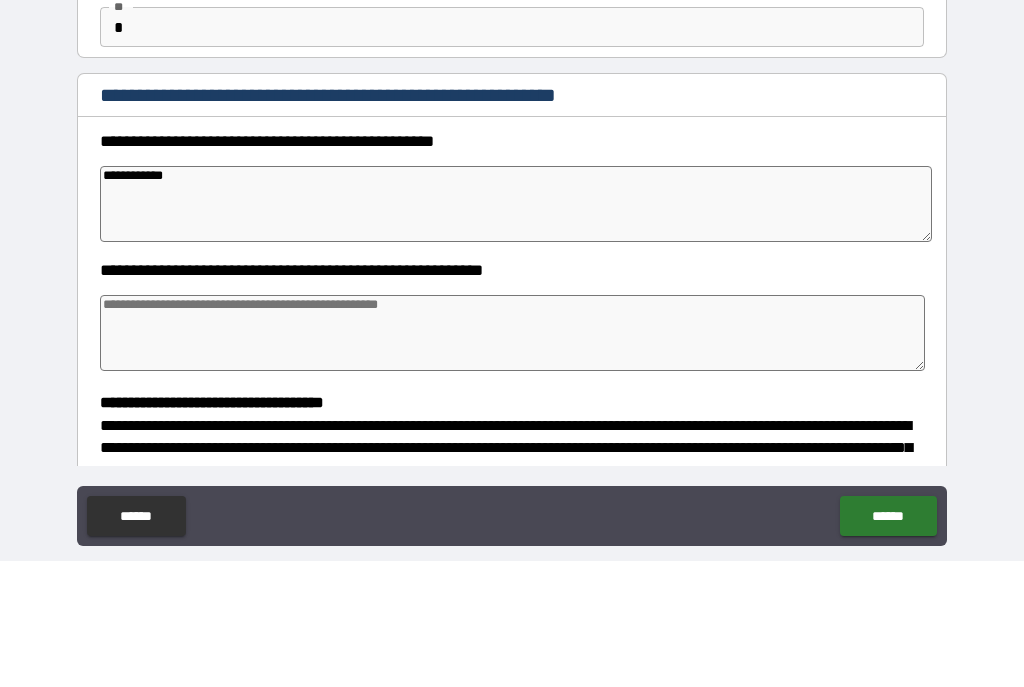type on "*" 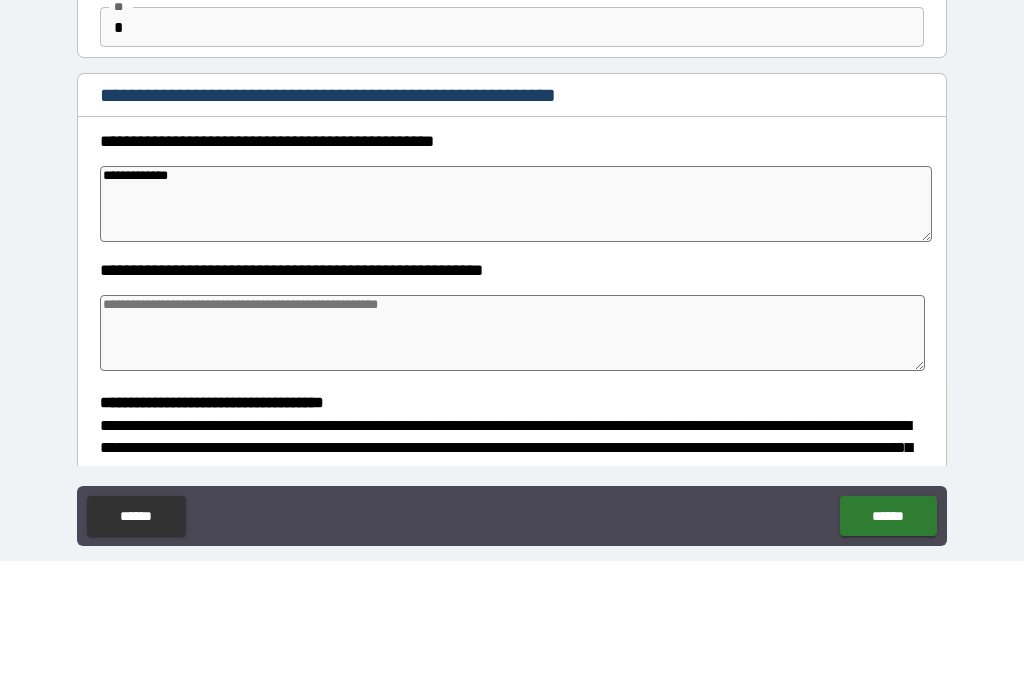 type on "*" 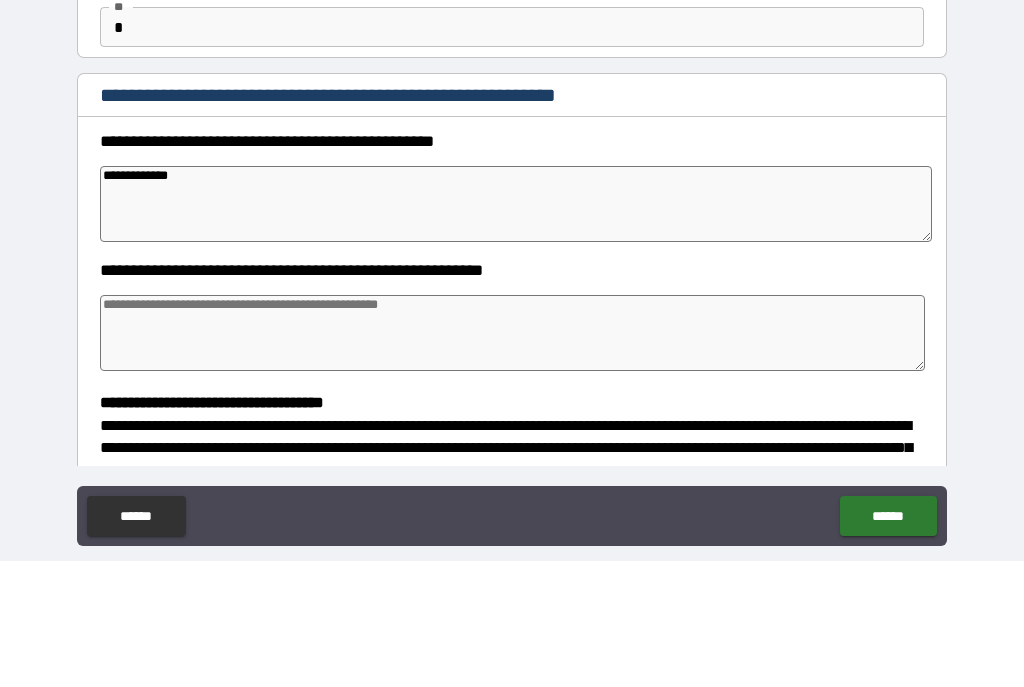 type on "*" 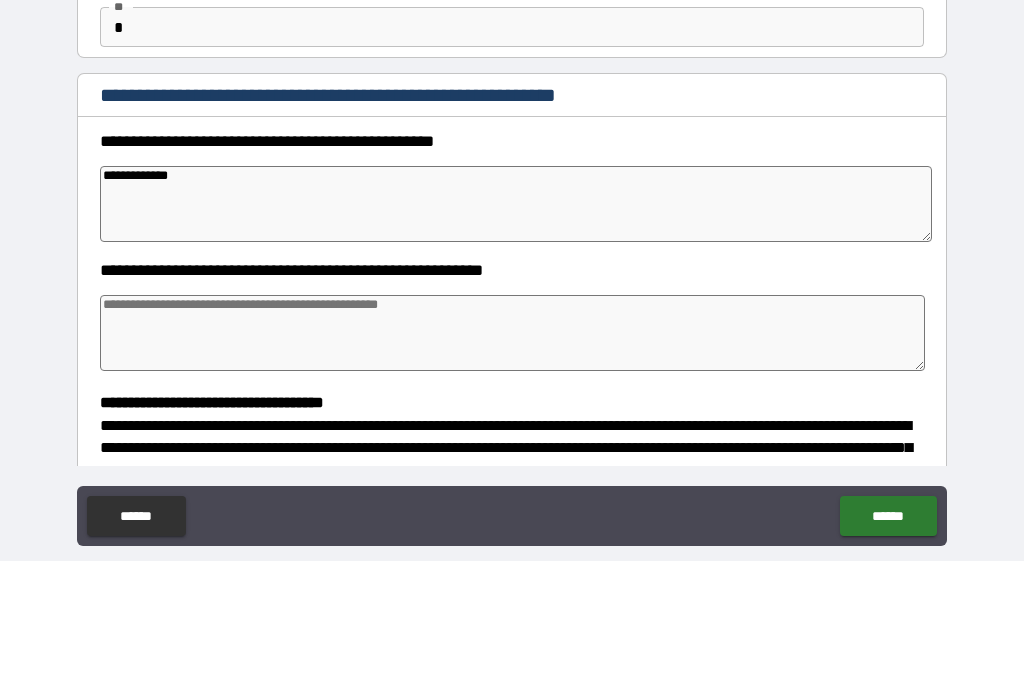 type on "*" 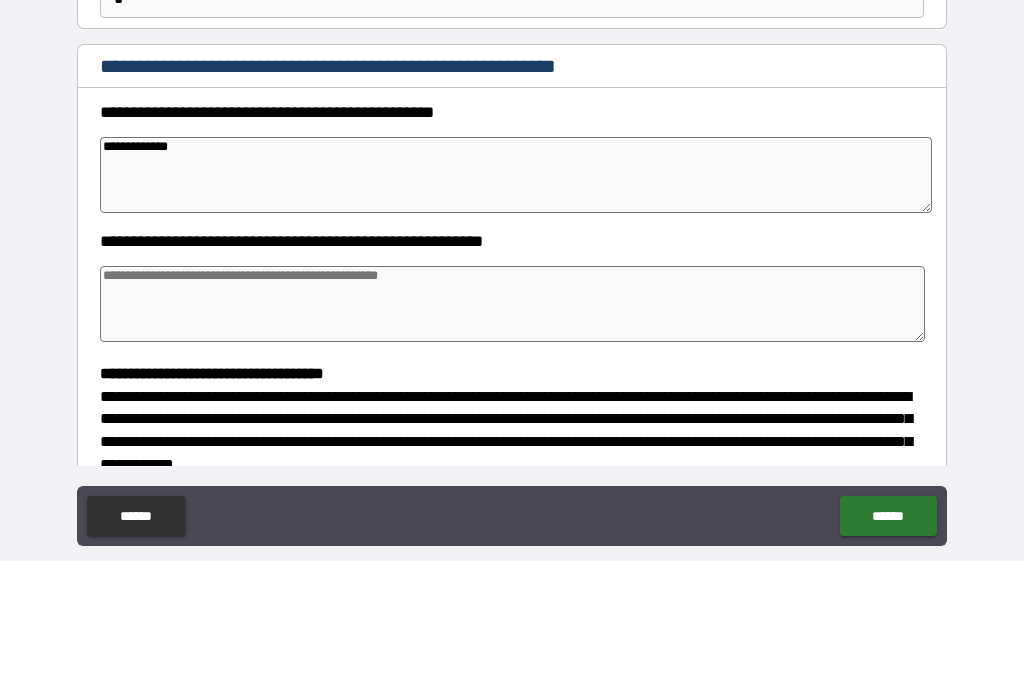 scroll, scrollTop: 149, scrollLeft: 0, axis: vertical 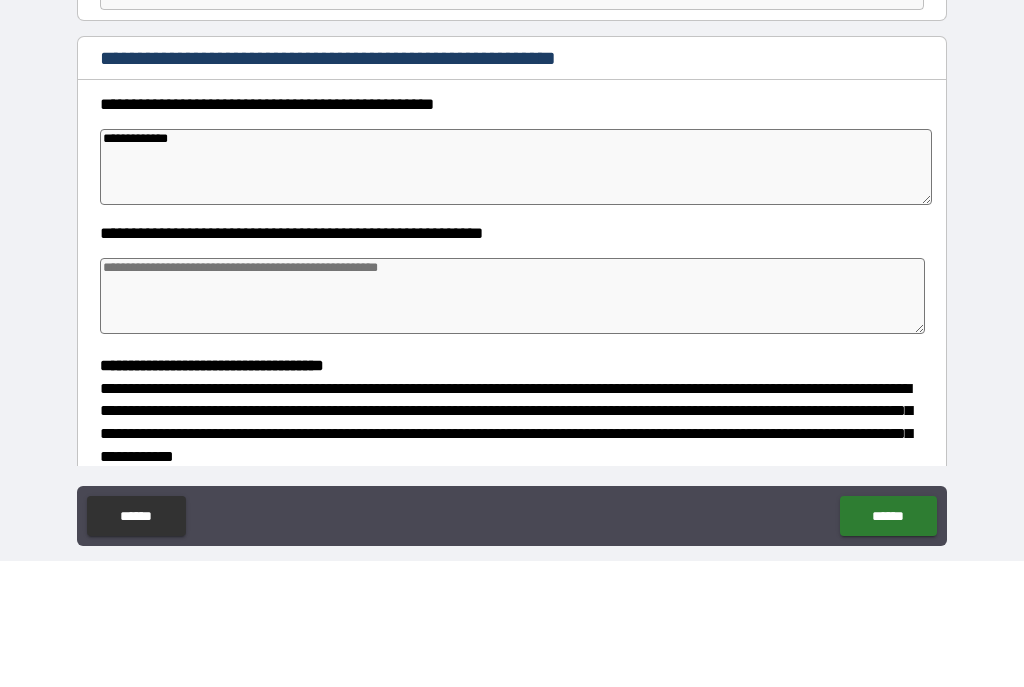 type on "**********" 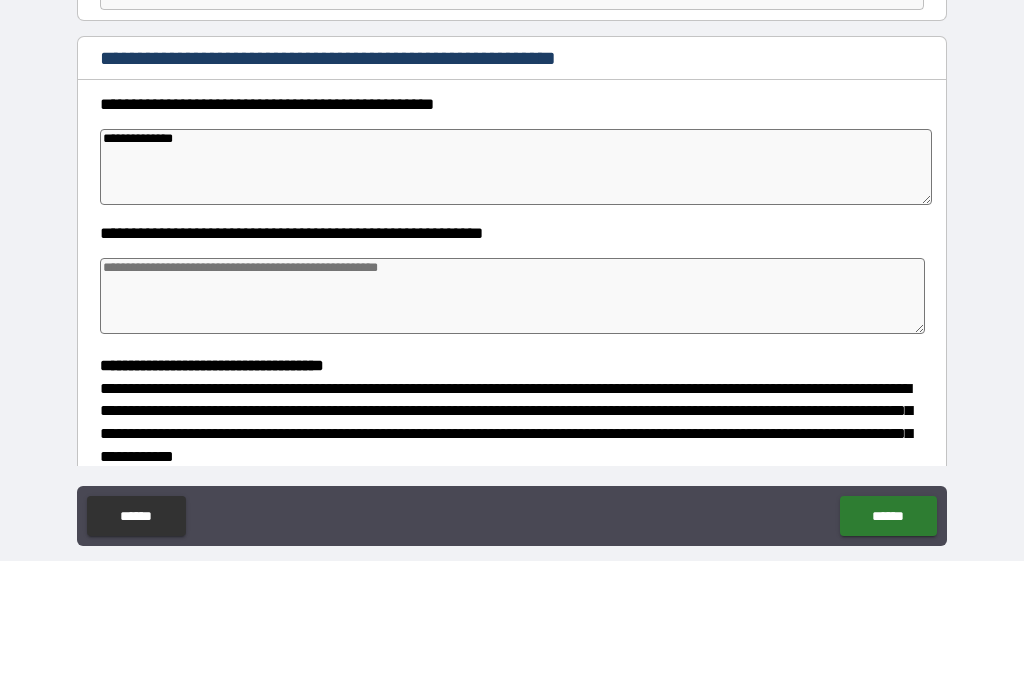 type on "*" 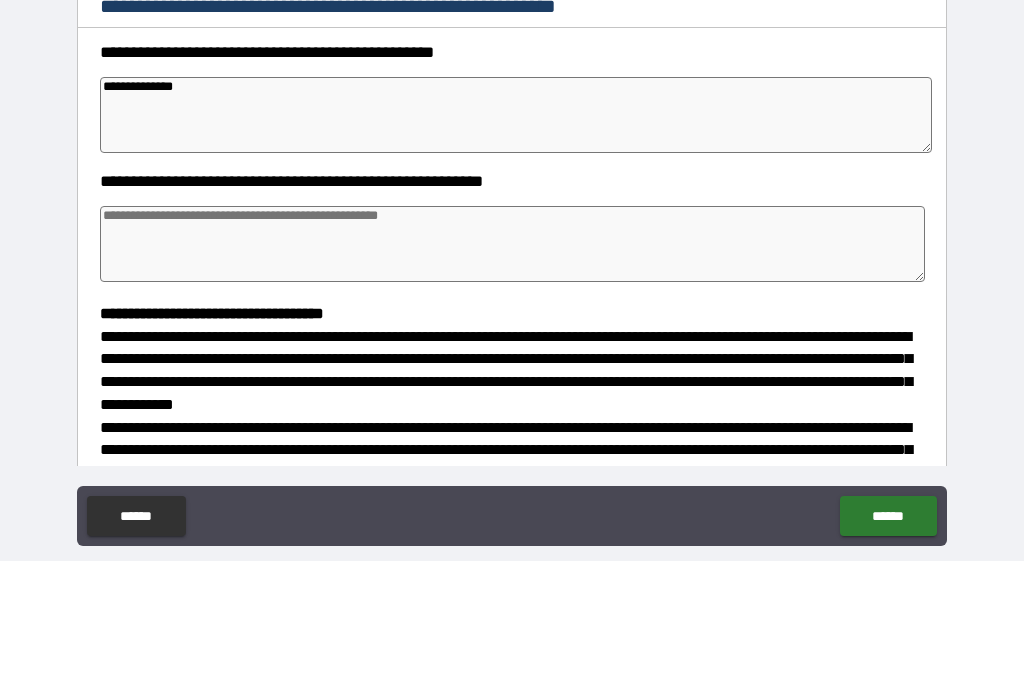 scroll, scrollTop: 203, scrollLeft: 0, axis: vertical 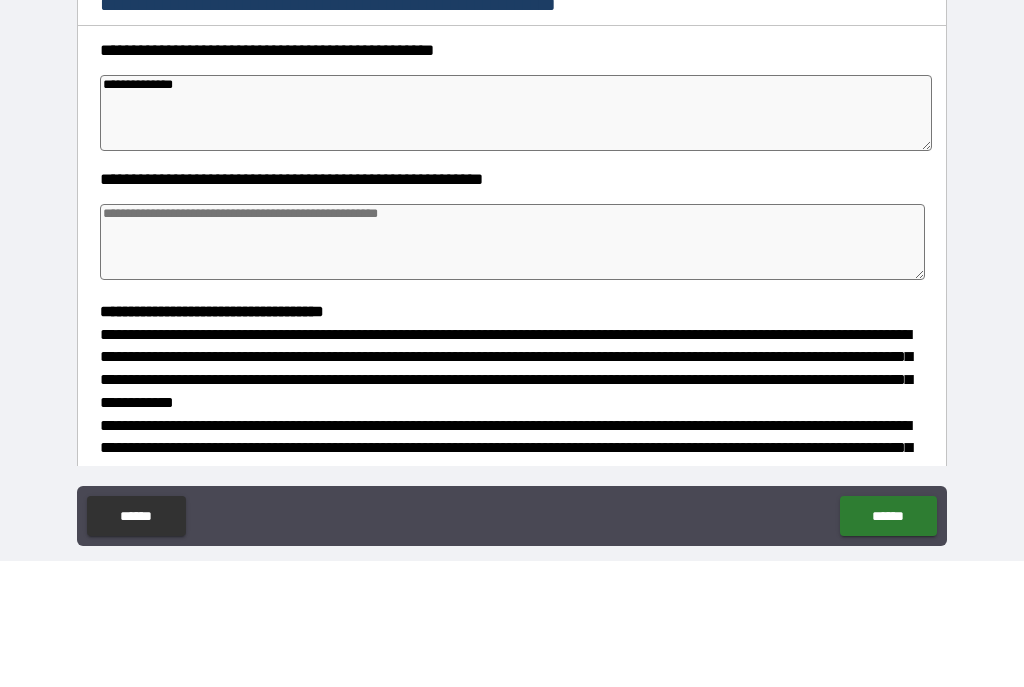 type on "**********" 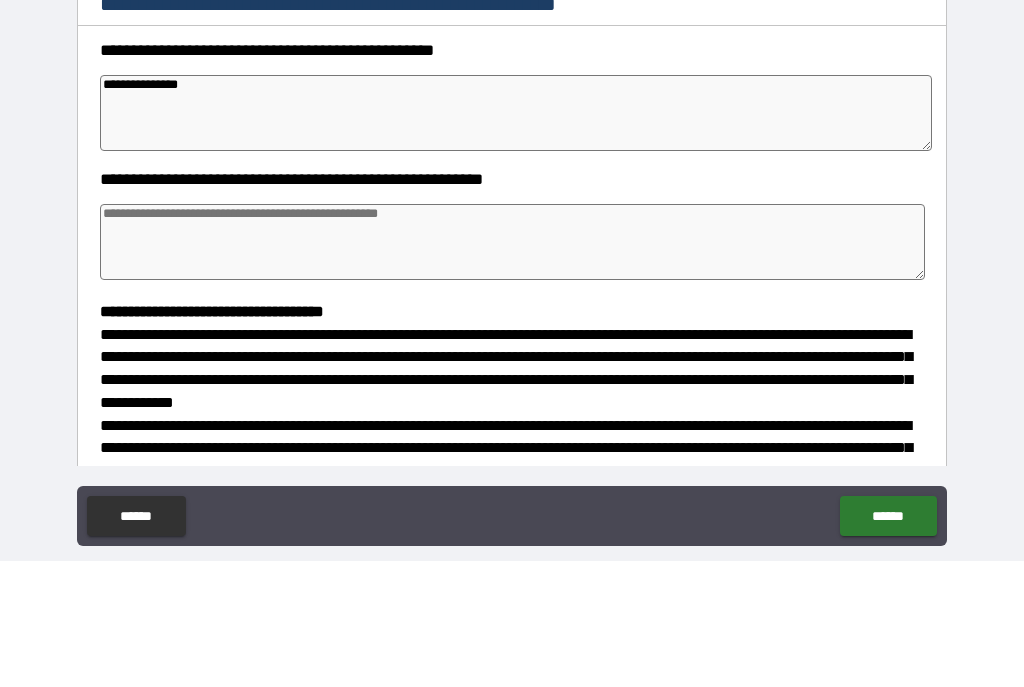 type on "*" 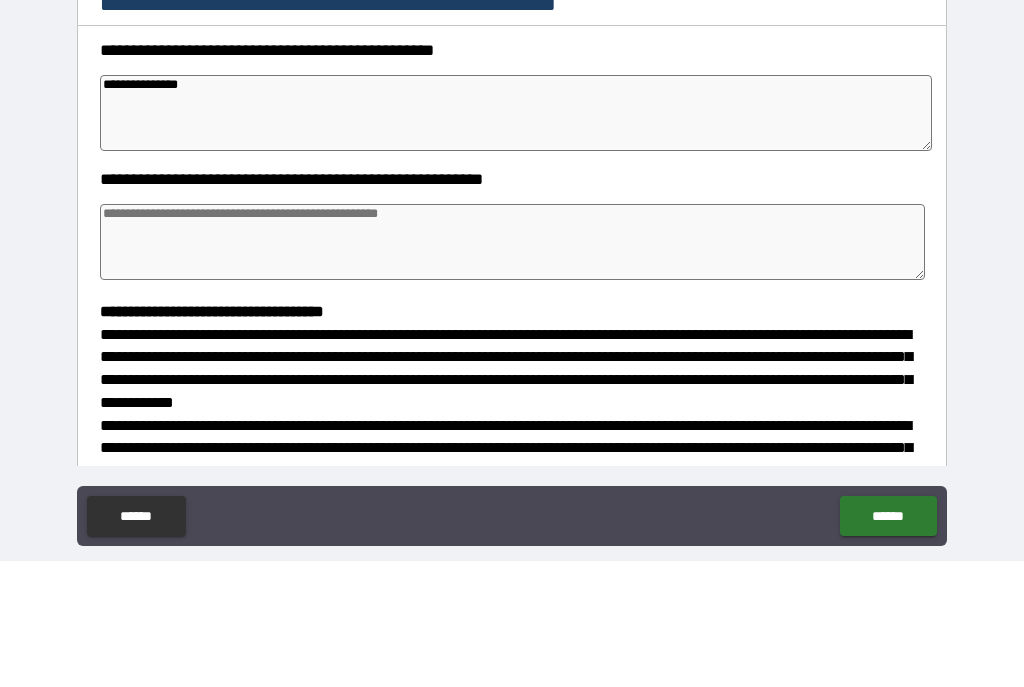type on "*" 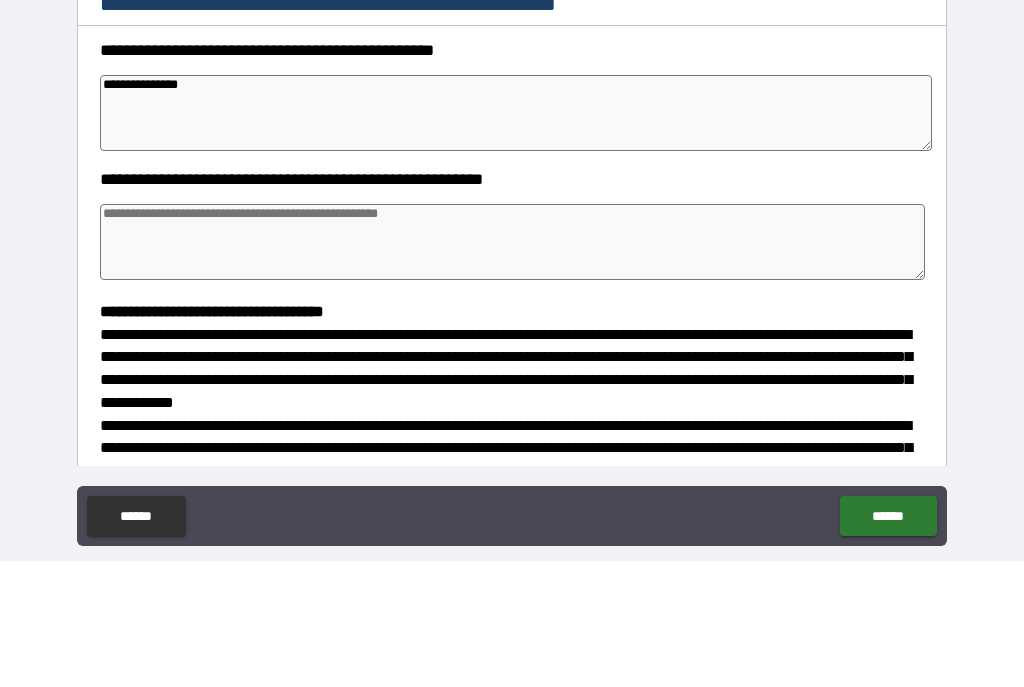 type on "*" 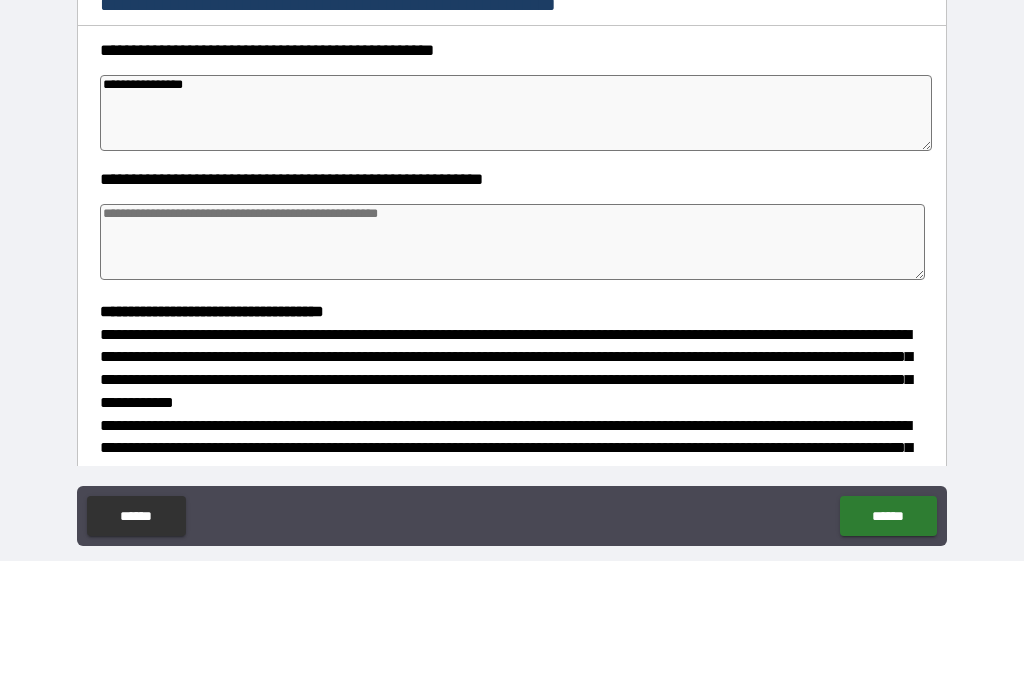 type on "*" 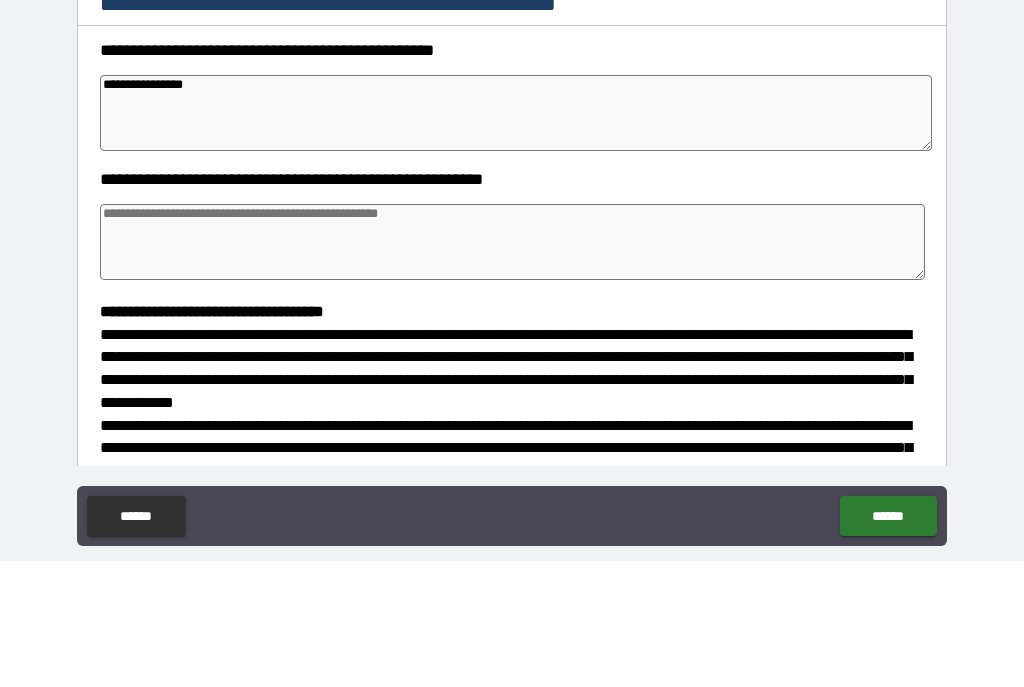 type on "*" 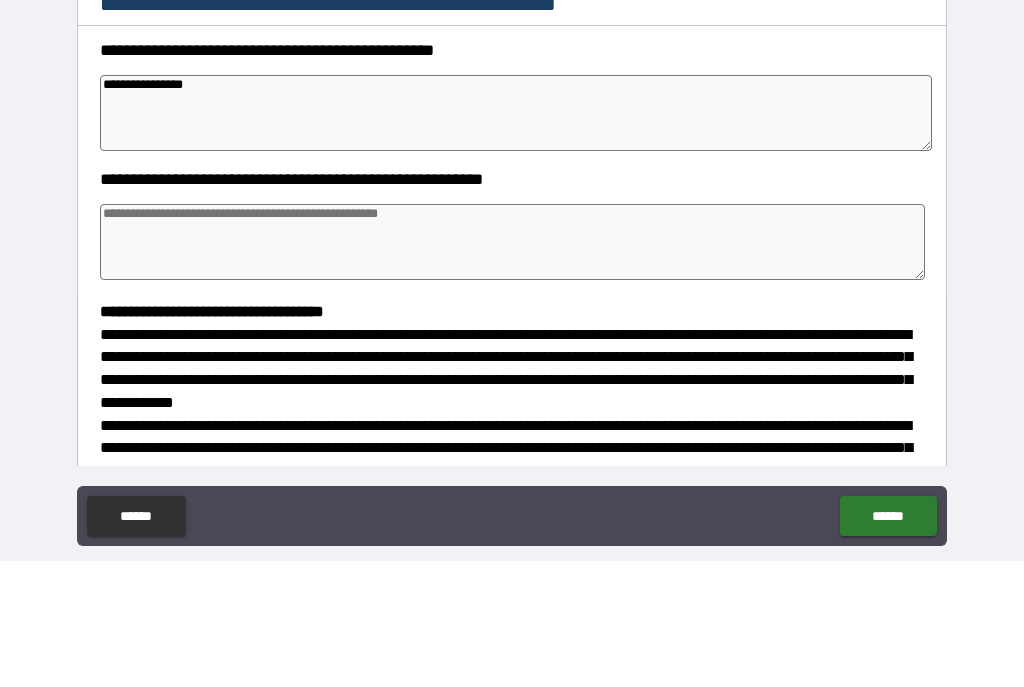 type on "*" 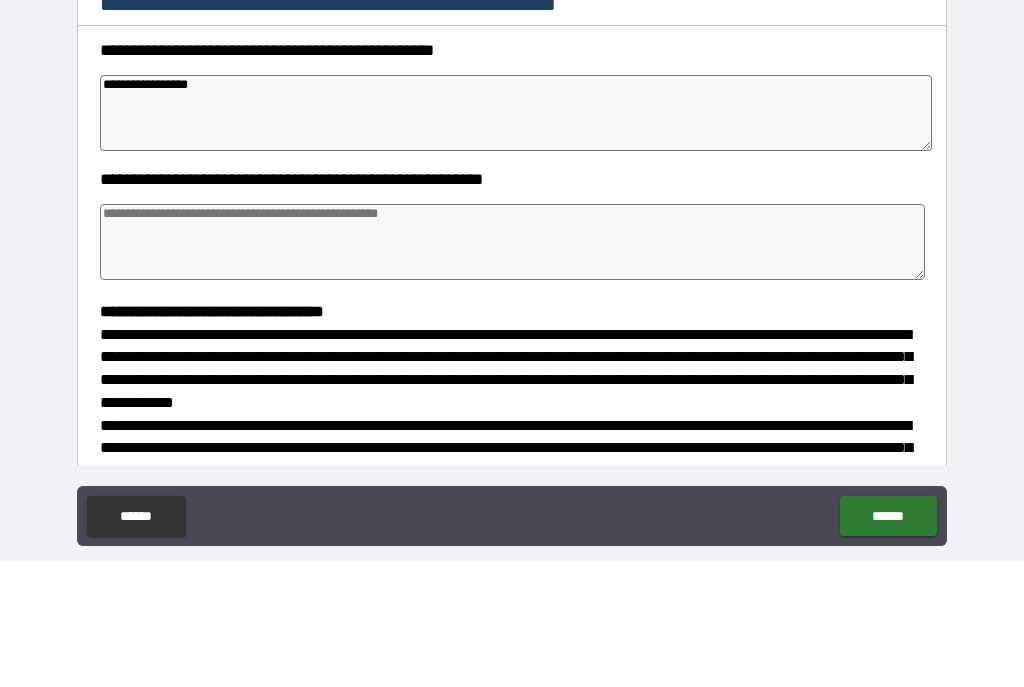type on "*" 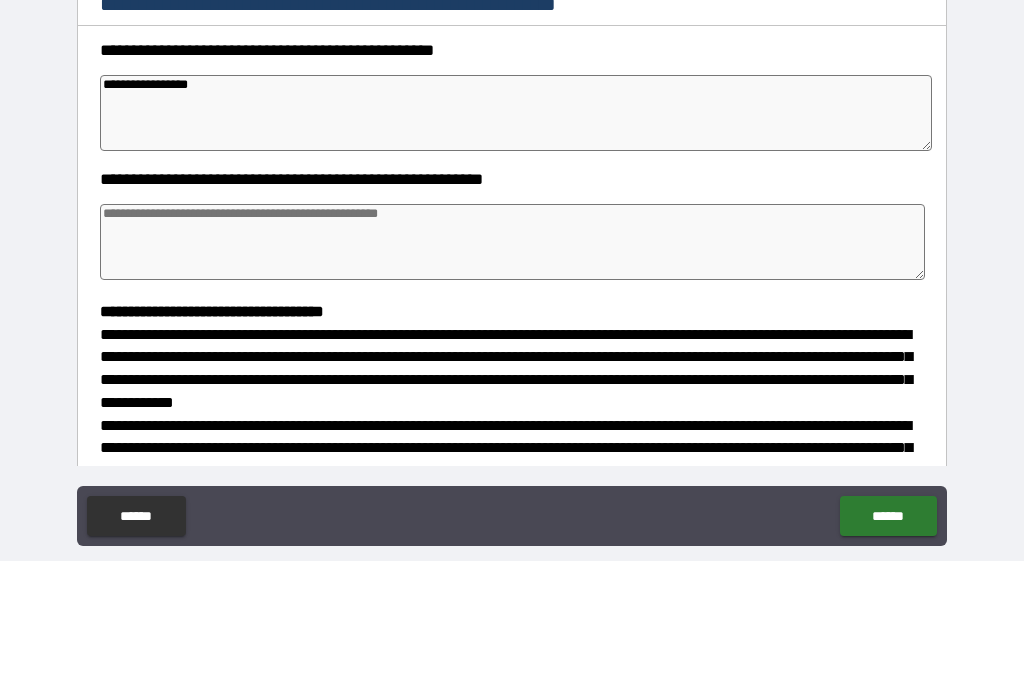 type on "*" 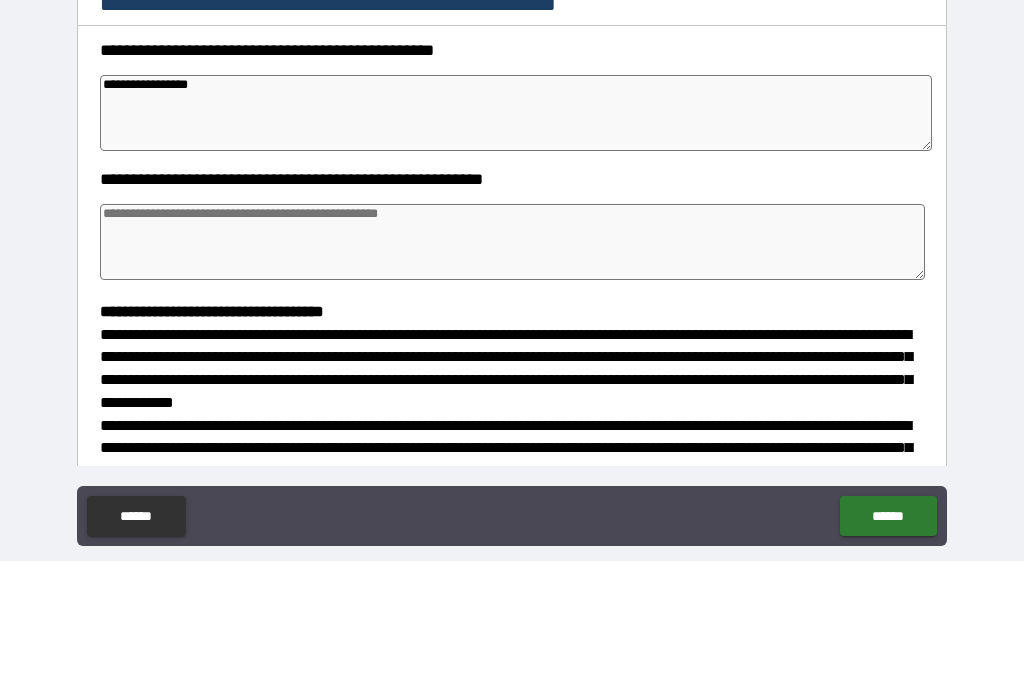 type on "*" 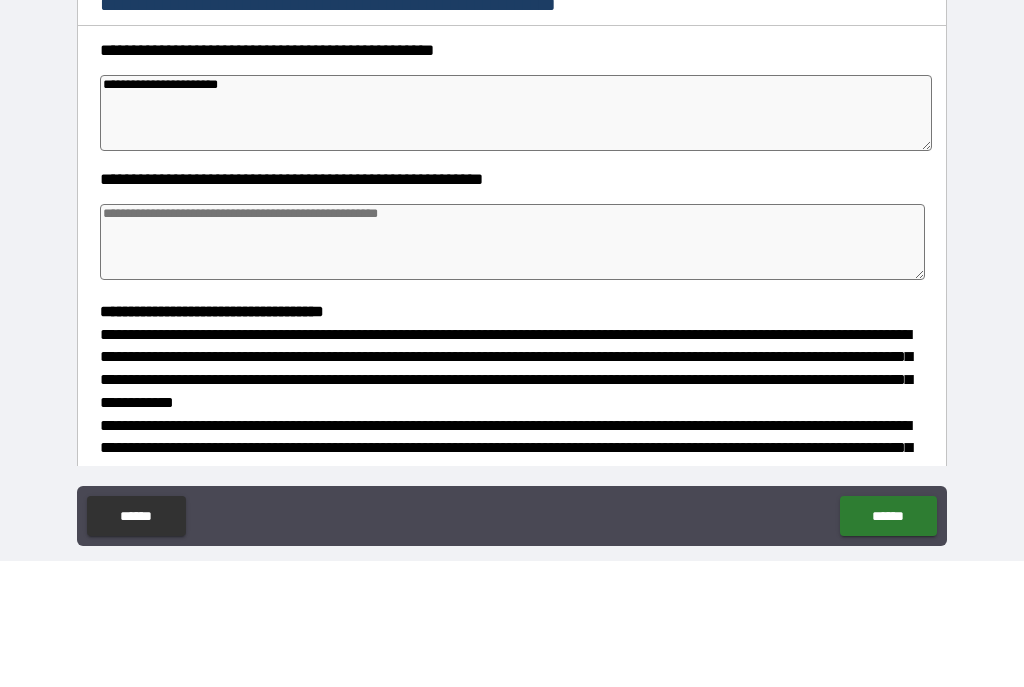 type on "**********" 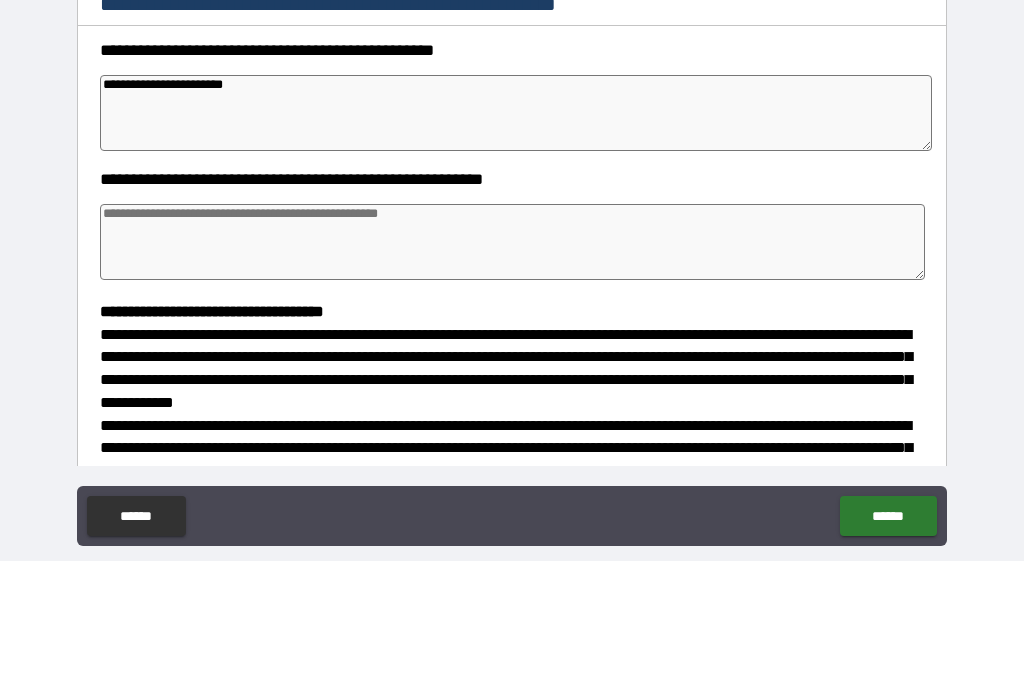 type on "*" 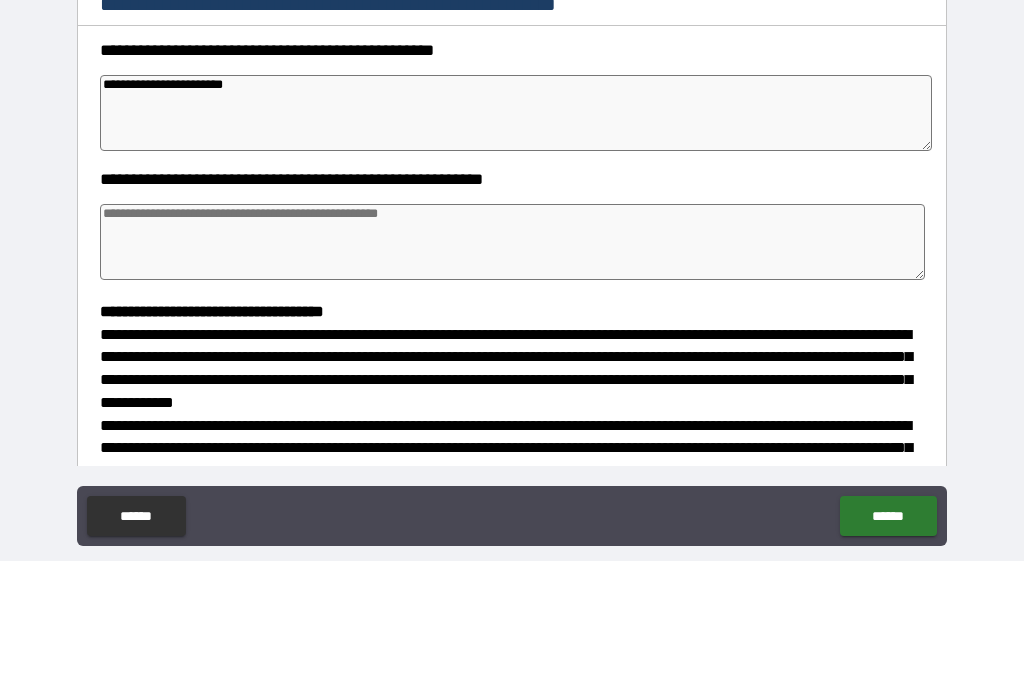 type on "*" 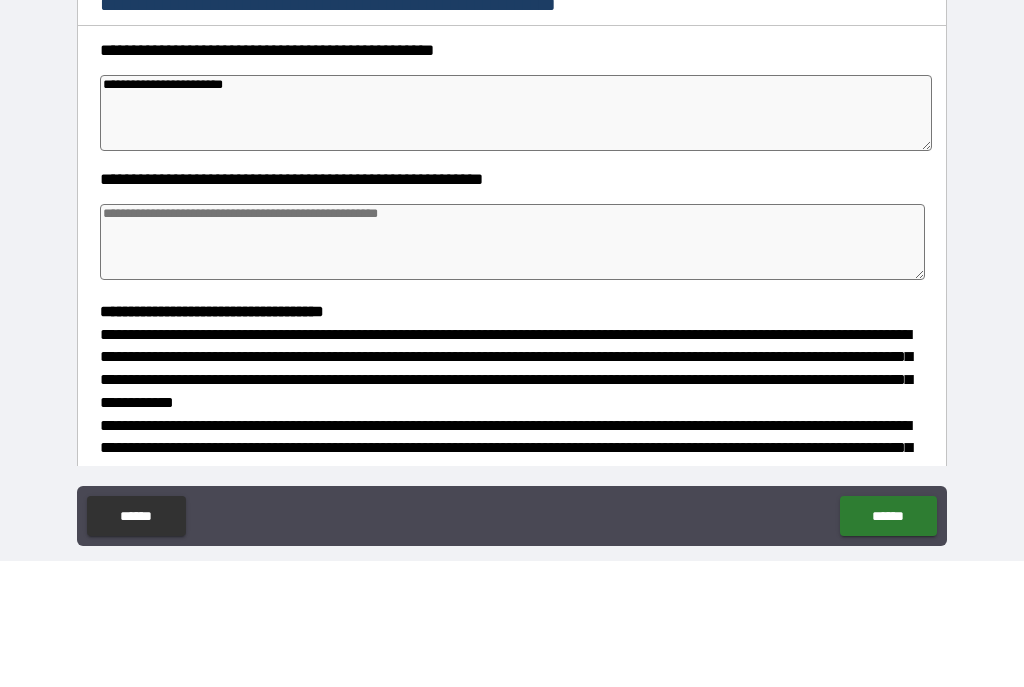 type on "**********" 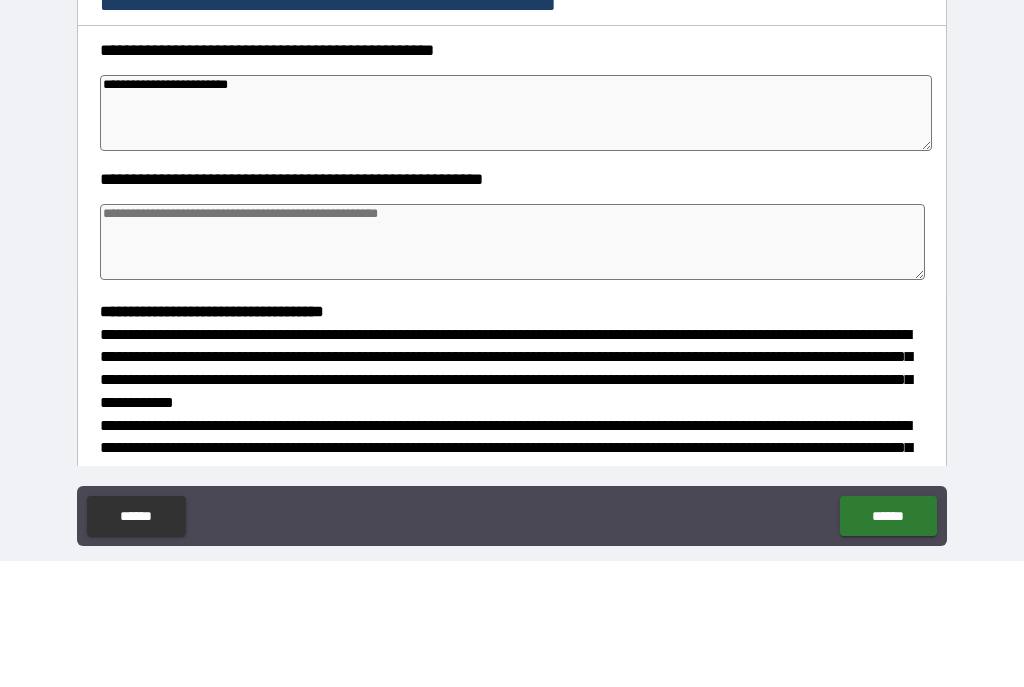 type on "*" 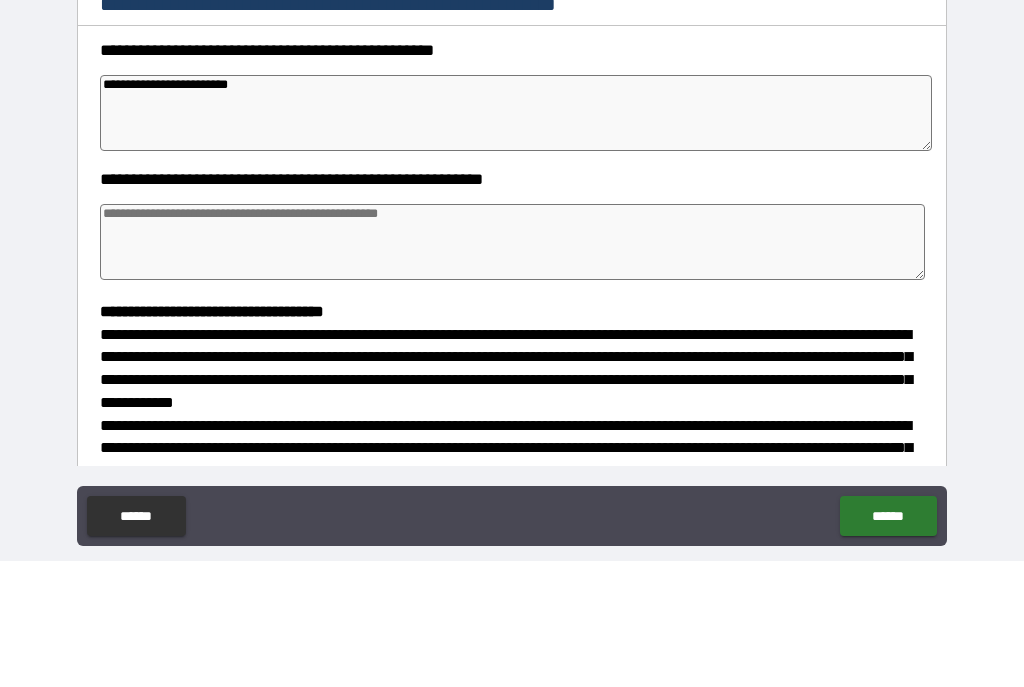 type on "*" 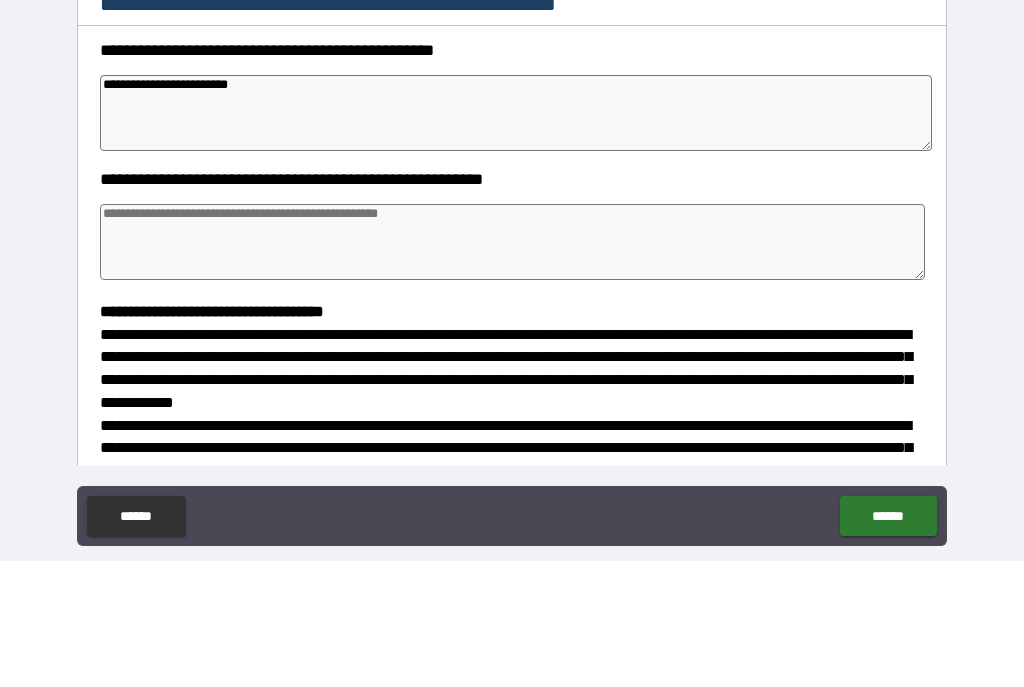 type on "*" 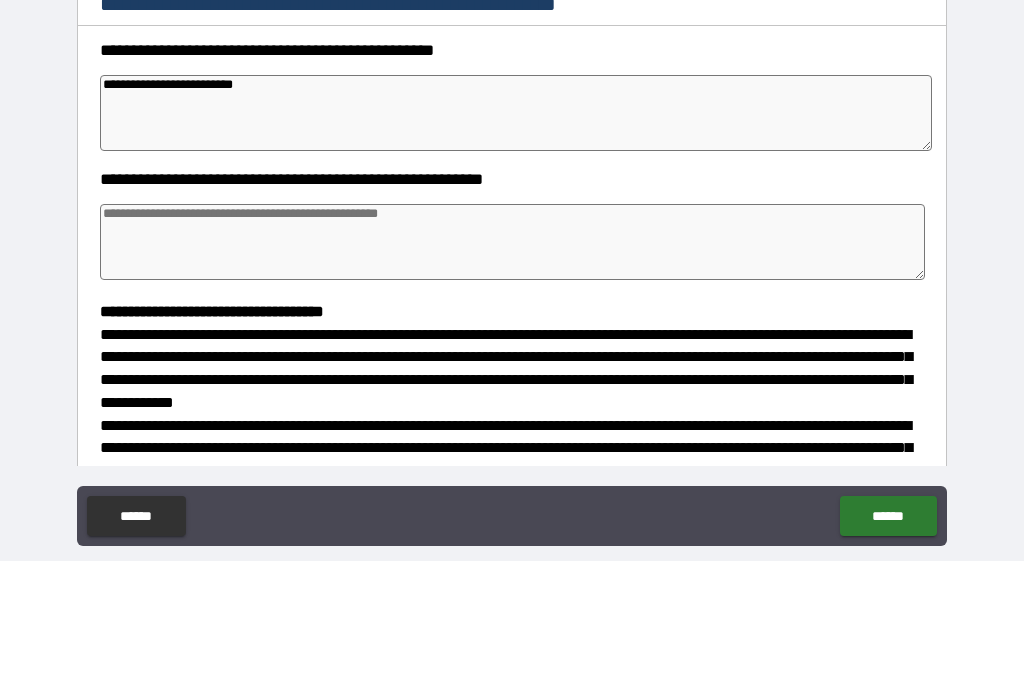 type on "*" 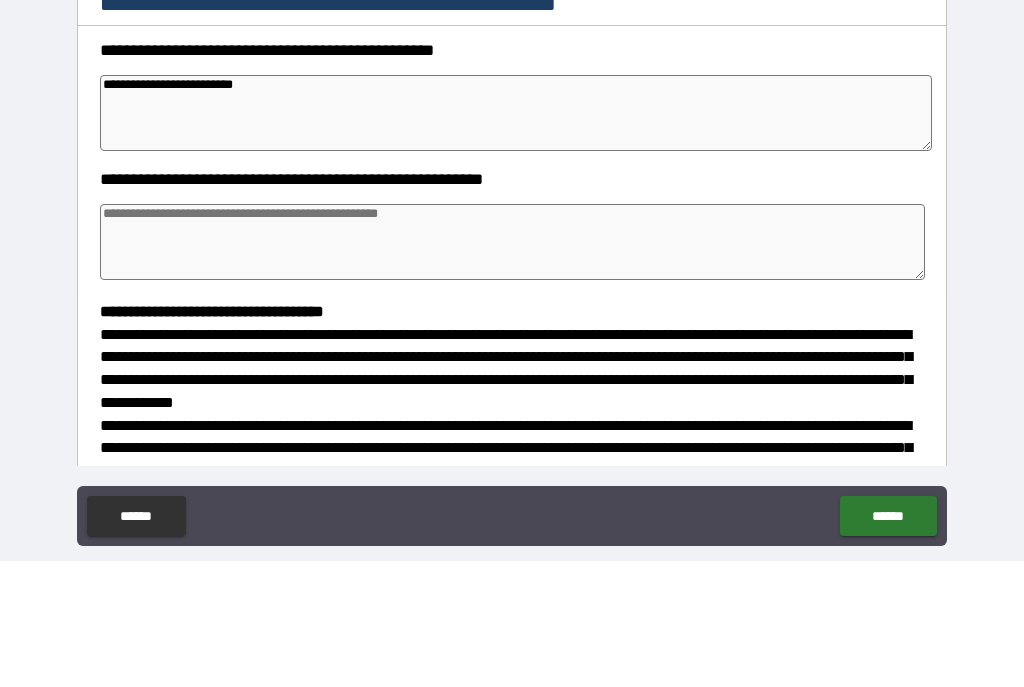 type on "**********" 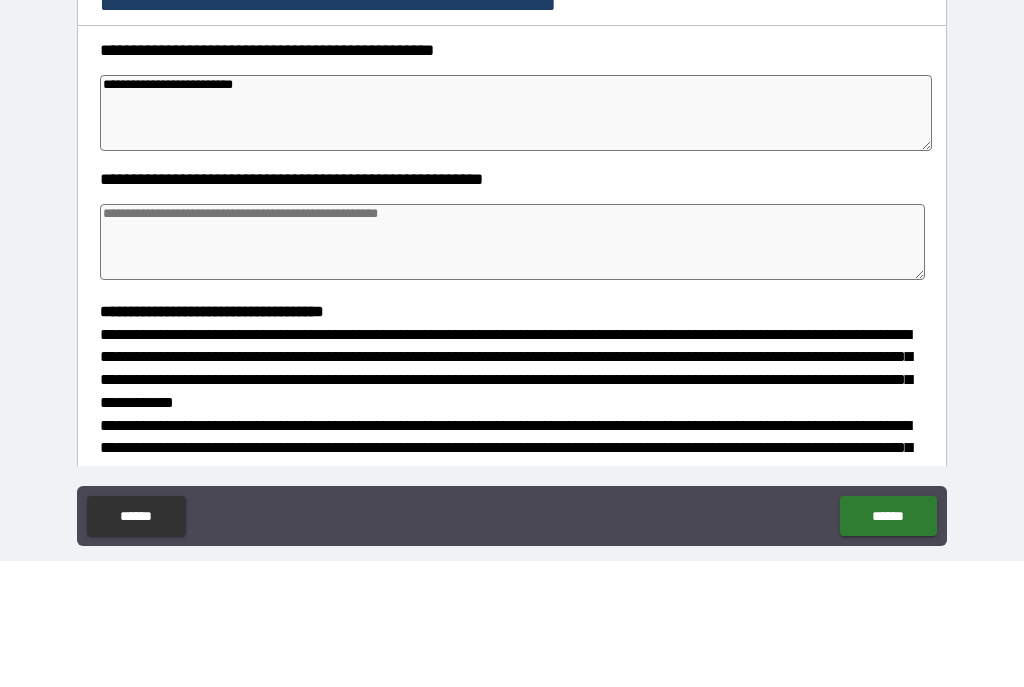 type on "*" 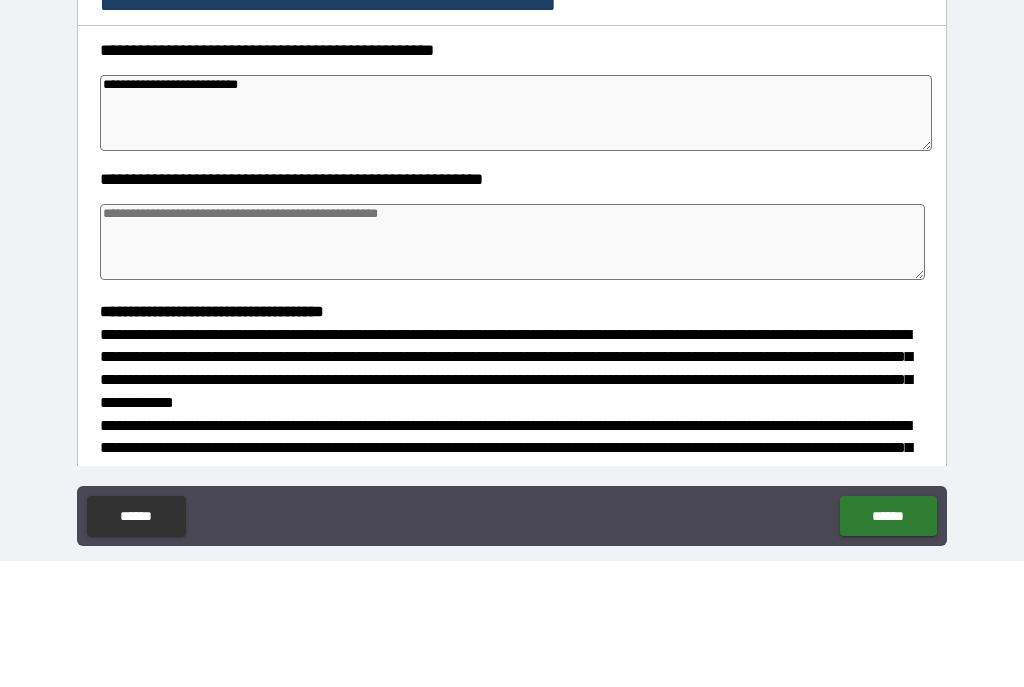 type on "*" 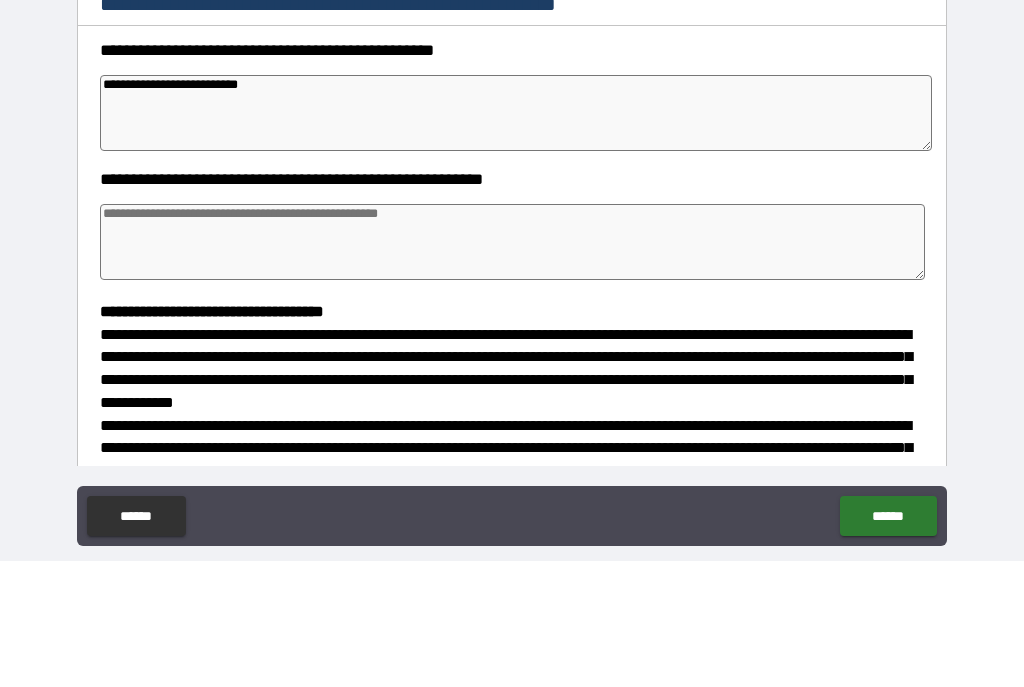 type on "*" 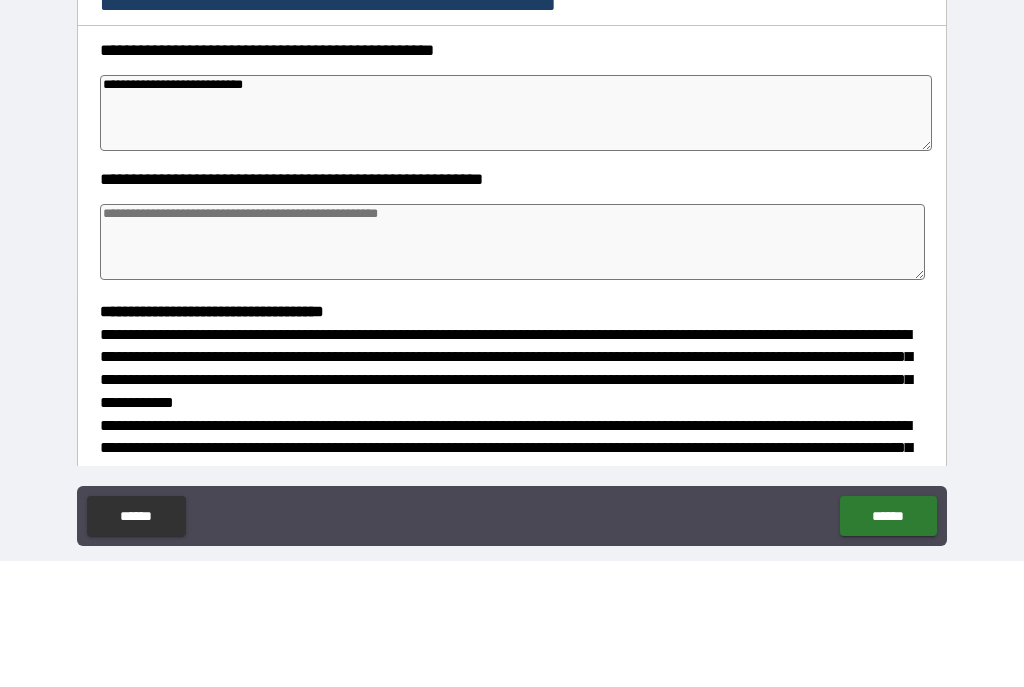 type on "*" 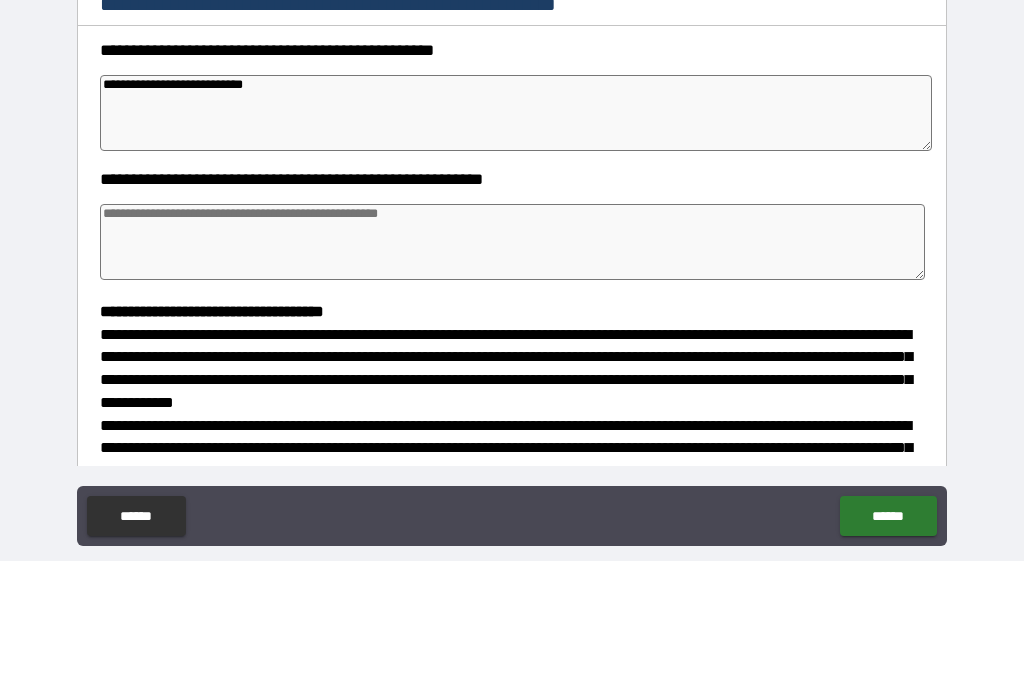 type on "**********" 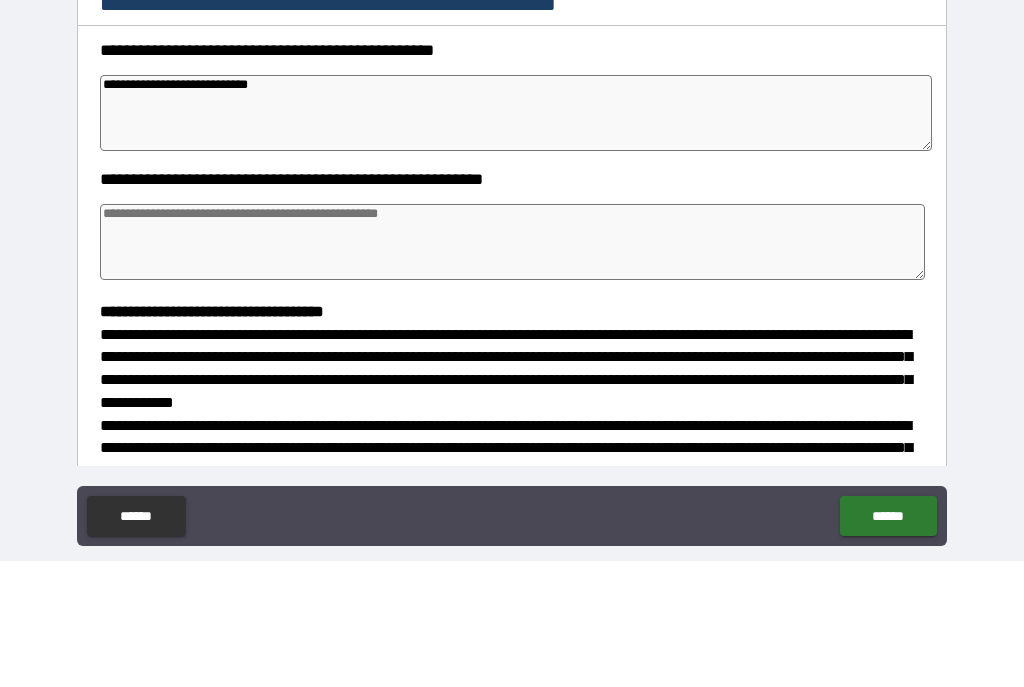 type on "*" 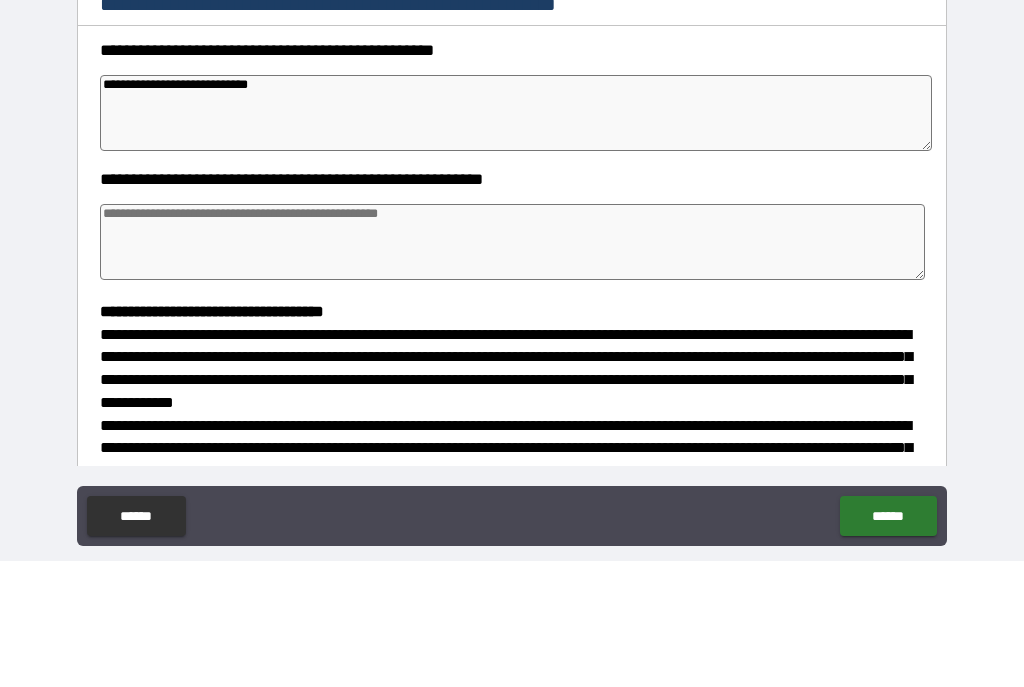 type on "*" 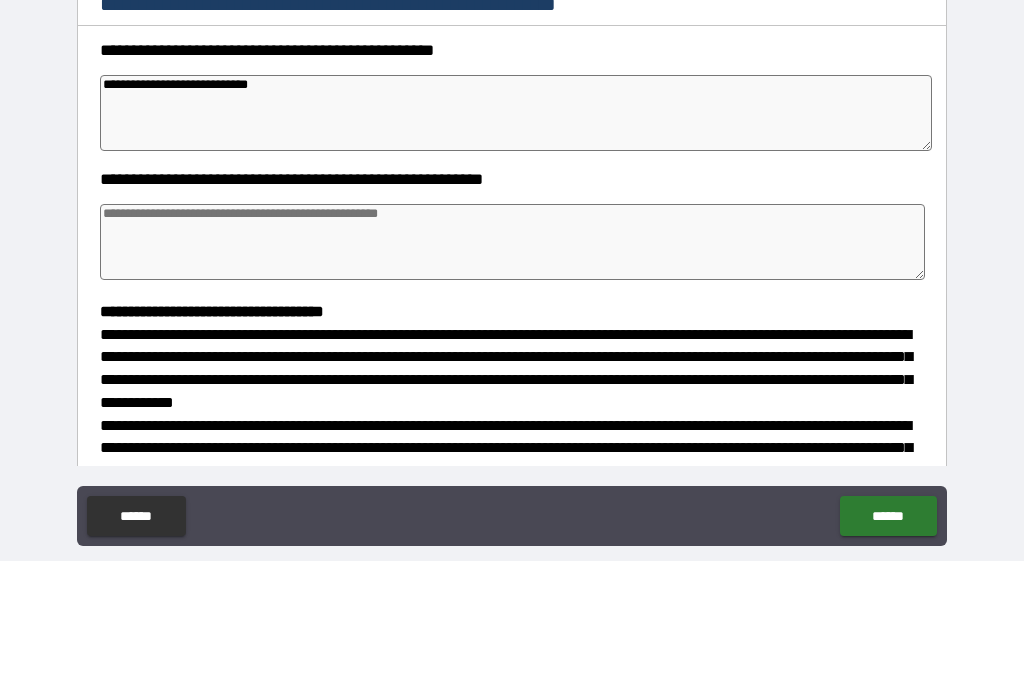 type on "*" 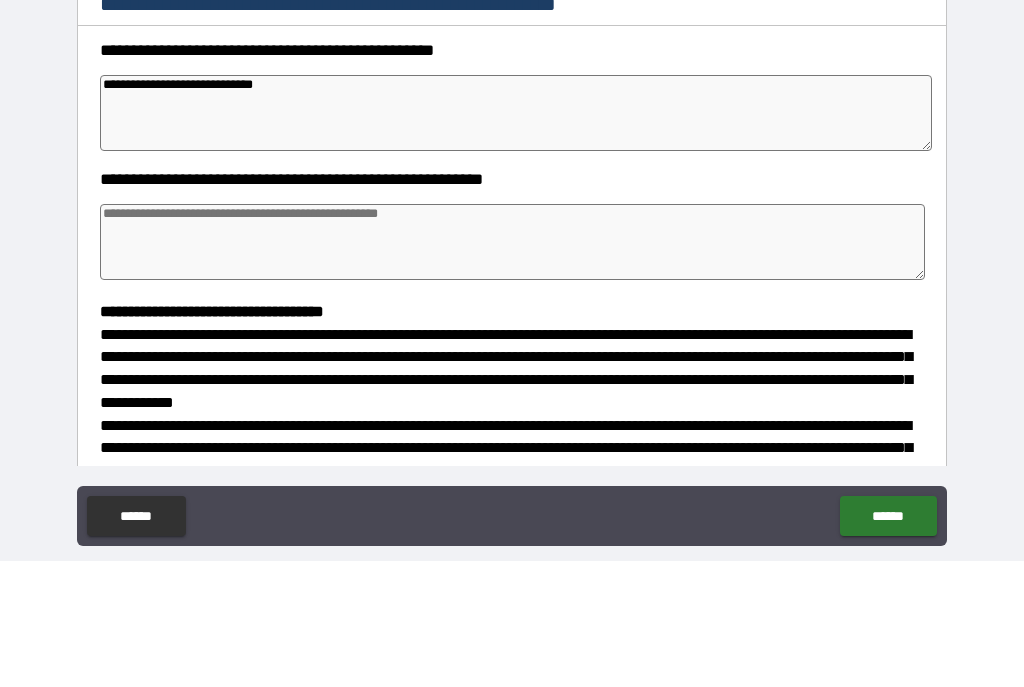 type on "*" 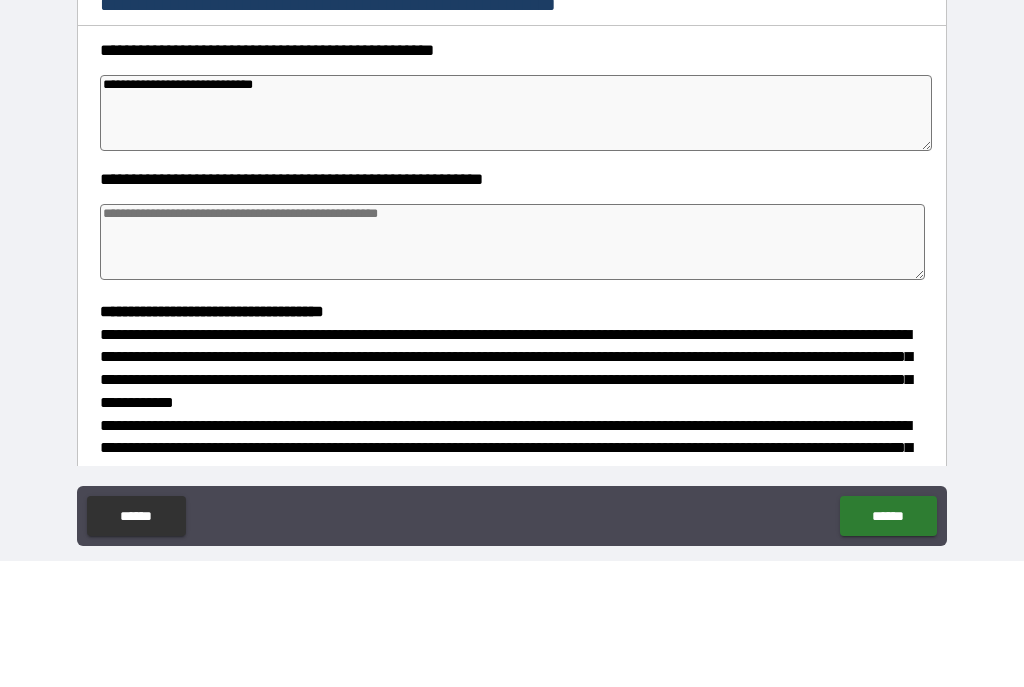 type on "*" 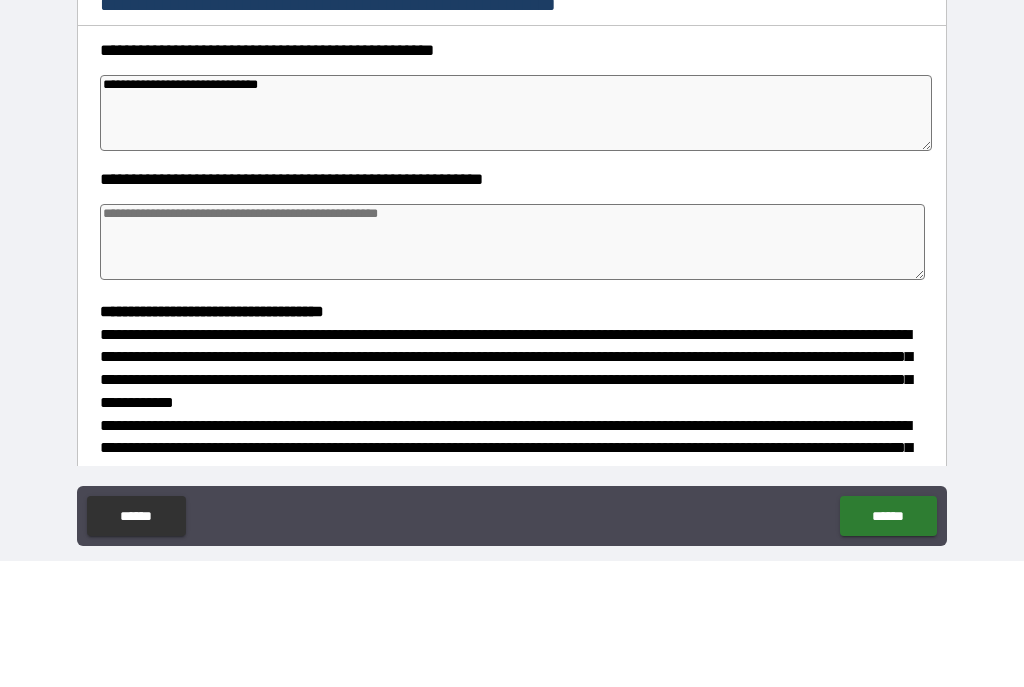 type on "*" 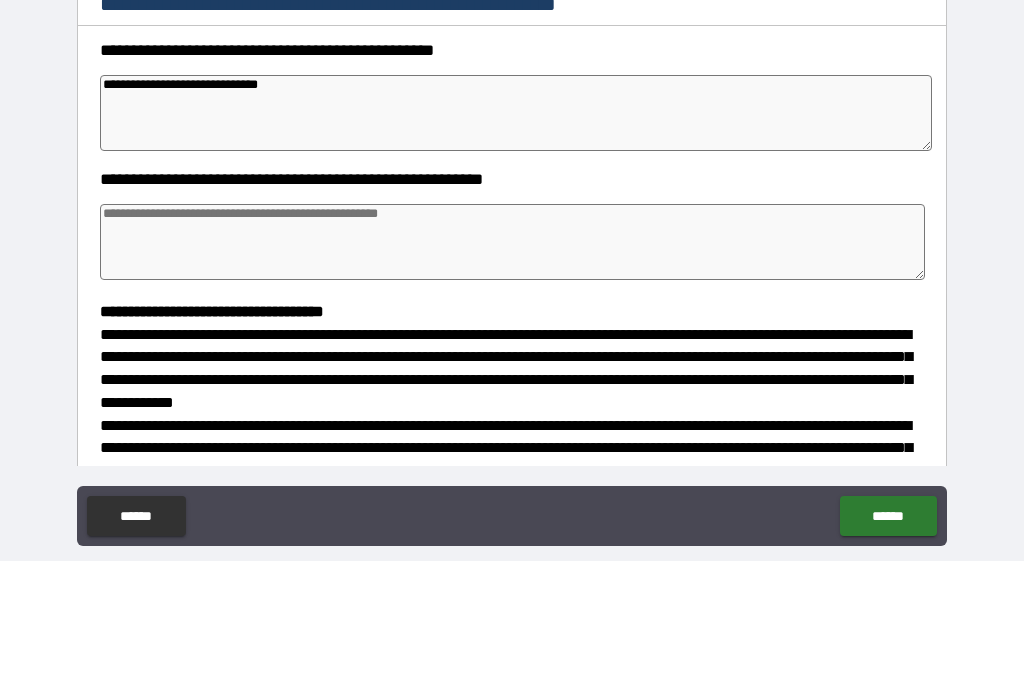 type on "*" 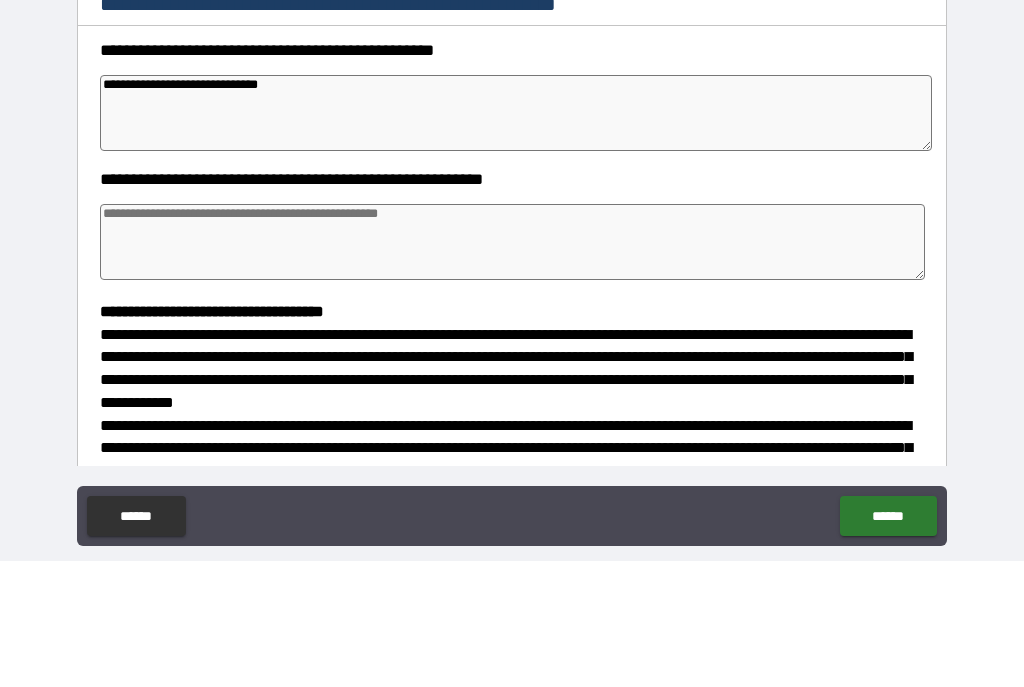 type on "*" 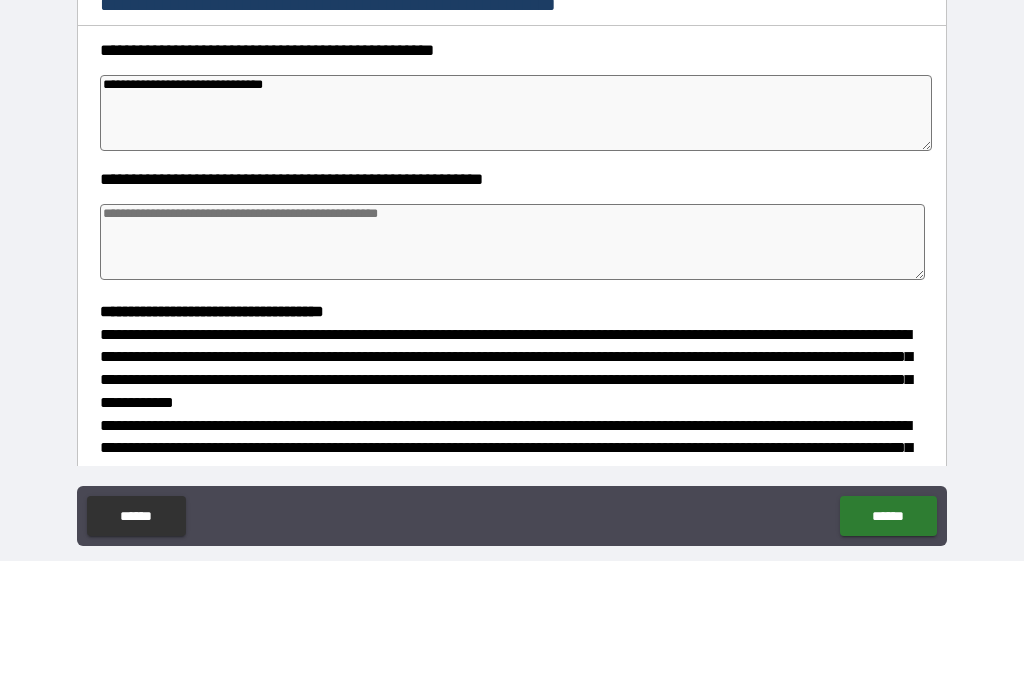 type on "*" 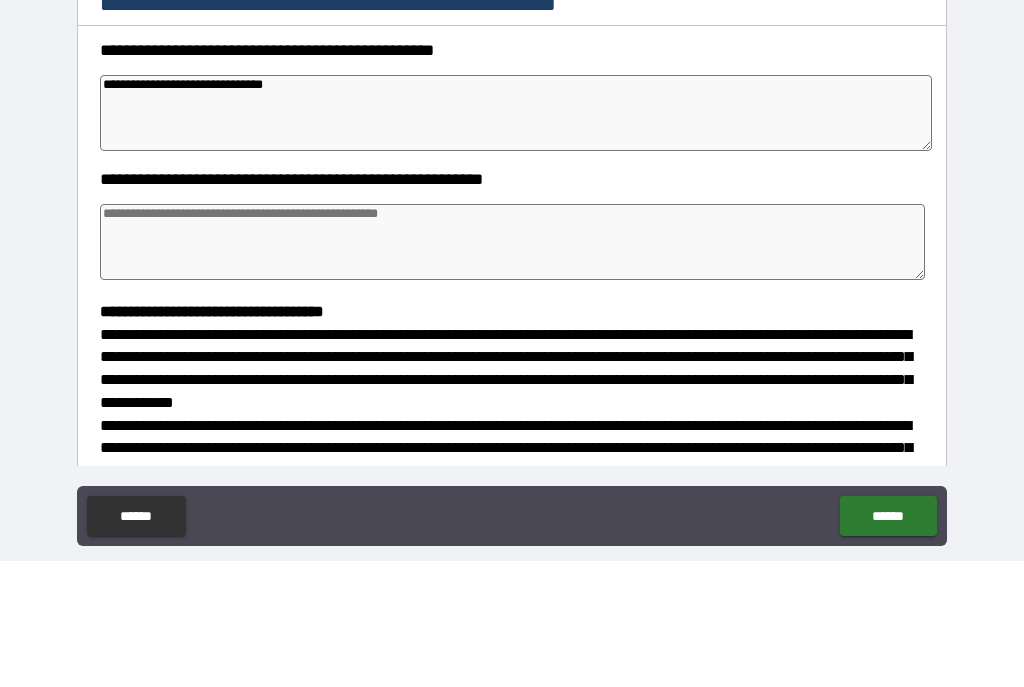 type on "*" 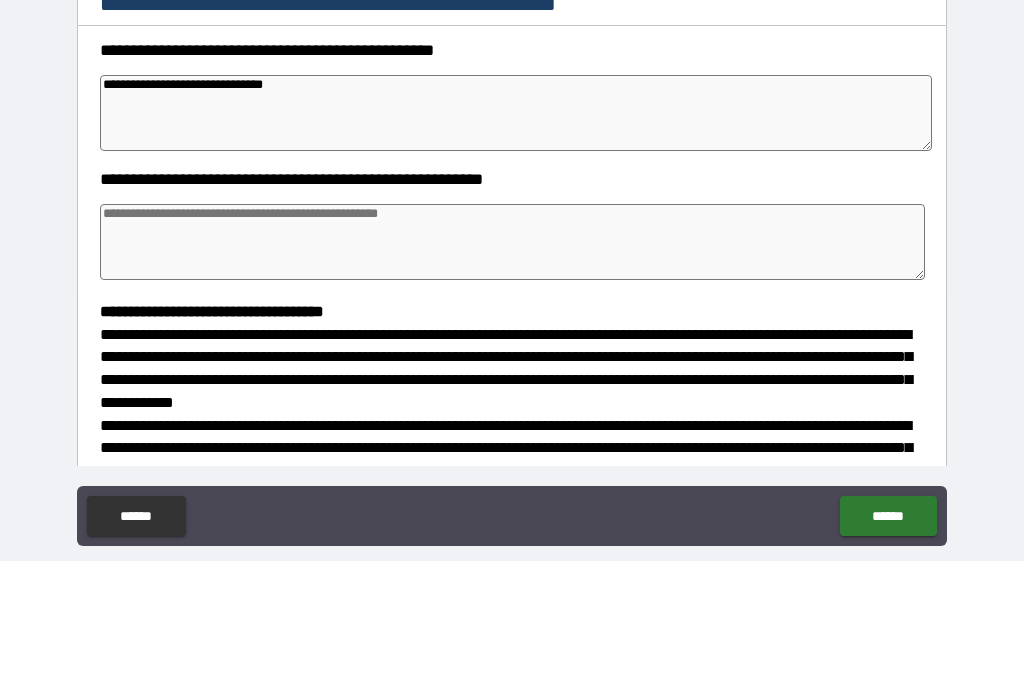 type on "*" 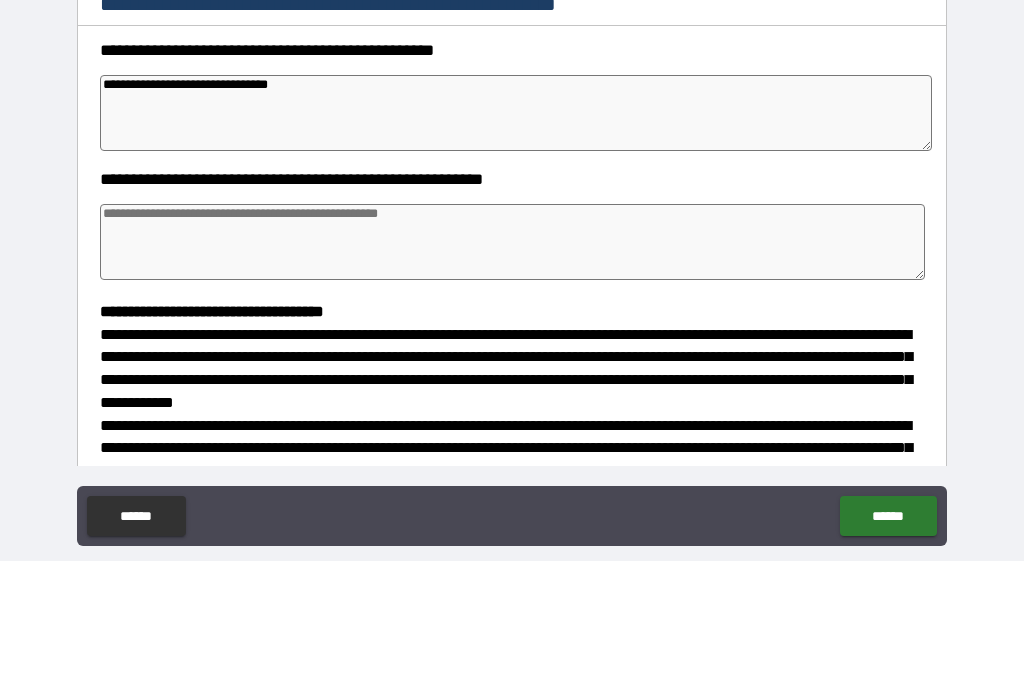 type on "*" 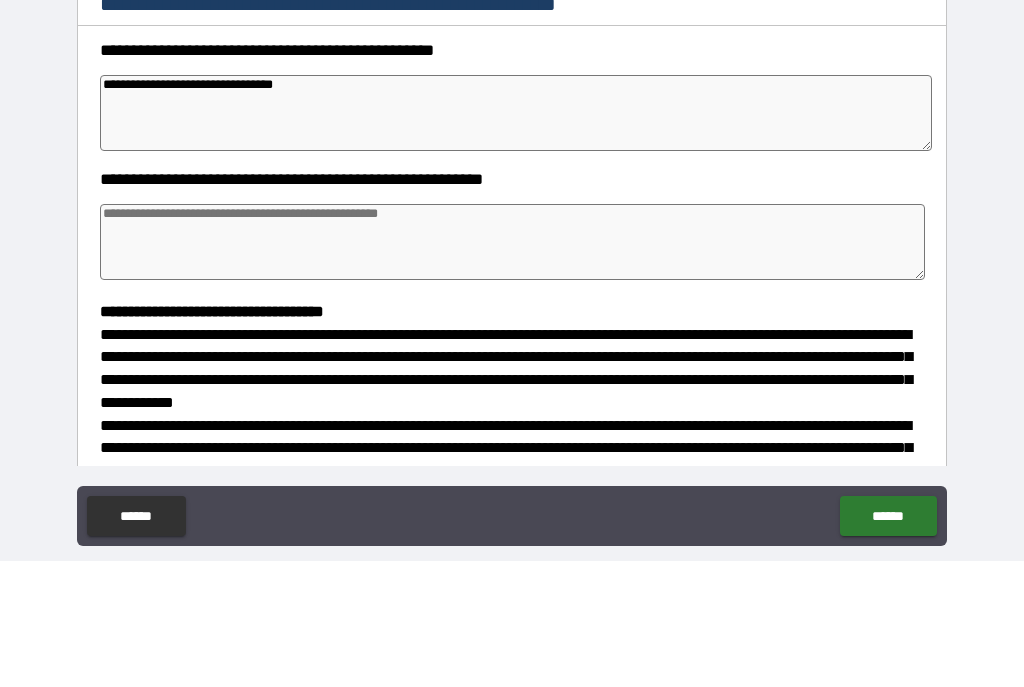 type on "*" 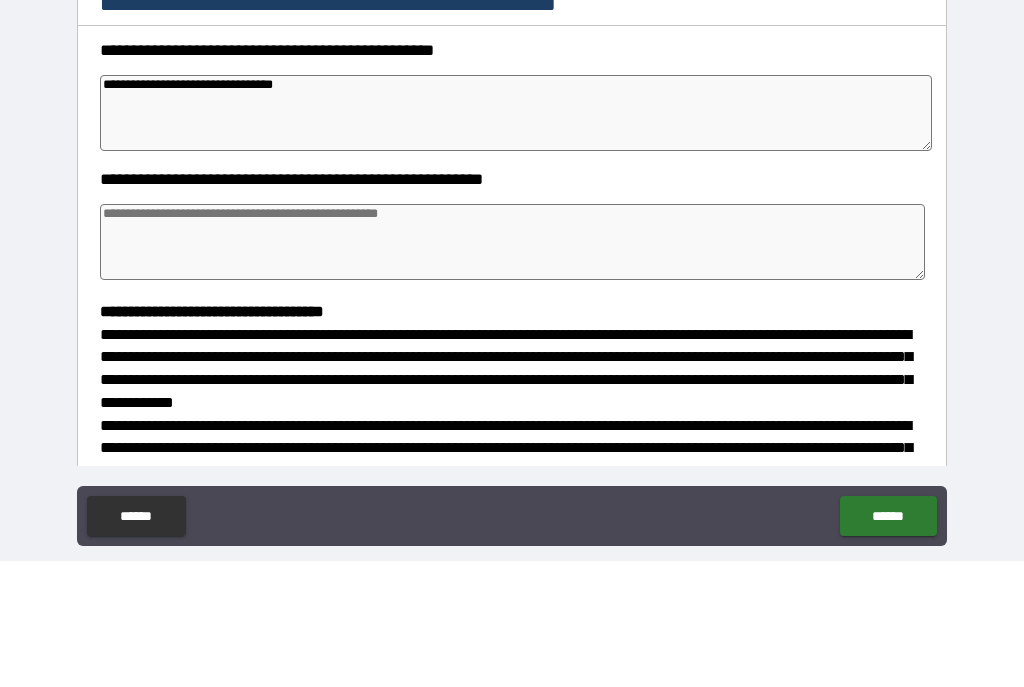 type on "*" 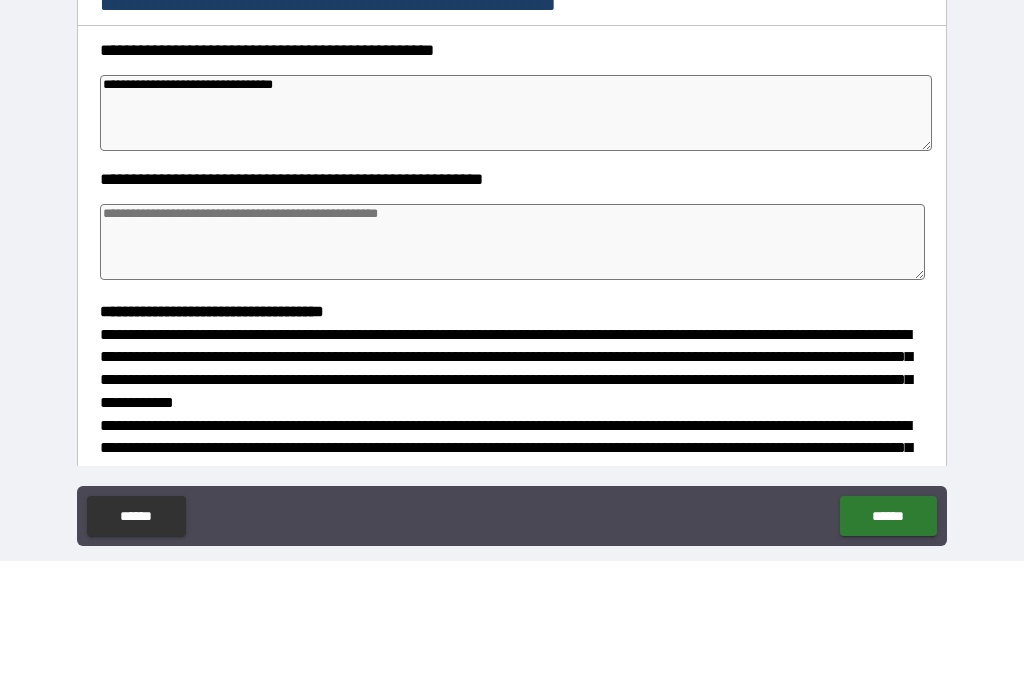 type on "*" 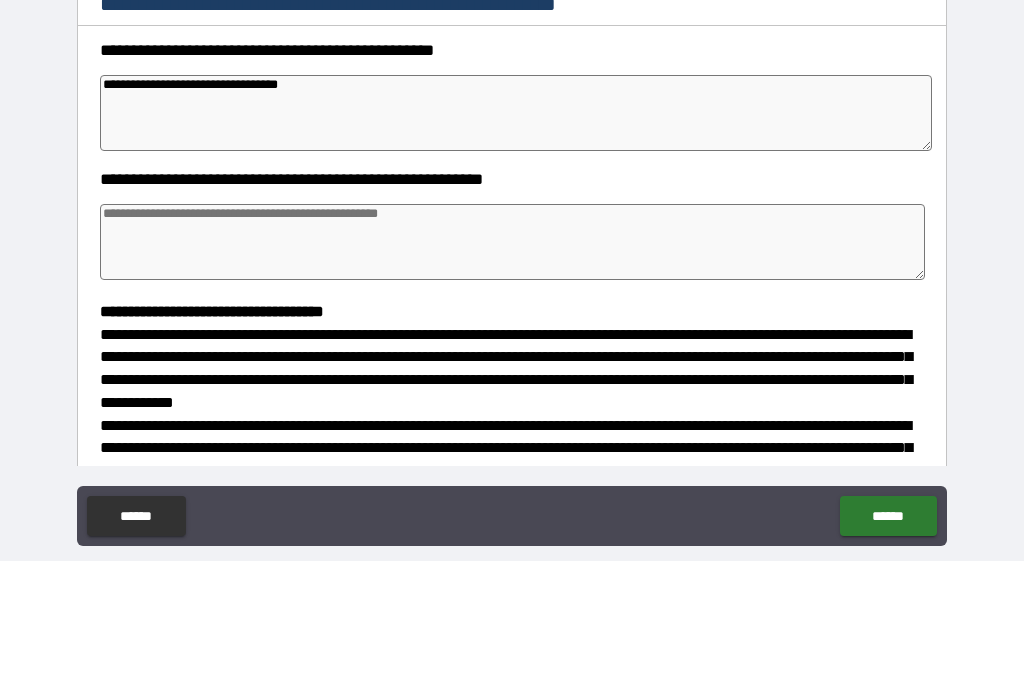 type on "*" 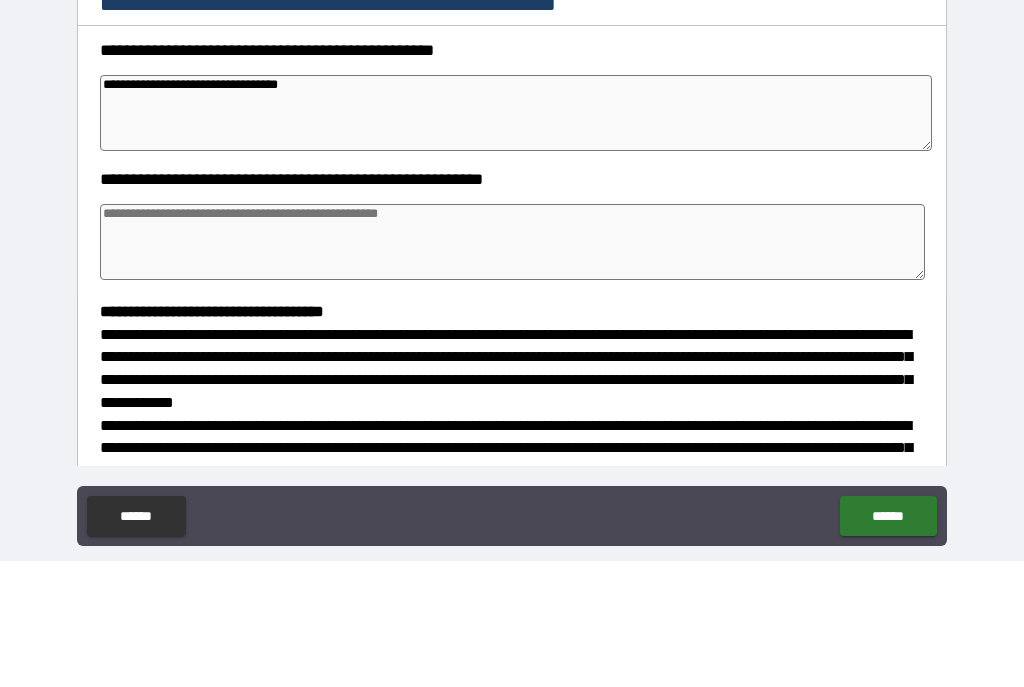 type on "*" 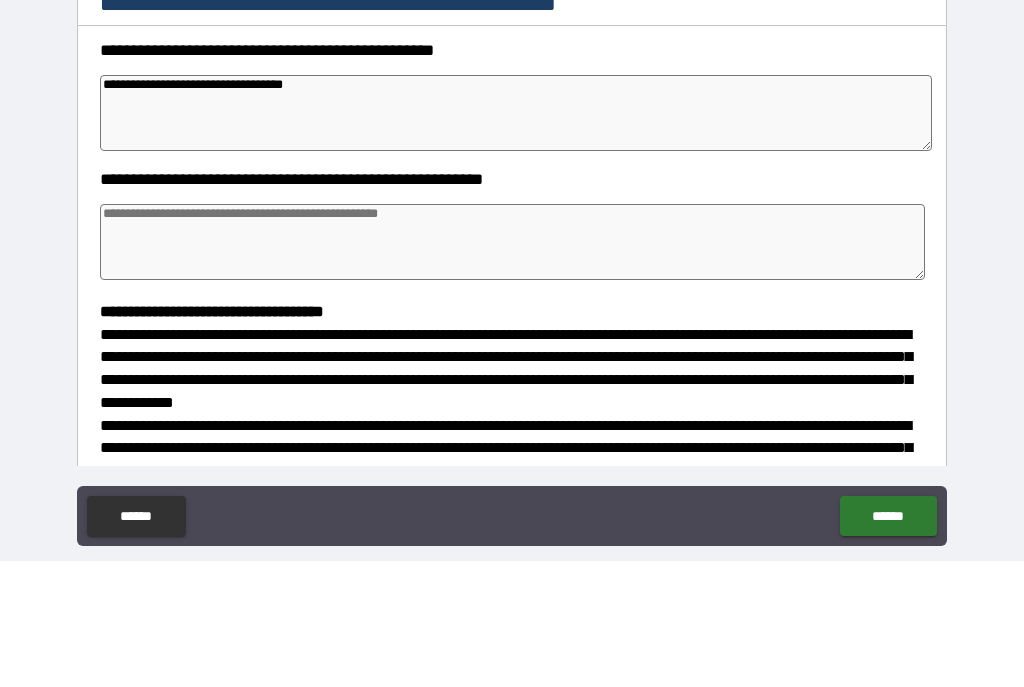 type on "*" 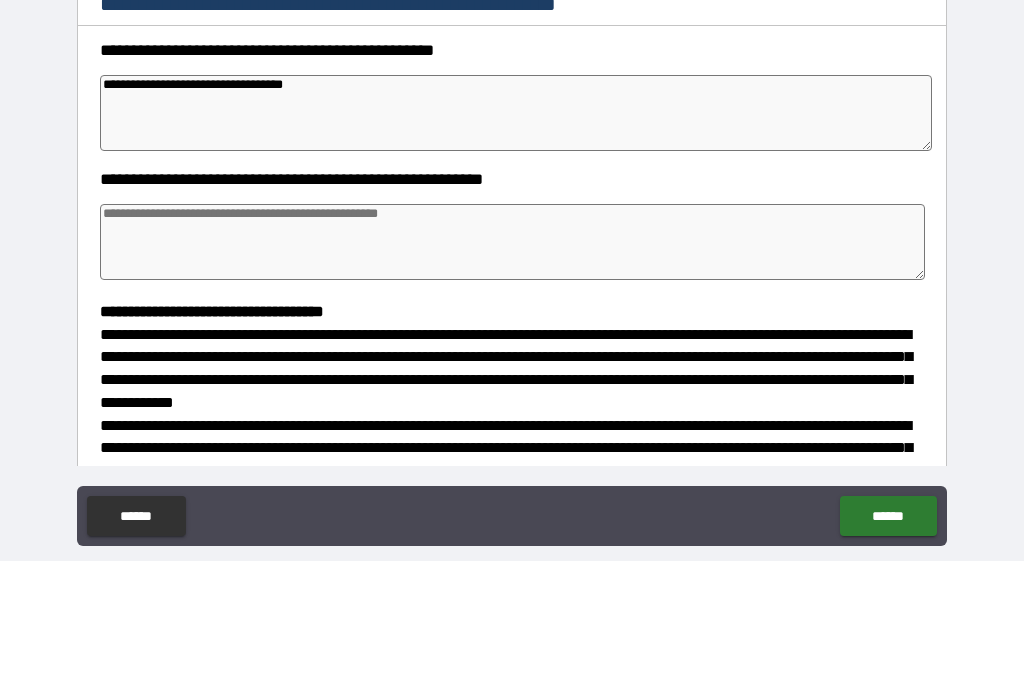 type on "*" 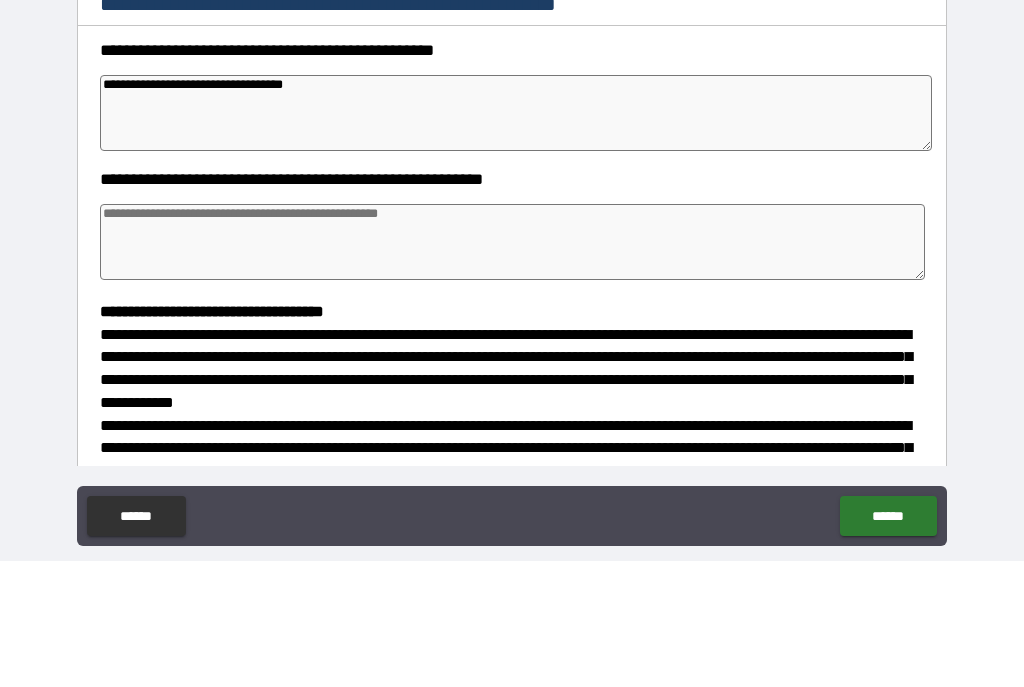 type on "*" 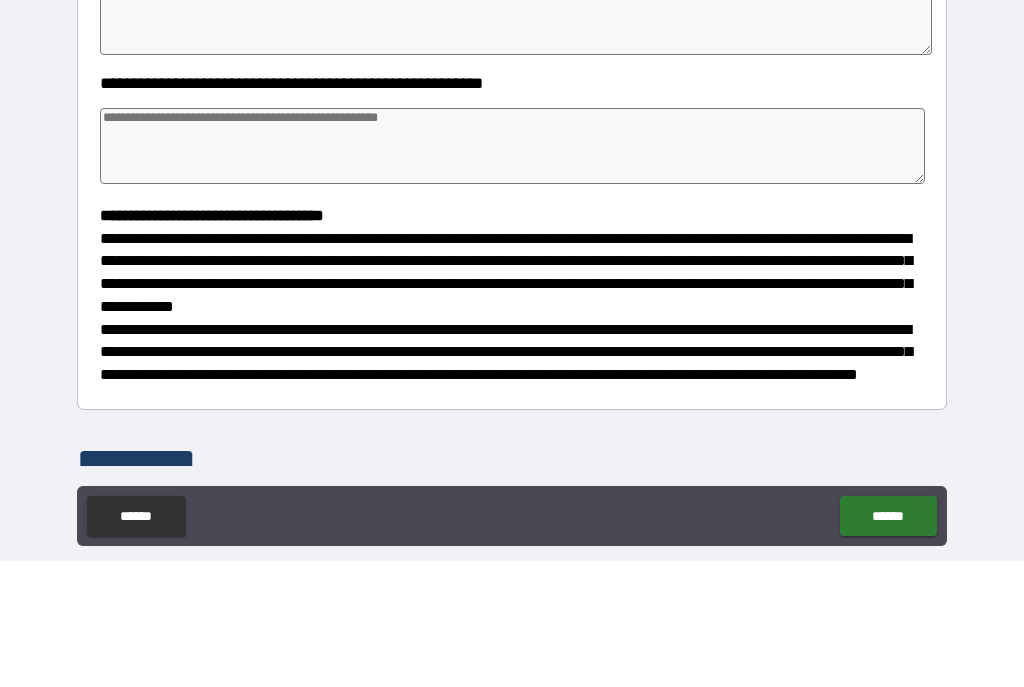 scroll, scrollTop: 304, scrollLeft: 0, axis: vertical 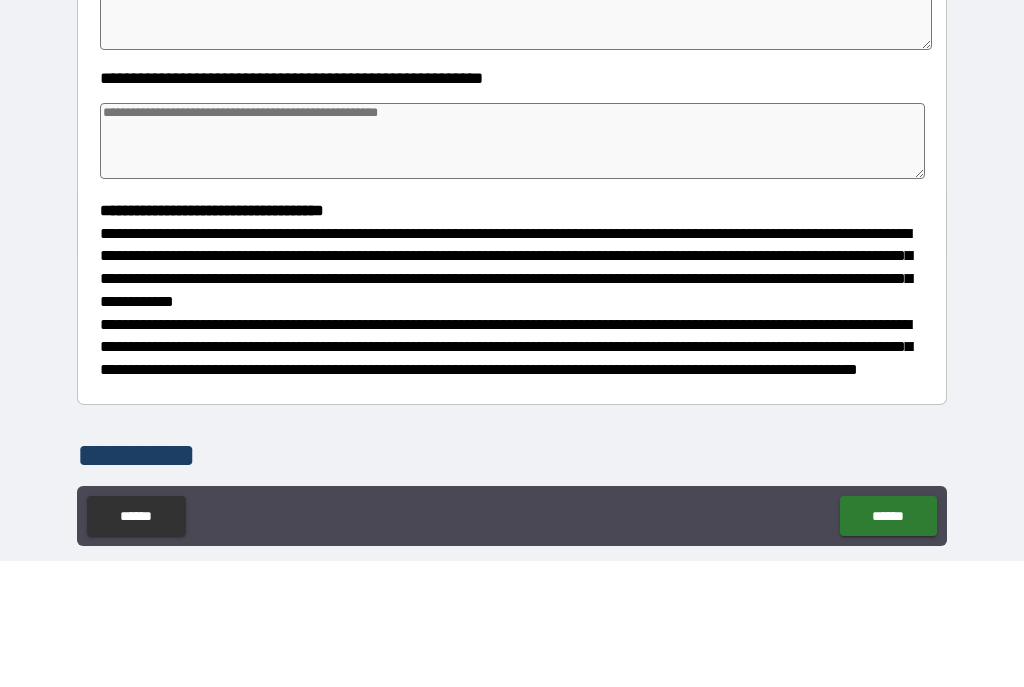 type on "**********" 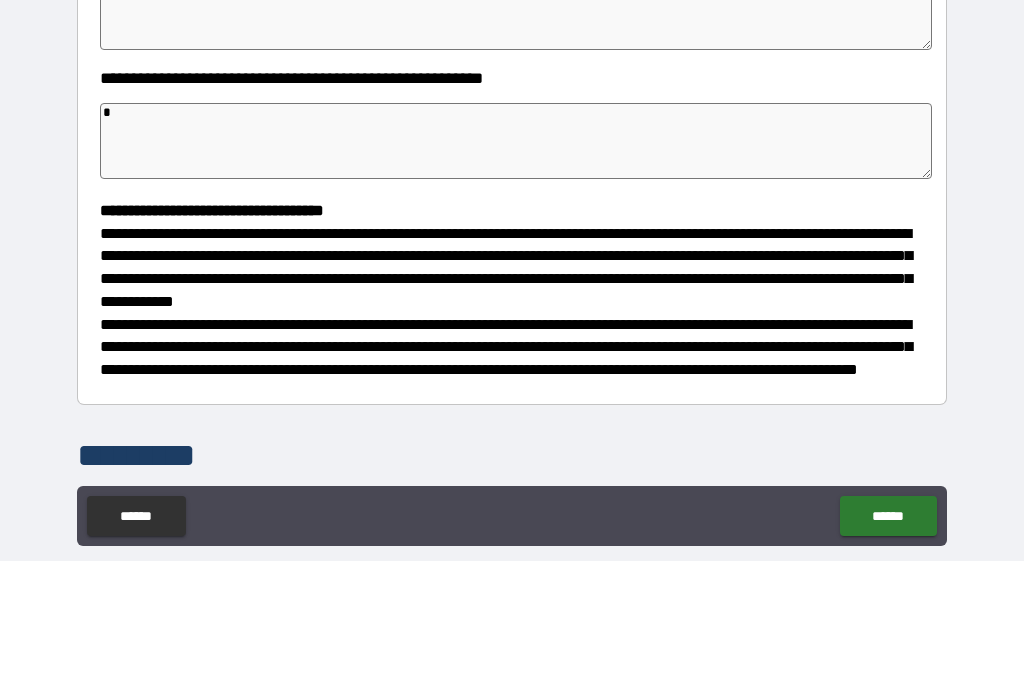 type on "*" 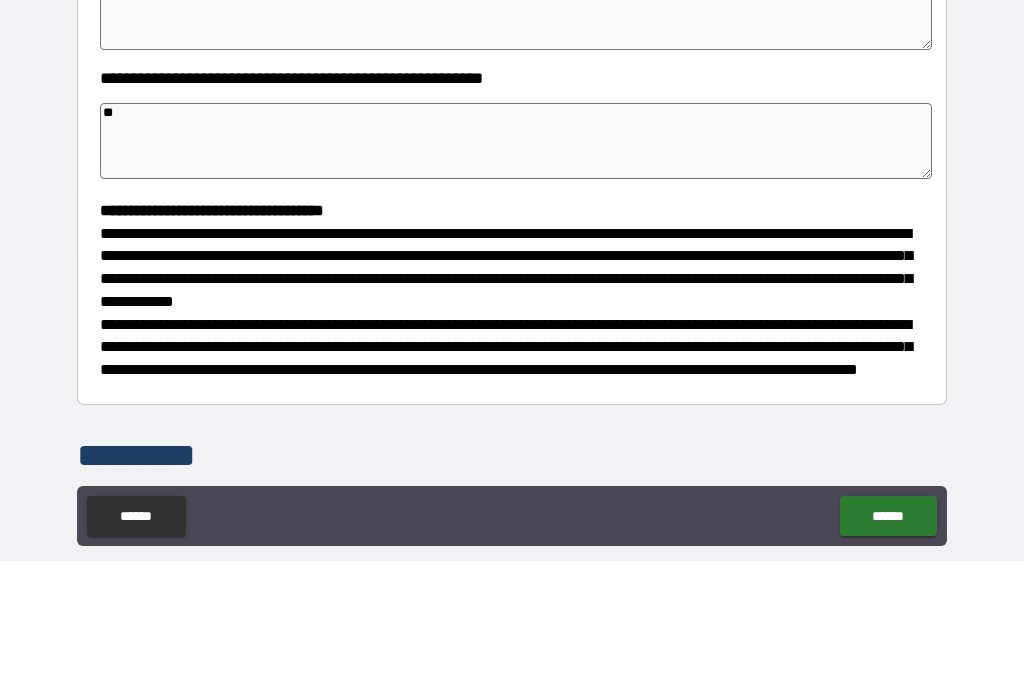 type on "*" 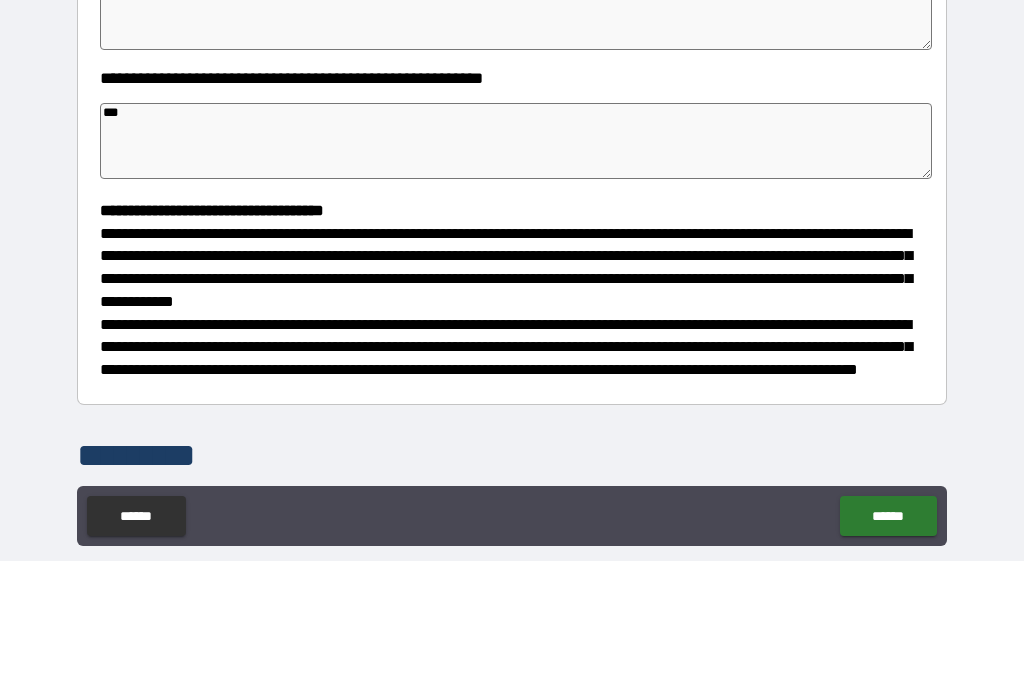 type on "*" 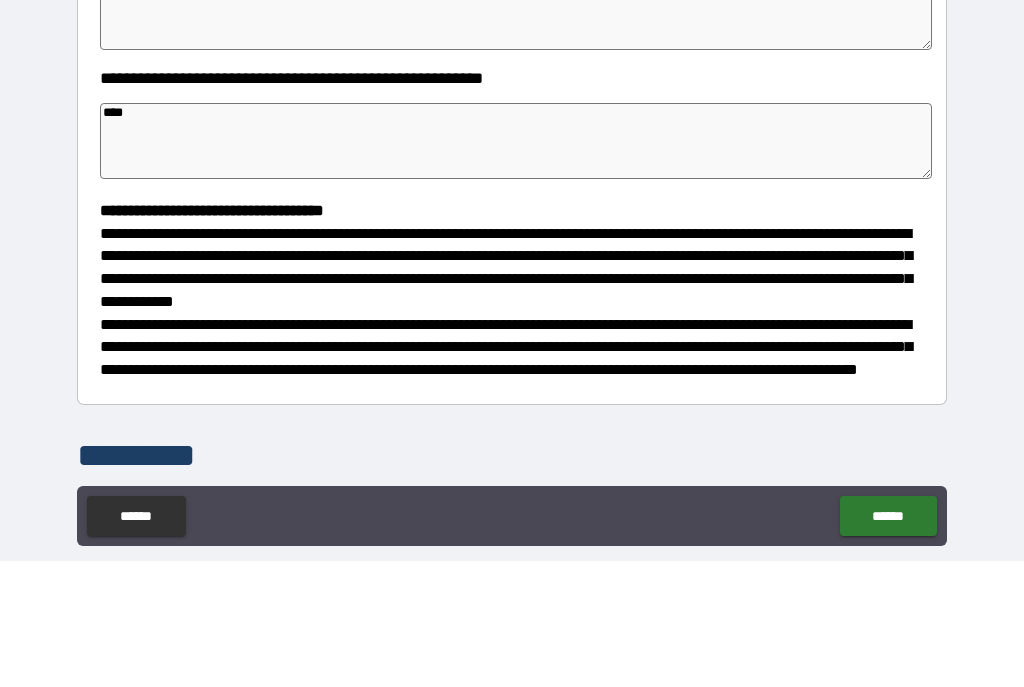 type on "*" 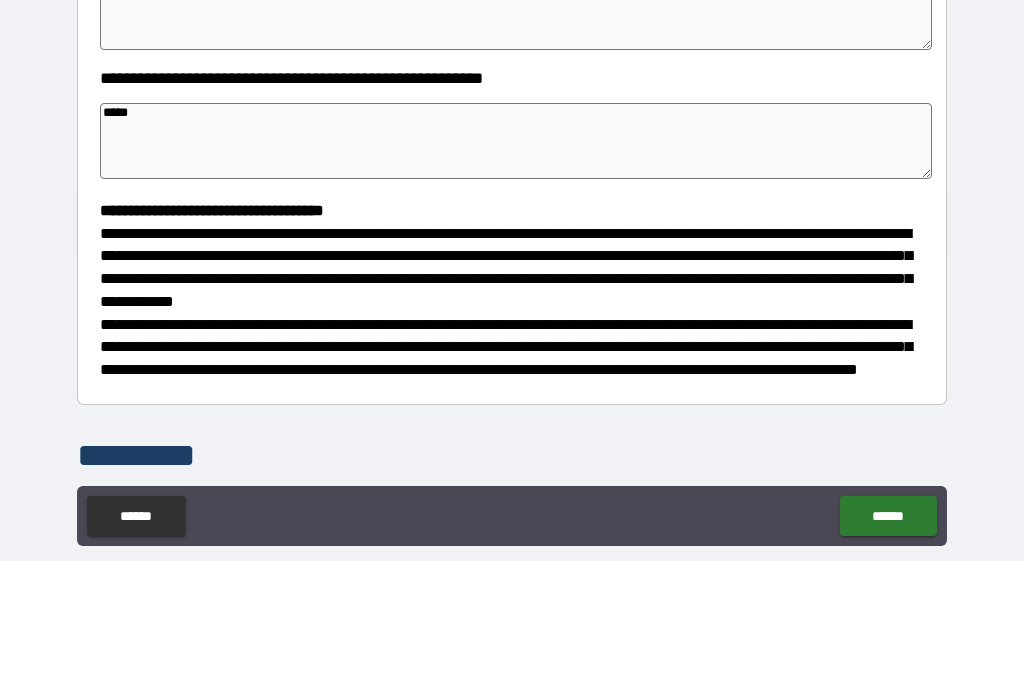 type on "*" 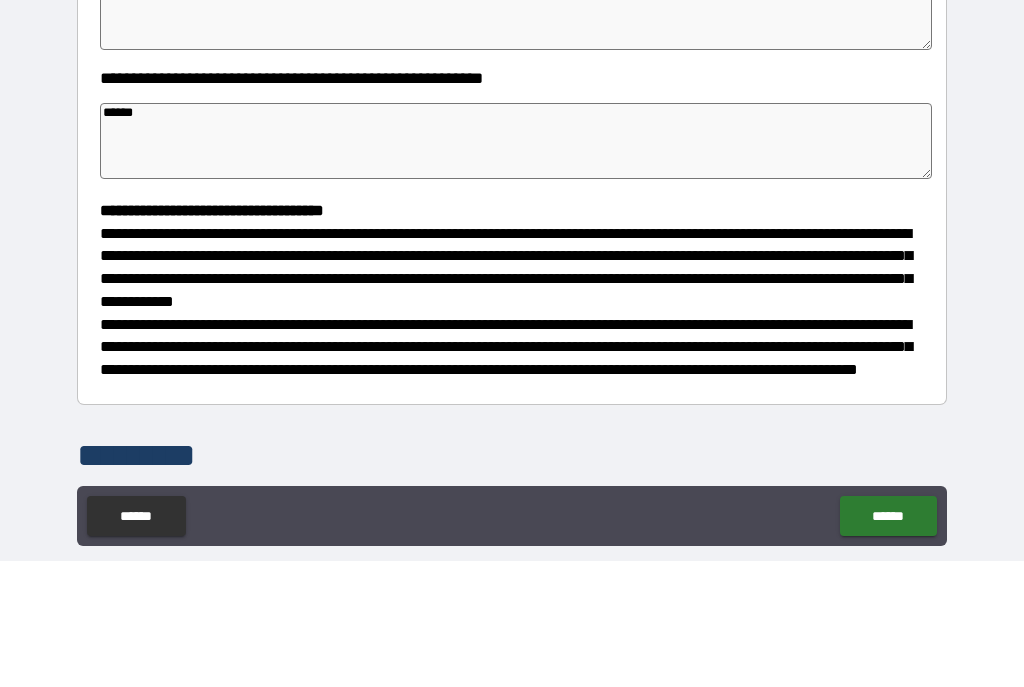 type on "*" 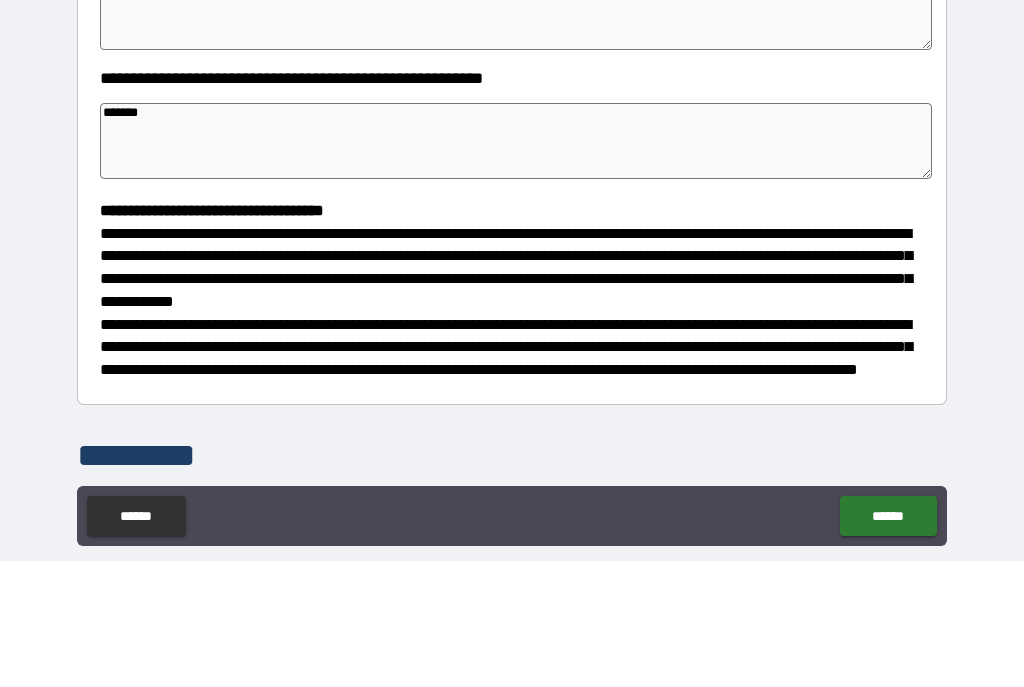 type on "*" 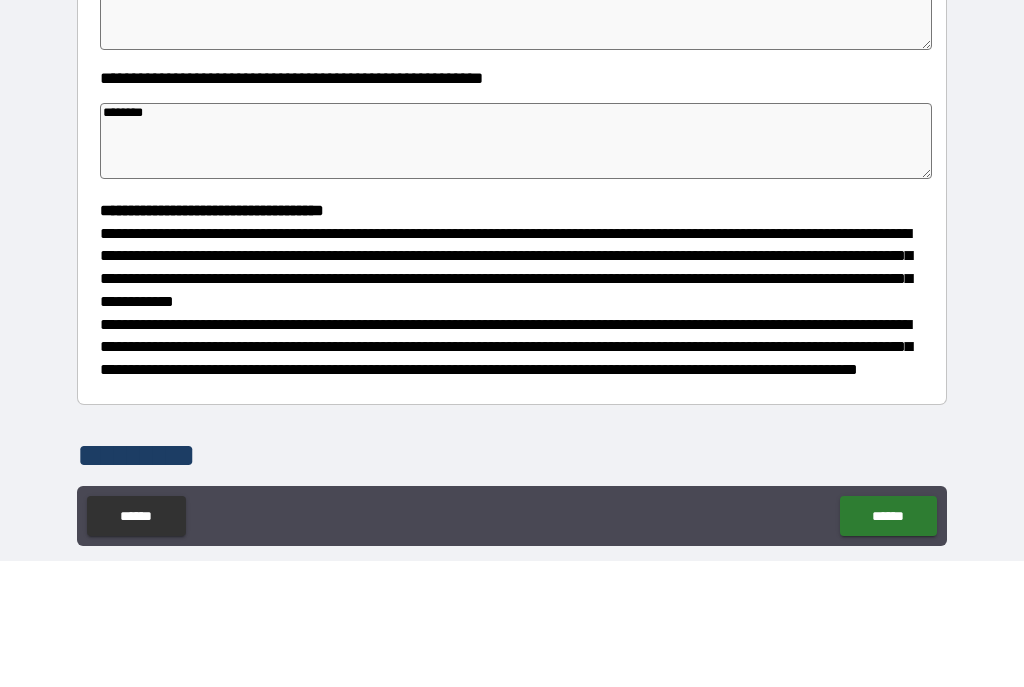type on "*" 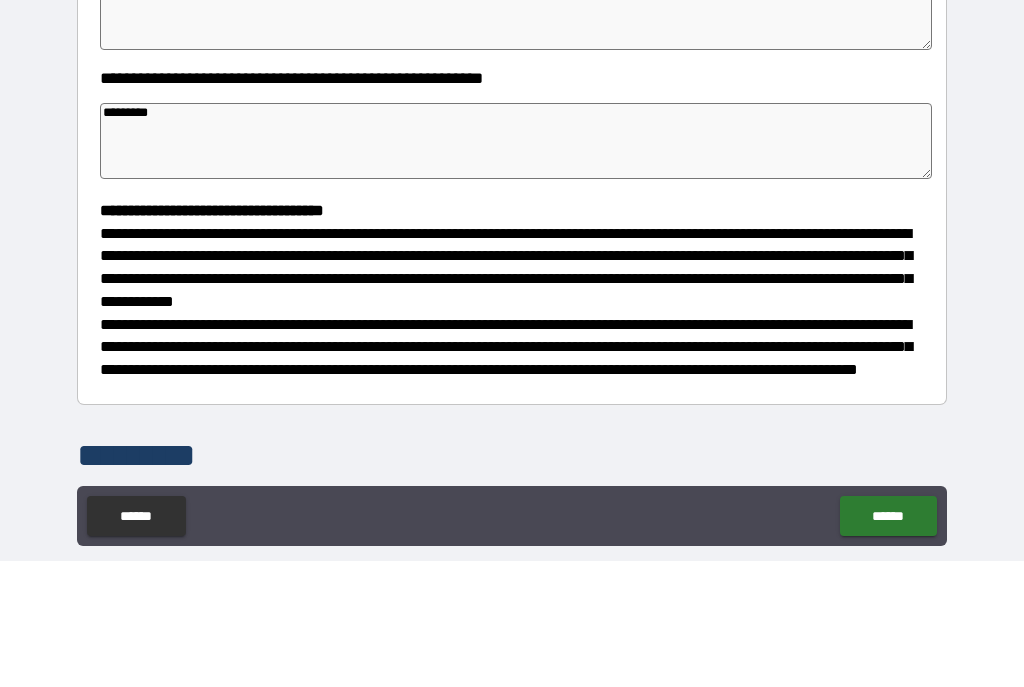 type on "*" 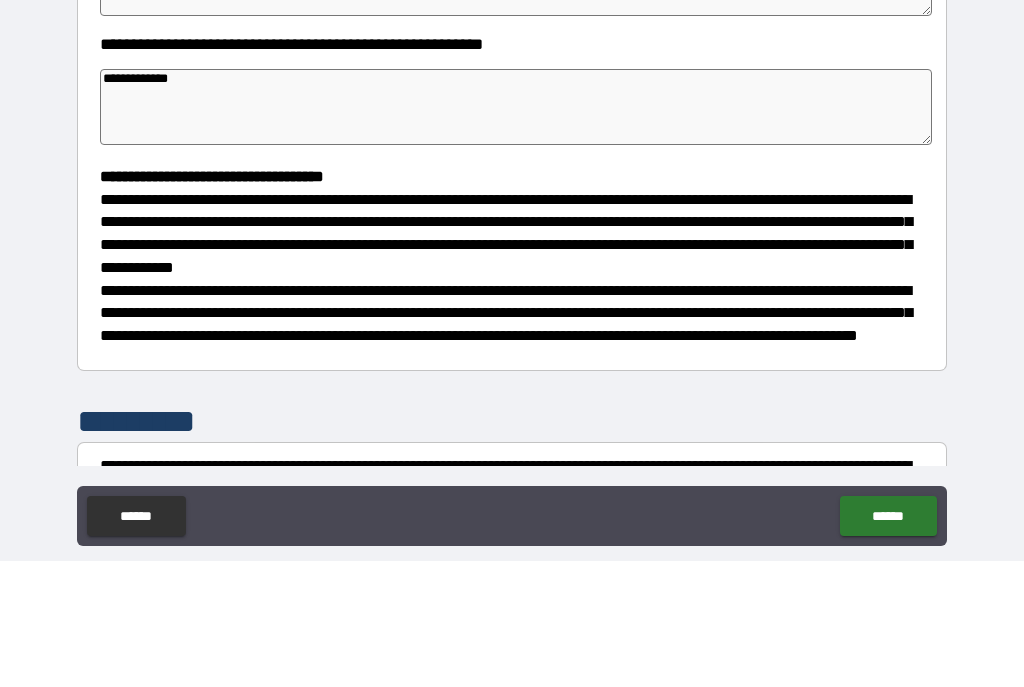 scroll, scrollTop: 340, scrollLeft: 0, axis: vertical 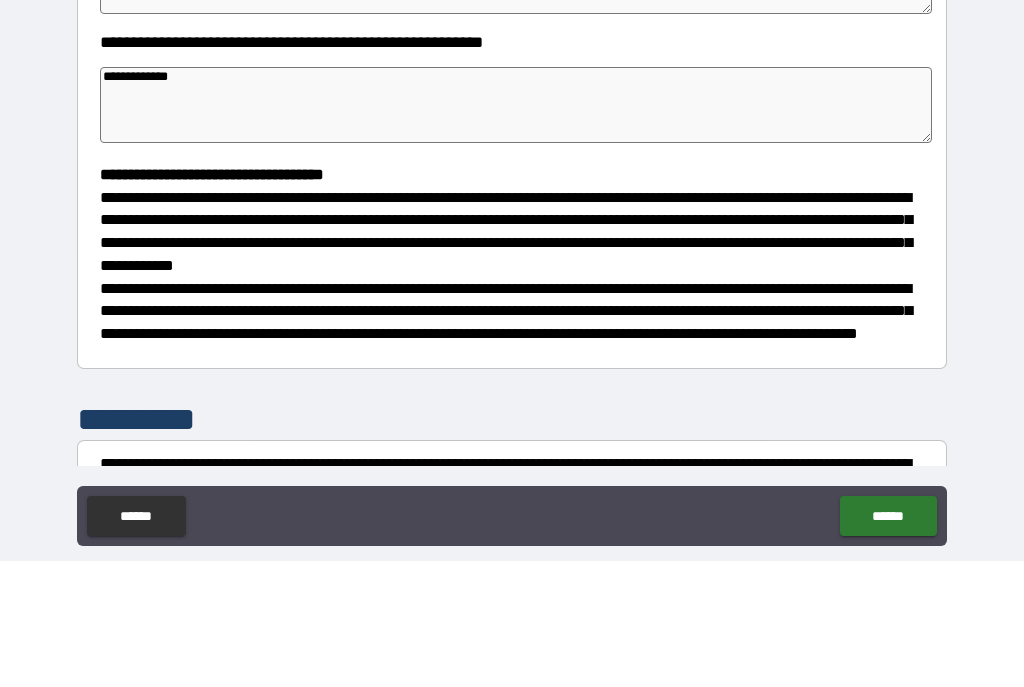 click on "**********" at bounding box center [516, 231] 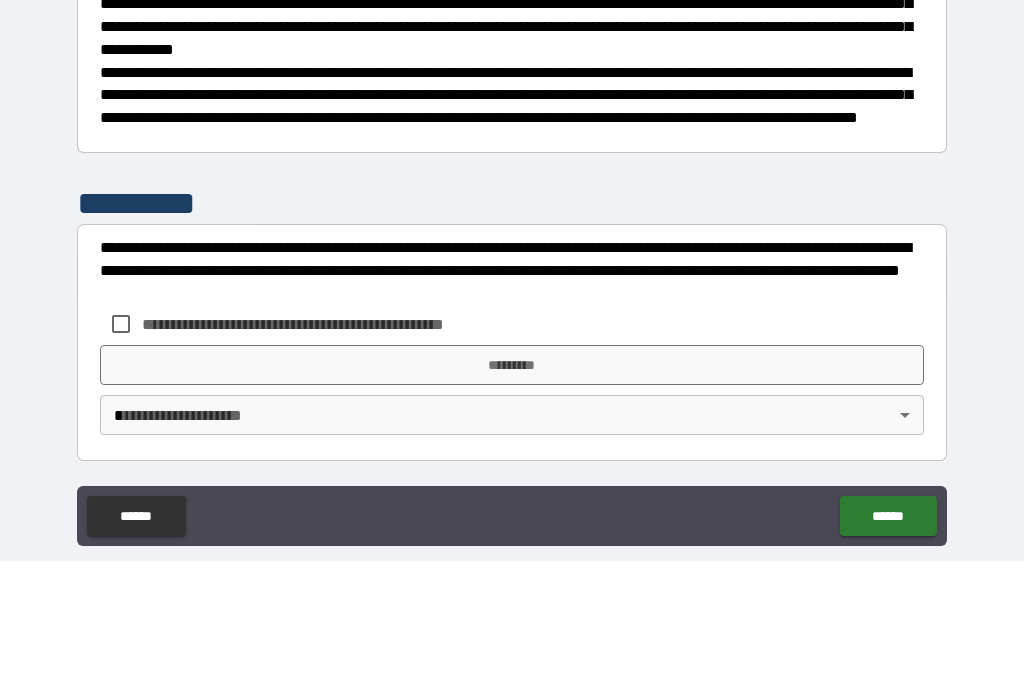 scroll, scrollTop: 572, scrollLeft: 0, axis: vertical 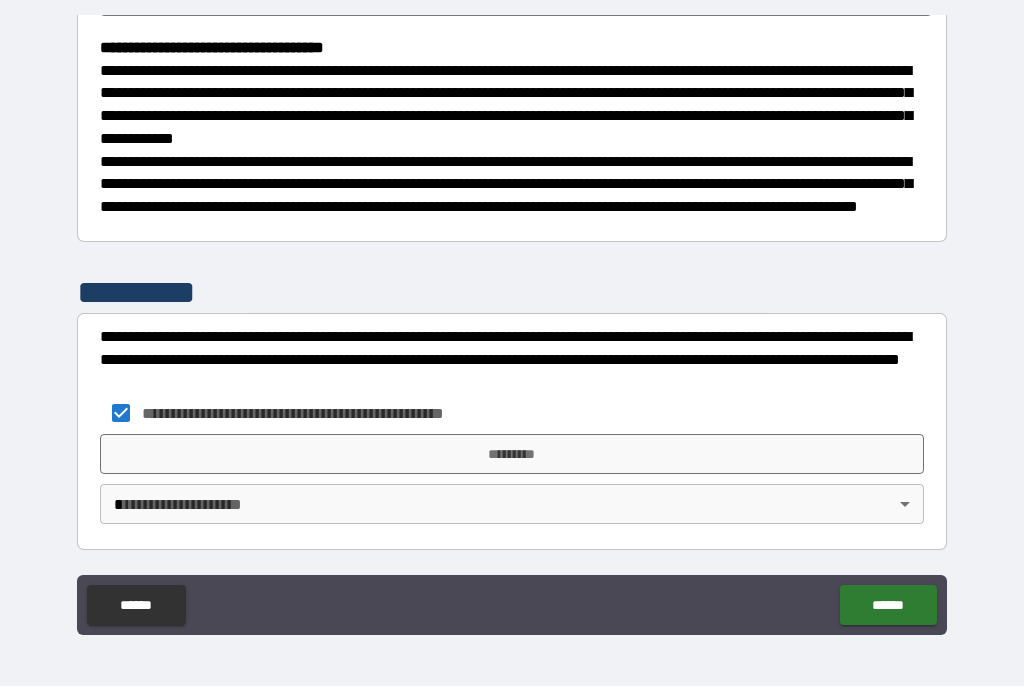 click on "*********" at bounding box center (512, 455) 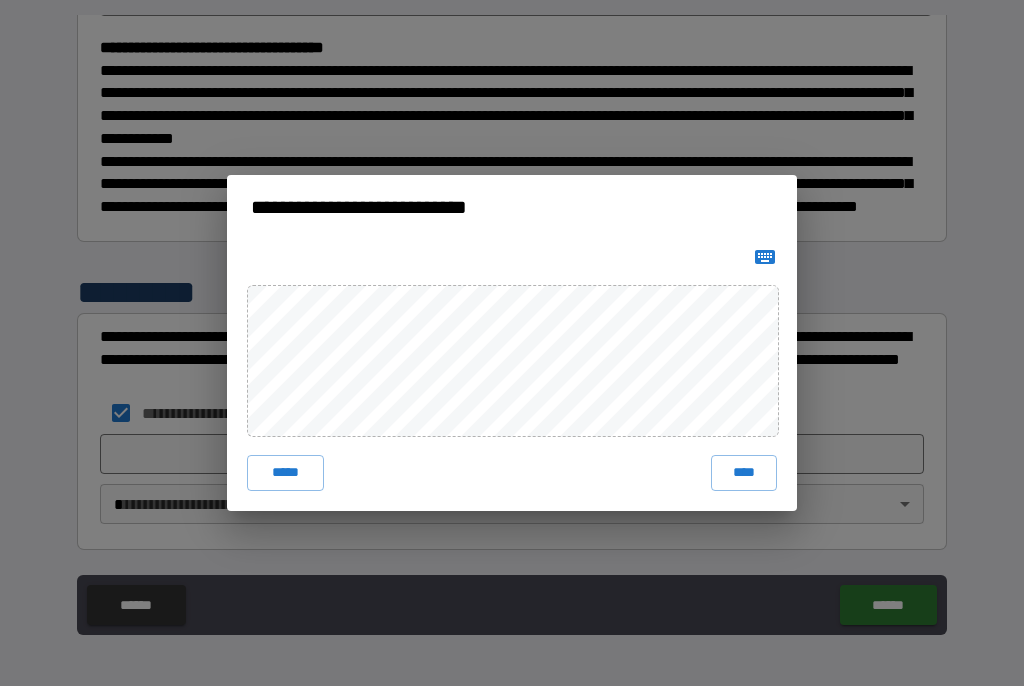 click on "****" at bounding box center [744, 474] 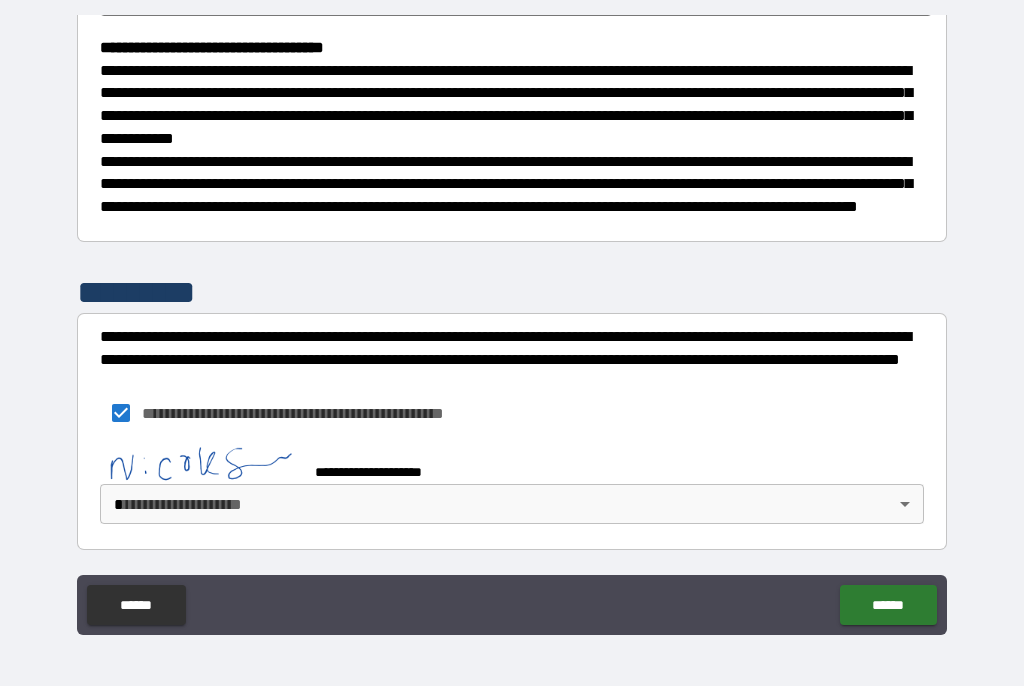 scroll, scrollTop: 562, scrollLeft: 0, axis: vertical 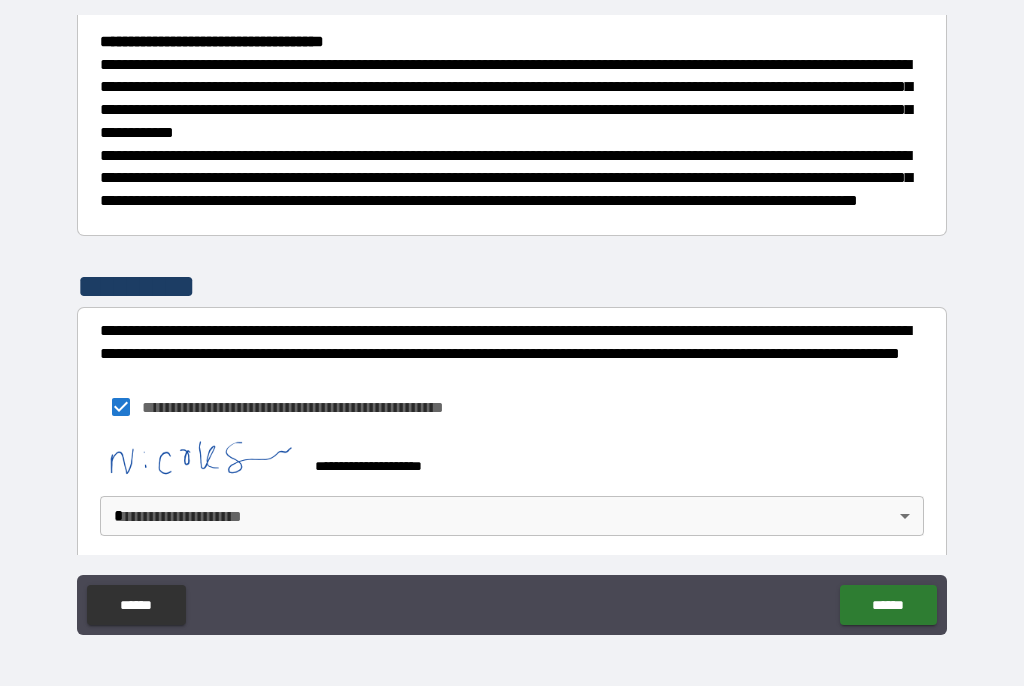 click on "**********" at bounding box center [512, 325] 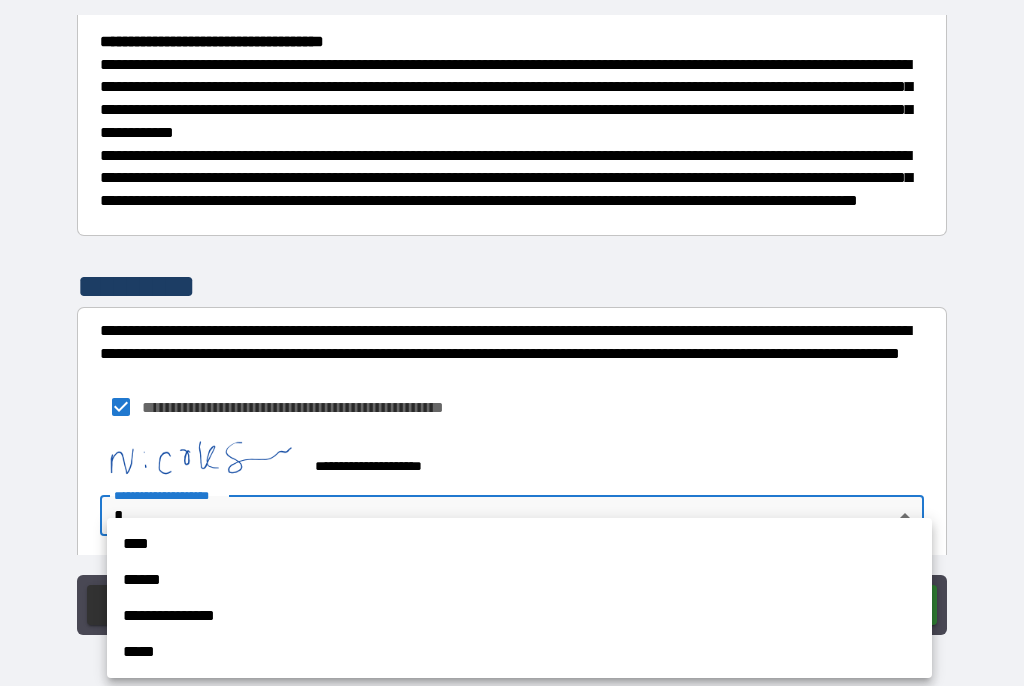 click on "****" at bounding box center (519, 545) 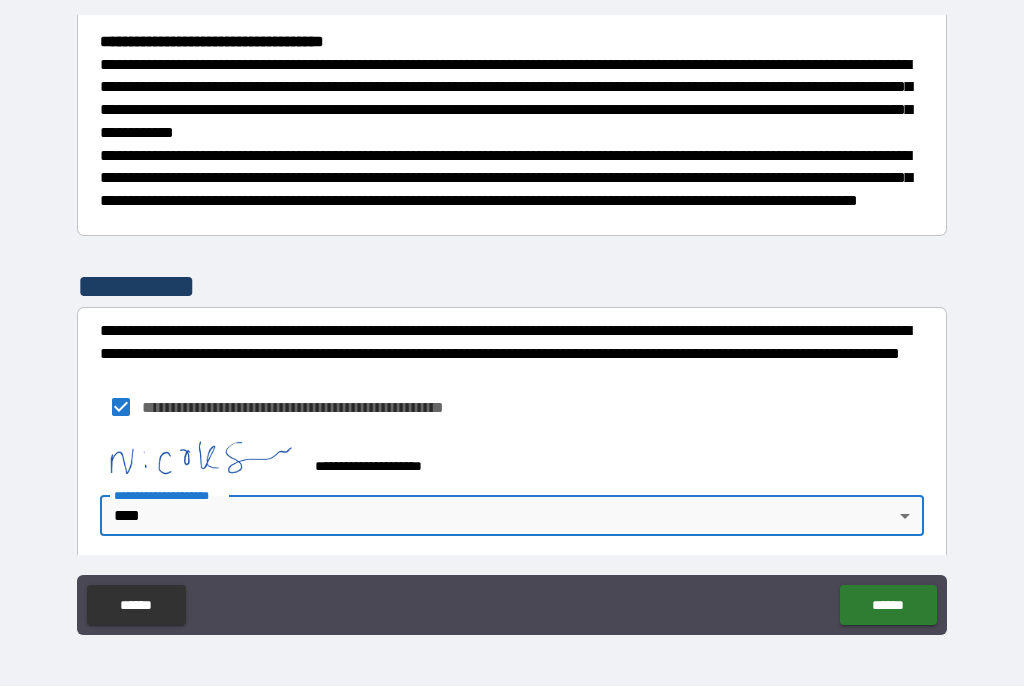 click on "******" at bounding box center [888, 606] 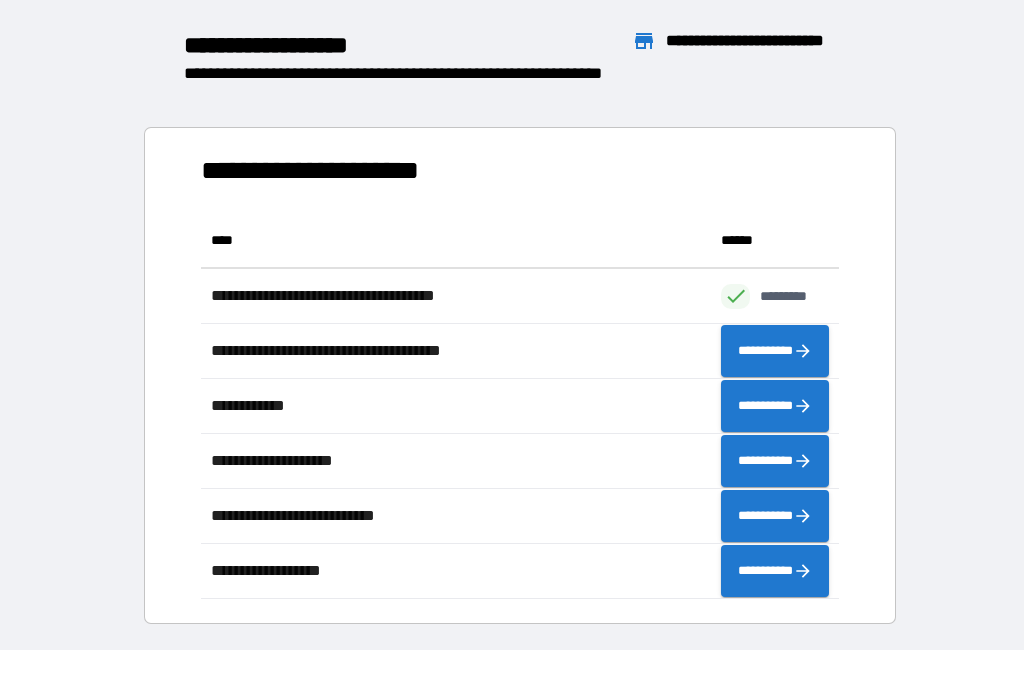scroll, scrollTop: 1, scrollLeft: 1, axis: both 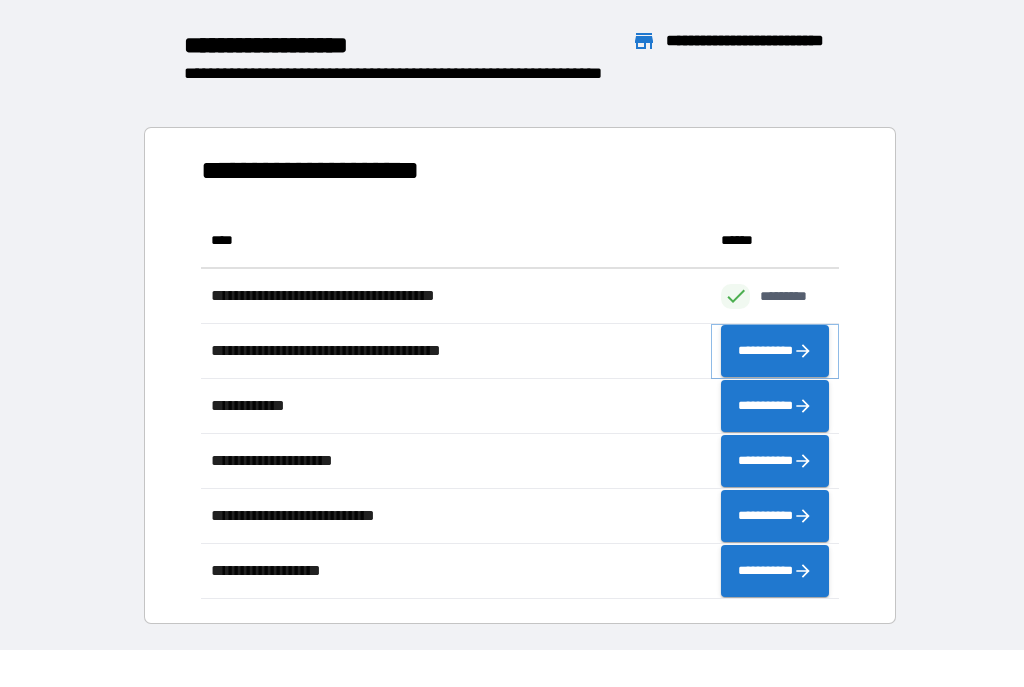 click on "**********" at bounding box center [775, 352] 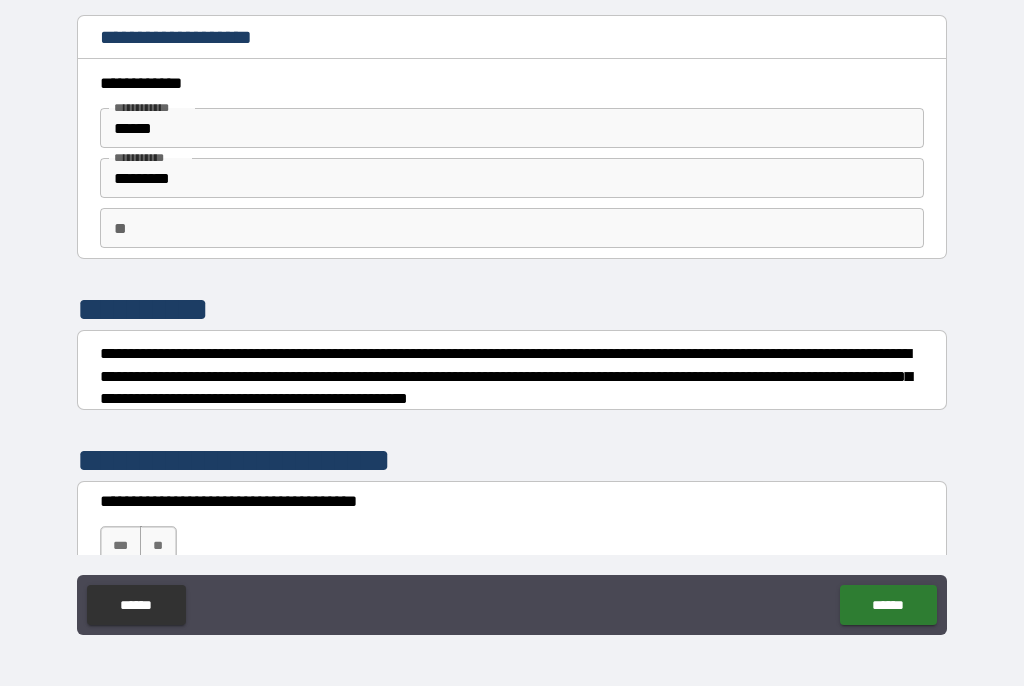 click on "**" at bounding box center (512, 229) 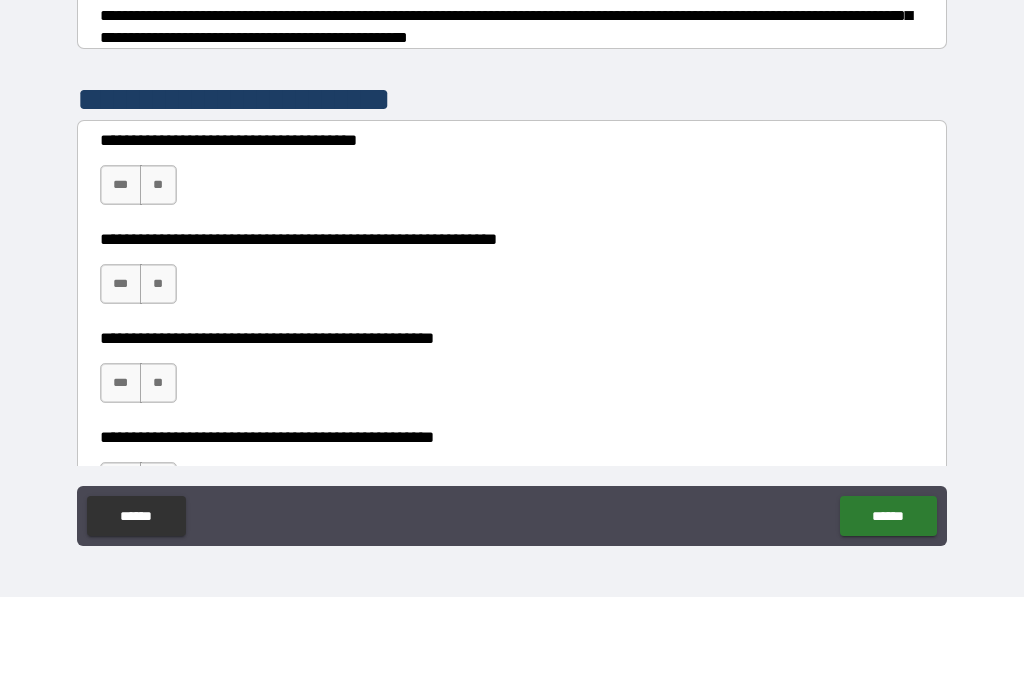 scroll, scrollTop: 286, scrollLeft: 0, axis: vertical 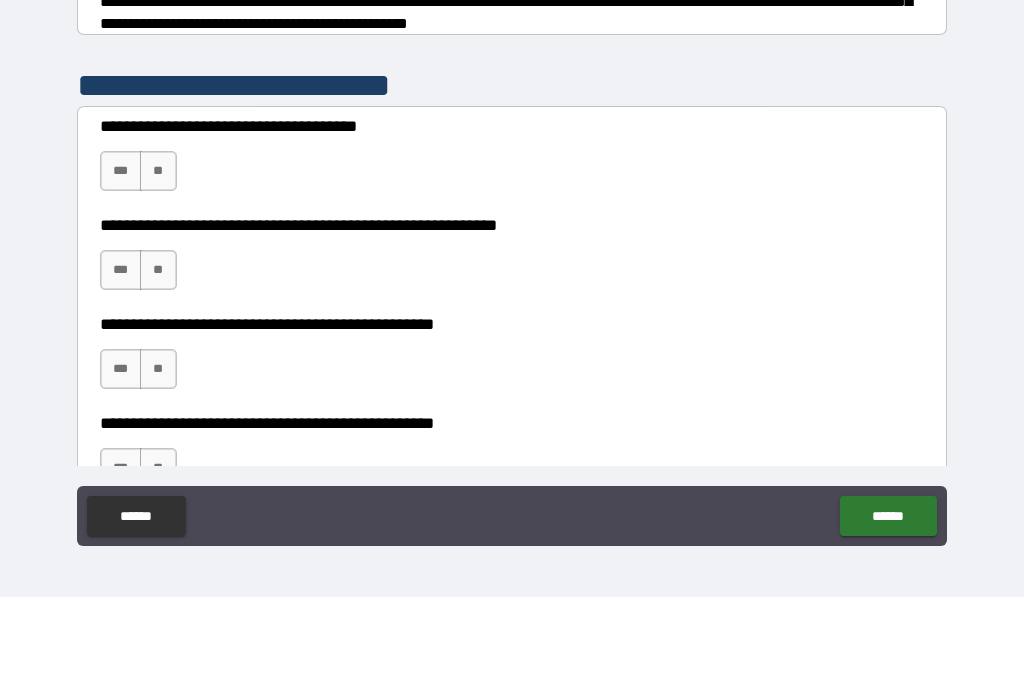 click on "**" at bounding box center [158, 261] 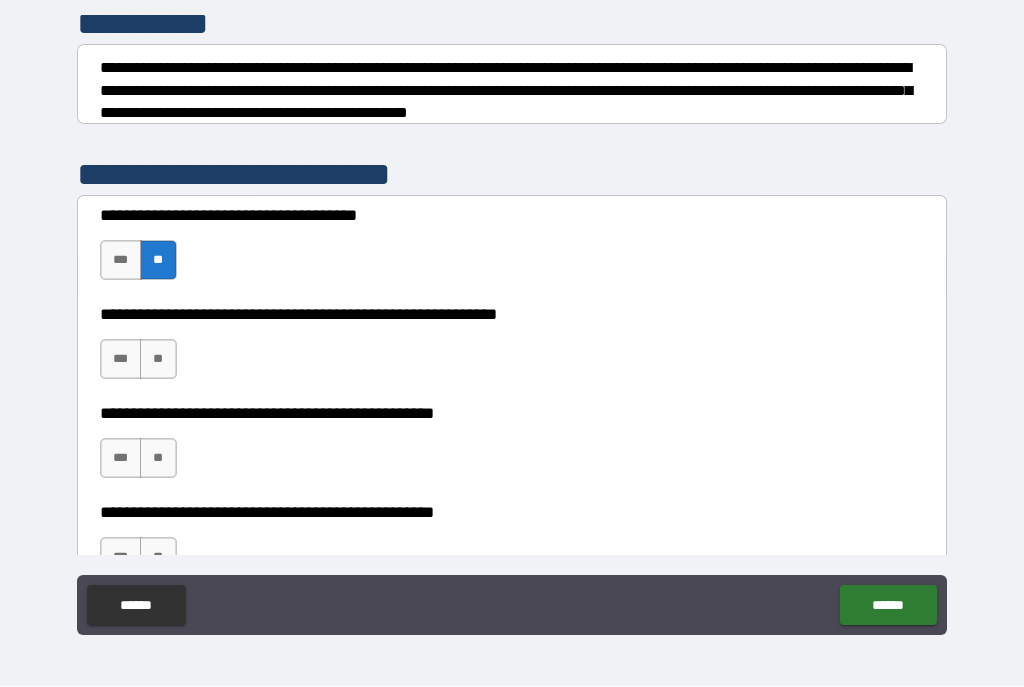 click on "**" at bounding box center (158, 360) 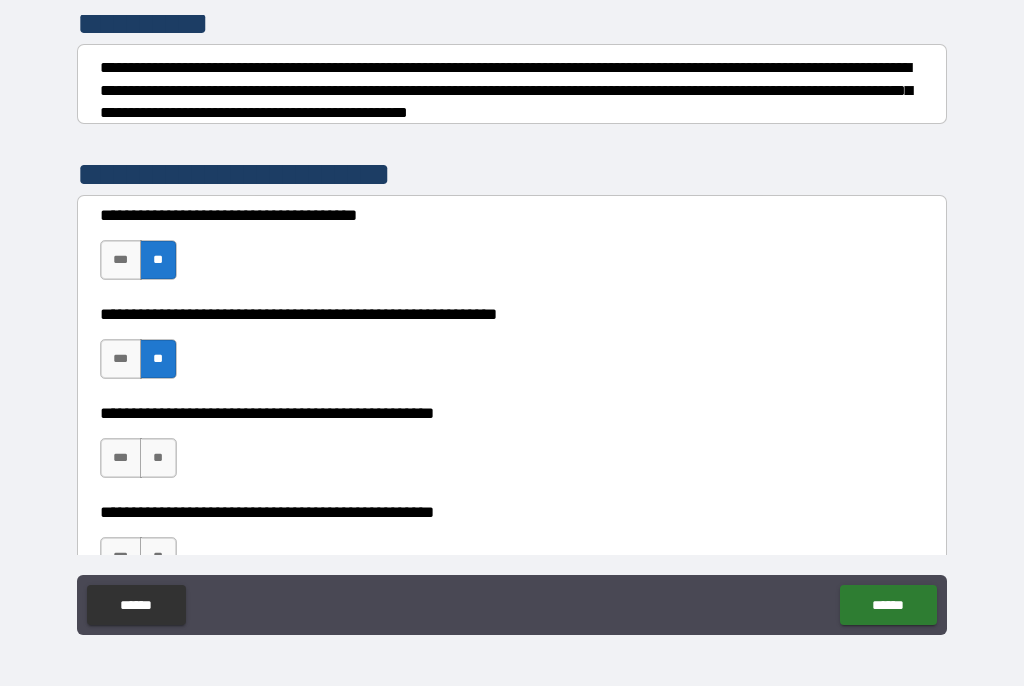 click on "***" at bounding box center [121, 360] 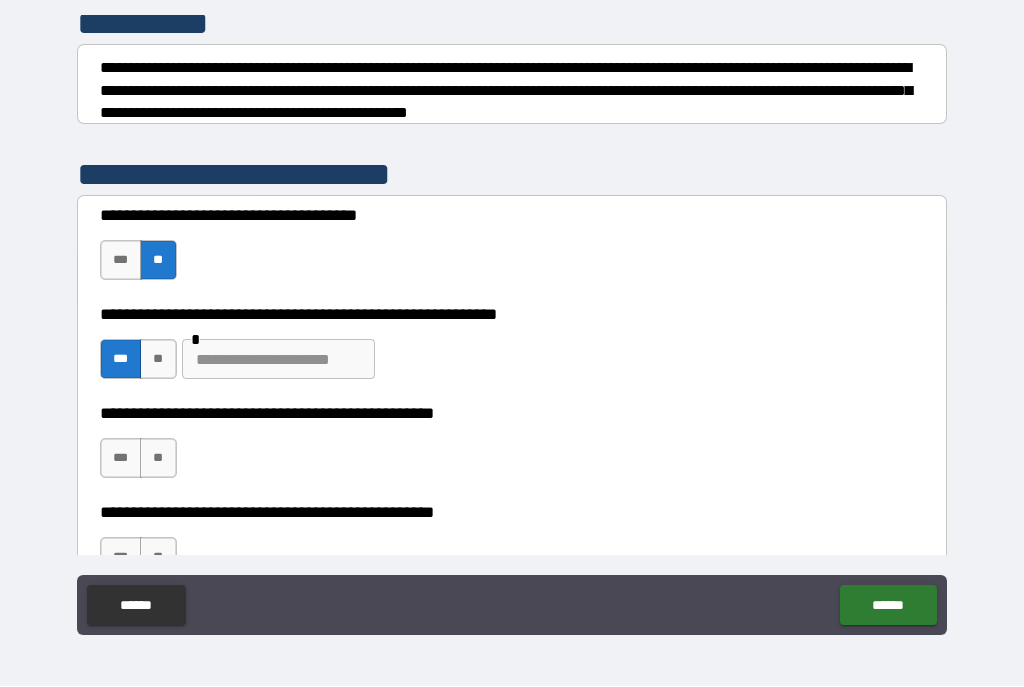 click at bounding box center [278, 360] 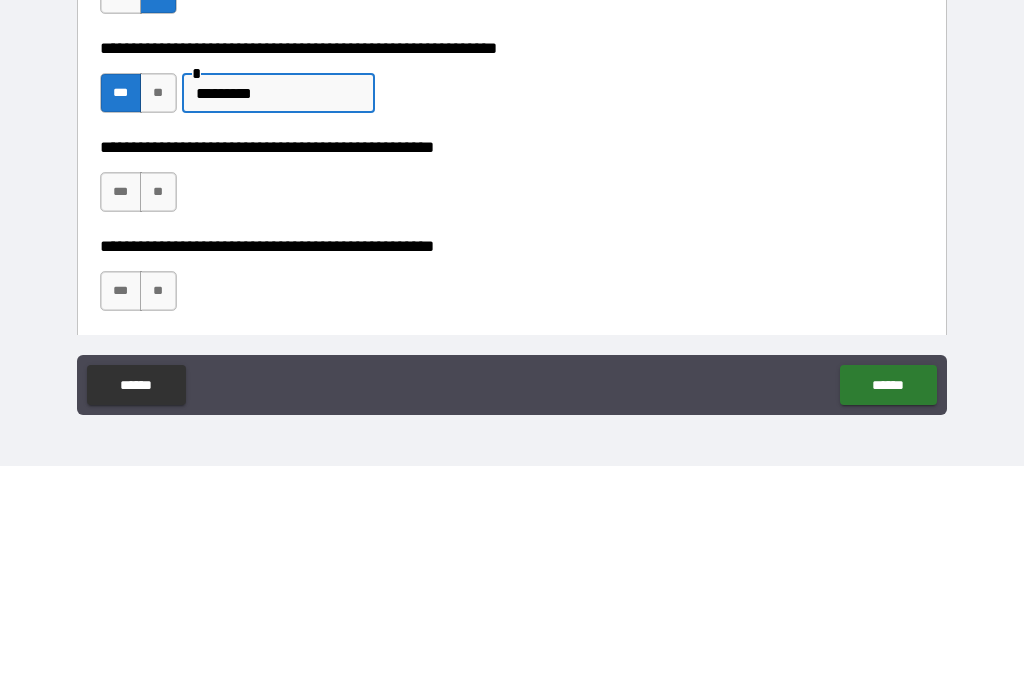 scroll, scrollTop: 335, scrollLeft: 0, axis: vertical 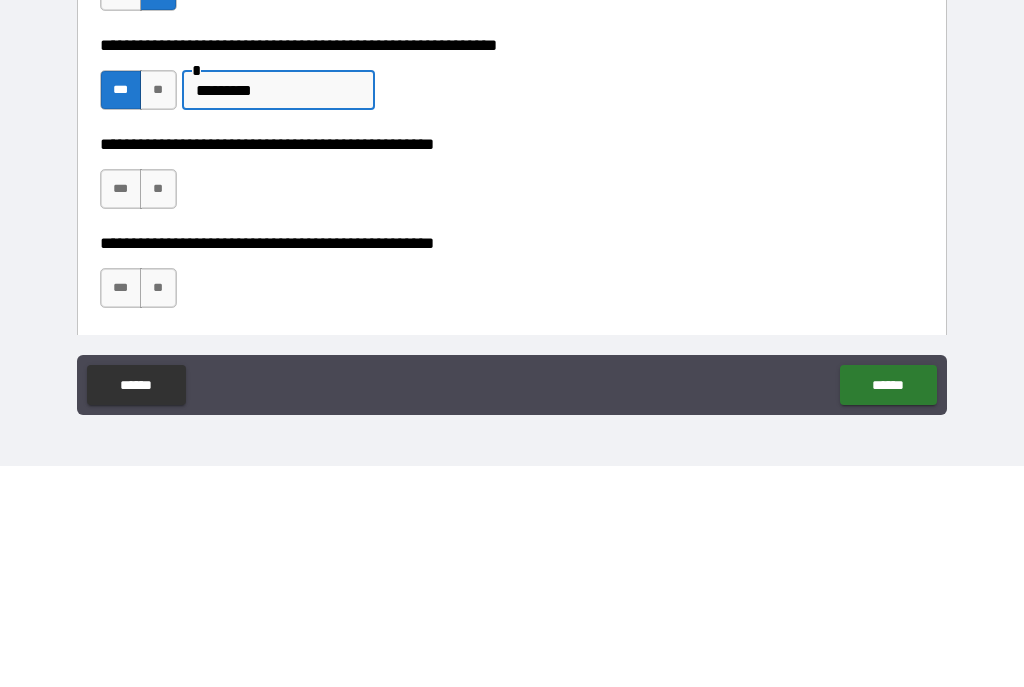 click on "***" at bounding box center (121, 410) 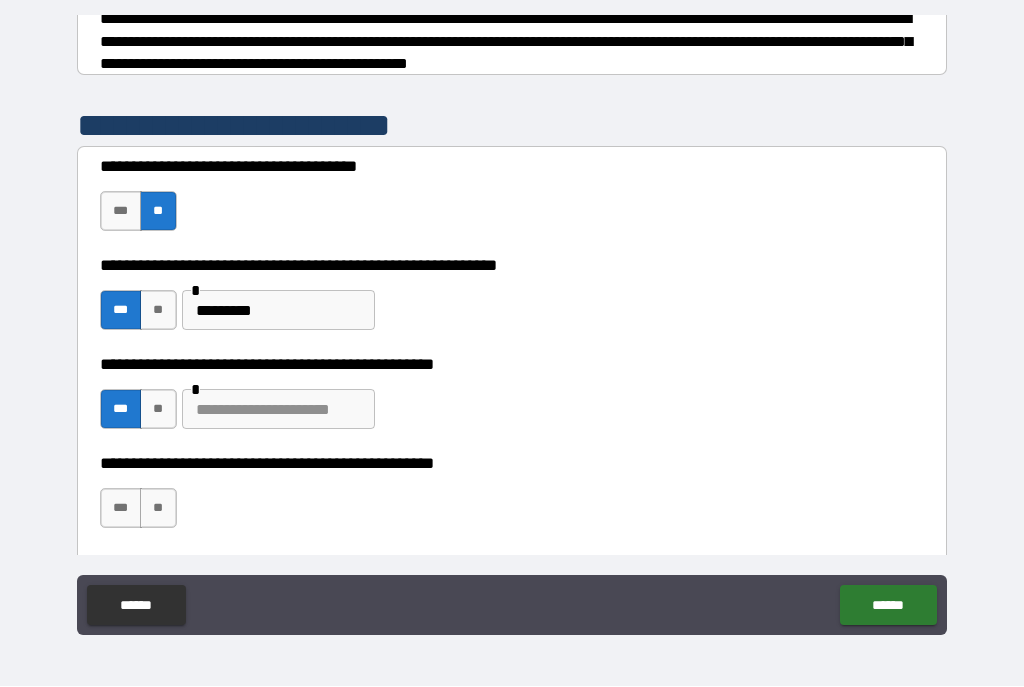 click on "***" at bounding box center [121, 509] 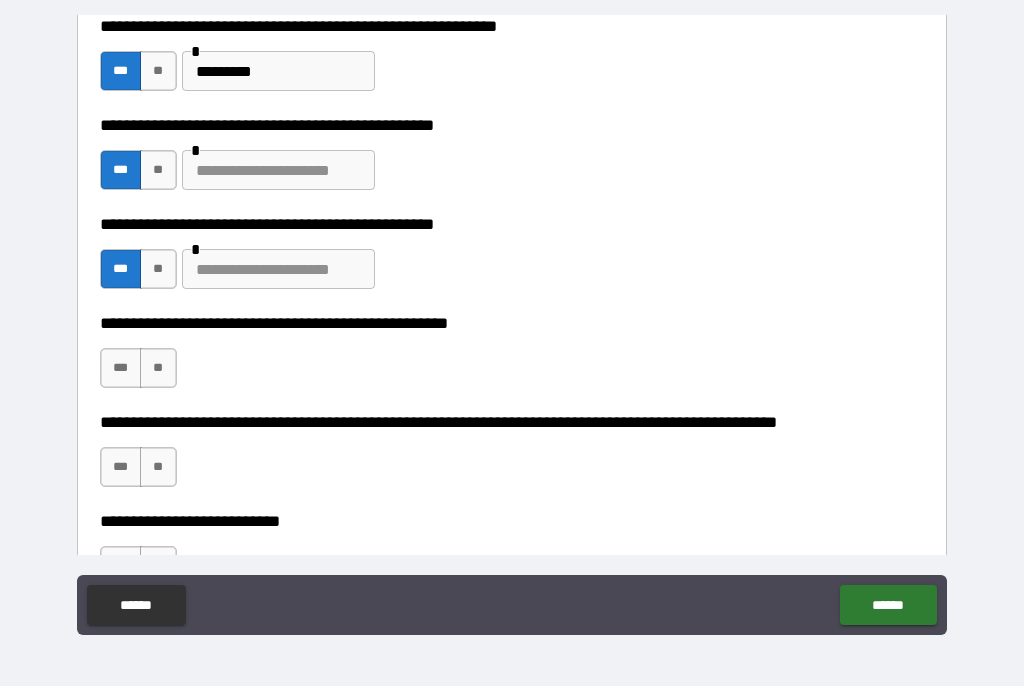 scroll, scrollTop: 576, scrollLeft: 0, axis: vertical 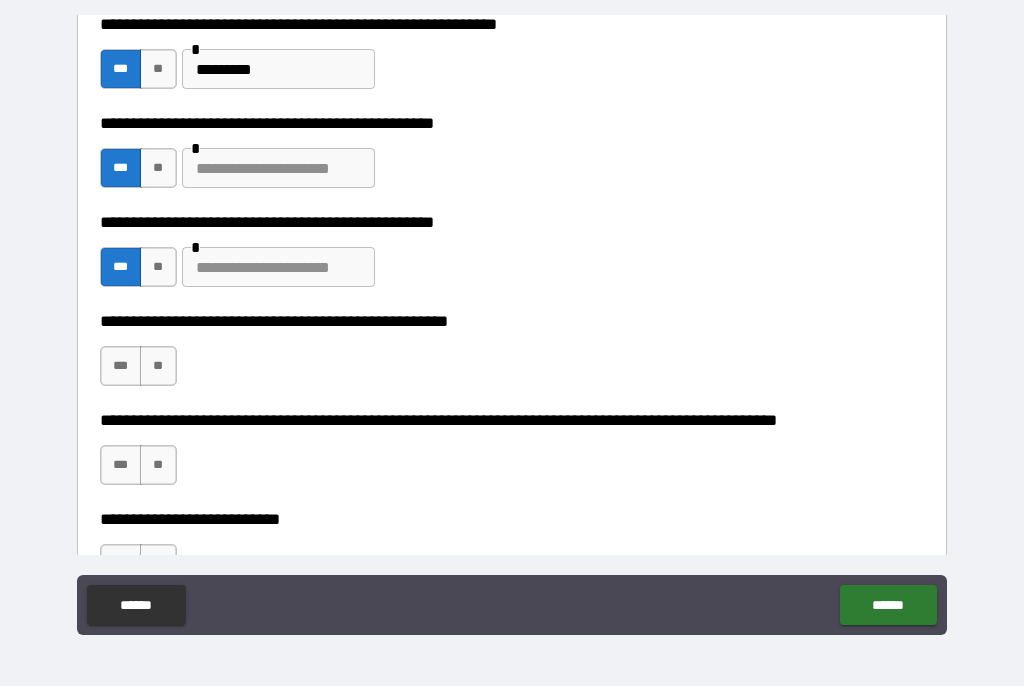 click on "**" at bounding box center [158, 268] 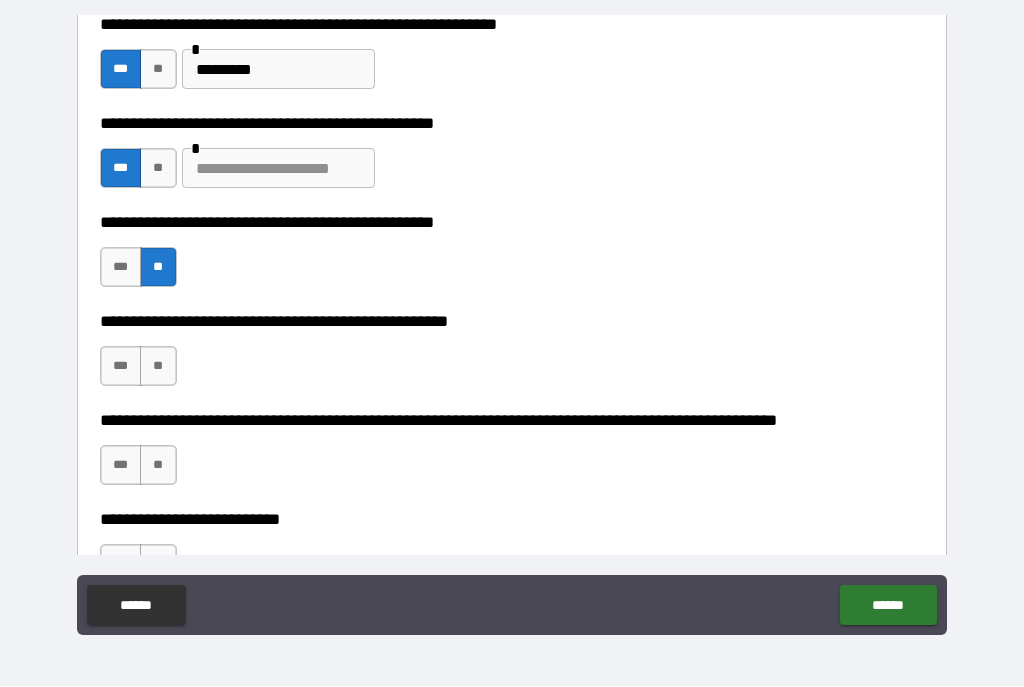 click on "**" at bounding box center [158, 268] 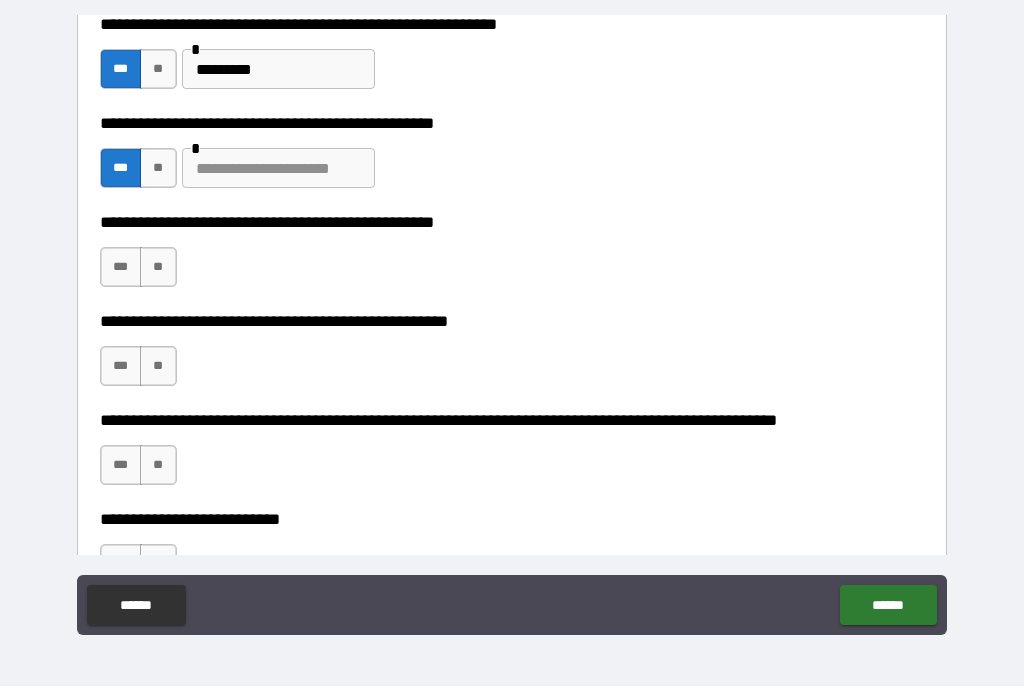 click at bounding box center (278, 169) 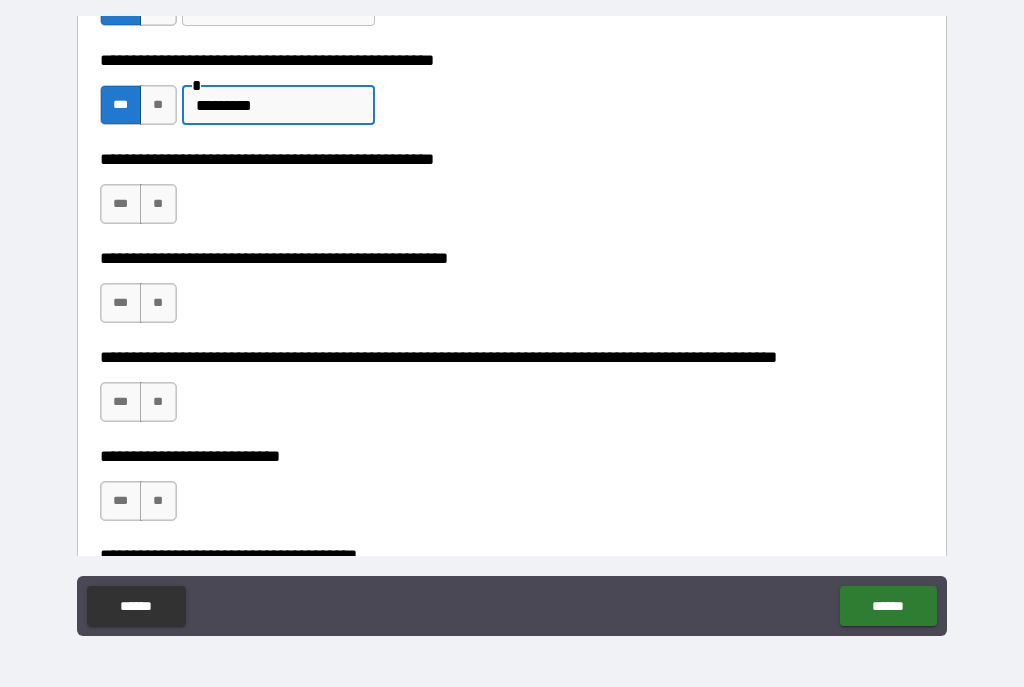scroll, scrollTop: 653, scrollLeft: 0, axis: vertical 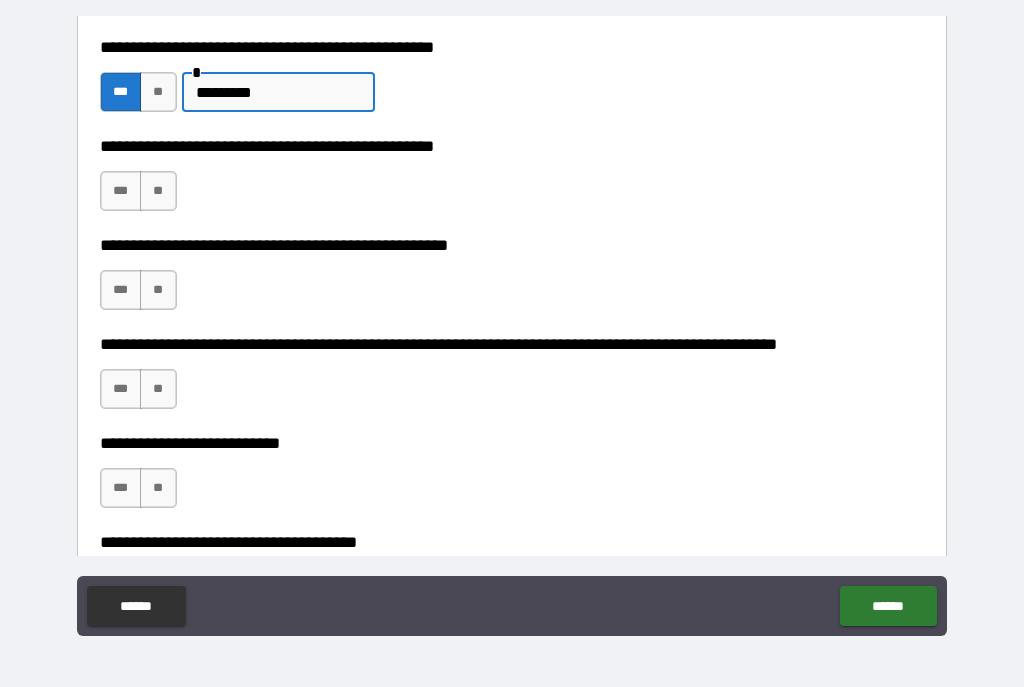 click on "**" at bounding box center (158, 191) 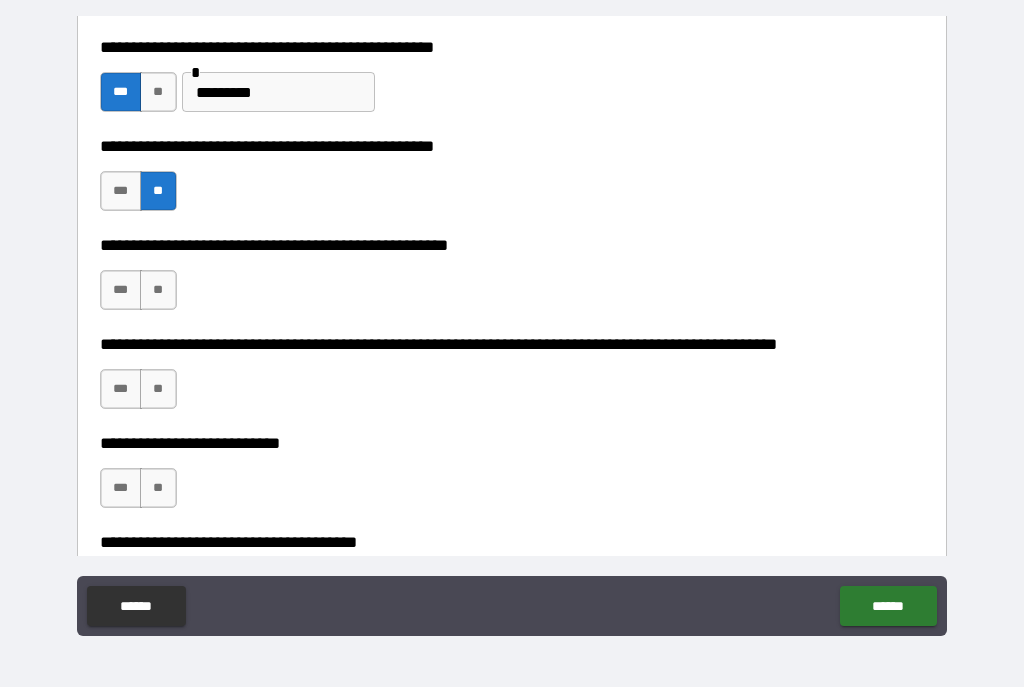 click on "**" at bounding box center [158, 290] 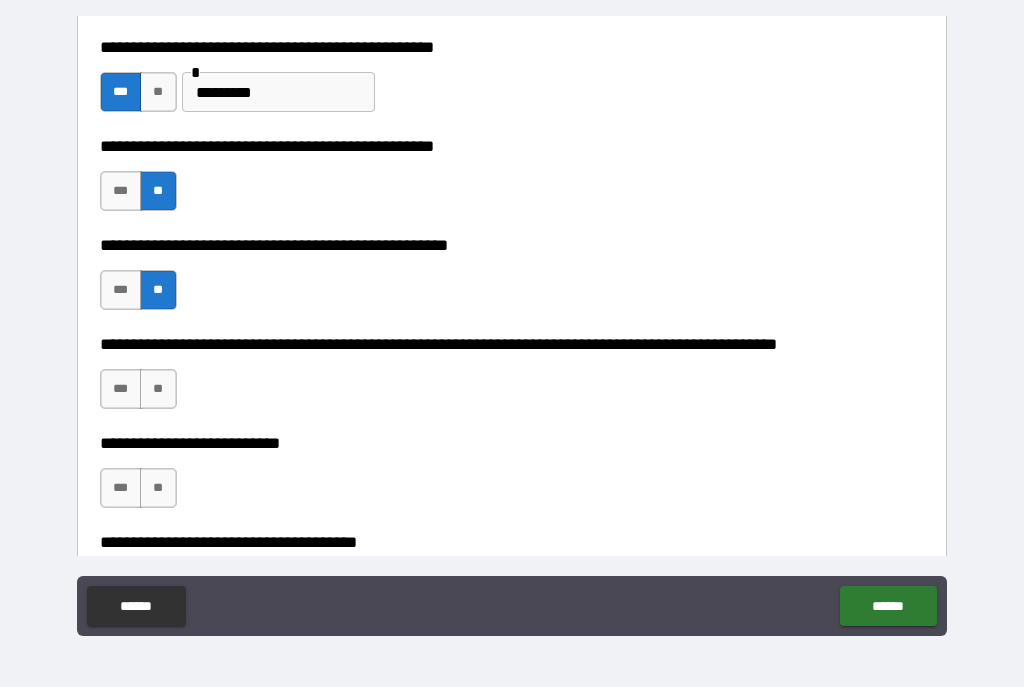click on "**" at bounding box center (158, 389) 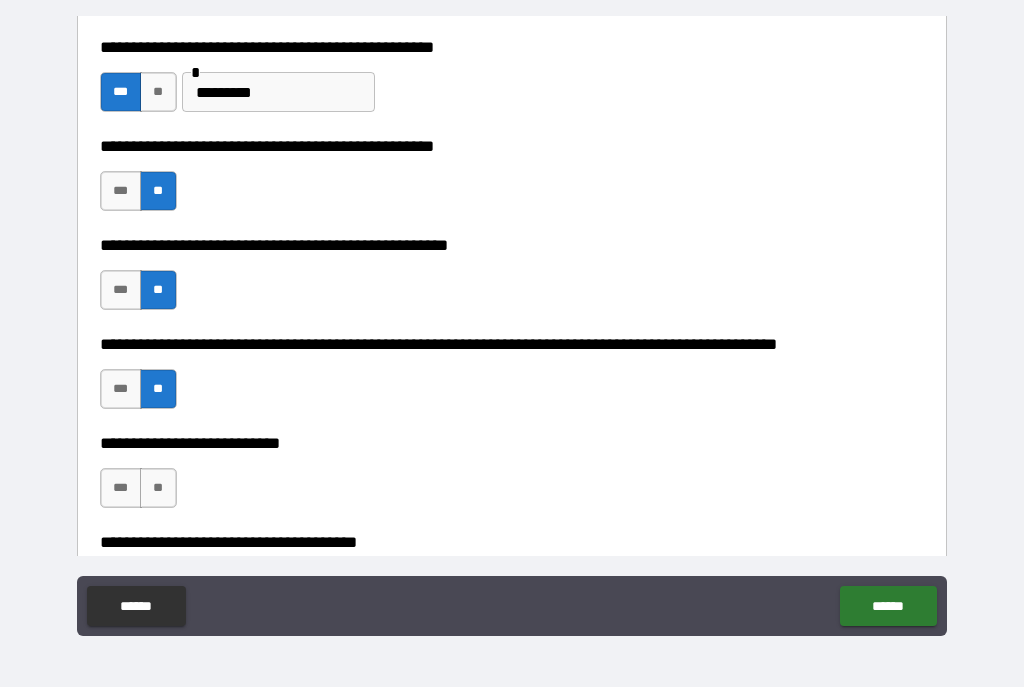 click on "**" at bounding box center (158, 488) 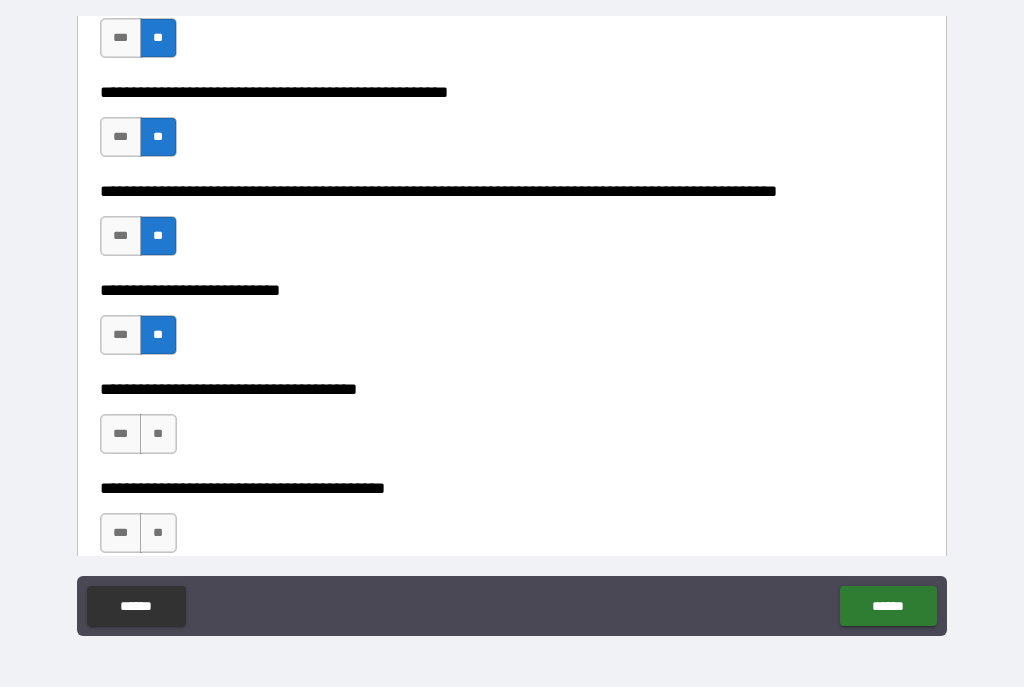 scroll, scrollTop: 810, scrollLeft: 0, axis: vertical 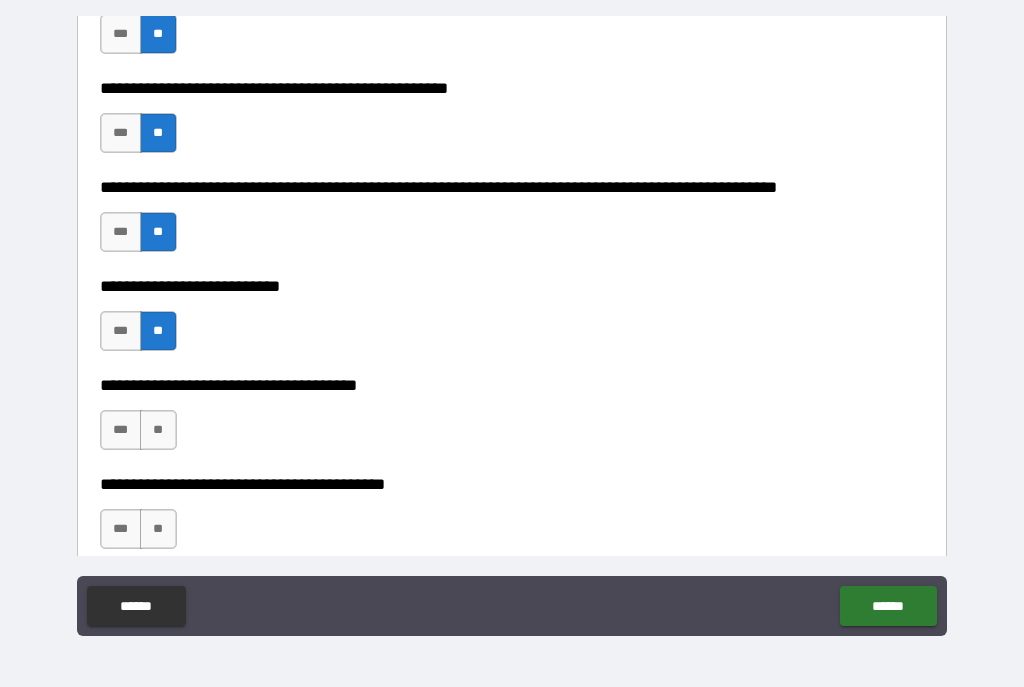 click on "***" at bounding box center (121, 430) 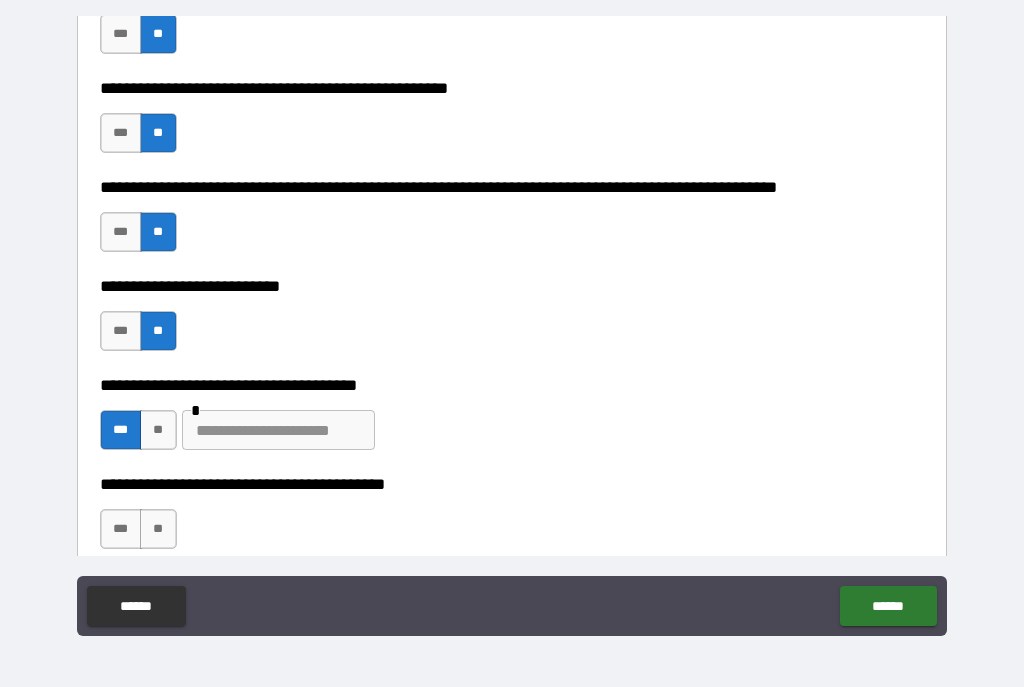 click at bounding box center [278, 430] 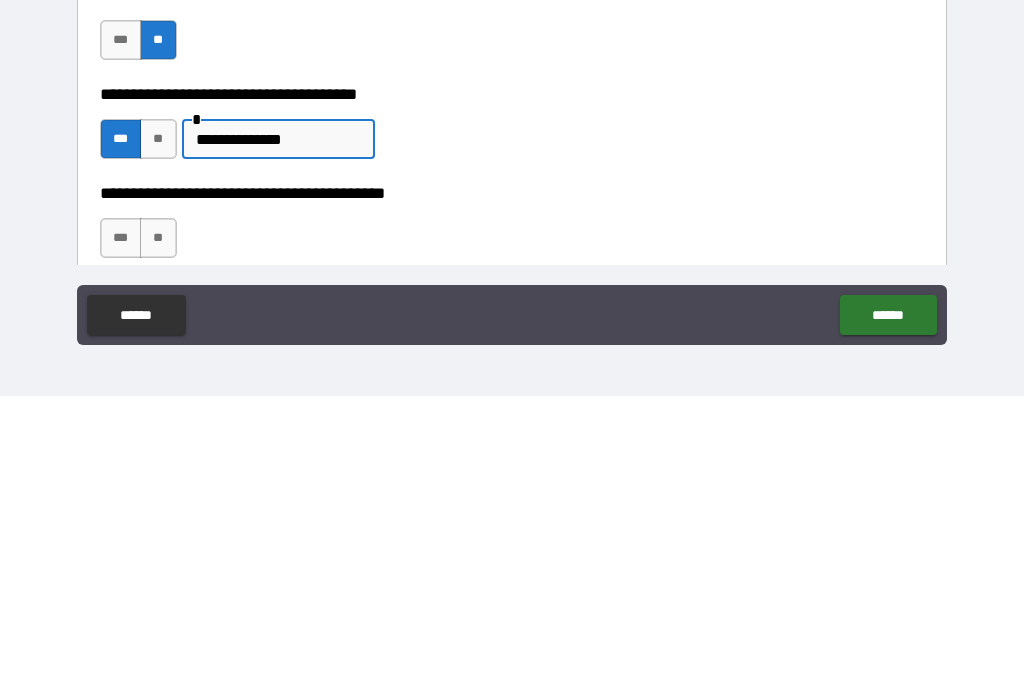 click on "**" at bounding box center [158, 529] 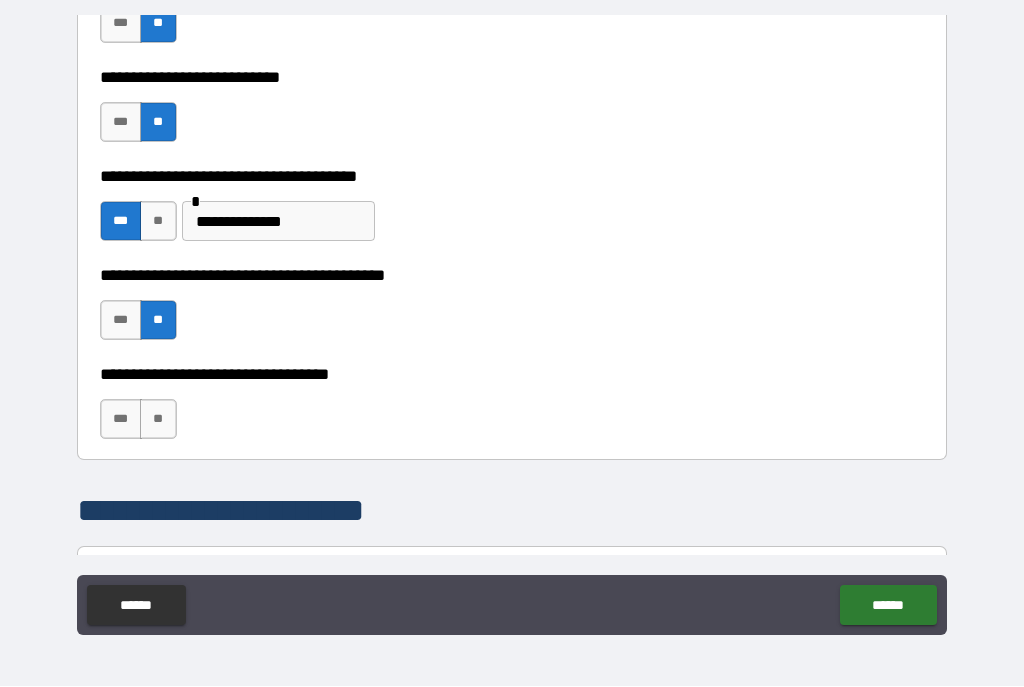 scroll, scrollTop: 1020, scrollLeft: 0, axis: vertical 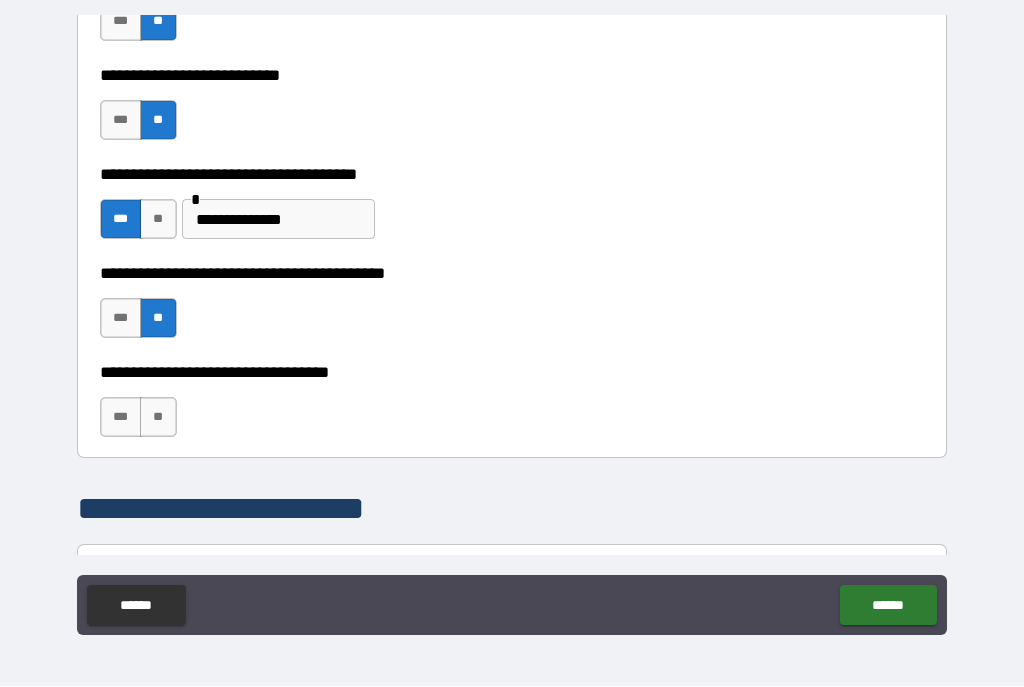 click on "**" at bounding box center (158, 418) 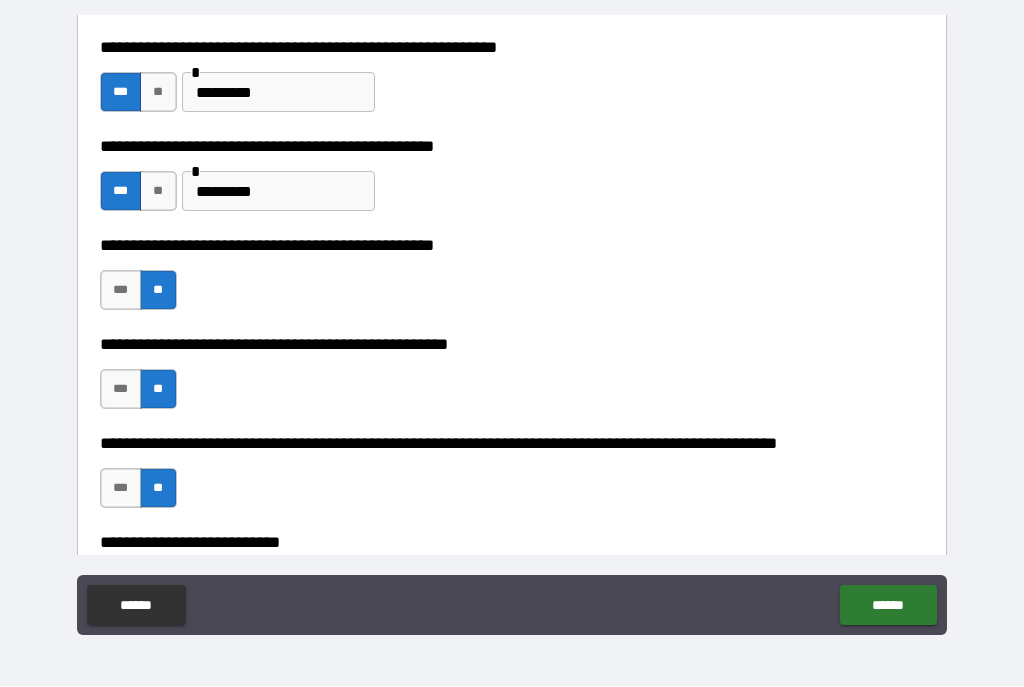 scroll, scrollTop: 552, scrollLeft: 0, axis: vertical 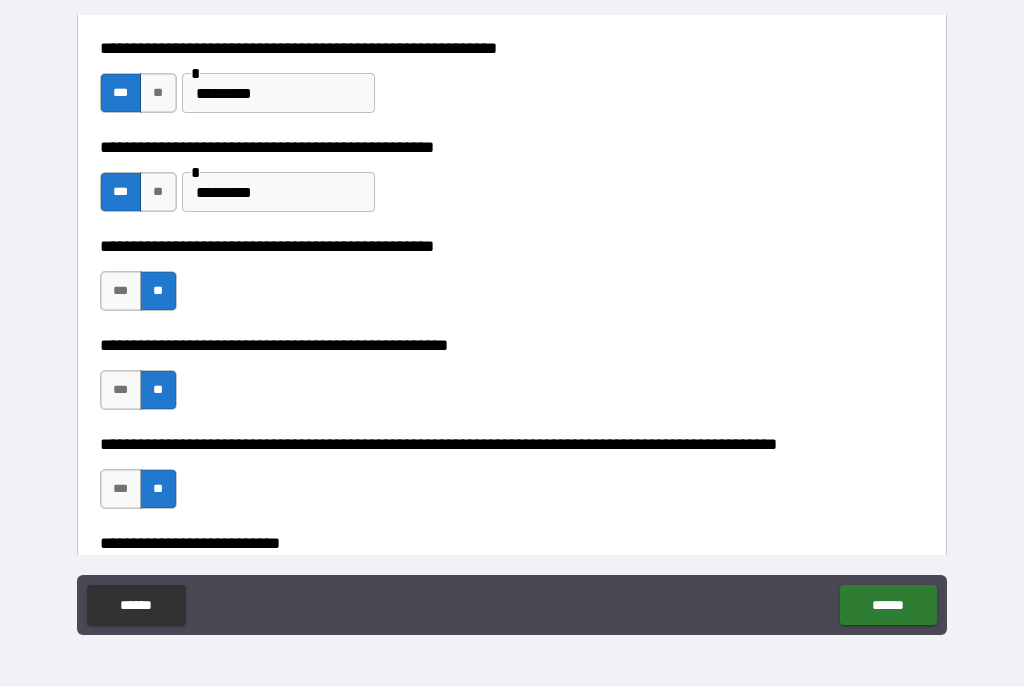 click on "***" at bounding box center [121, 292] 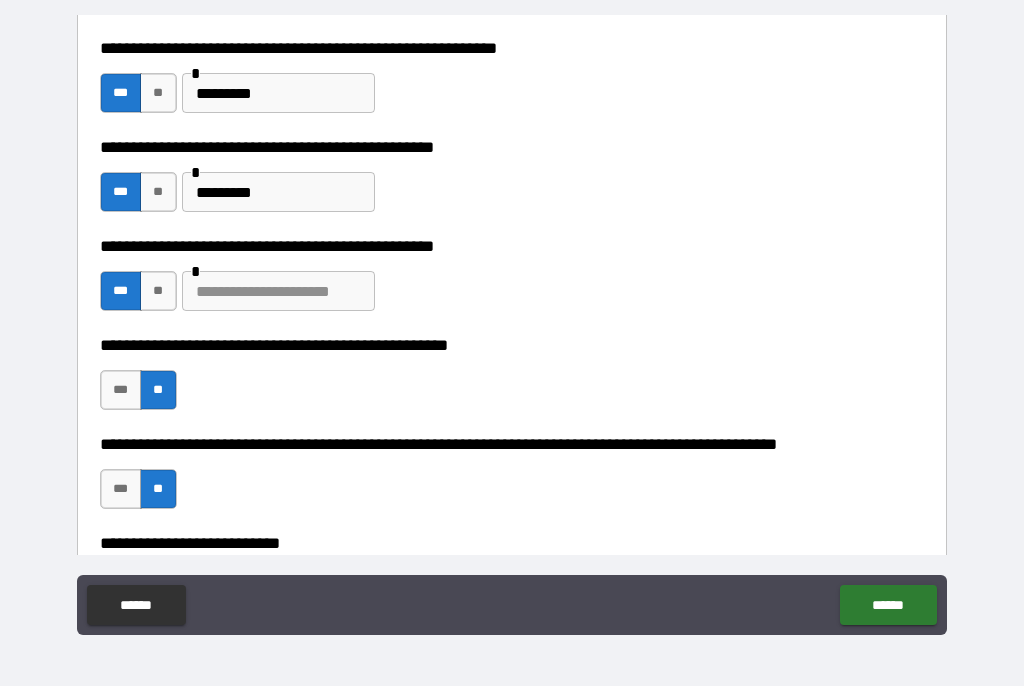 click at bounding box center [278, 292] 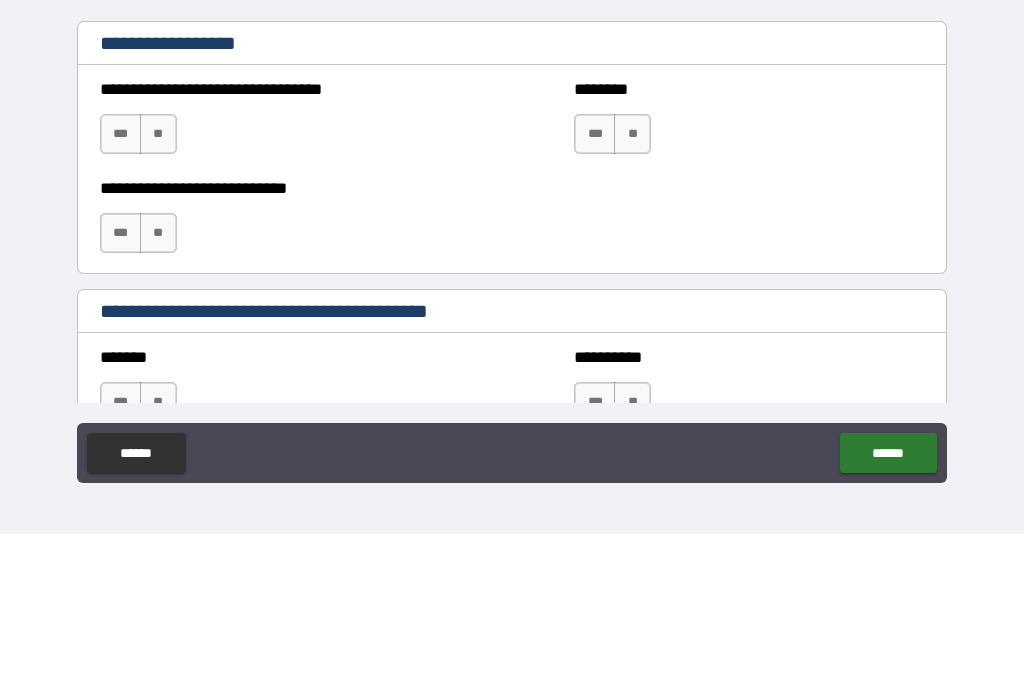 scroll, scrollTop: 1394, scrollLeft: 0, axis: vertical 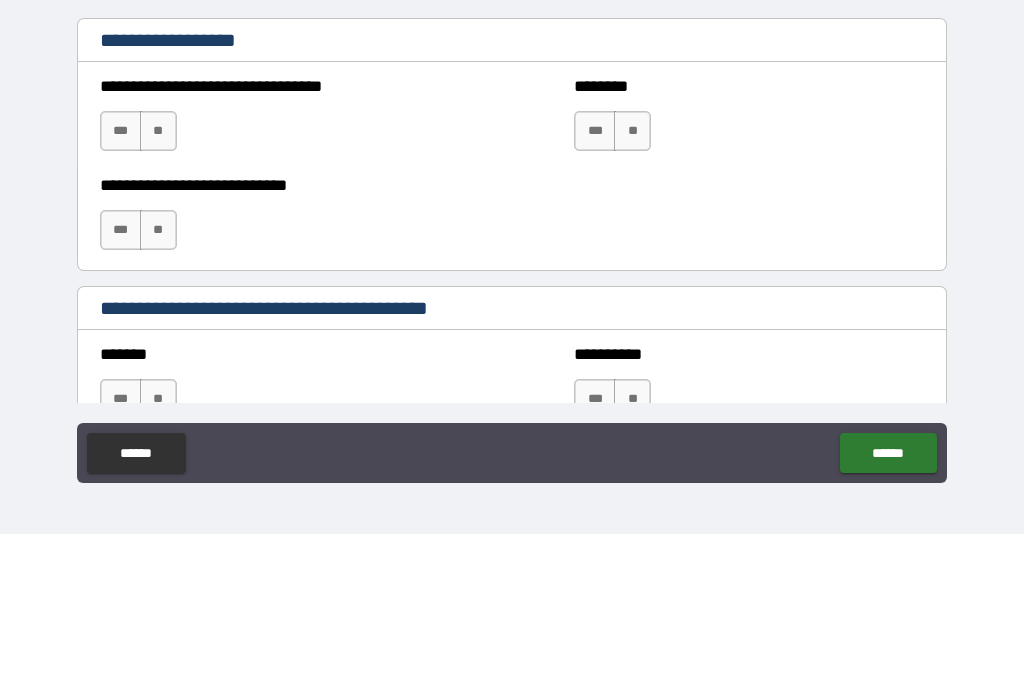 click on "**" at bounding box center [632, 284] 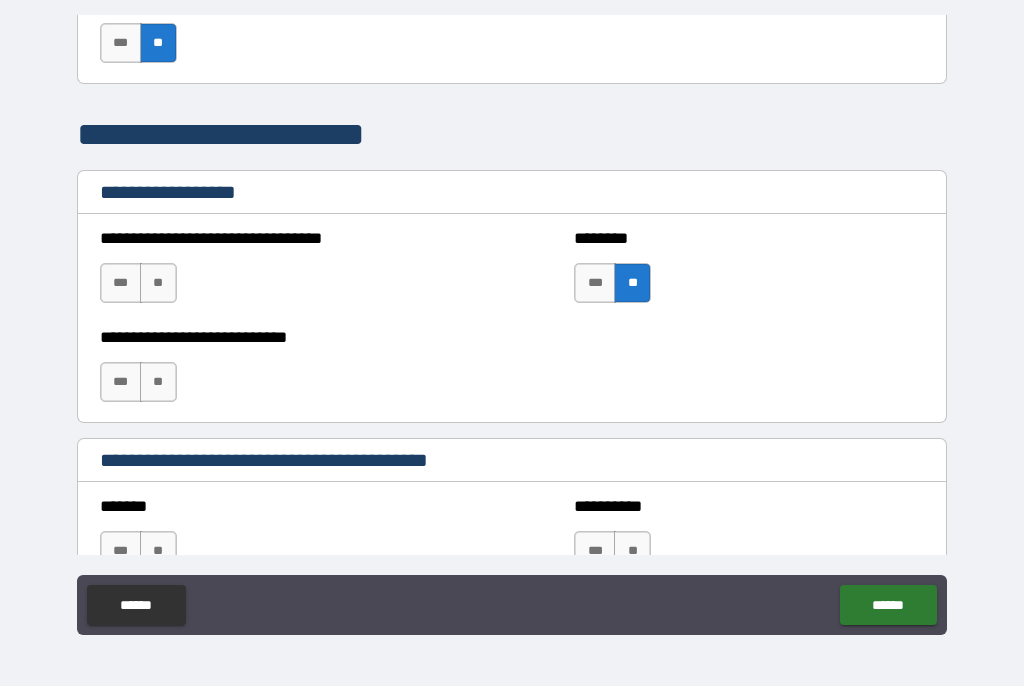 click on "**" at bounding box center (158, 383) 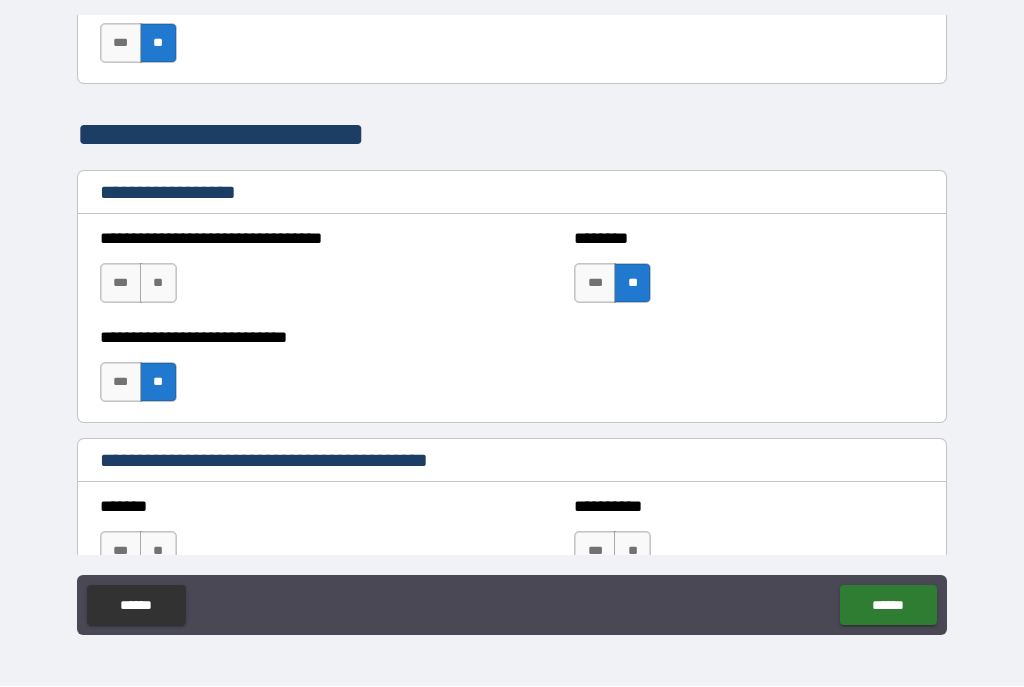 click on "***" at bounding box center (121, 284) 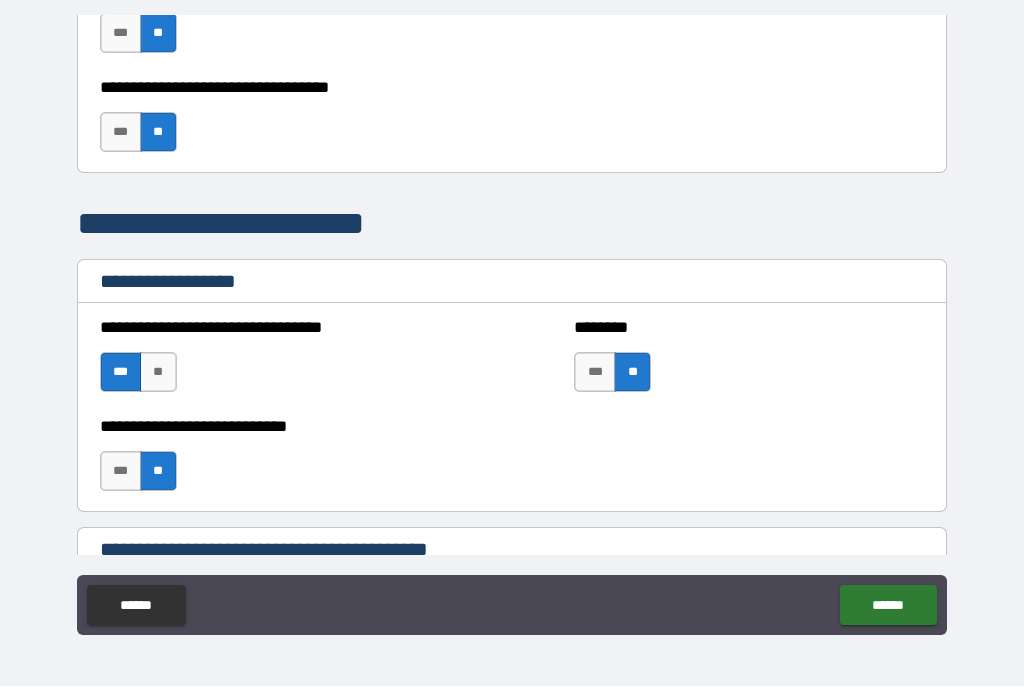 scroll, scrollTop: 1316, scrollLeft: 0, axis: vertical 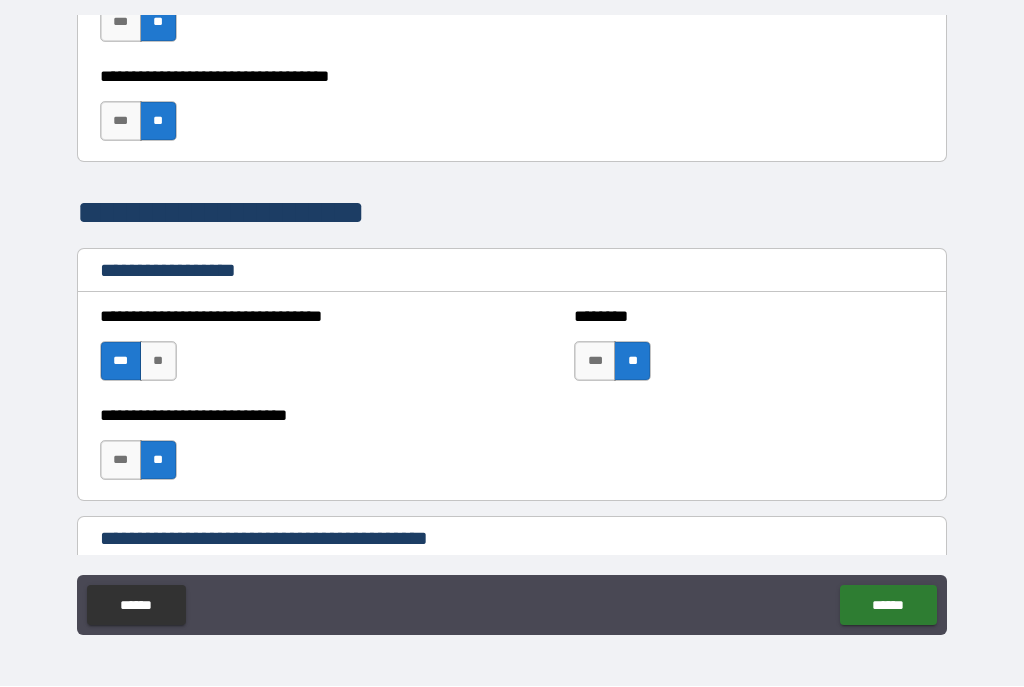 click on "**" at bounding box center [158, 362] 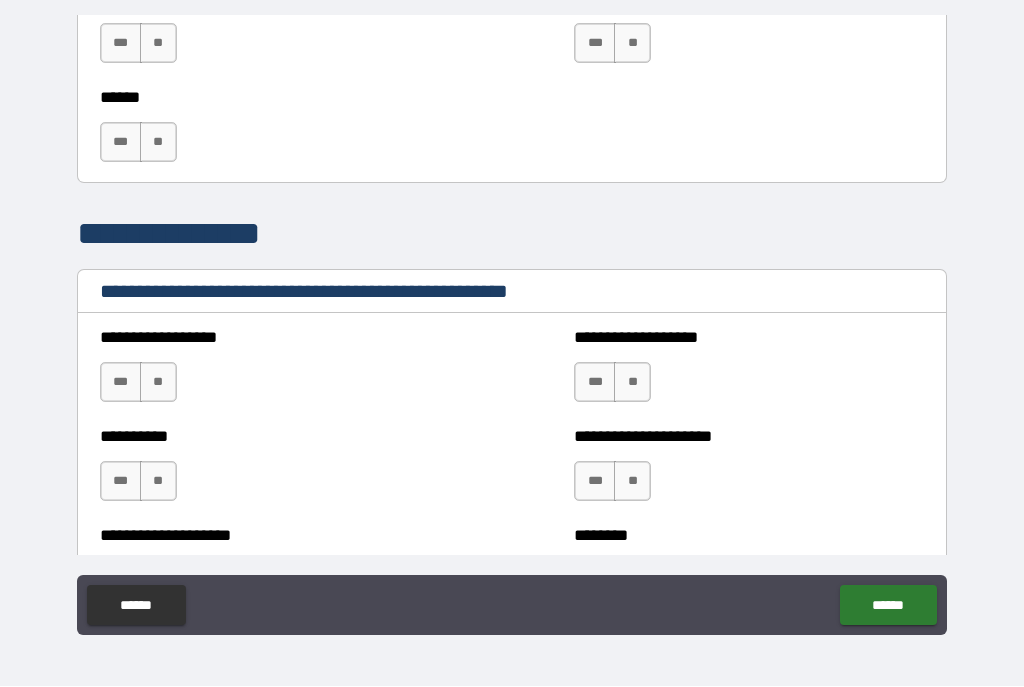 scroll, scrollTop: 2208, scrollLeft: 0, axis: vertical 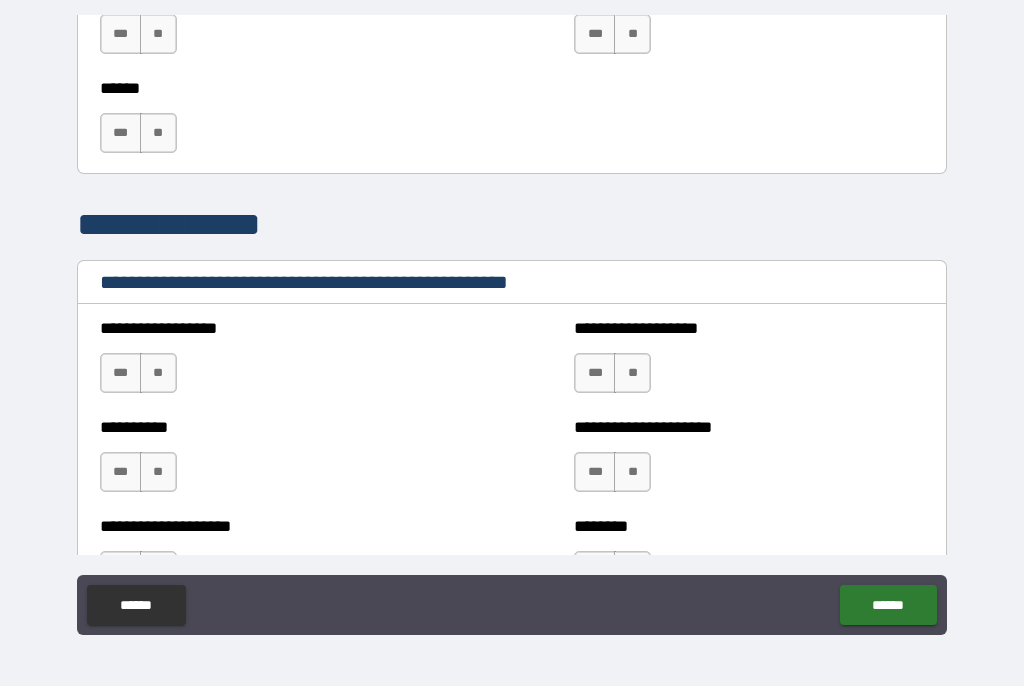 click on "**" at bounding box center (158, 374) 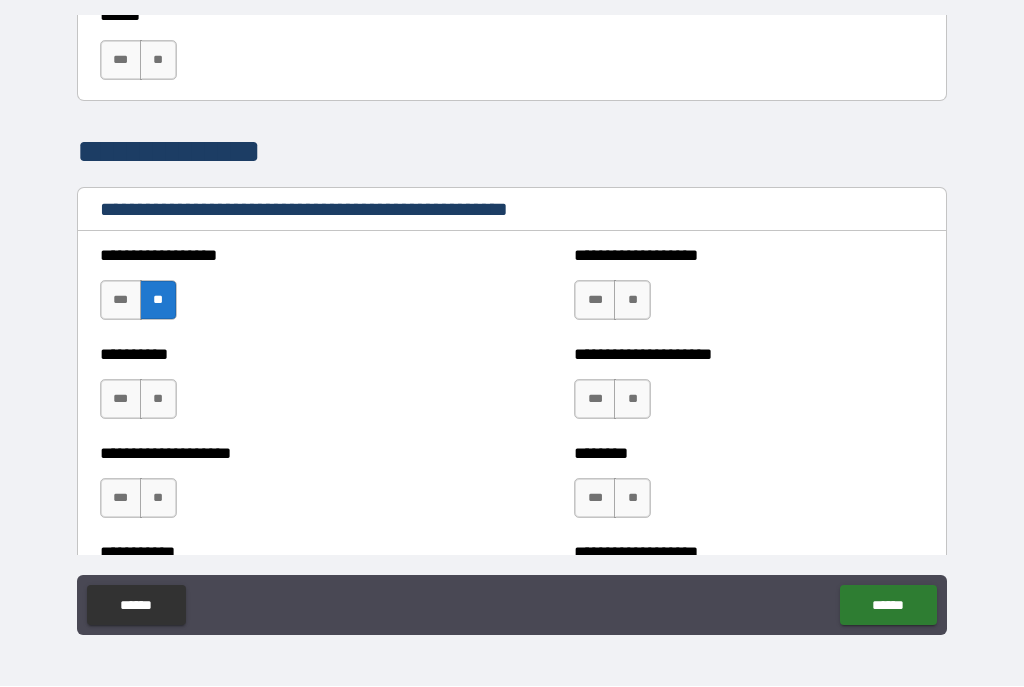 scroll, scrollTop: 2283, scrollLeft: 0, axis: vertical 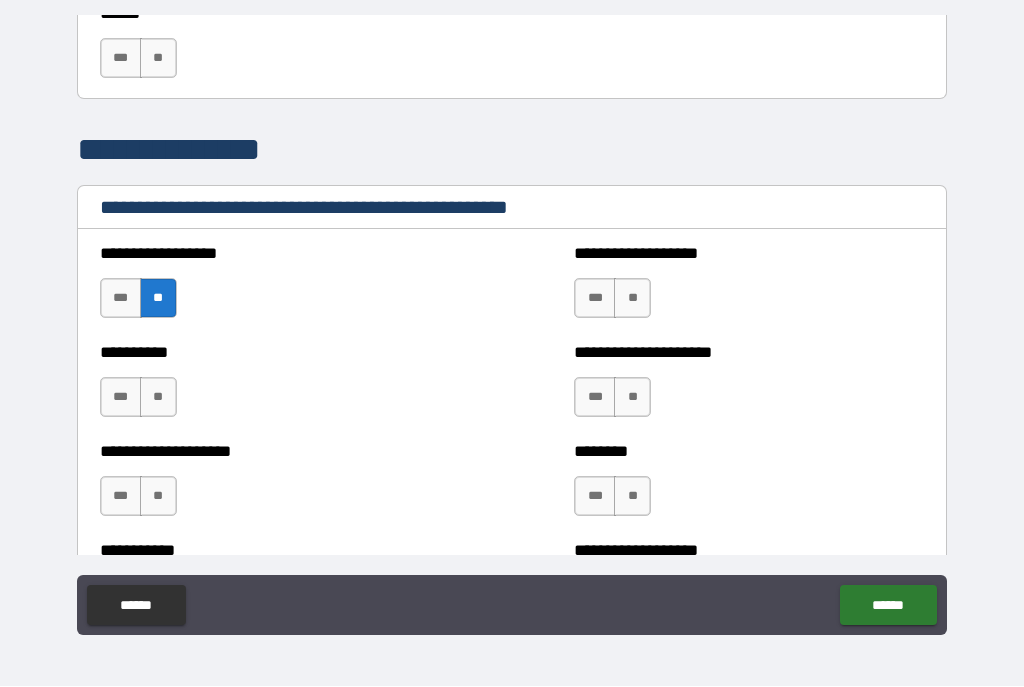 click on "**" at bounding box center (158, 398) 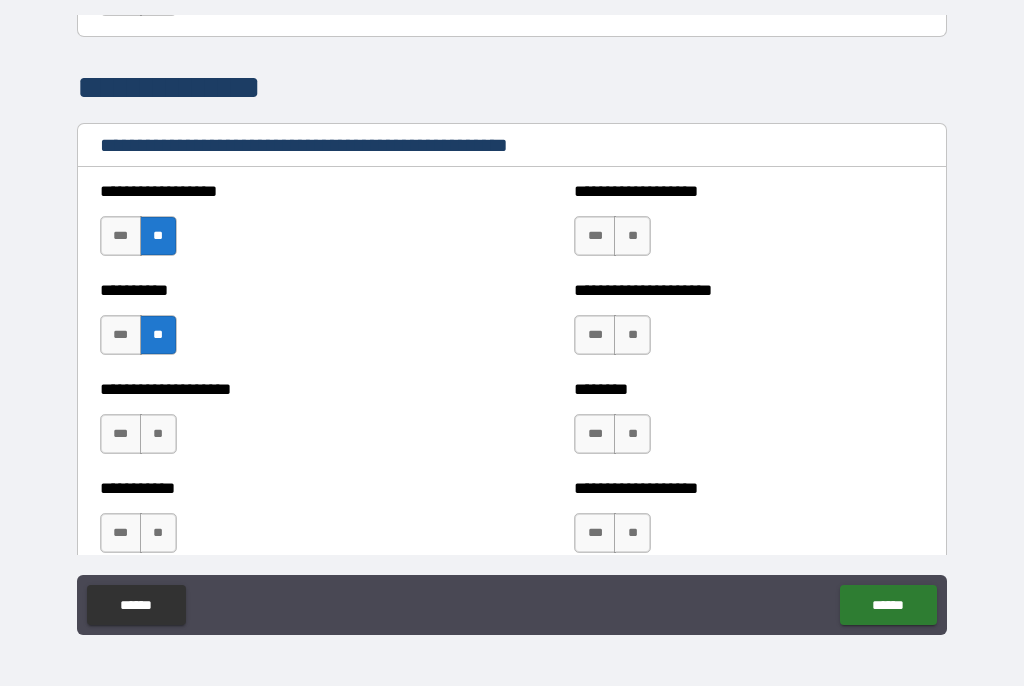 scroll, scrollTop: 2347, scrollLeft: 0, axis: vertical 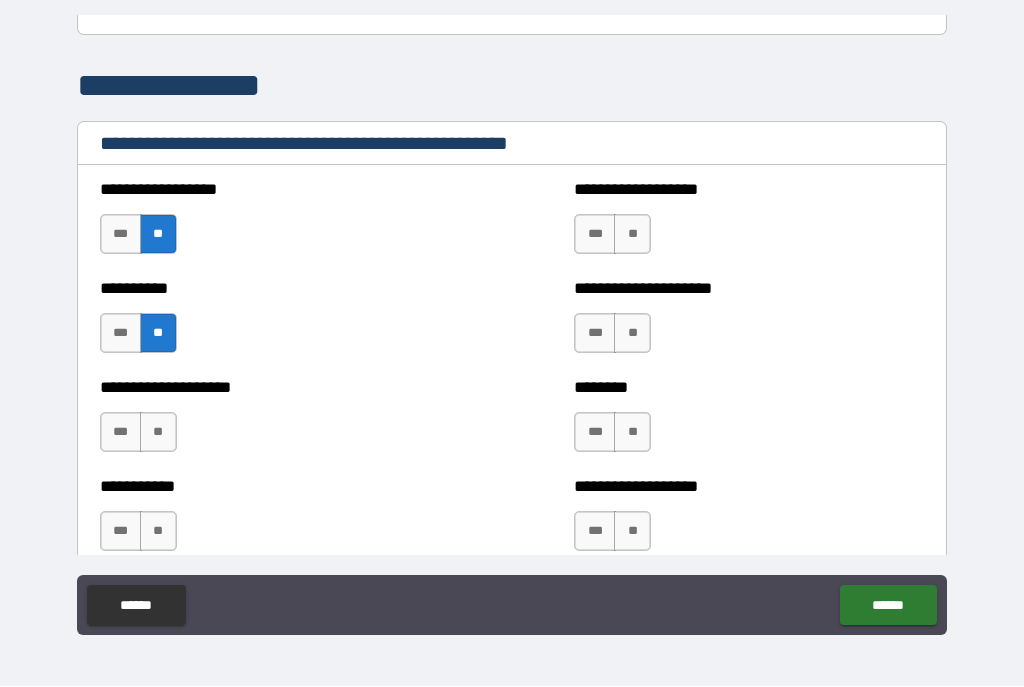 click on "**" at bounding box center [158, 433] 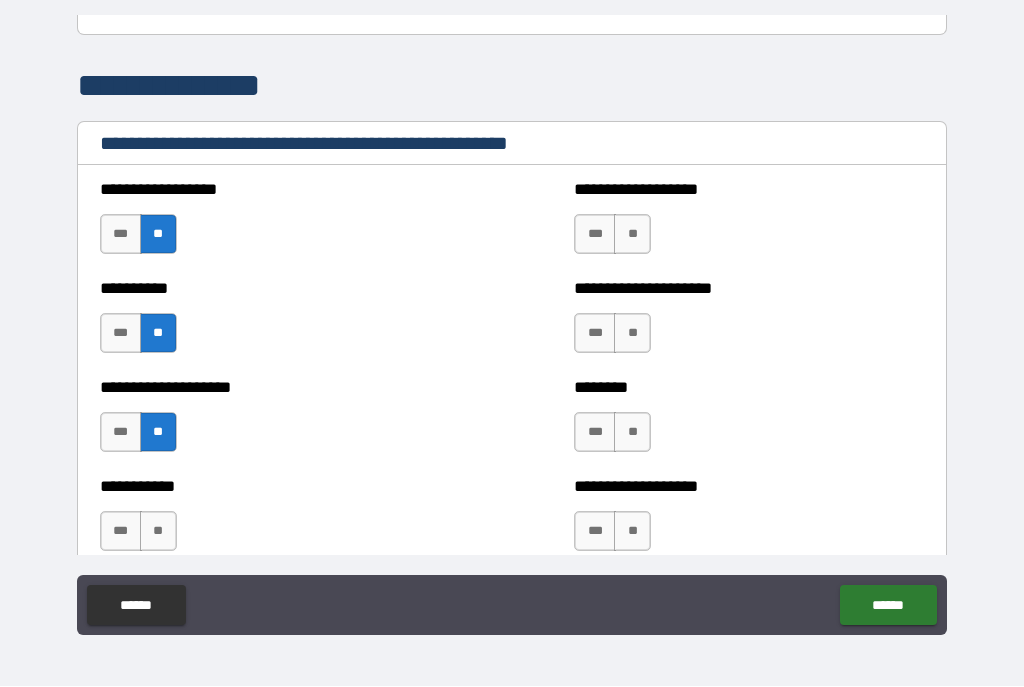click on "**" at bounding box center [158, 532] 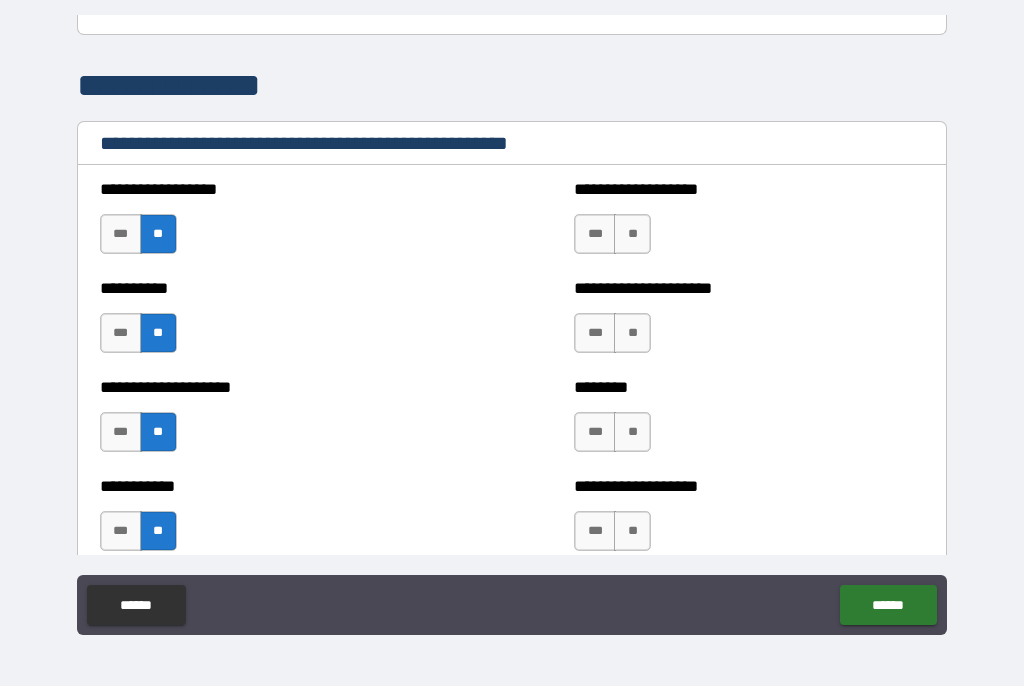click on "**" at bounding box center [632, 235] 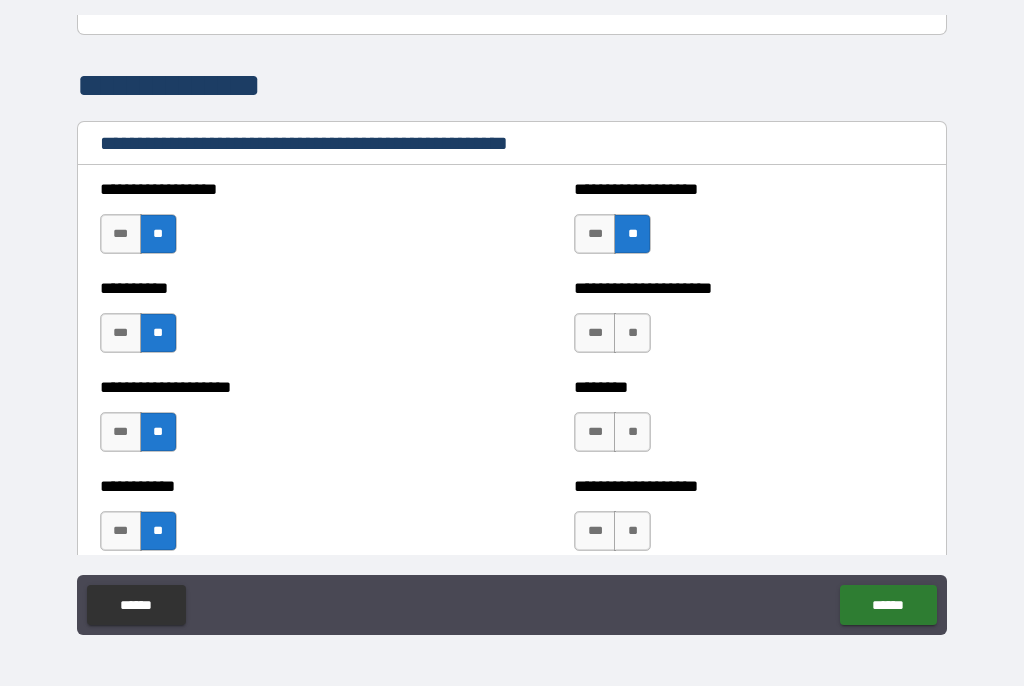 click on "**" at bounding box center [632, 334] 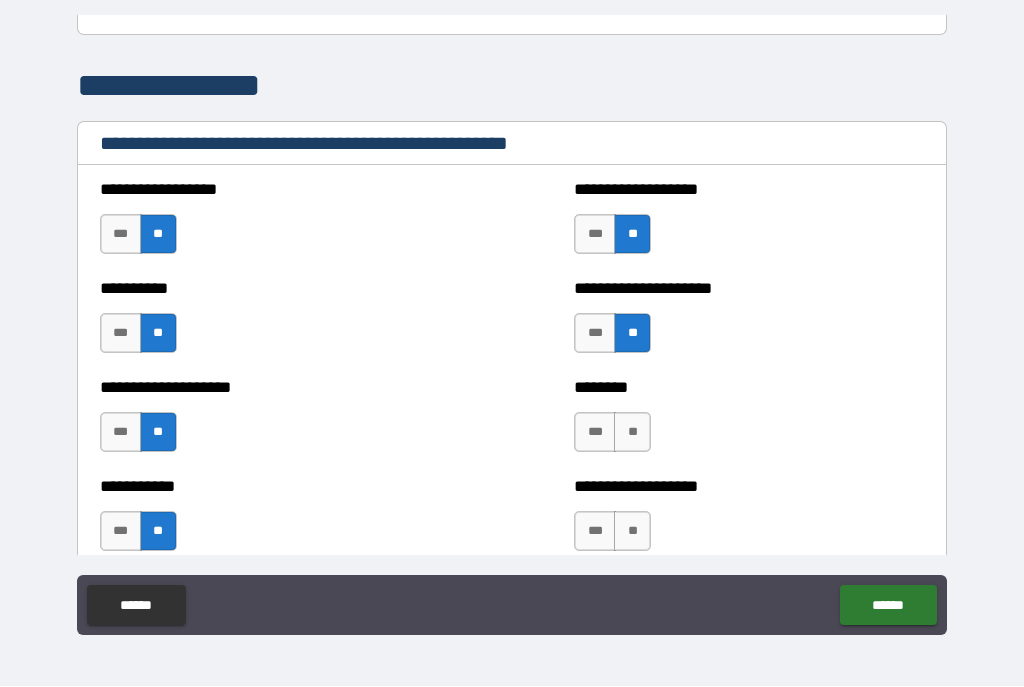 click on "**" at bounding box center (632, 433) 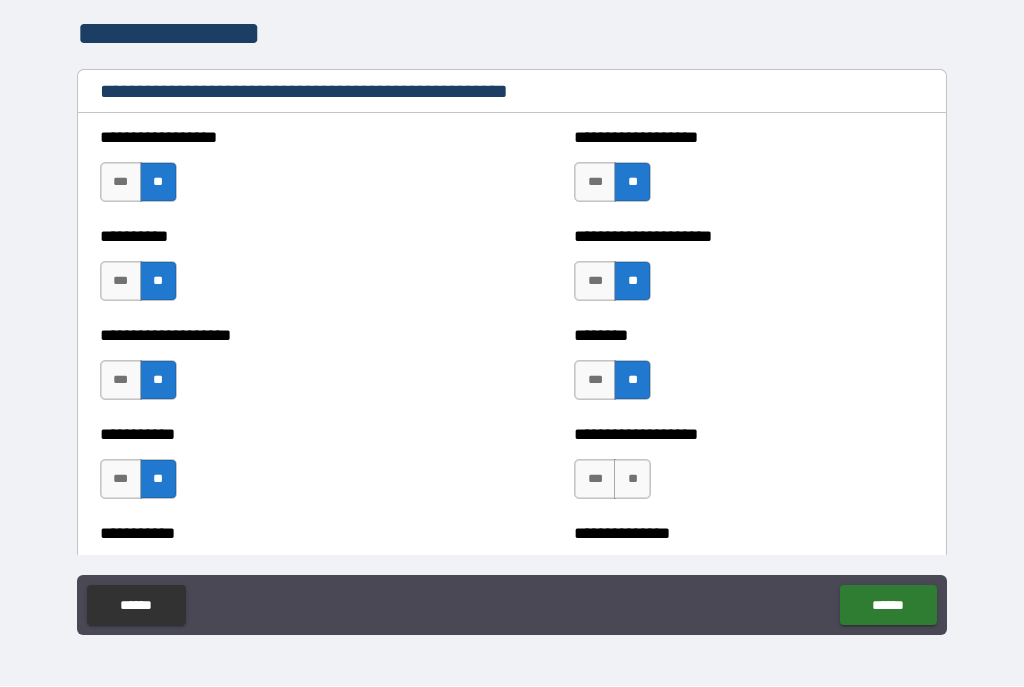 scroll, scrollTop: 2498, scrollLeft: 0, axis: vertical 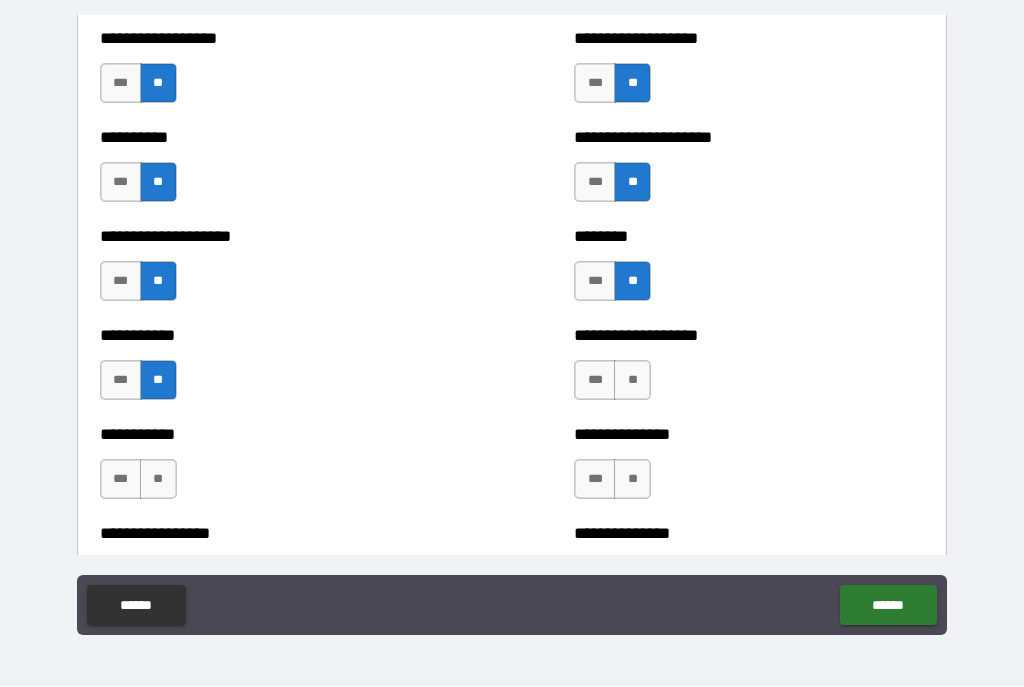 click on "**" at bounding box center (632, 381) 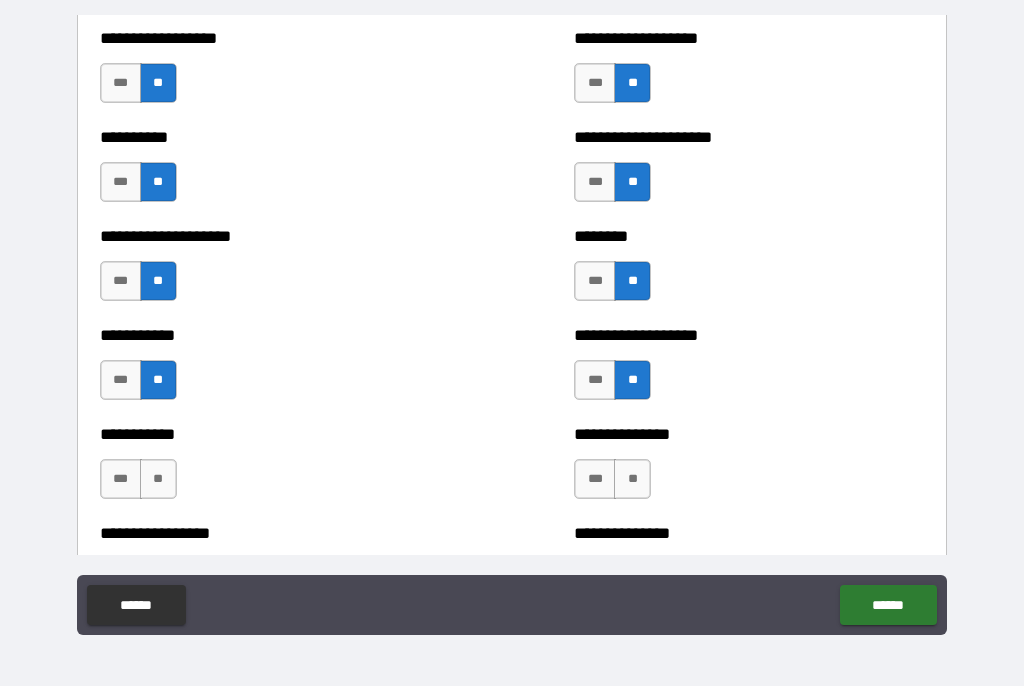 click on "***" at bounding box center (595, 381) 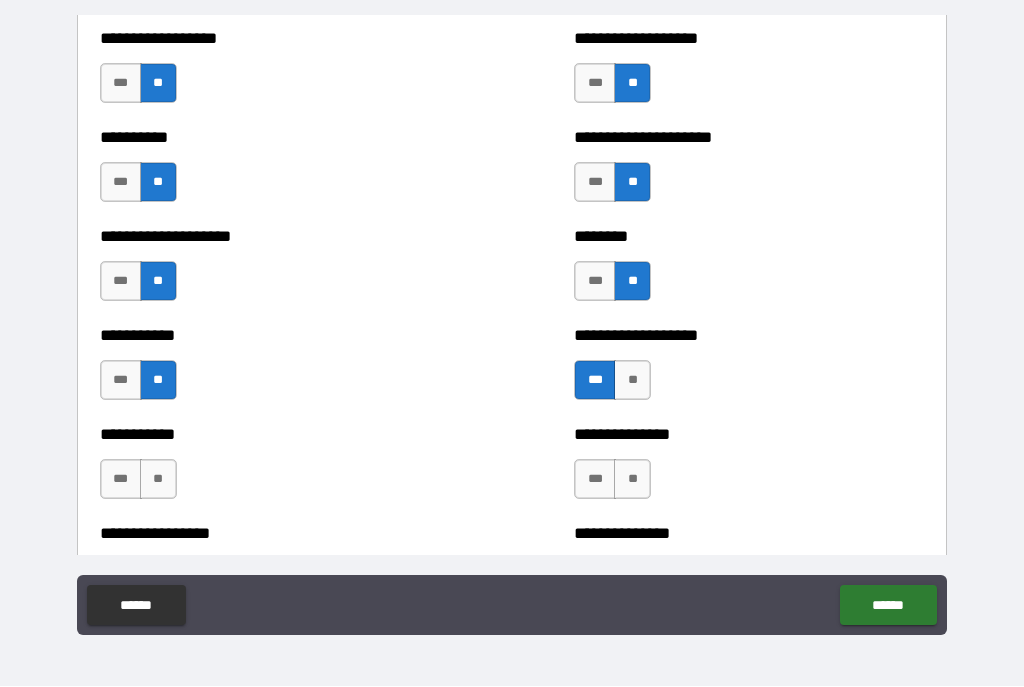 click on "**" at bounding box center [632, 480] 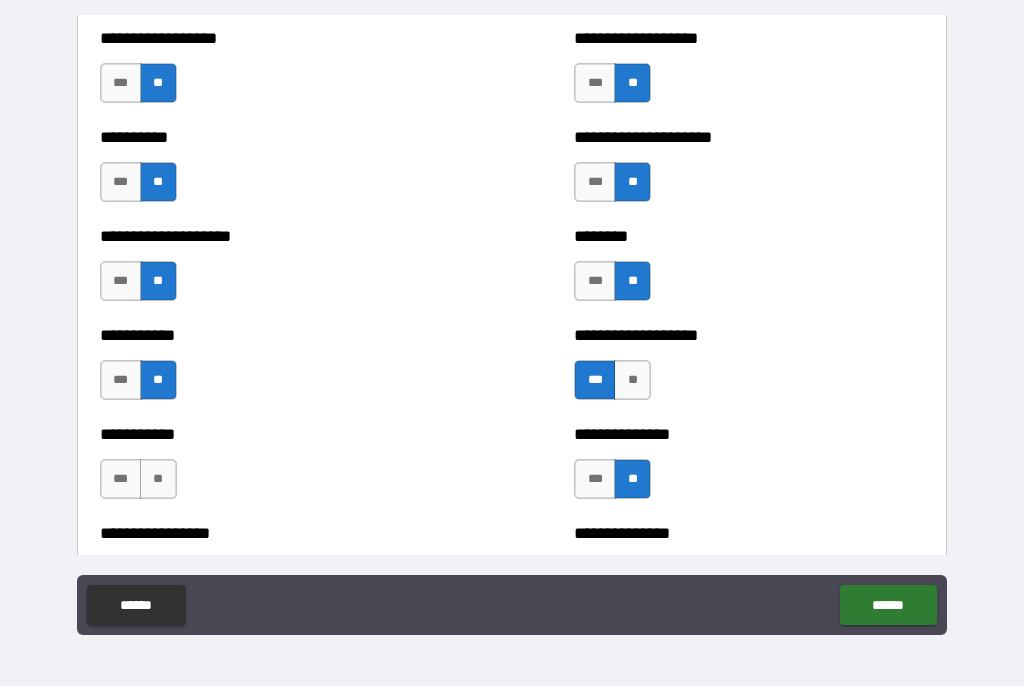 click on "**" at bounding box center [158, 480] 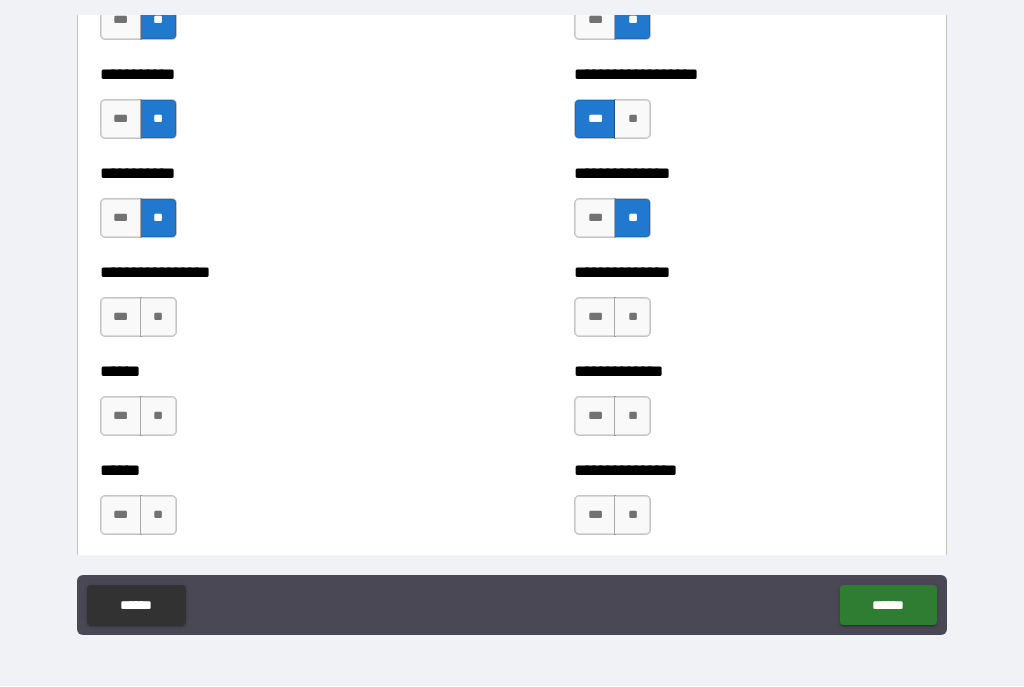 scroll, scrollTop: 2760, scrollLeft: 0, axis: vertical 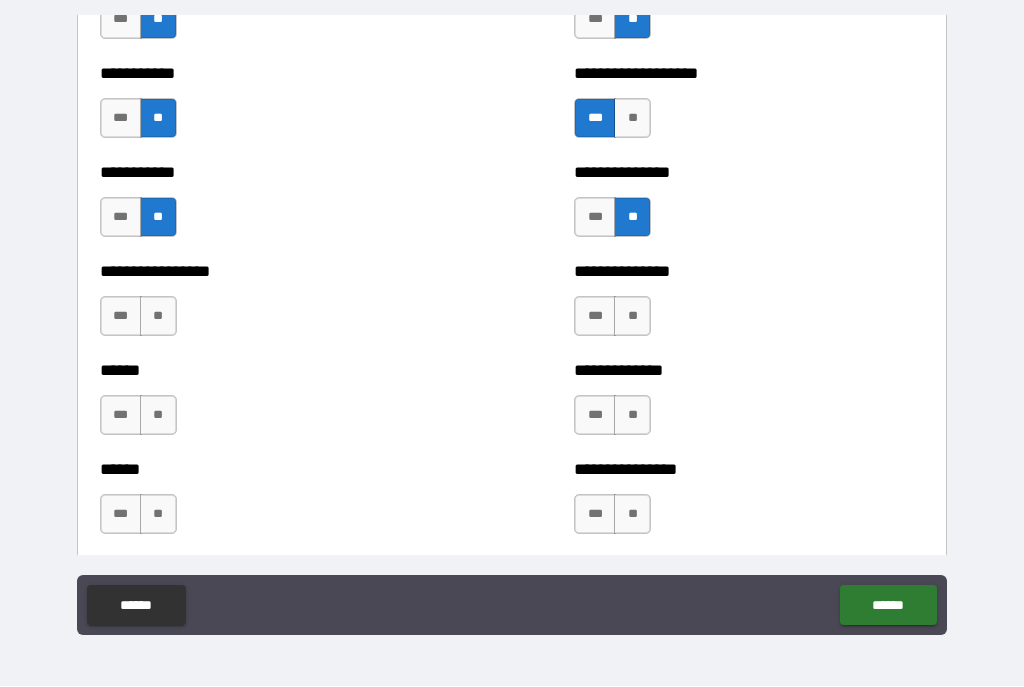 click on "**" at bounding box center [158, 317] 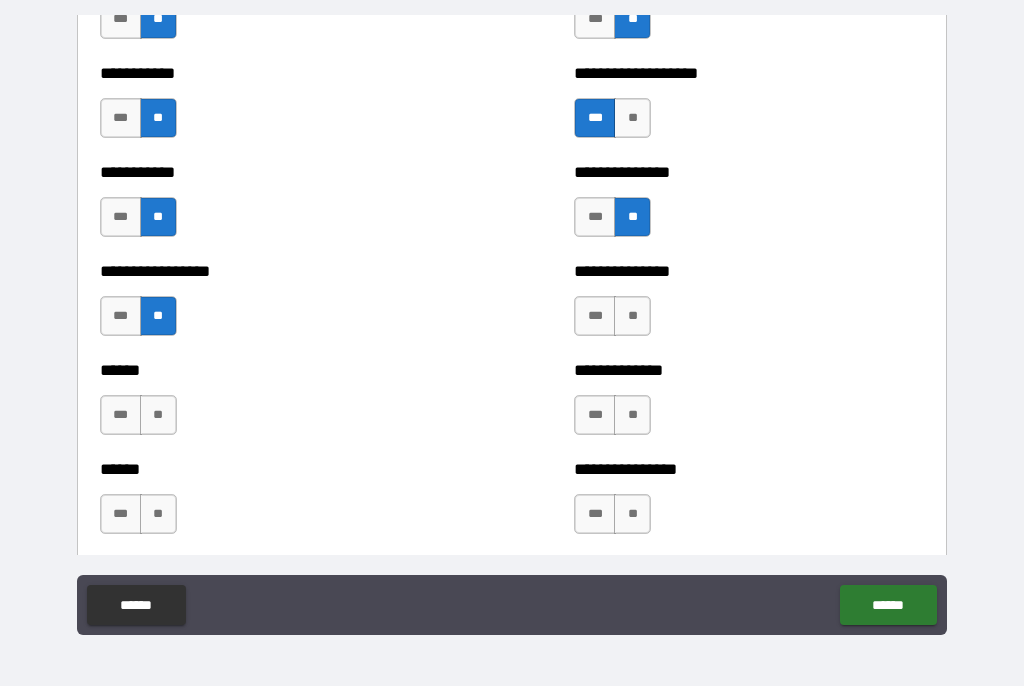 click on "***" at bounding box center (121, 416) 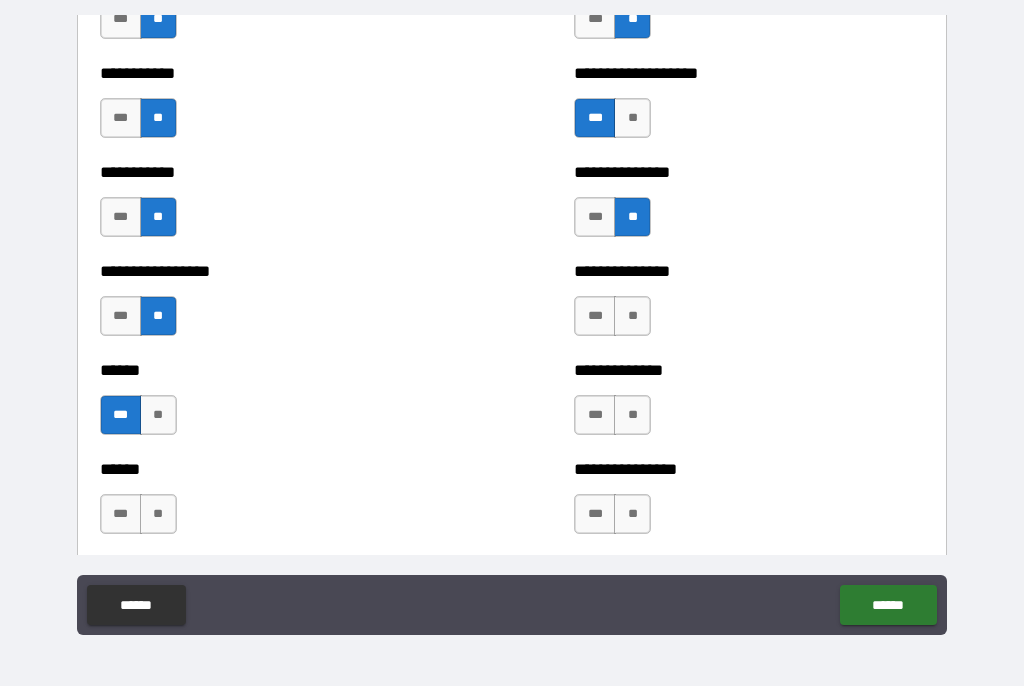 click on "**" at bounding box center (158, 515) 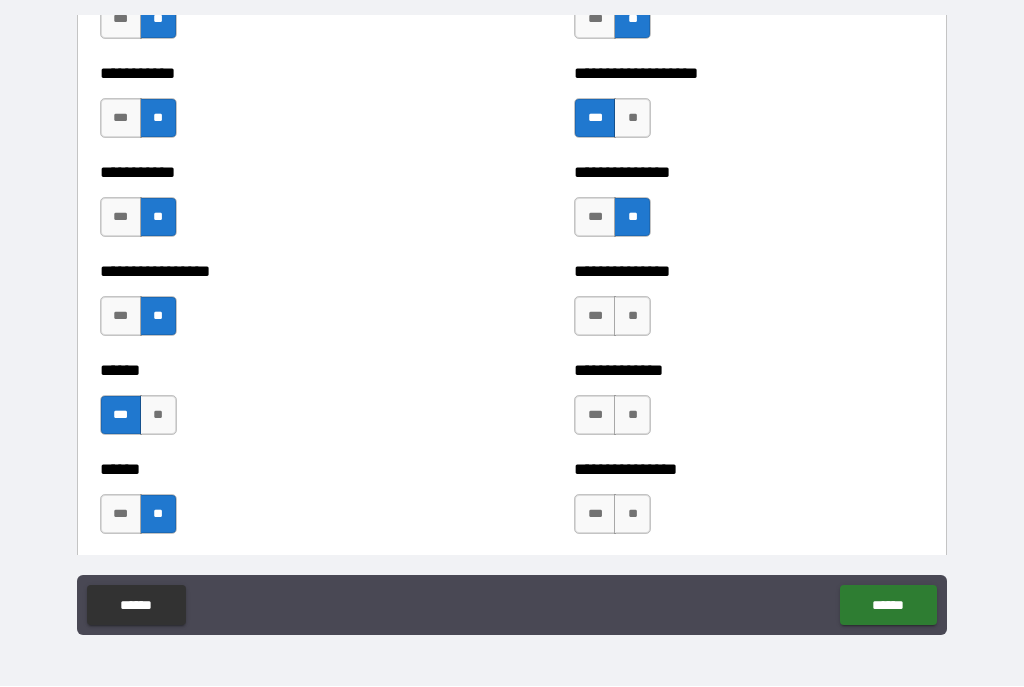 click on "**" at bounding box center [632, 317] 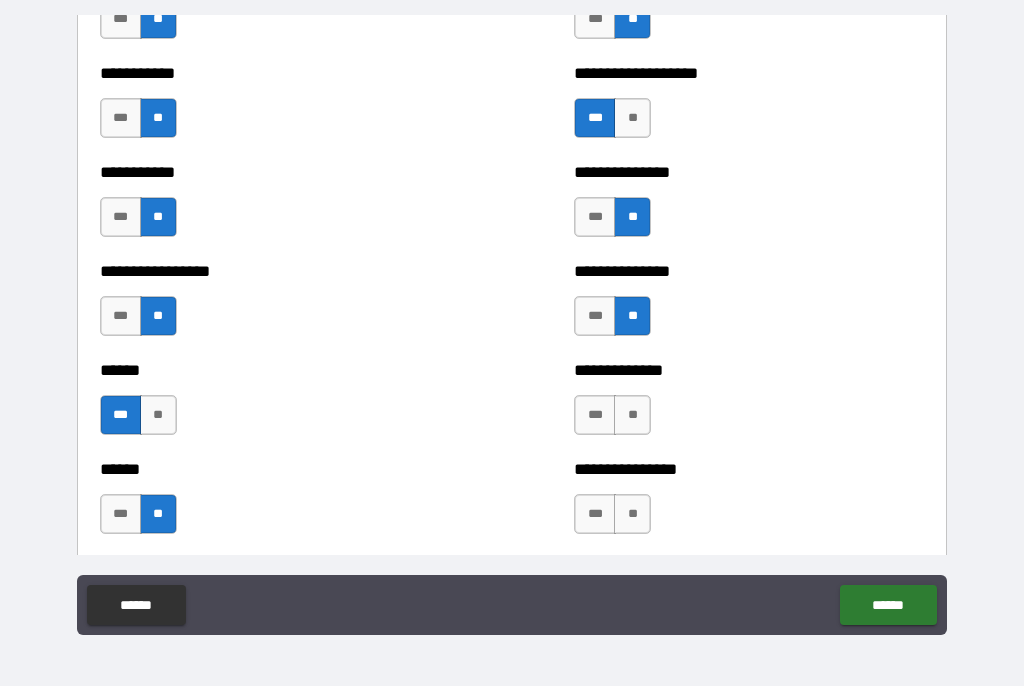 click on "**" at bounding box center [632, 416] 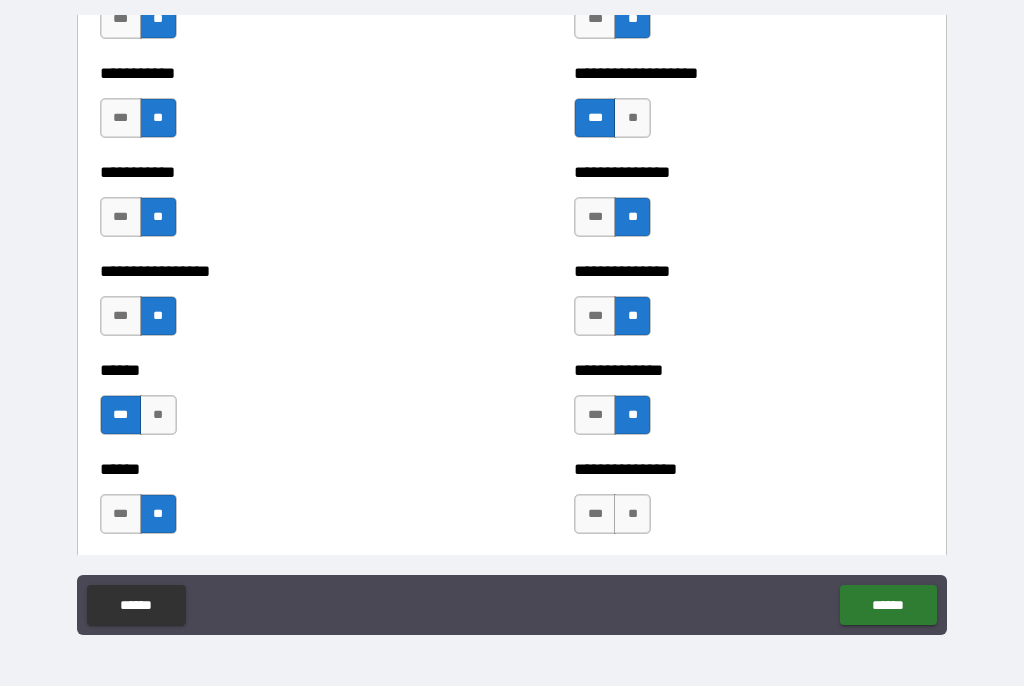 click on "**" at bounding box center (632, 515) 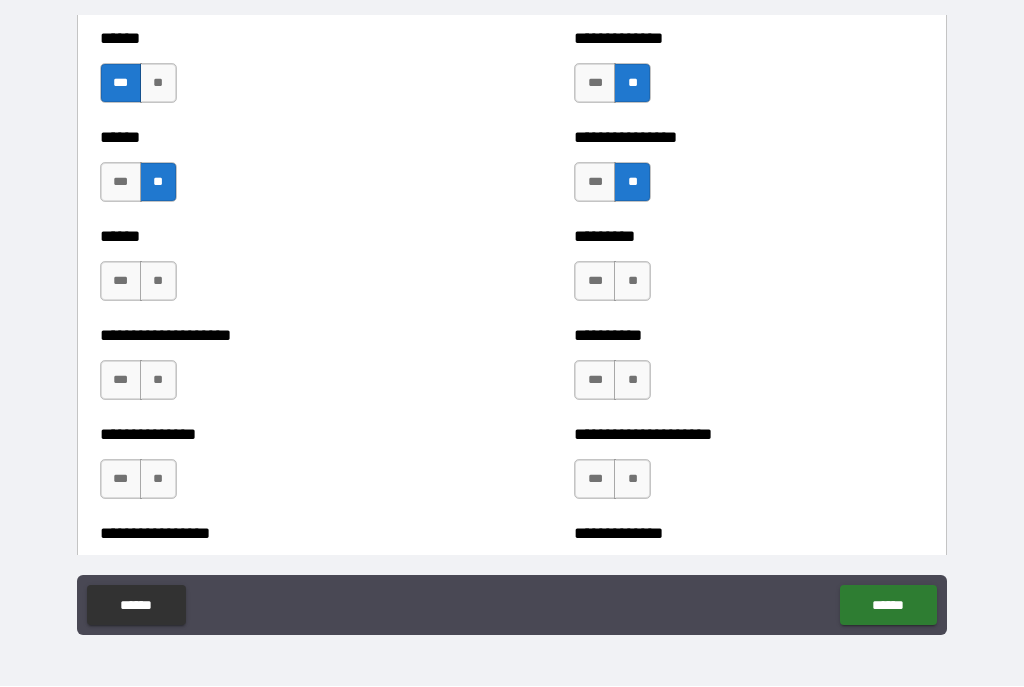 scroll, scrollTop: 3096, scrollLeft: 0, axis: vertical 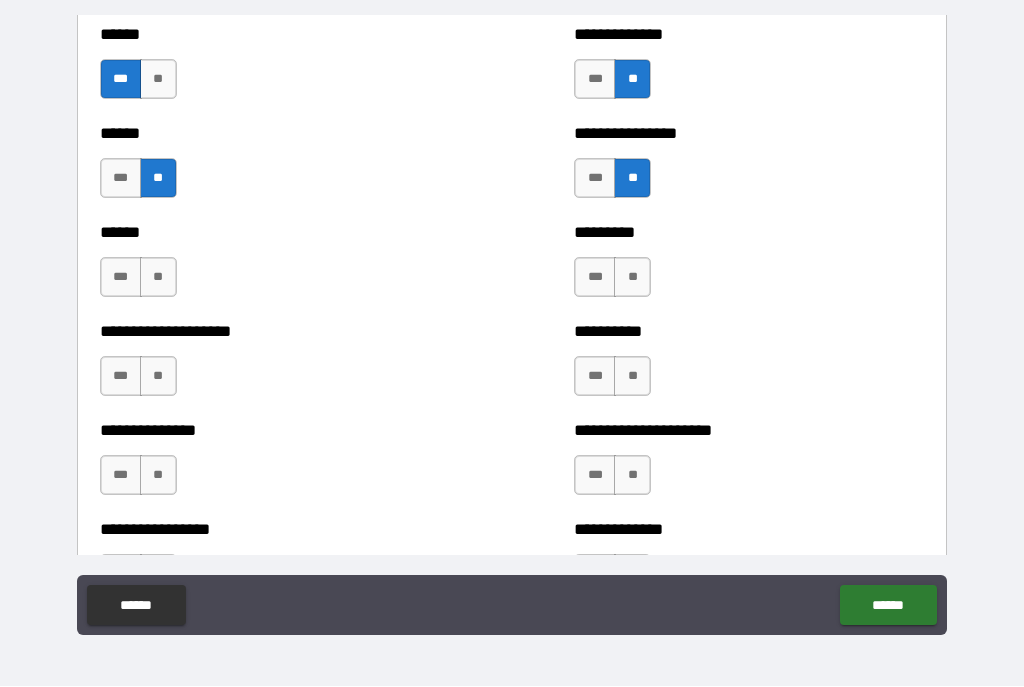 click on "***" at bounding box center (121, 278) 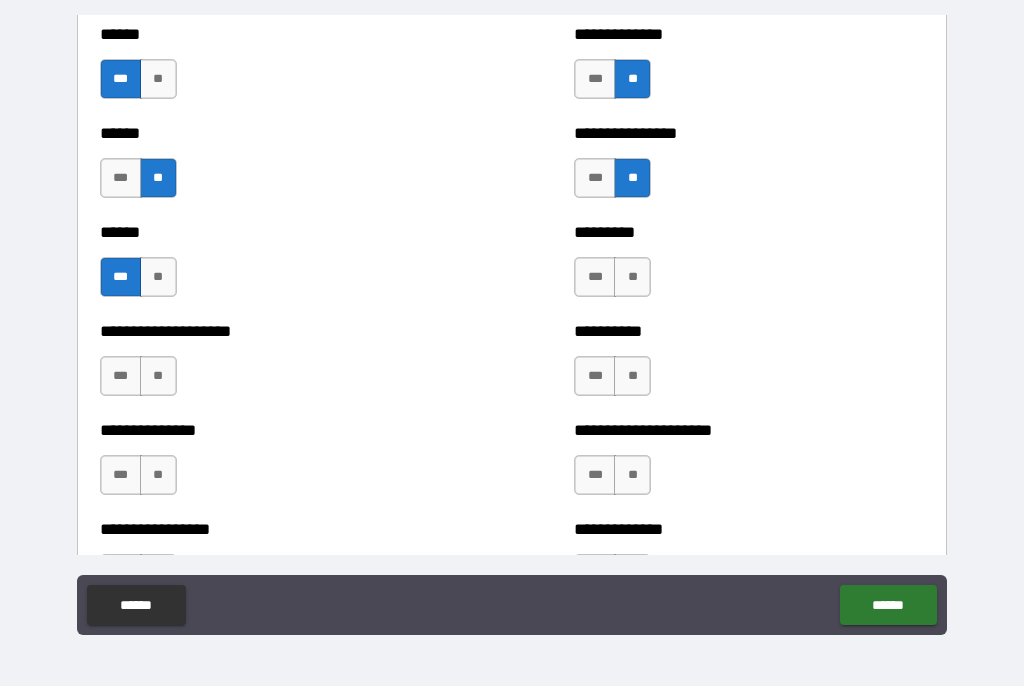 click on "***" at bounding box center [121, 377] 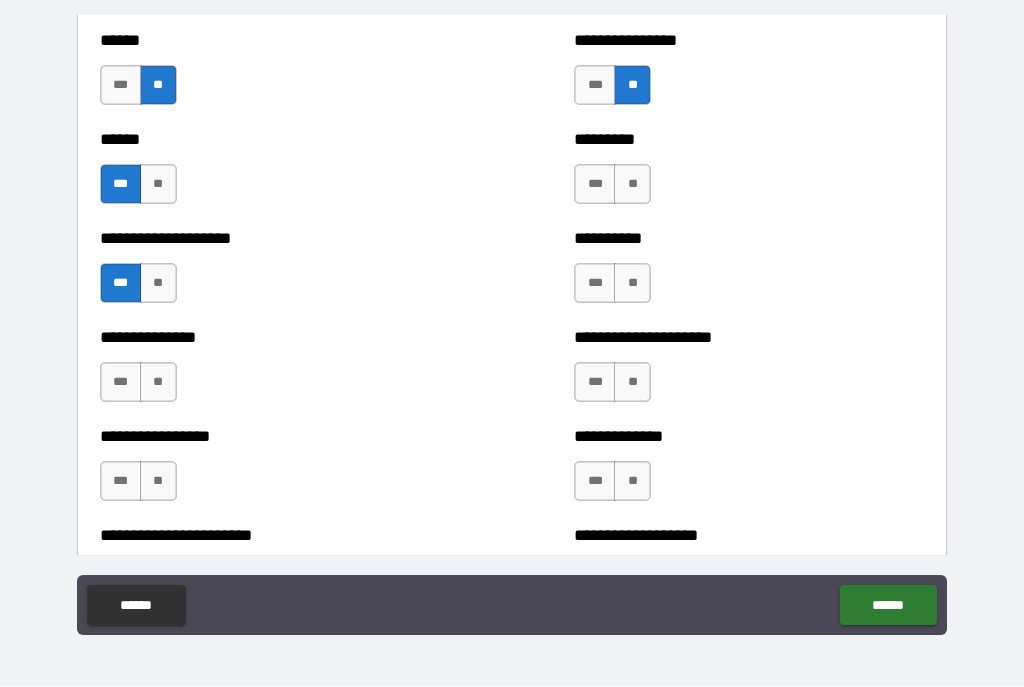 scroll, scrollTop: 3191, scrollLeft: 0, axis: vertical 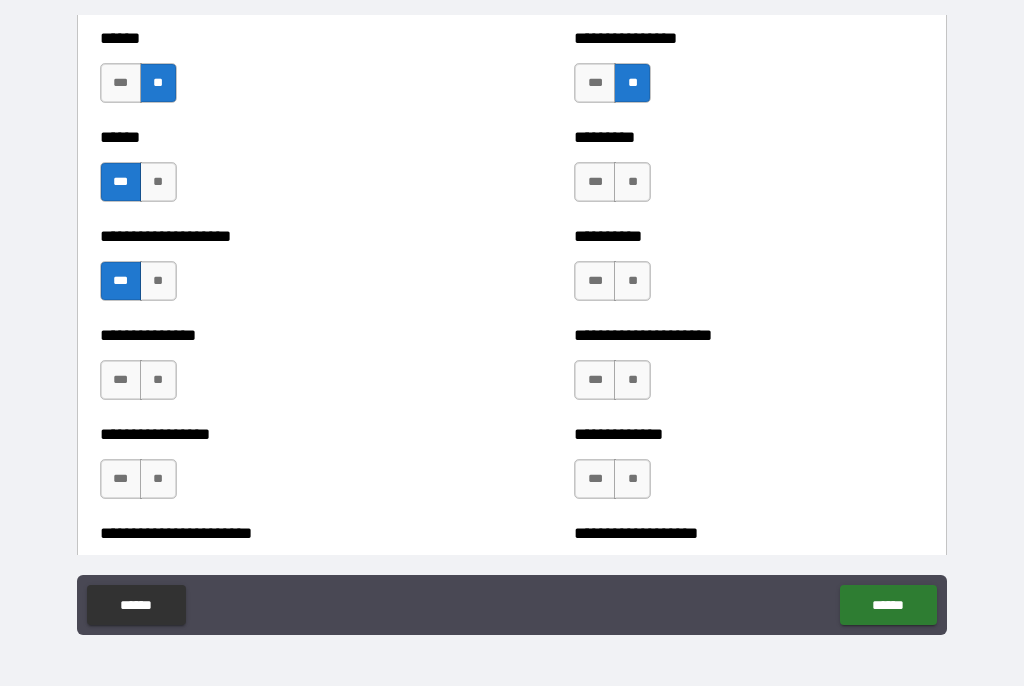 click on "**" at bounding box center (158, 381) 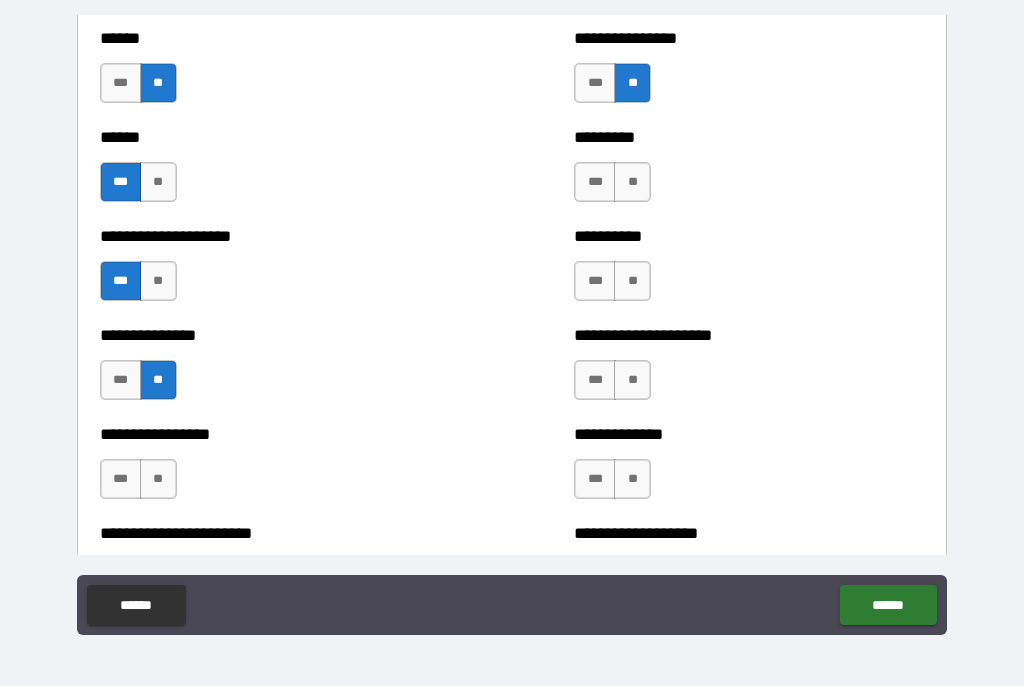 click on "**" at bounding box center (158, 480) 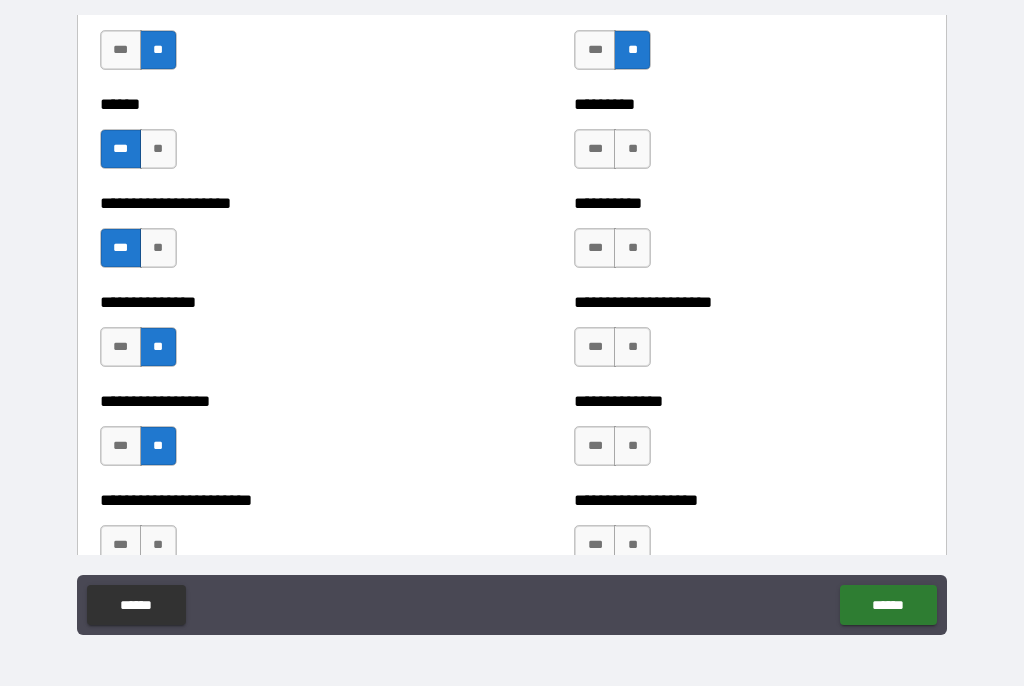 scroll, scrollTop: 3215, scrollLeft: 0, axis: vertical 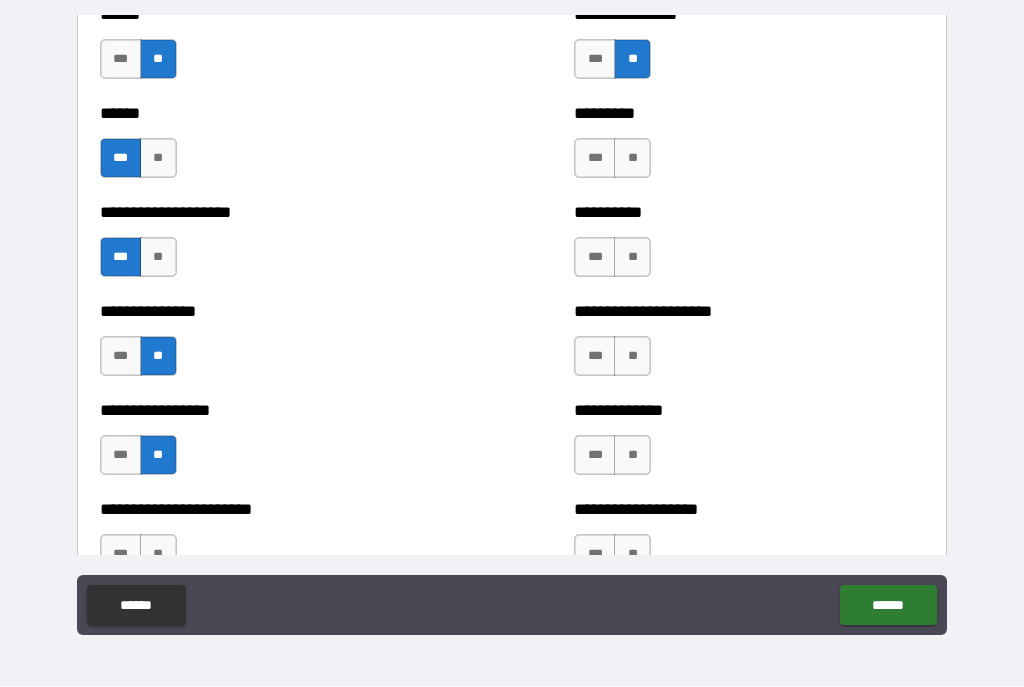 click on "**" at bounding box center [632, 159] 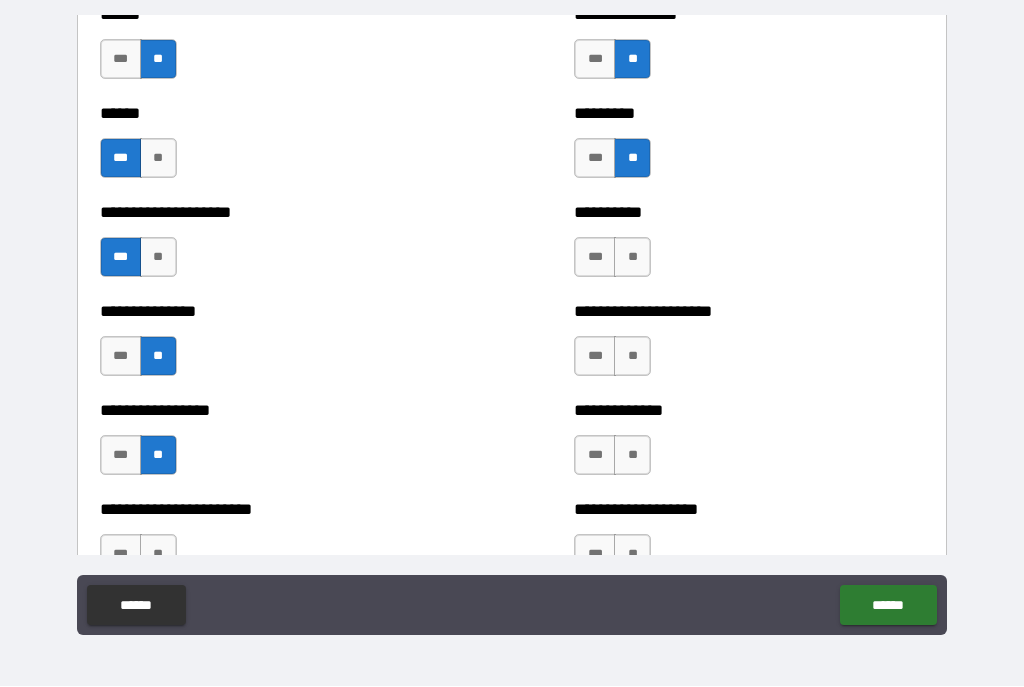 click on "**" at bounding box center [632, 258] 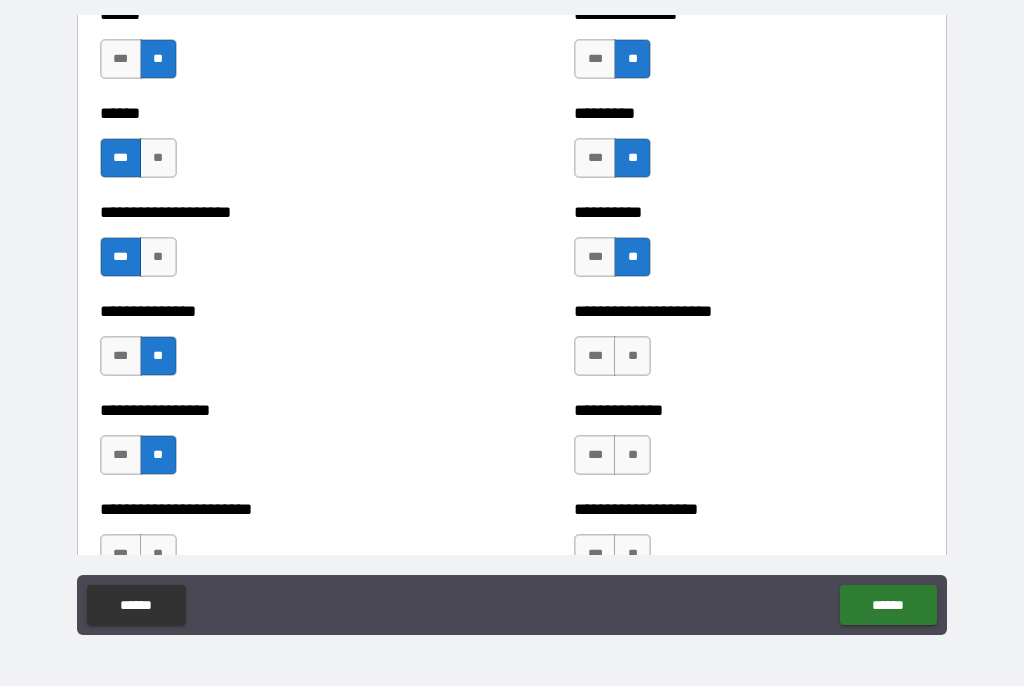 click on "**" at bounding box center (632, 357) 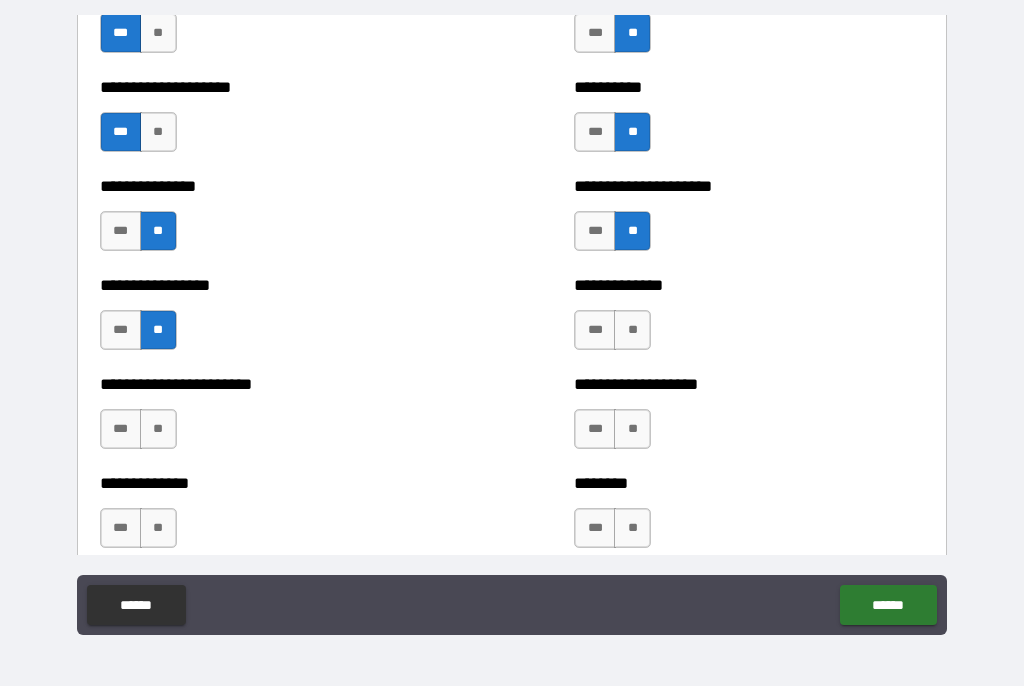 scroll, scrollTop: 3363, scrollLeft: 0, axis: vertical 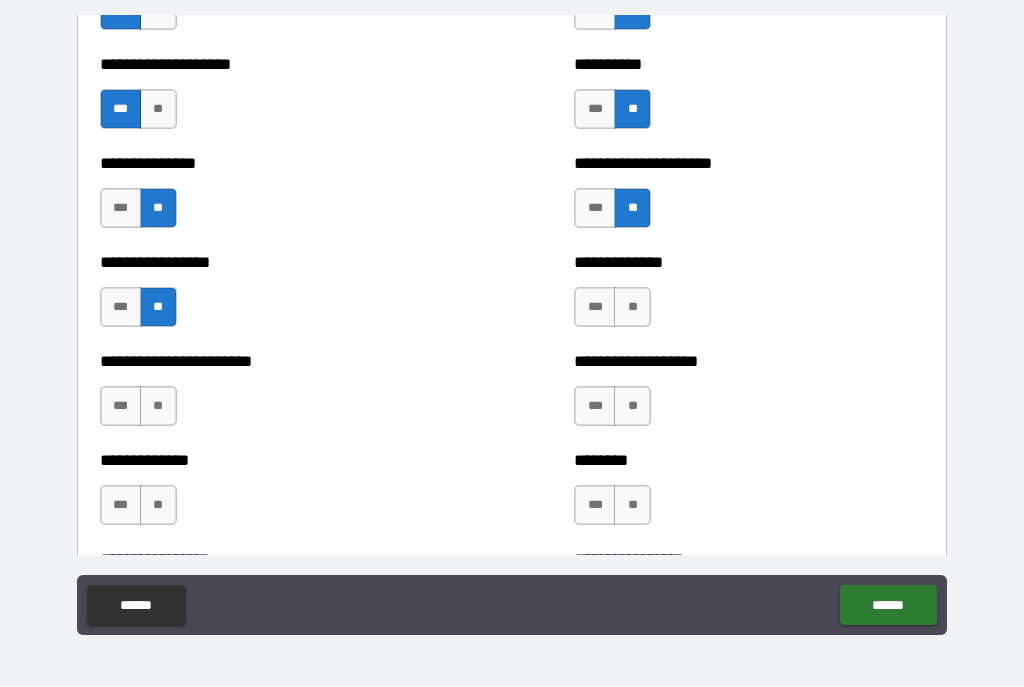 click on "**" at bounding box center [632, 308] 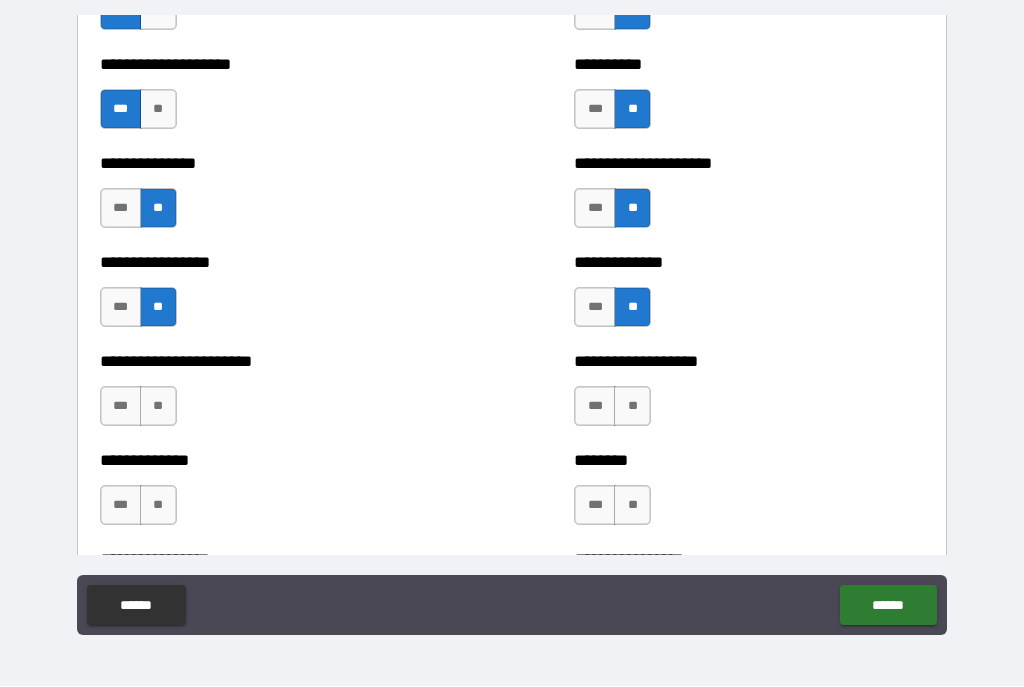 click on "**" at bounding box center [632, 407] 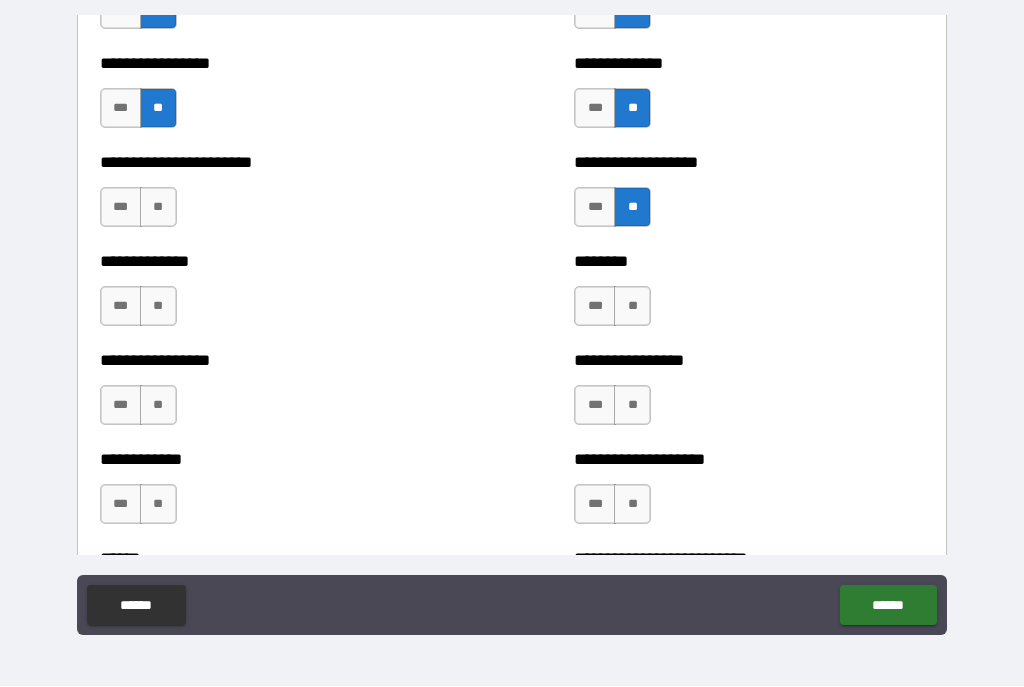 scroll, scrollTop: 3580, scrollLeft: 0, axis: vertical 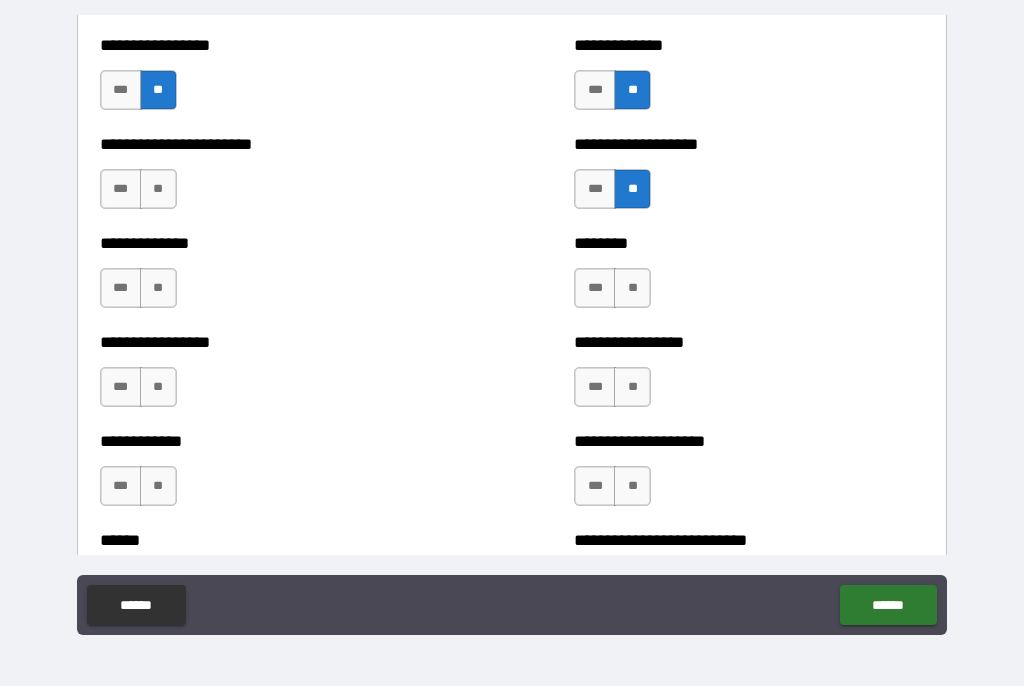 click on "**" at bounding box center (632, 289) 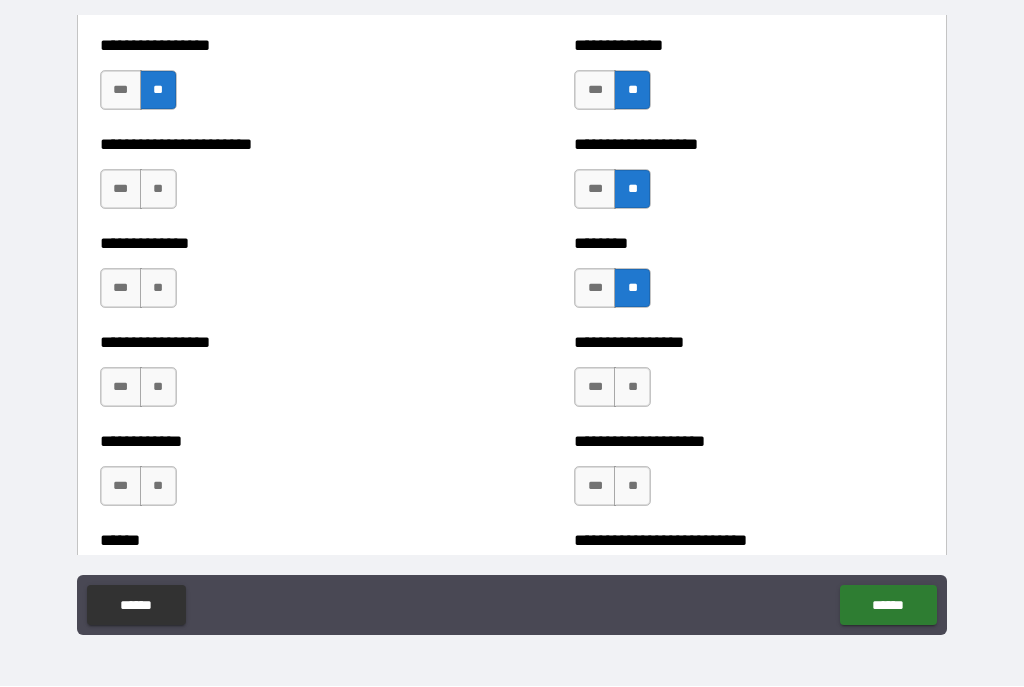 click on "**" at bounding box center [632, 388] 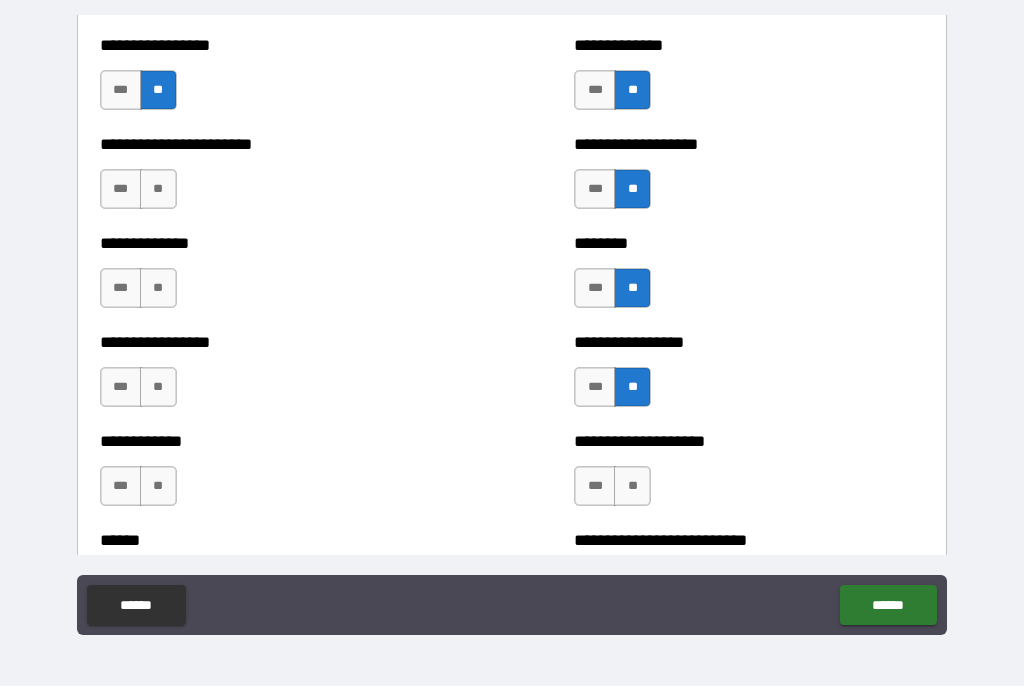 click on "**" at bounding box center (158, 190) 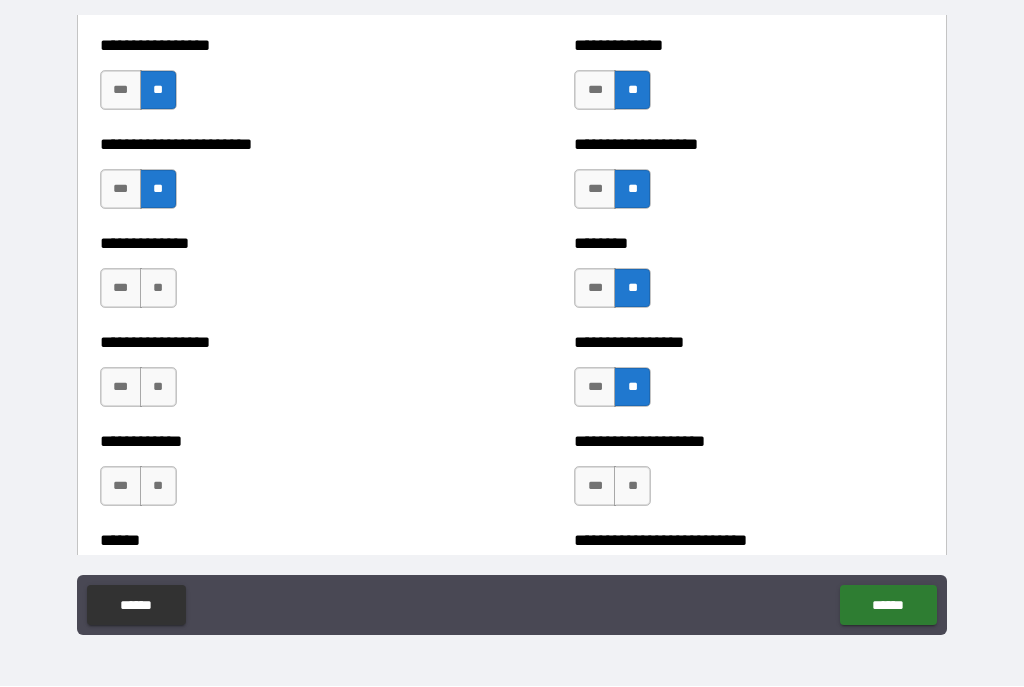 click on "**" at bounding box center [158, 289] 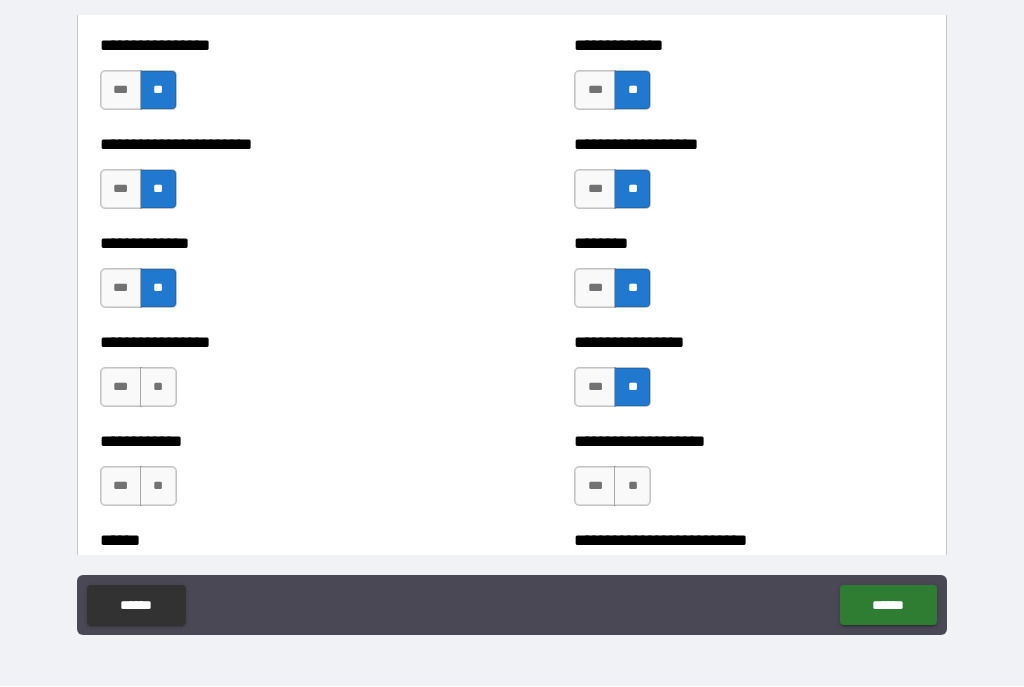 click on "**" at bounding box center (158, 388) 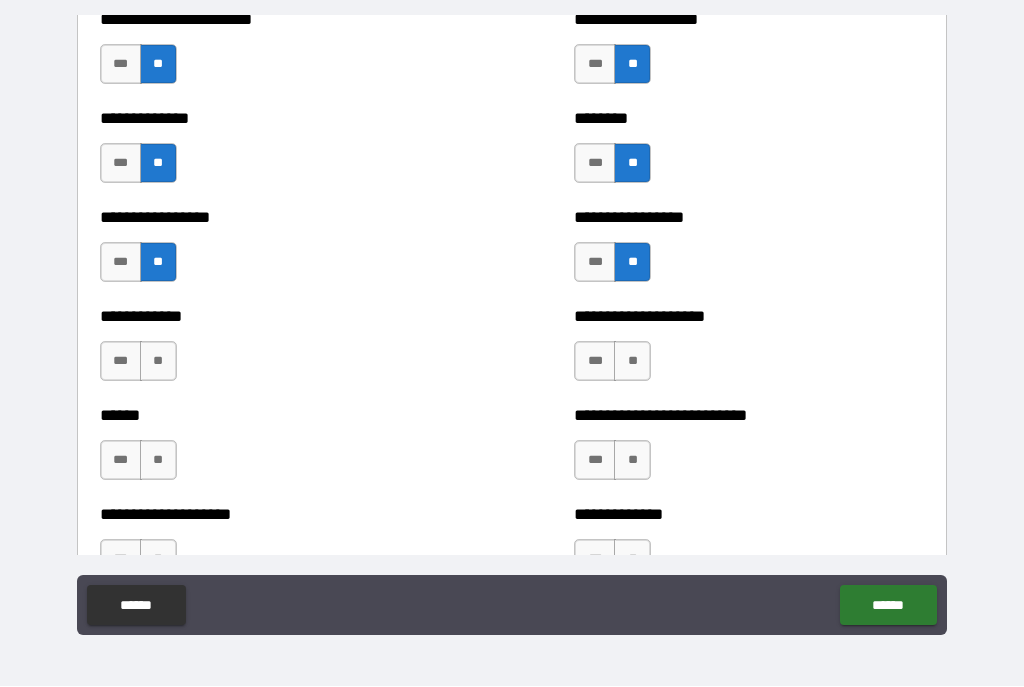 scroll, scrollTop: 3705, scrollLeft: 0, axis: vertical 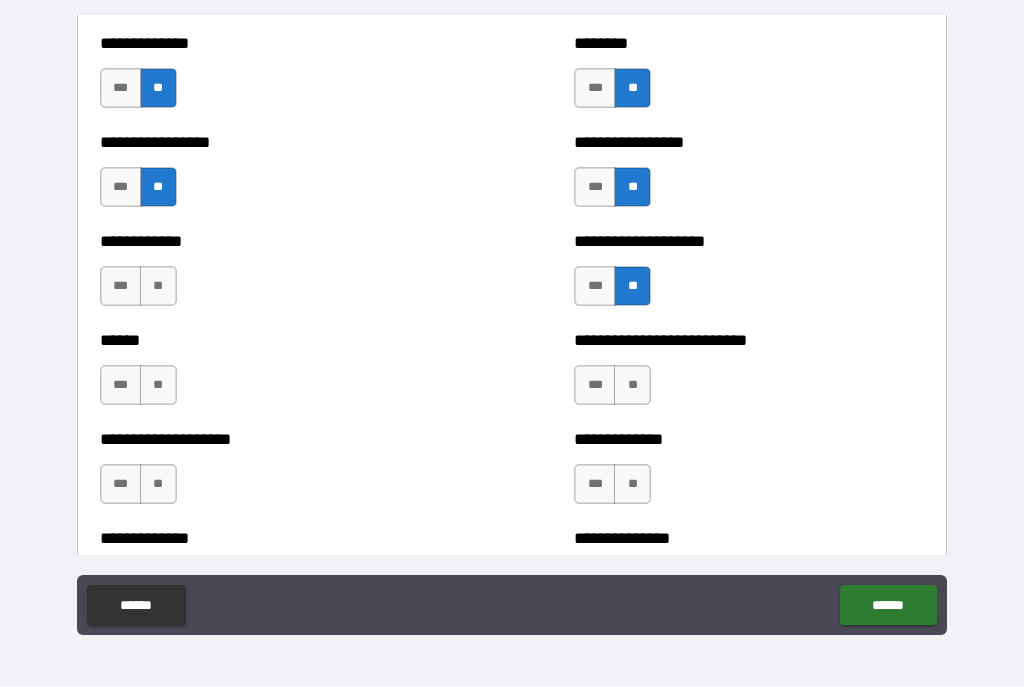 click on "**" at bounding box center [158, 287] 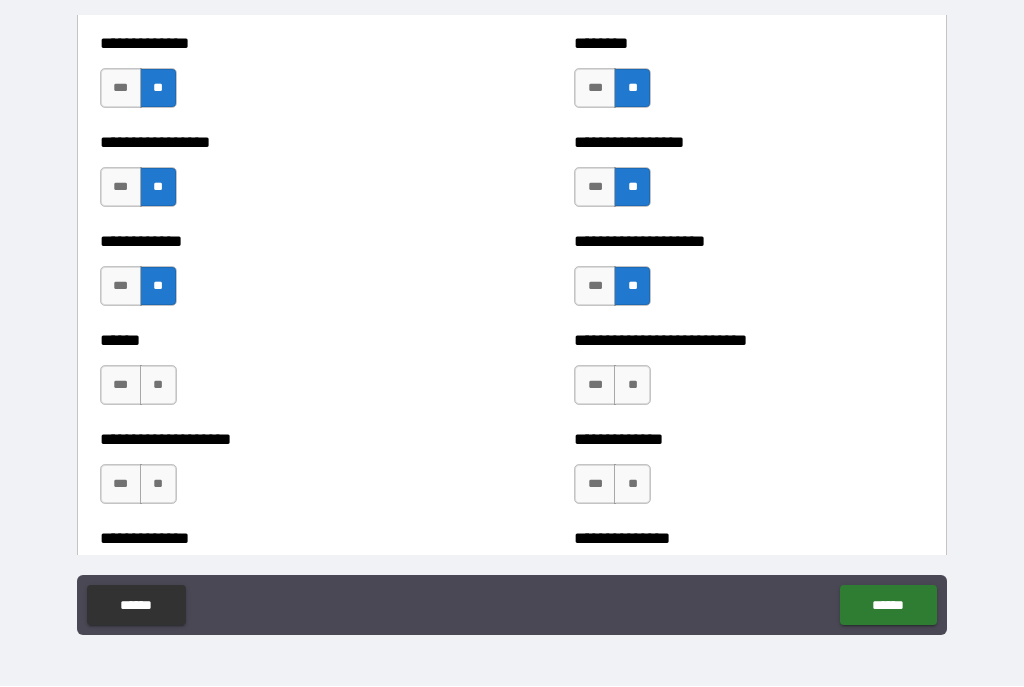 click on "***" at bounding box center [121, 287] 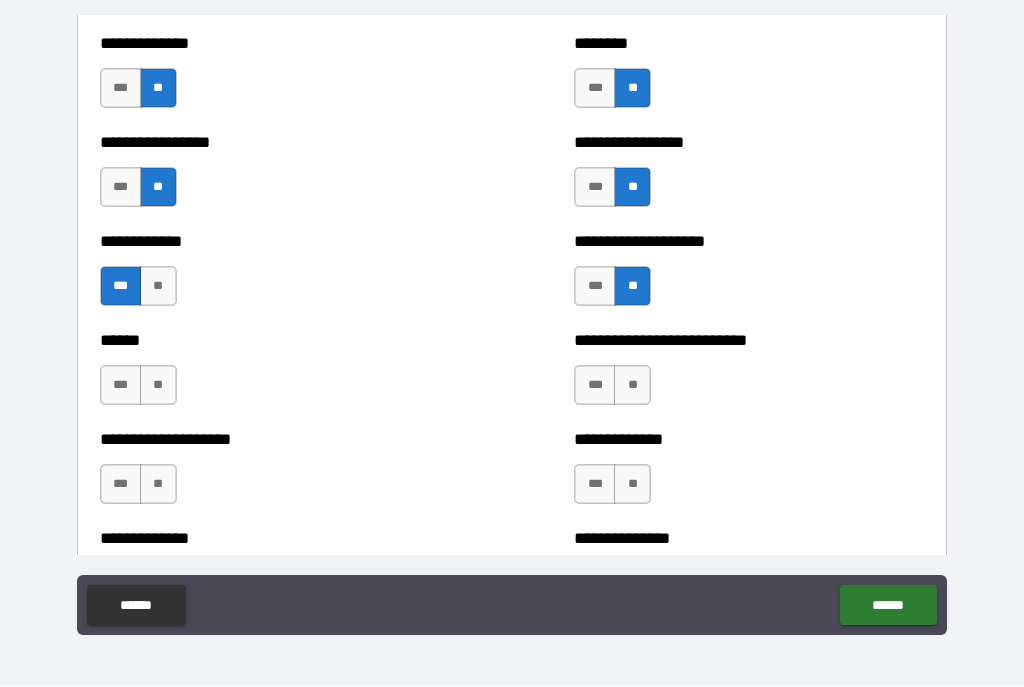 click on "**" at bounding box center [158, 386] 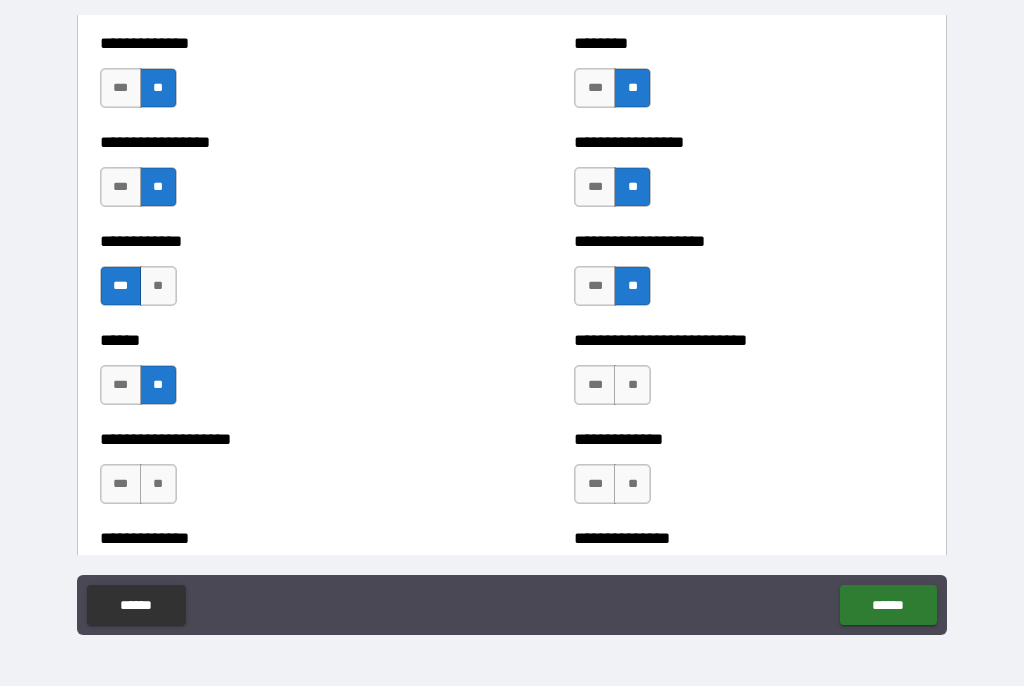 click on "***" at bounding box center [121, 386] 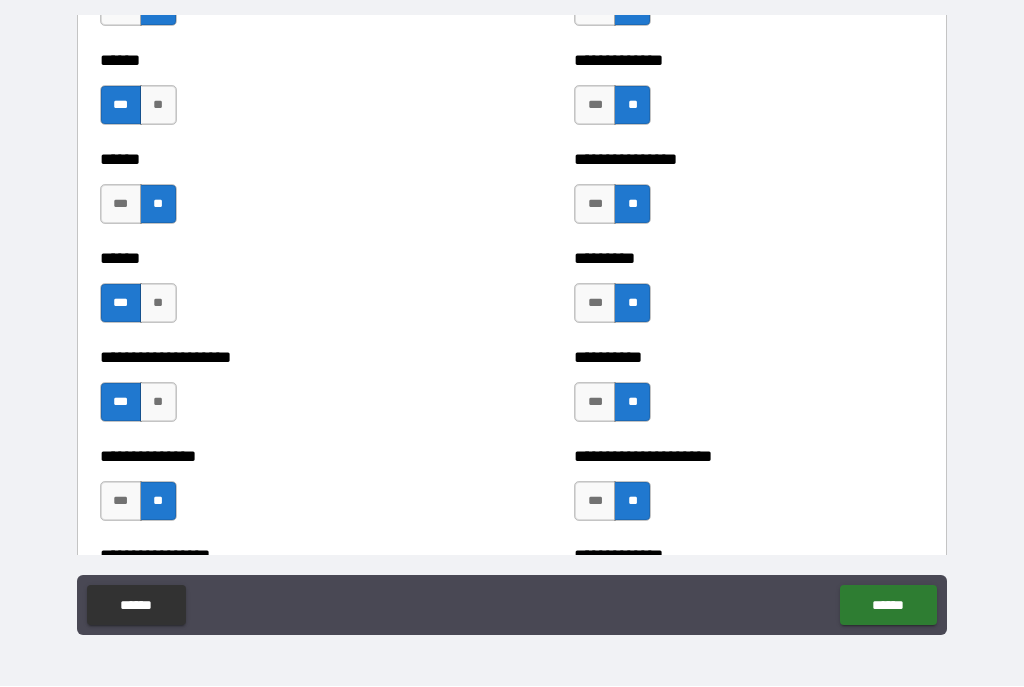 scroll, scrollTop: 3071, scrollLeft: 0, axis: vertical 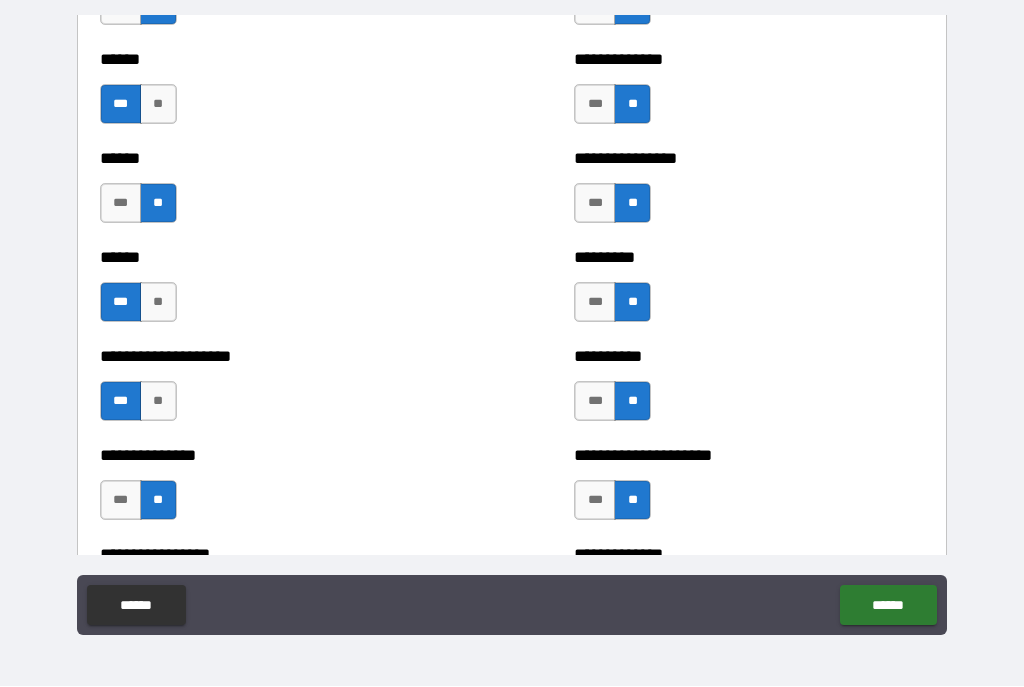 click on "**" at bounding box center (158, 303) 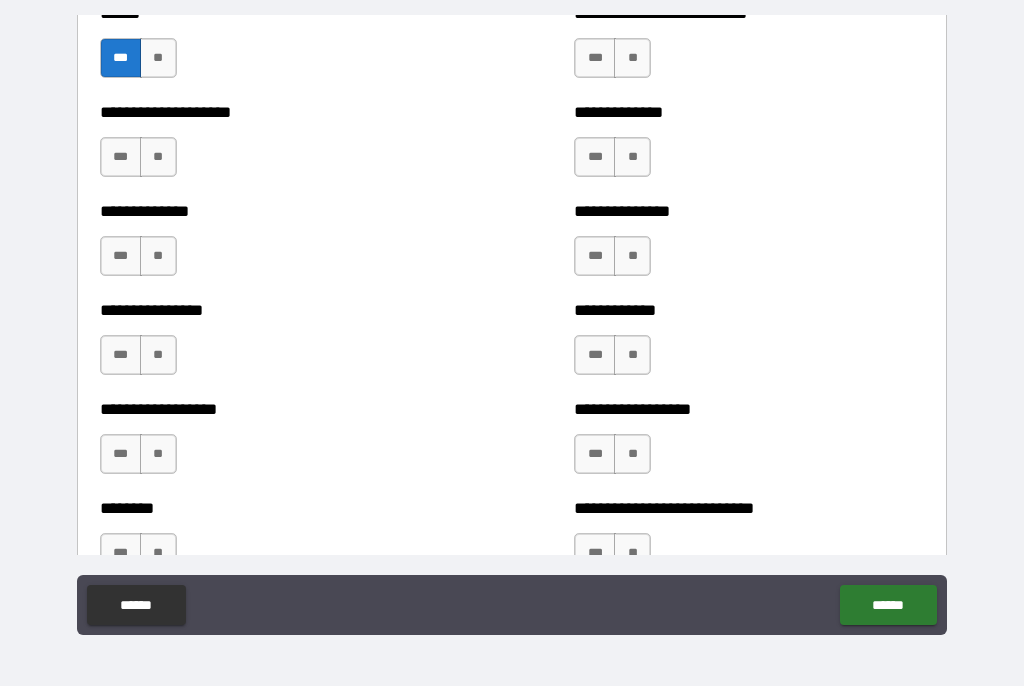 scroll, scrollTop: 4108, scrollLeft: 0, axis: vertical 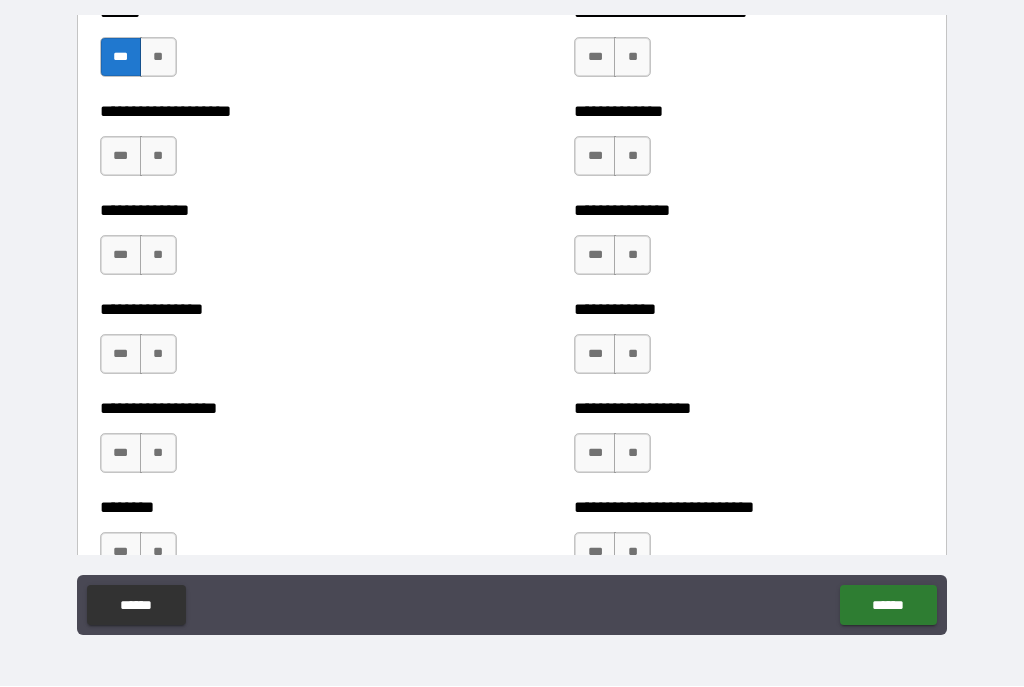 click on "**" at bounding box center [158, 256] 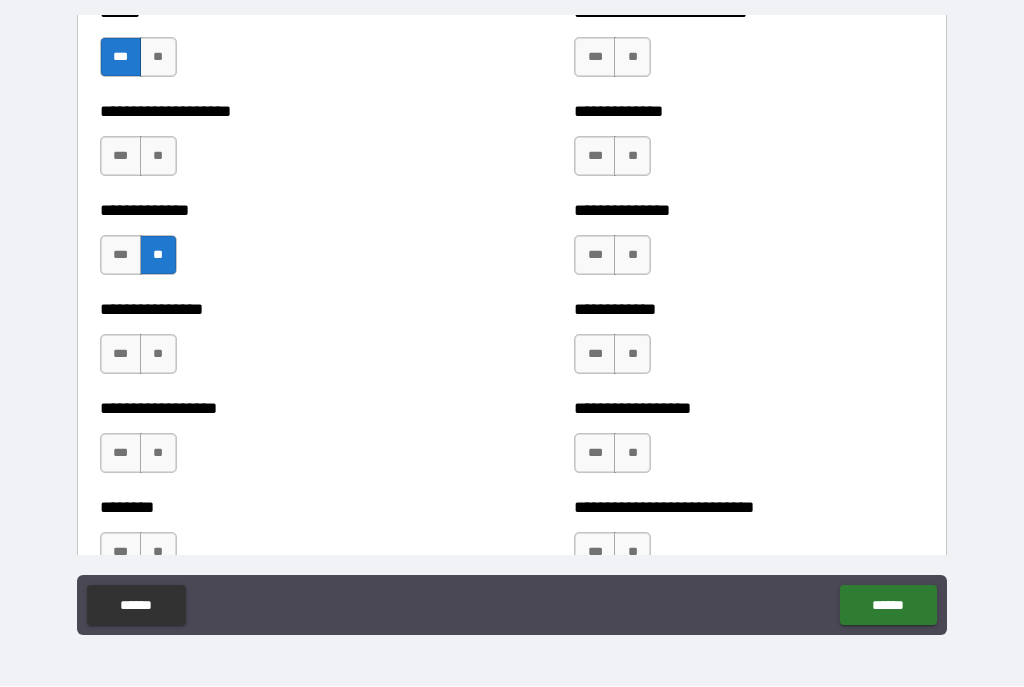 click on "**" at bounding box center (158, 157) 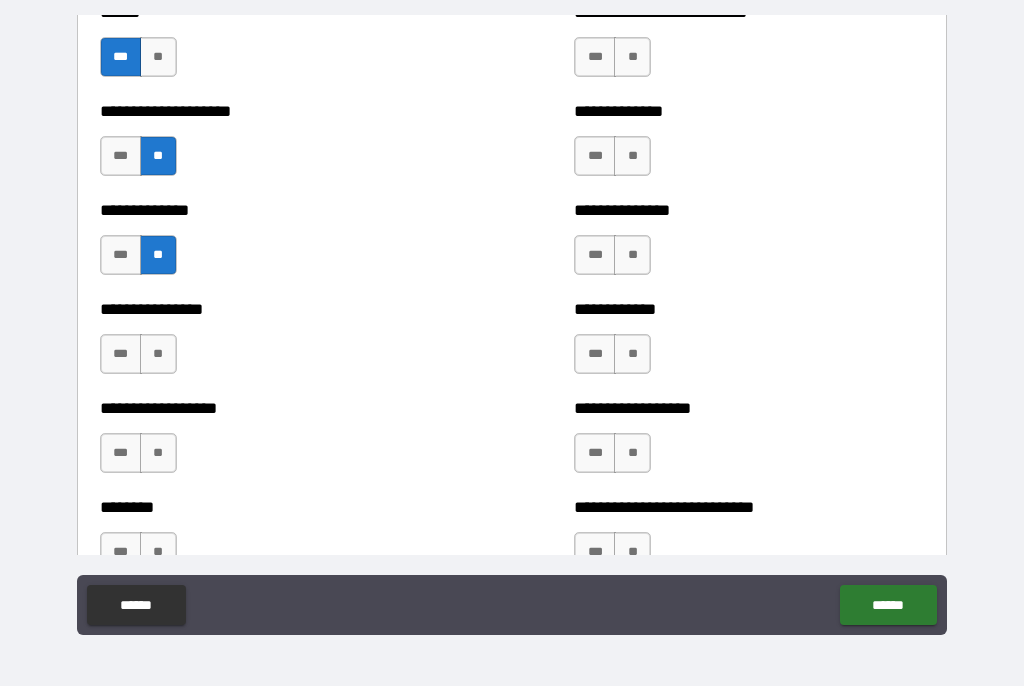 click on "***" at bounding box center [121, 157] 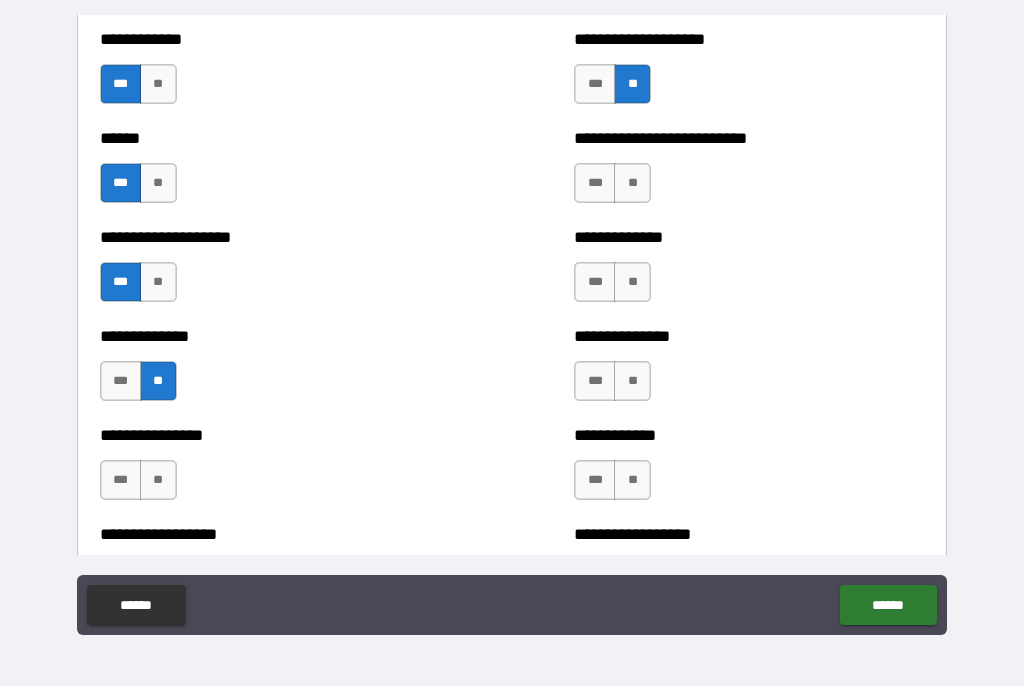 scroll, scrollTop: 3973, scrollLeft: 0, axis: vertical 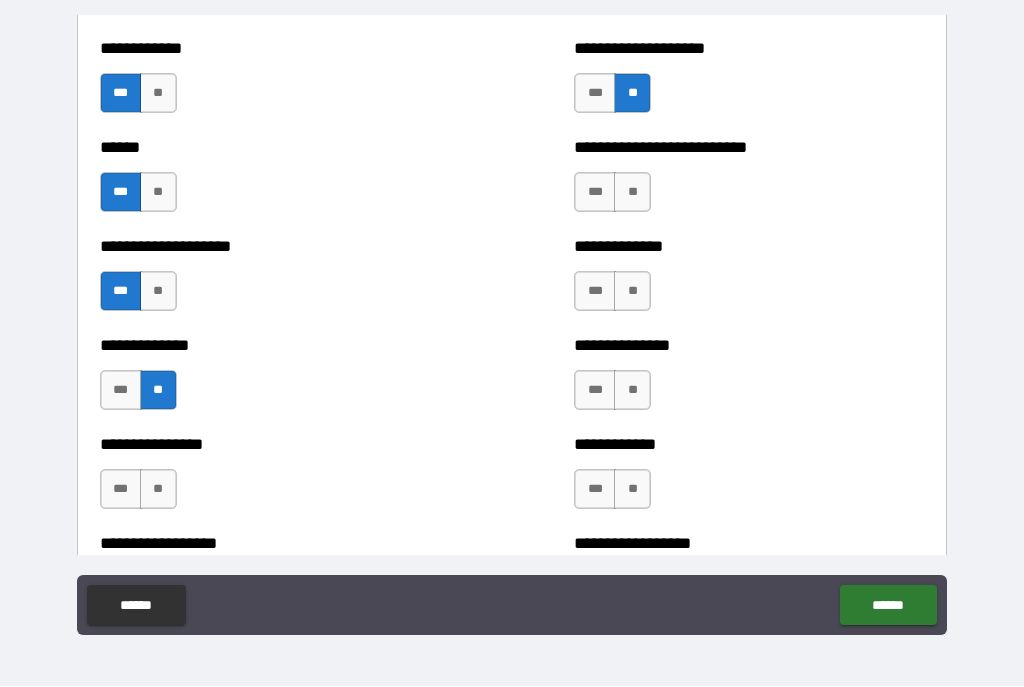 click on "**" at bounding box center [632, 193] 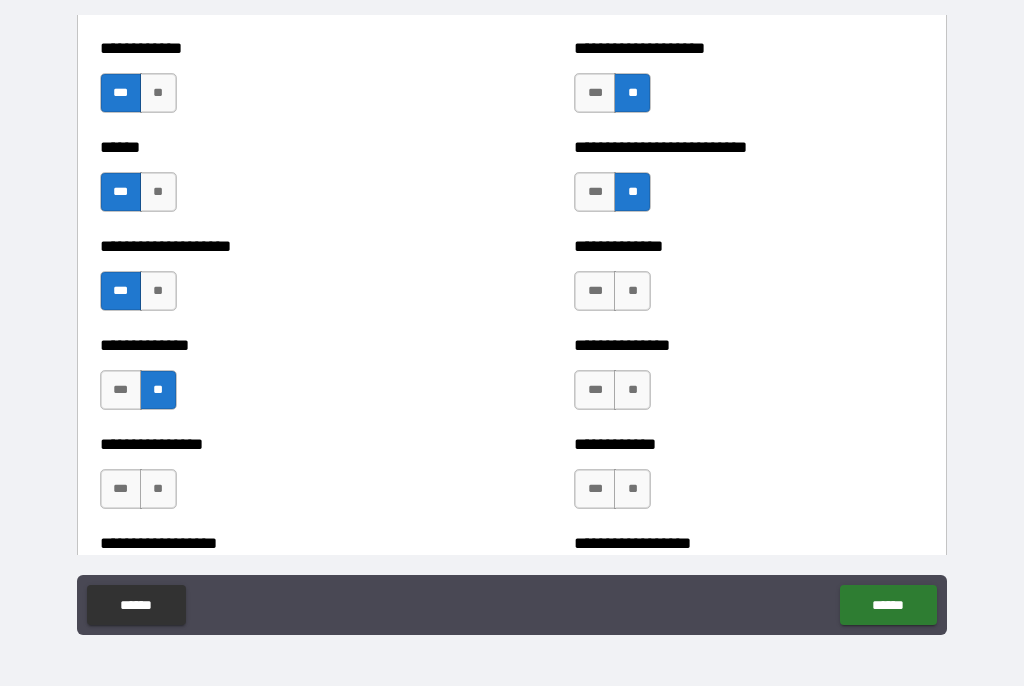 click on "**" at bounding box center [632, 292] 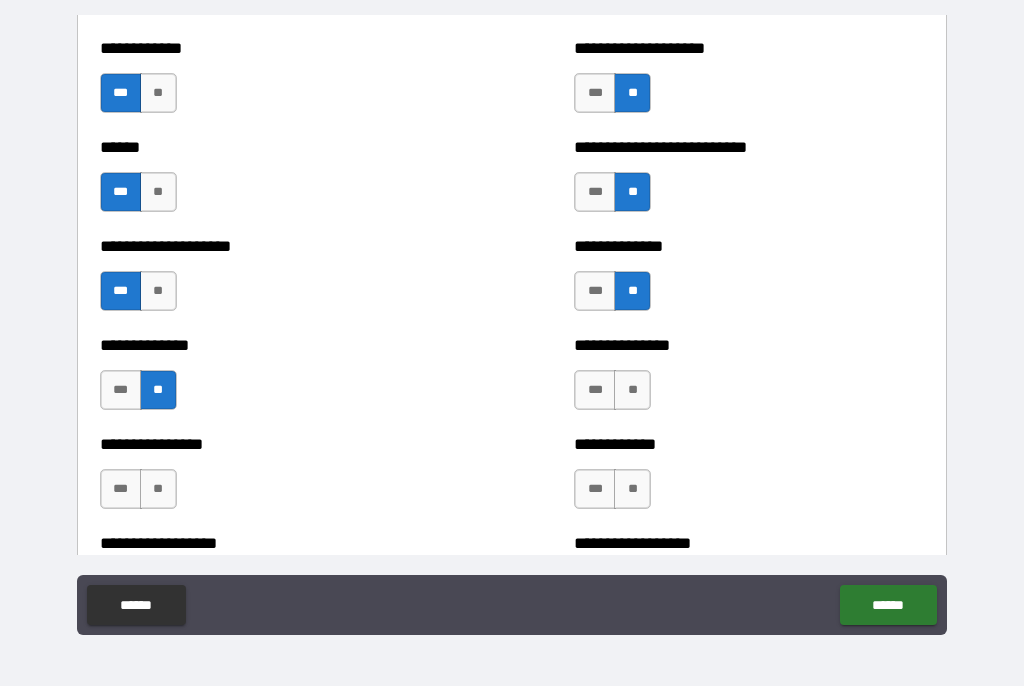 click on "**" at bounding box center (632, 391) 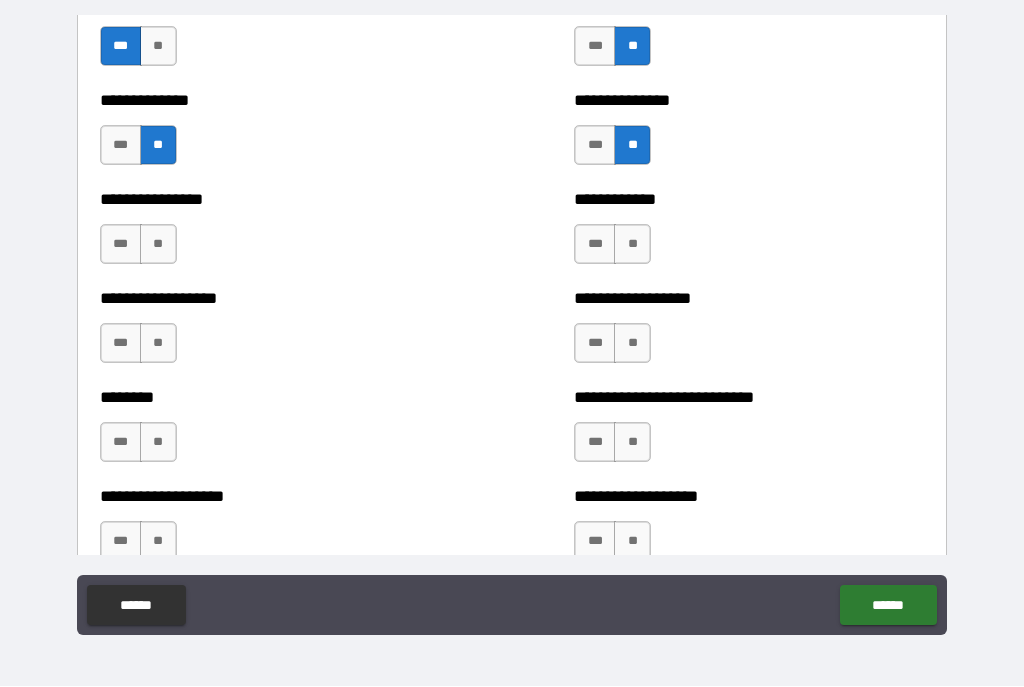 scroll, scrollTop: 4223, scrollLeft: 0, axis: vertical 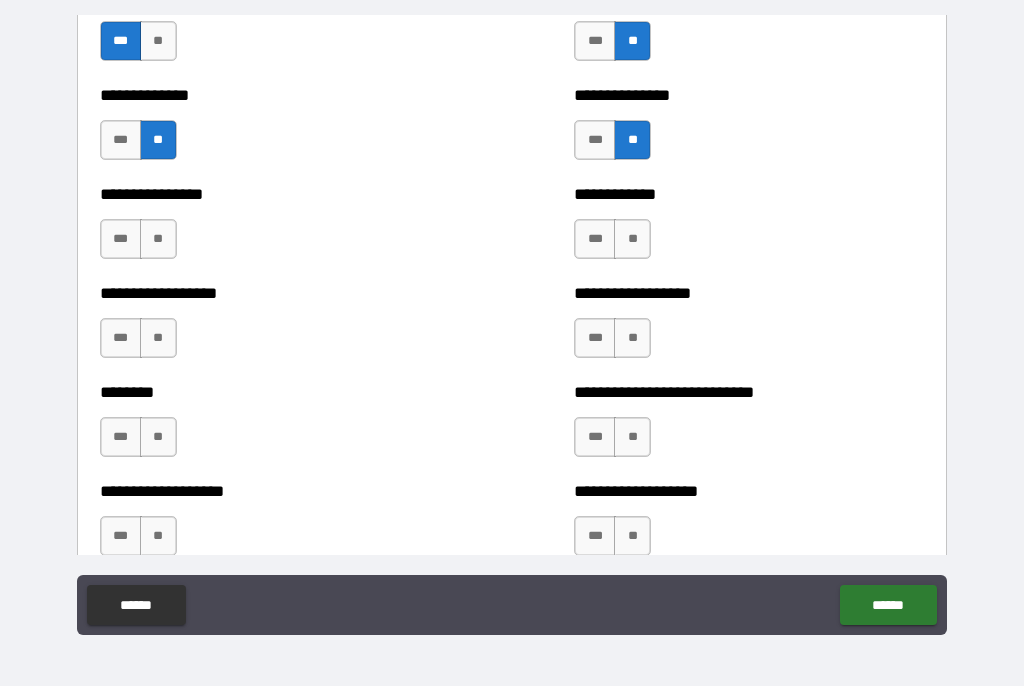 click on "**" at bounding box center [632, 240] 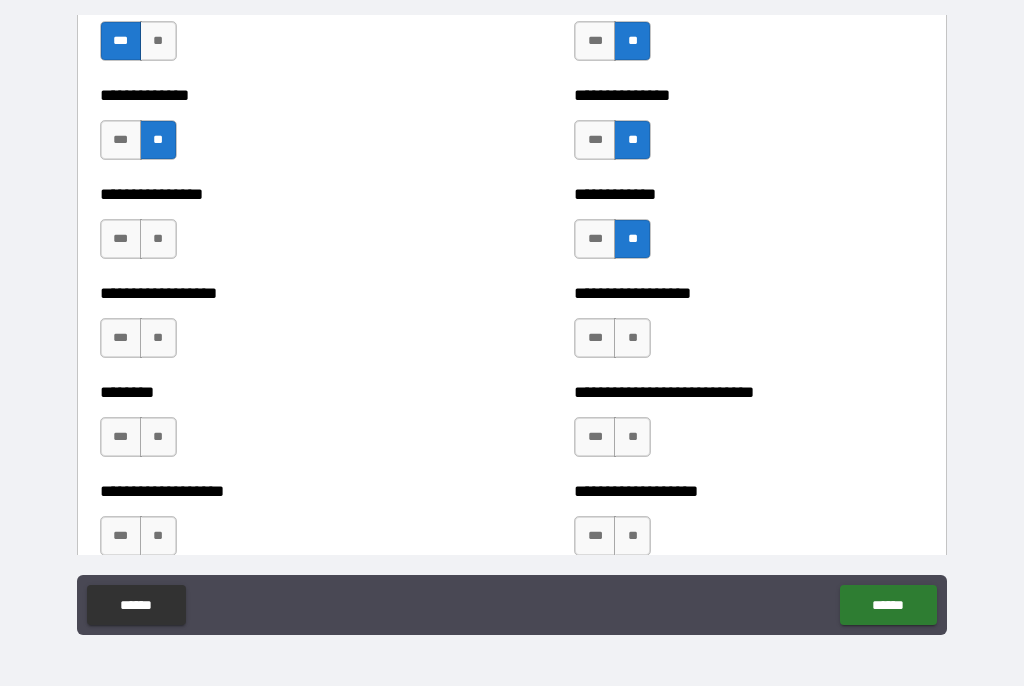 click on "**" at bounding box center (158, 240) 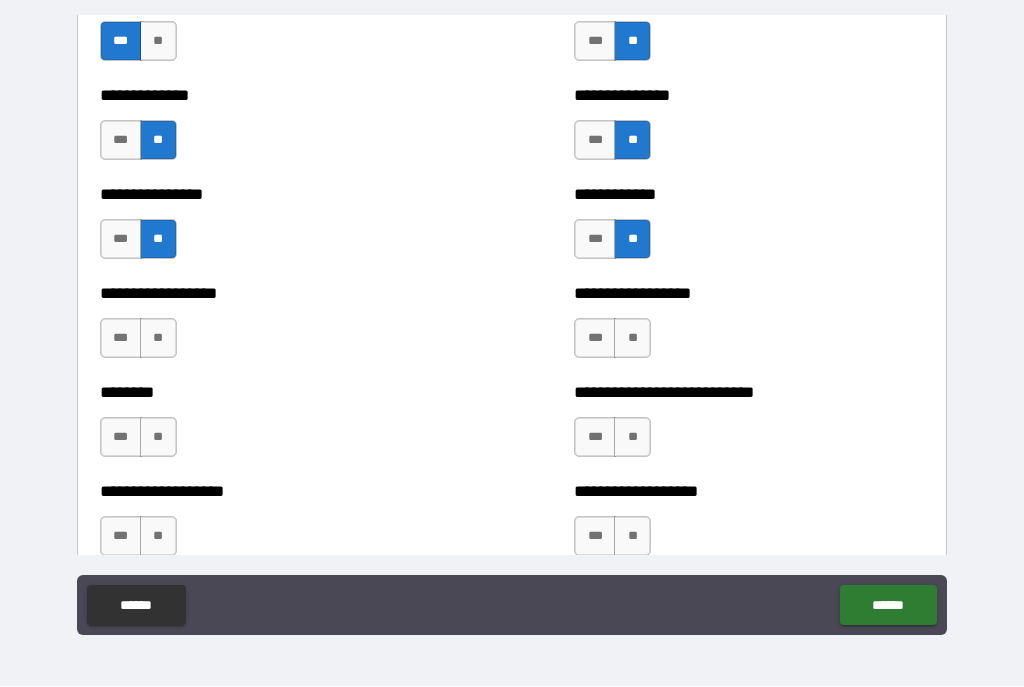 click on "**" at bounding box center (158, 339) 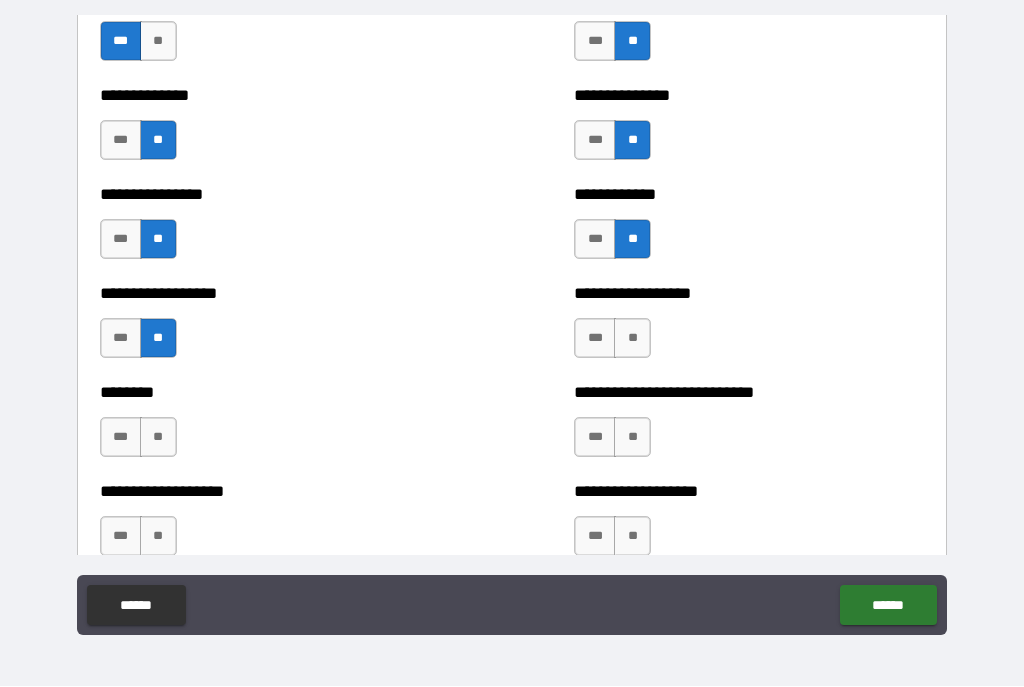 click on "**" at bounding box center [632, 339] 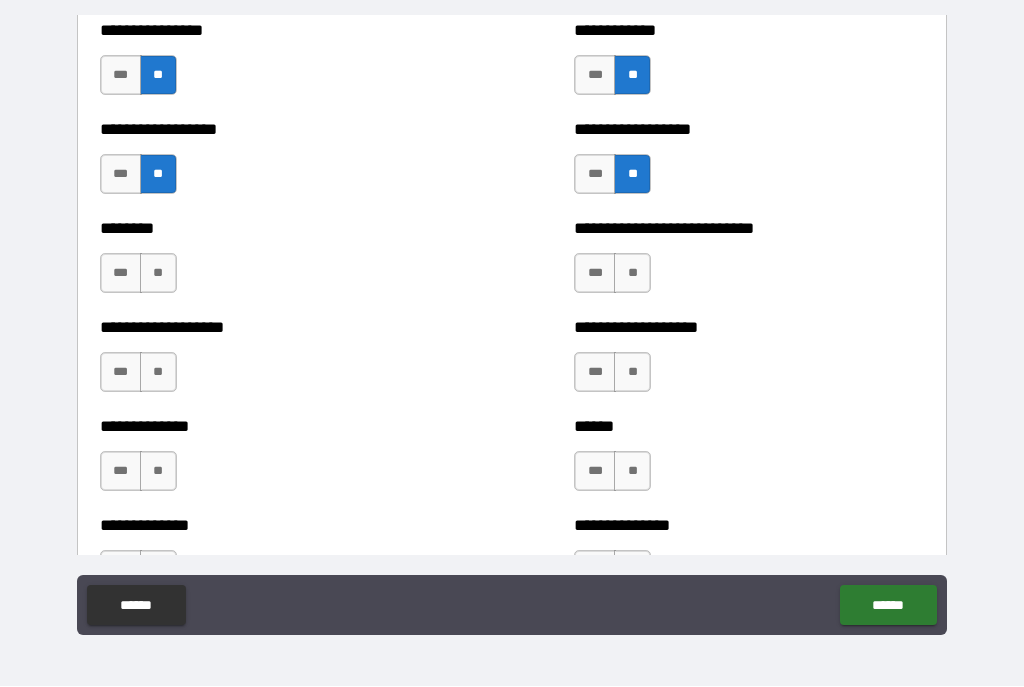 scroll, scrollTop: 4413, scrollLeft: 0, axis: vertical 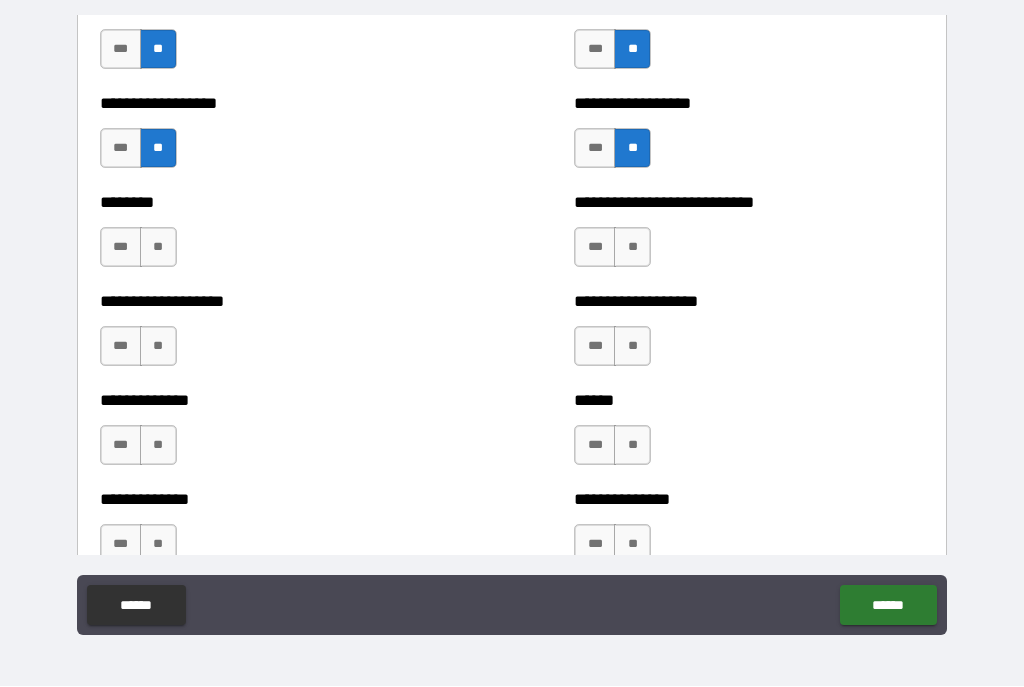 click on "**" at bounding box center [632, 248] 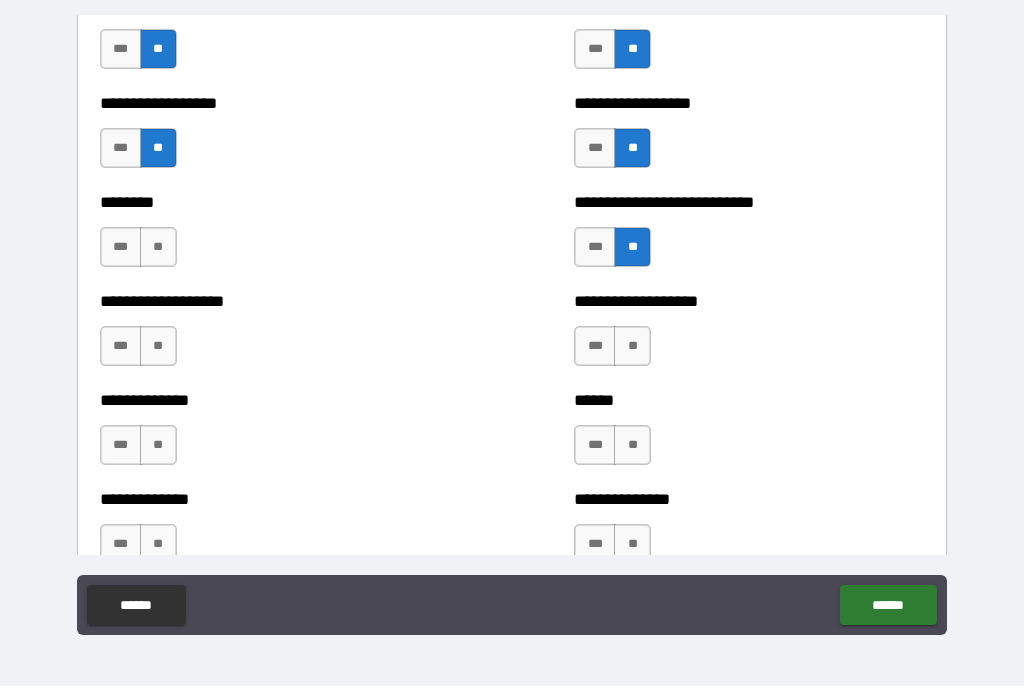 click on "**" at bounding box center (158, 248) 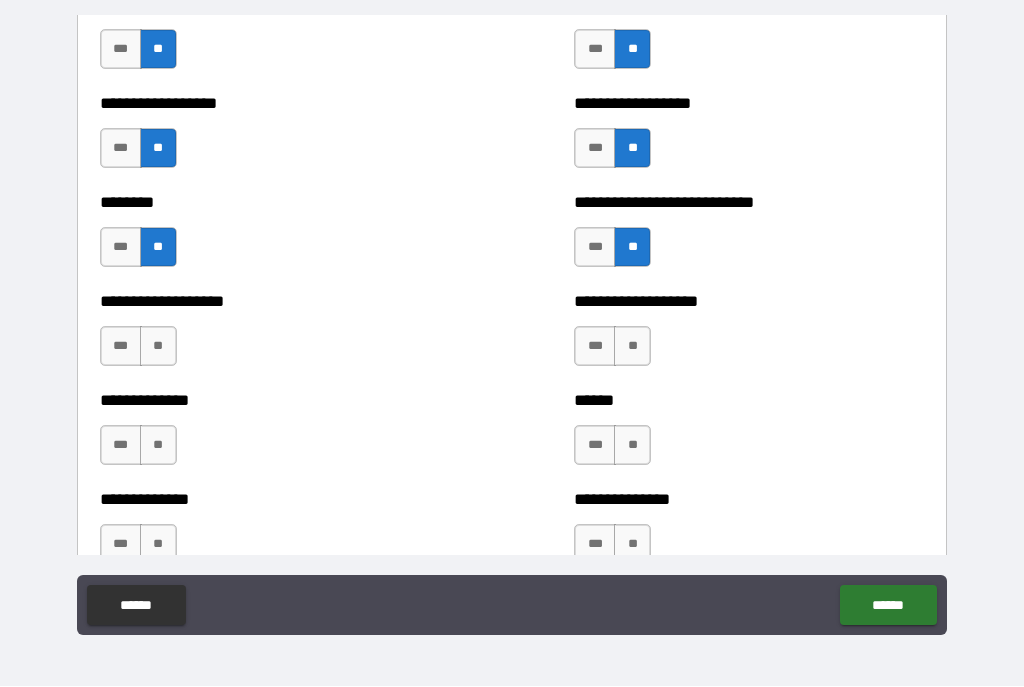 click on "**" at bounding box center [158, 347] 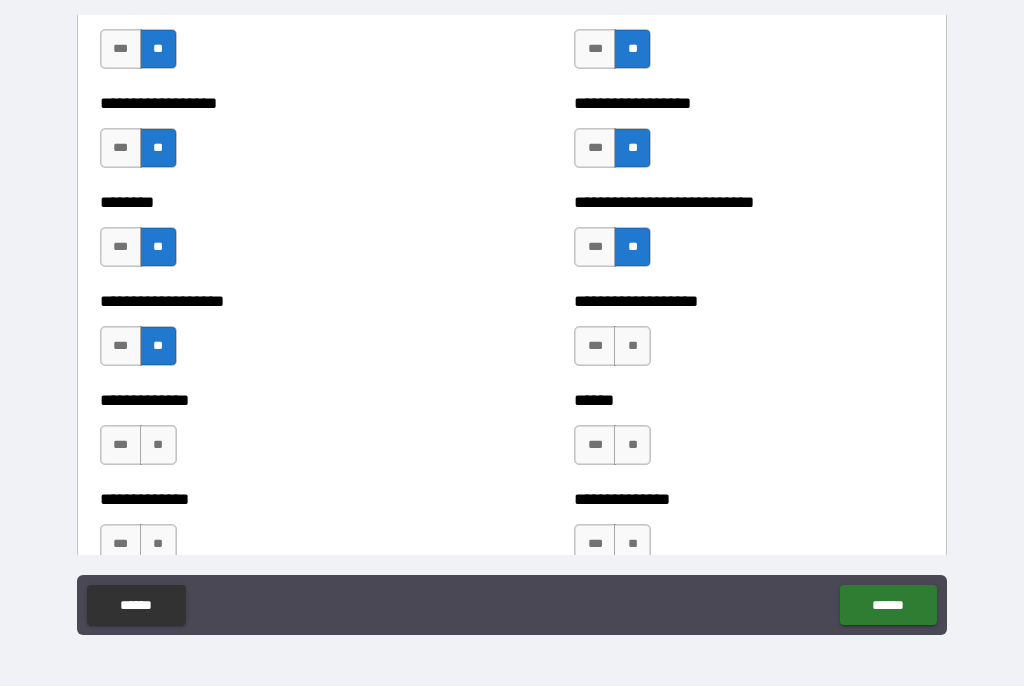 click on "***" at bounding box center (121, 347) 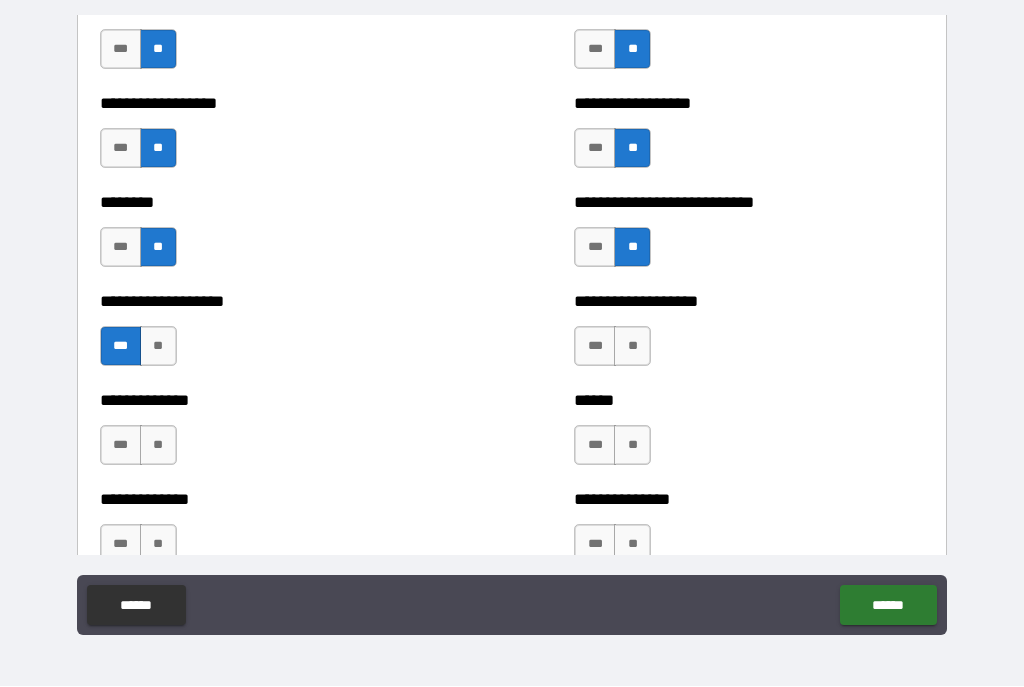 click on "**" at bounding box center [632, 347] 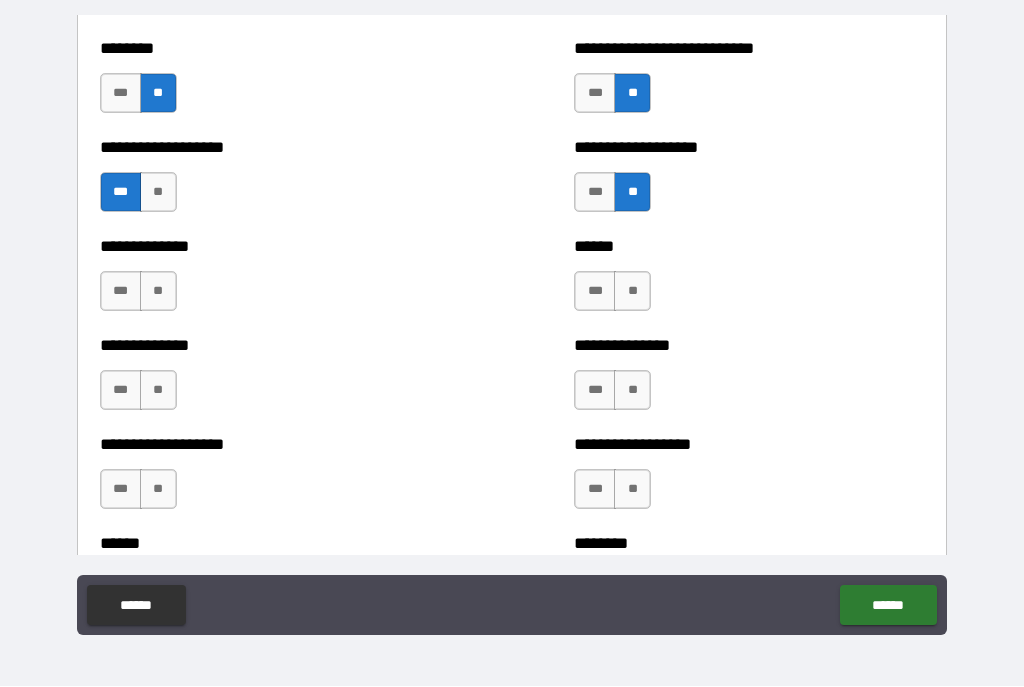 scroll, scrollTop: 4570, scrollLeft: 0, axis: vertical 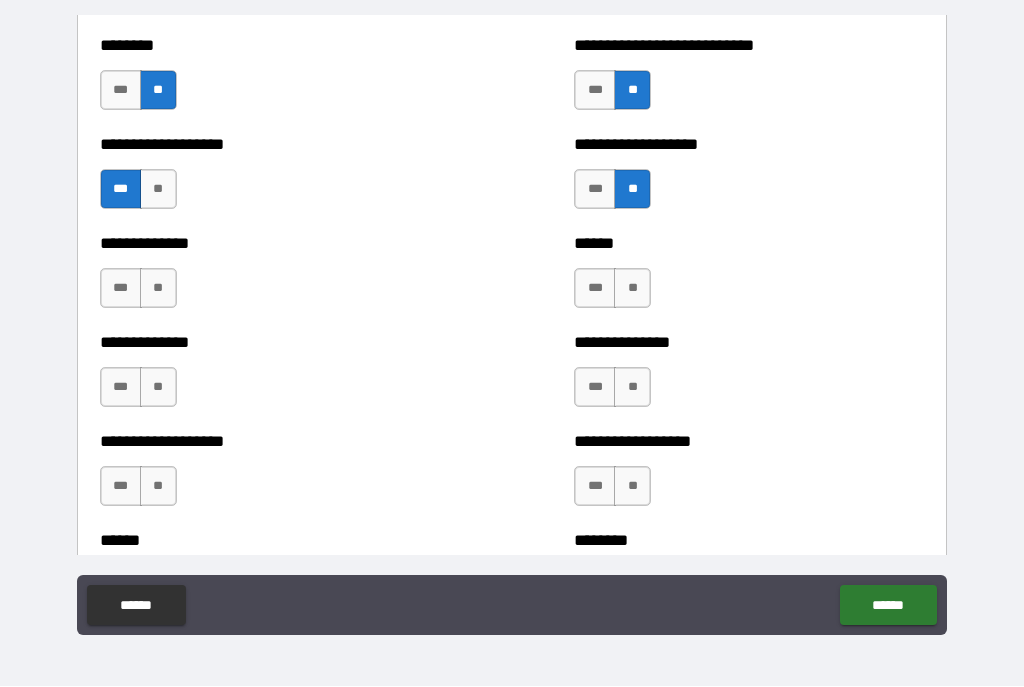 click on "**" at bounding box center [158, 289] 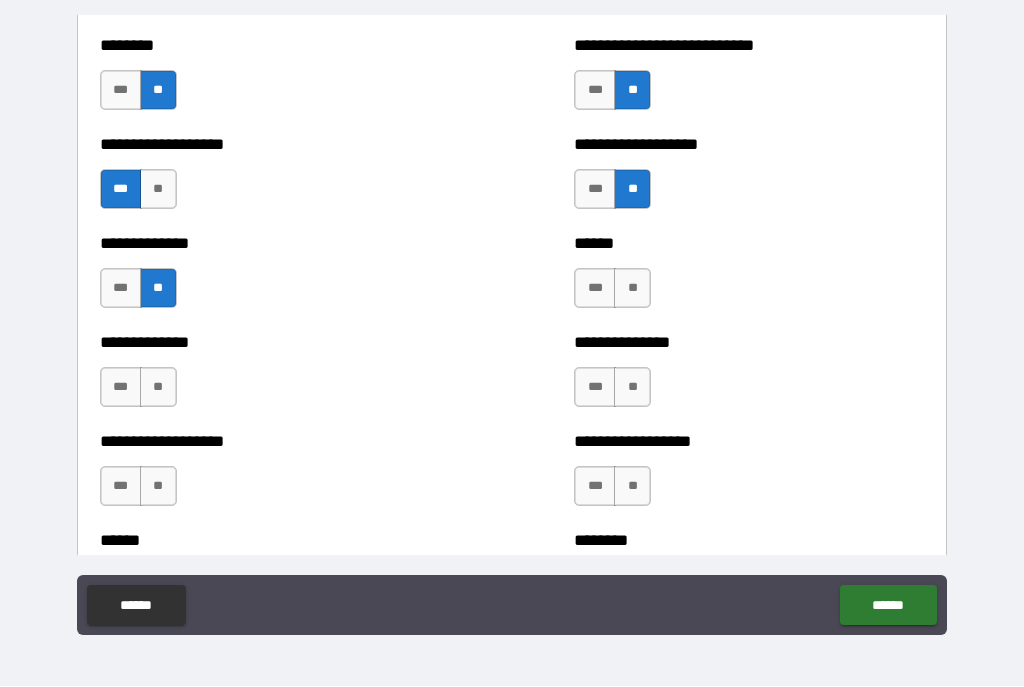 click on "**" at bounding box center [632, 289] 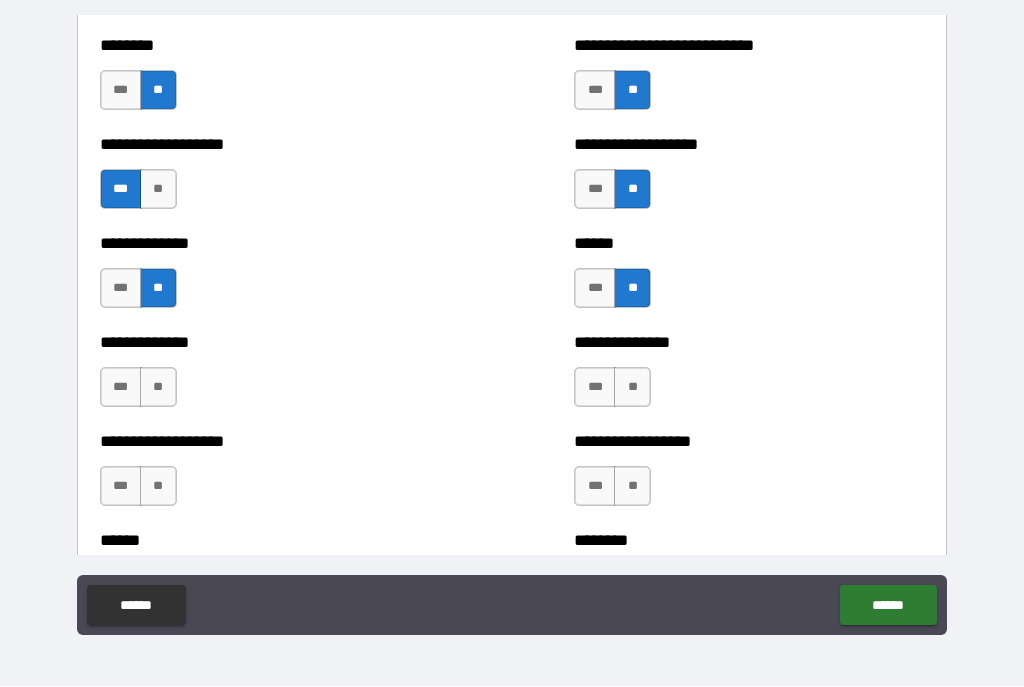 click on "**" at bounding box center (158, 388) 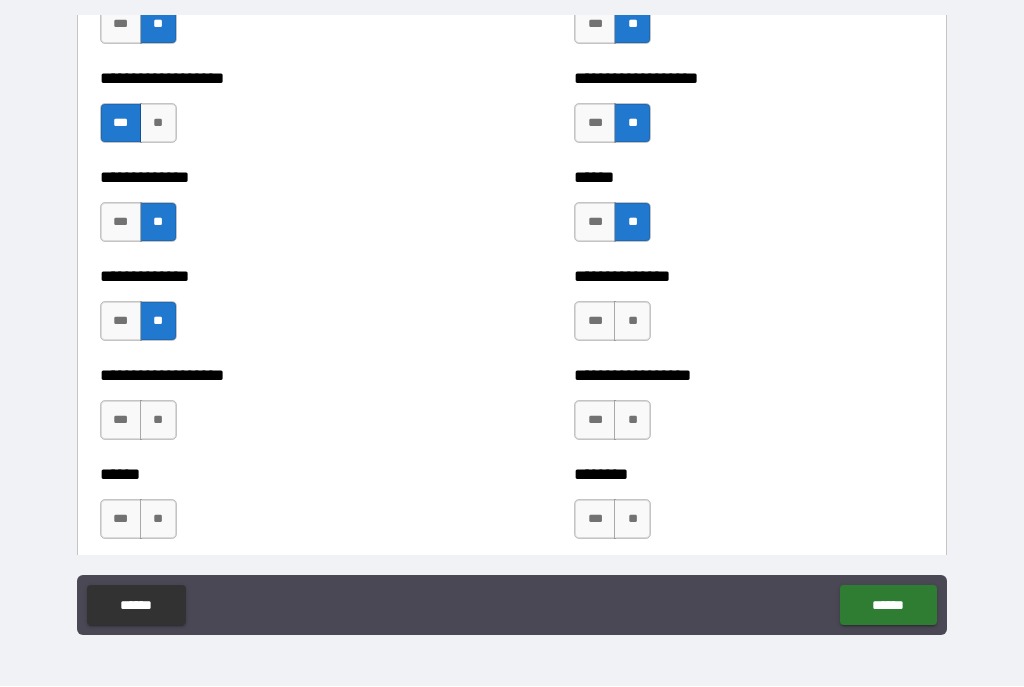 scroll, scrollTop: 4640, scrollLeft: 0, axis: vertical 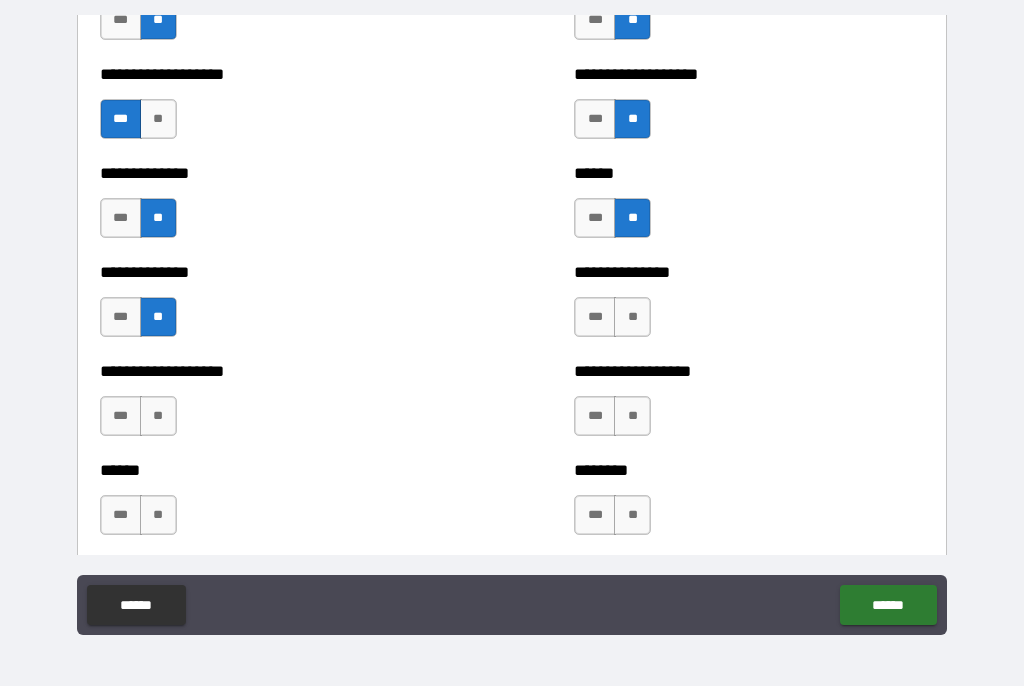 click on "***" at bounding box center [121, 318] 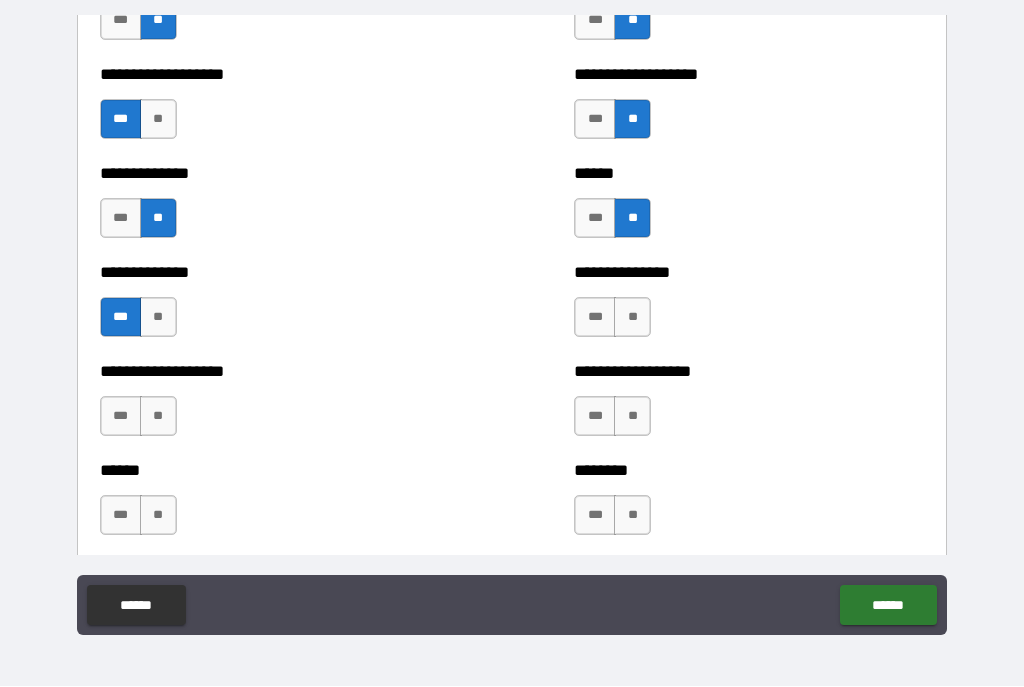 click on "**" at bounding box center [158, 417] 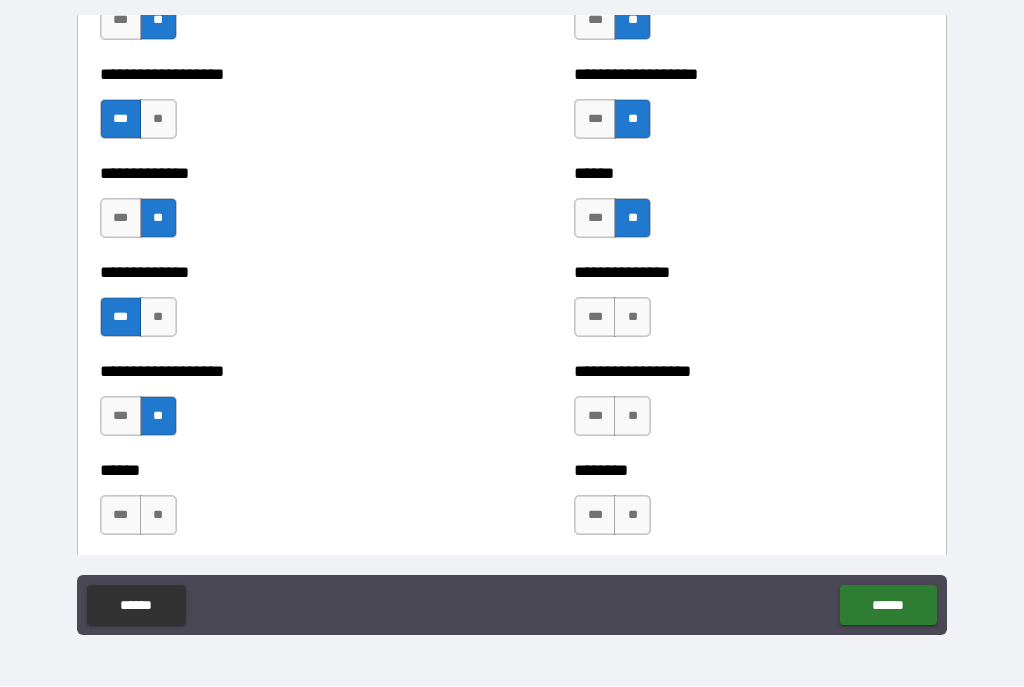 click on "**" at bounding box center [158, 516] 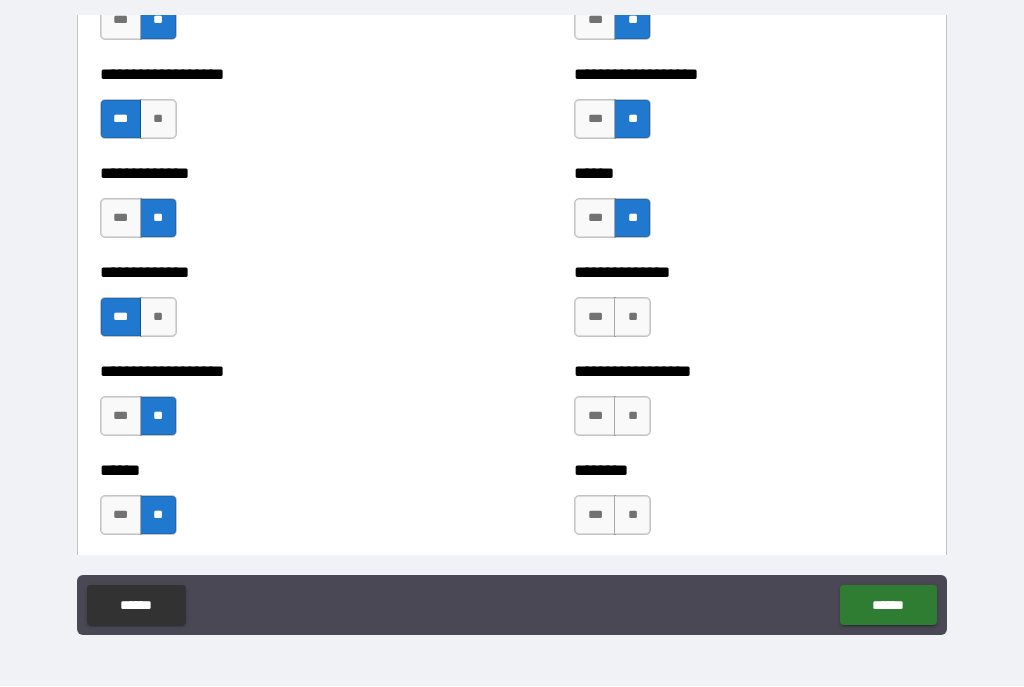 click on "**" at bounding box center (632, 318) 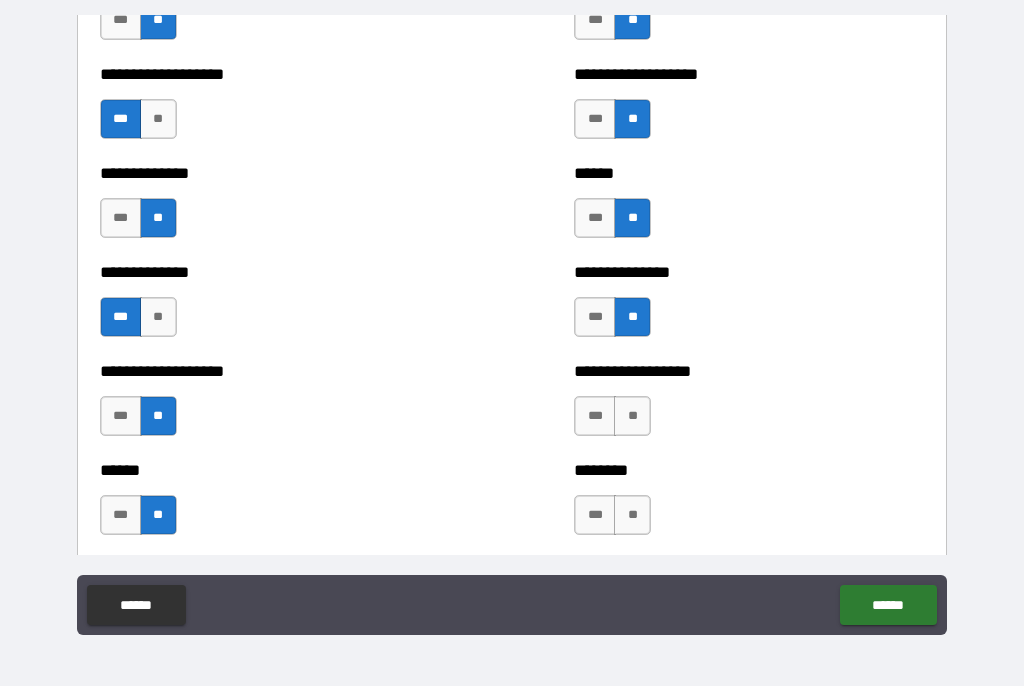 click on "**" at bounding box center (632, 417) 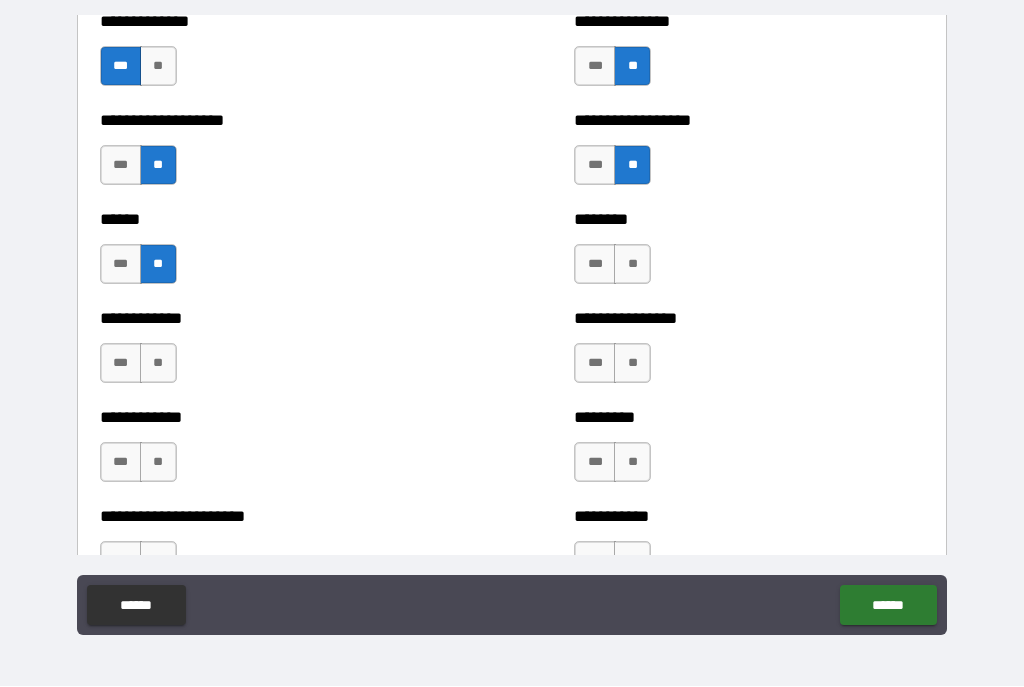 scroll, scrollTop: 4899, scrollLeft: 0, axis: vertical 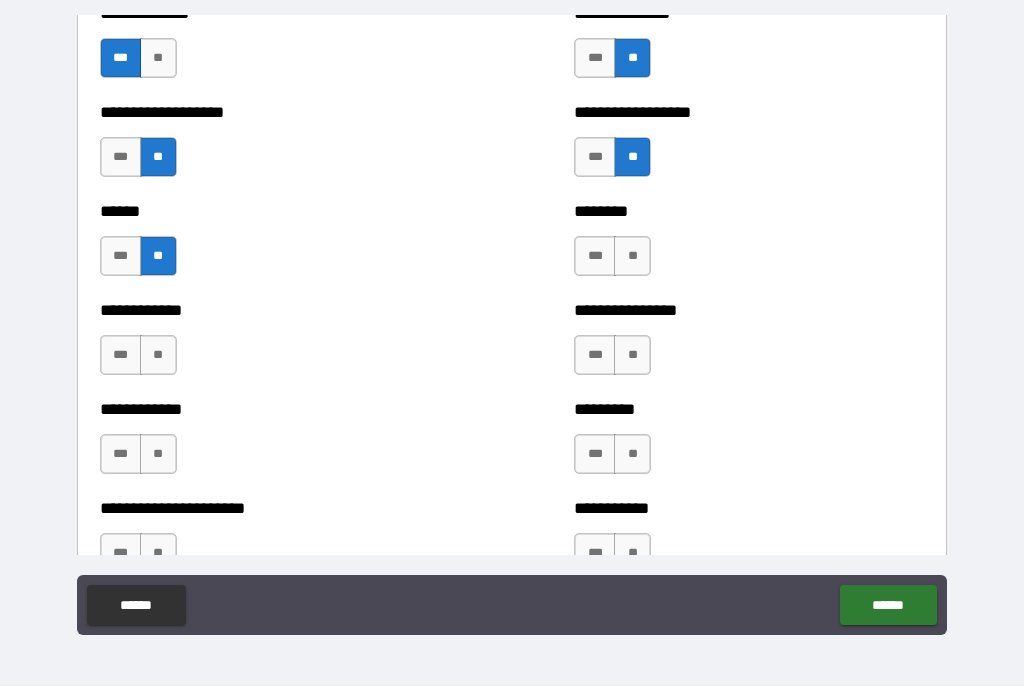 click on "**" at bounding box center (632, 257) 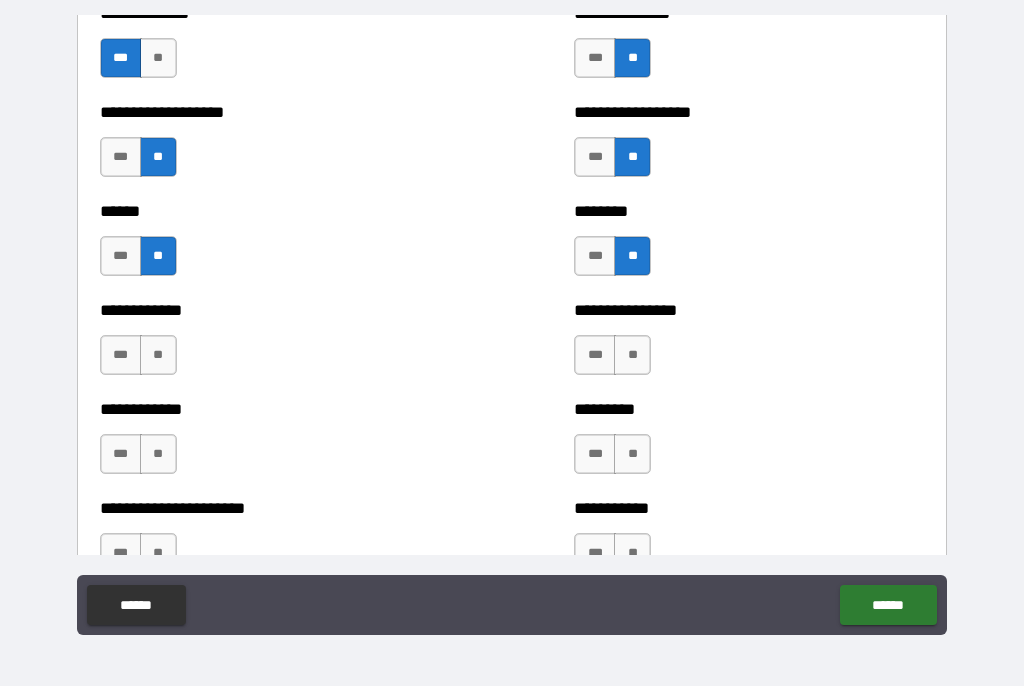 click on "***" at bounding box center (595, 356) 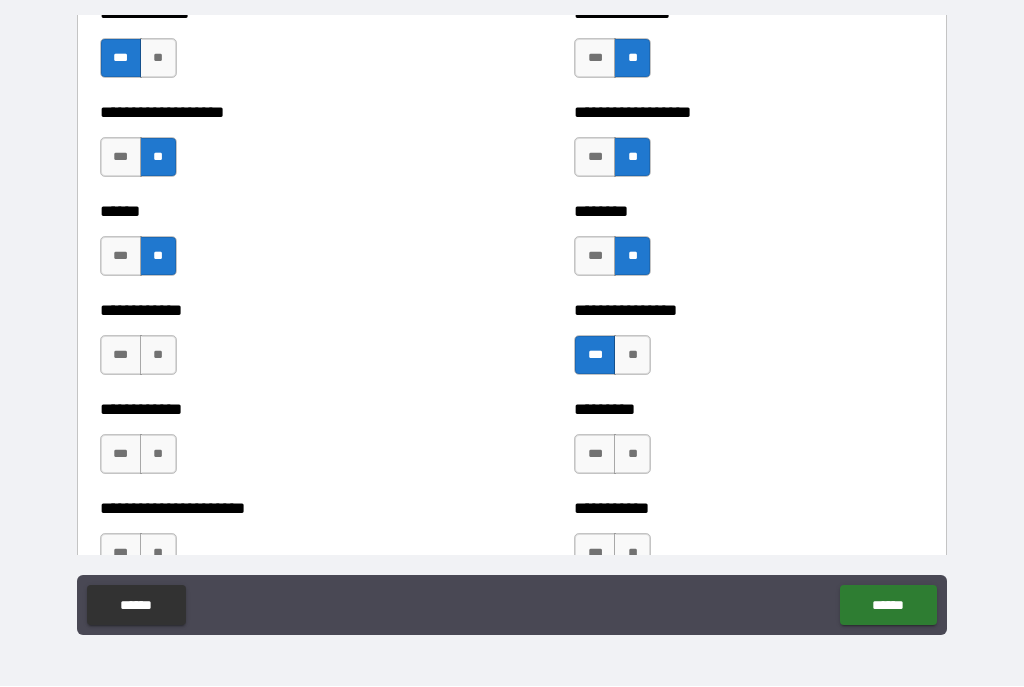 click on "**" at bounding box center (158, 356) 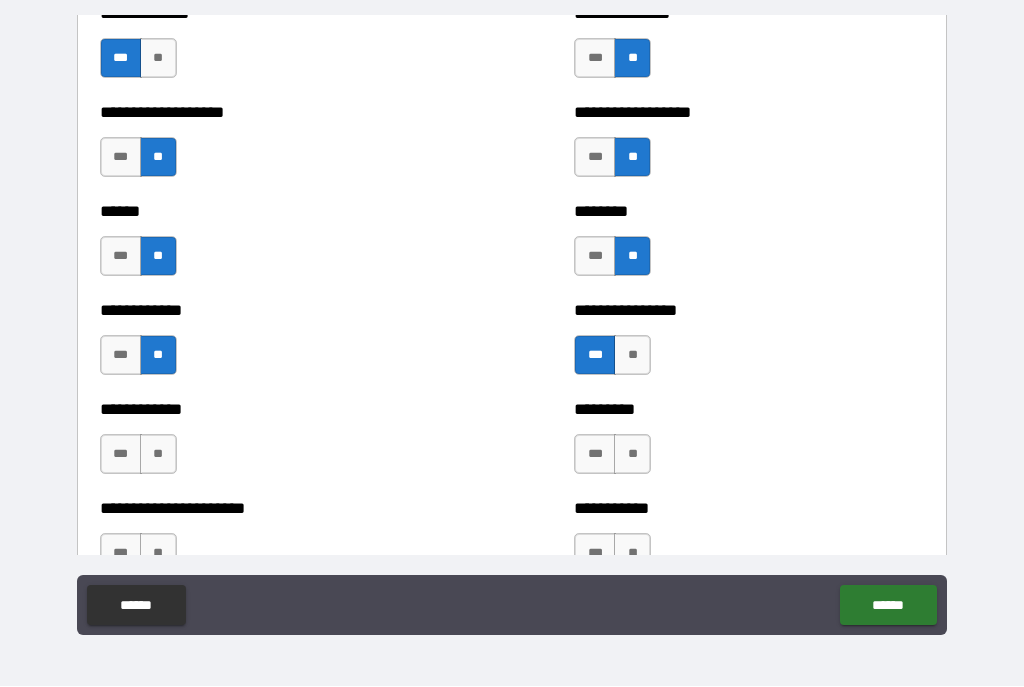 click on "*** **" at bounding box center (141, 460) 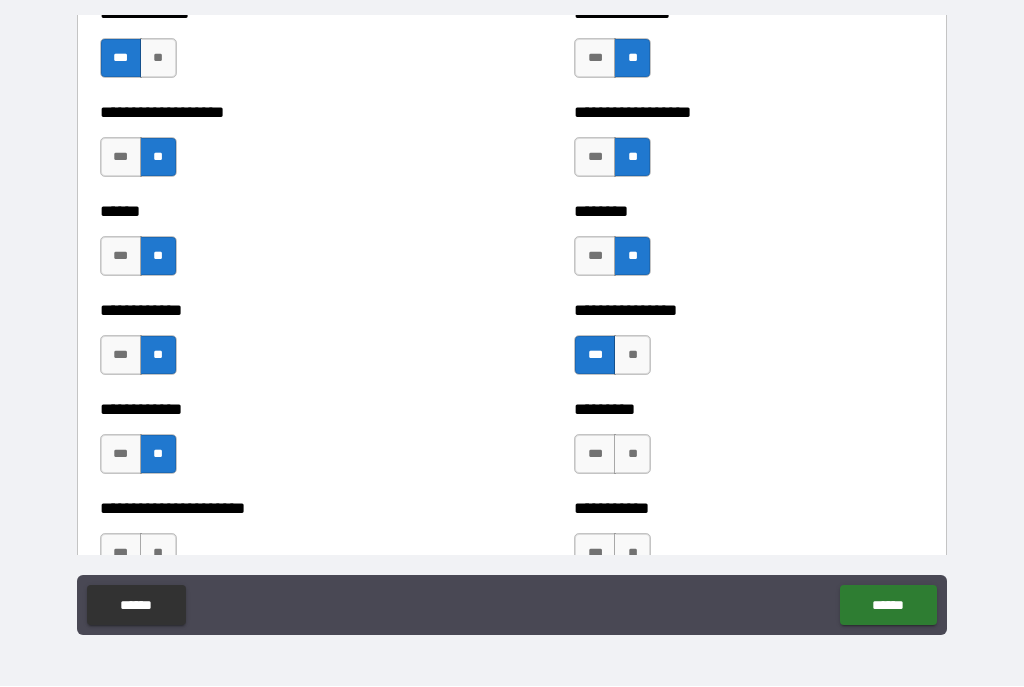 click on "**" at bounding box center (632, 455) 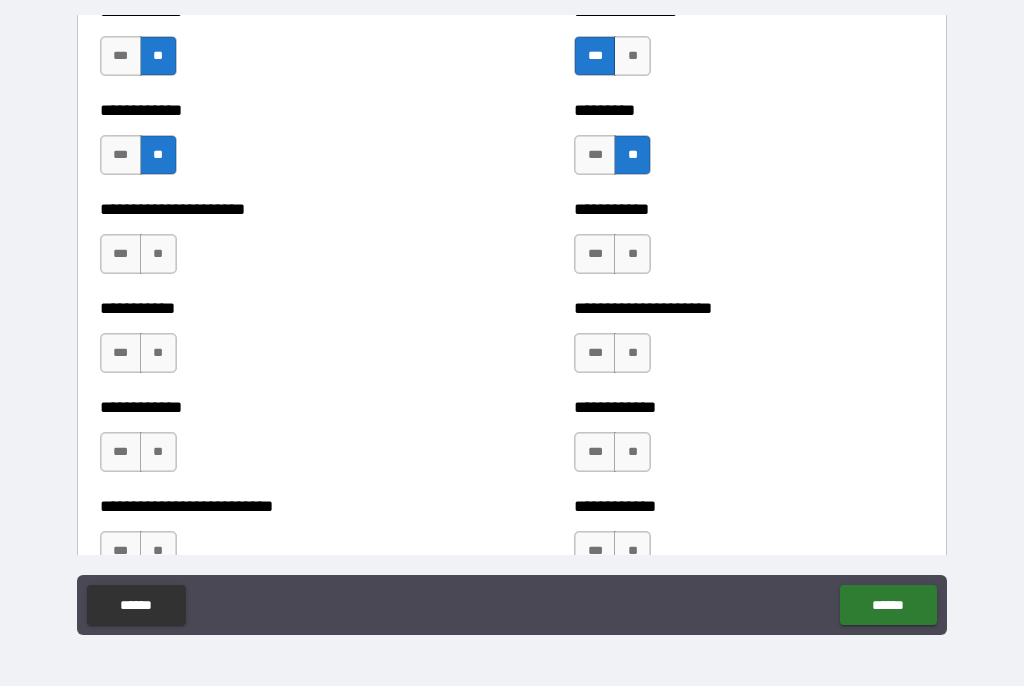 scroll, scrollTop: 5196, scrollLeft: 0, axis: vertical 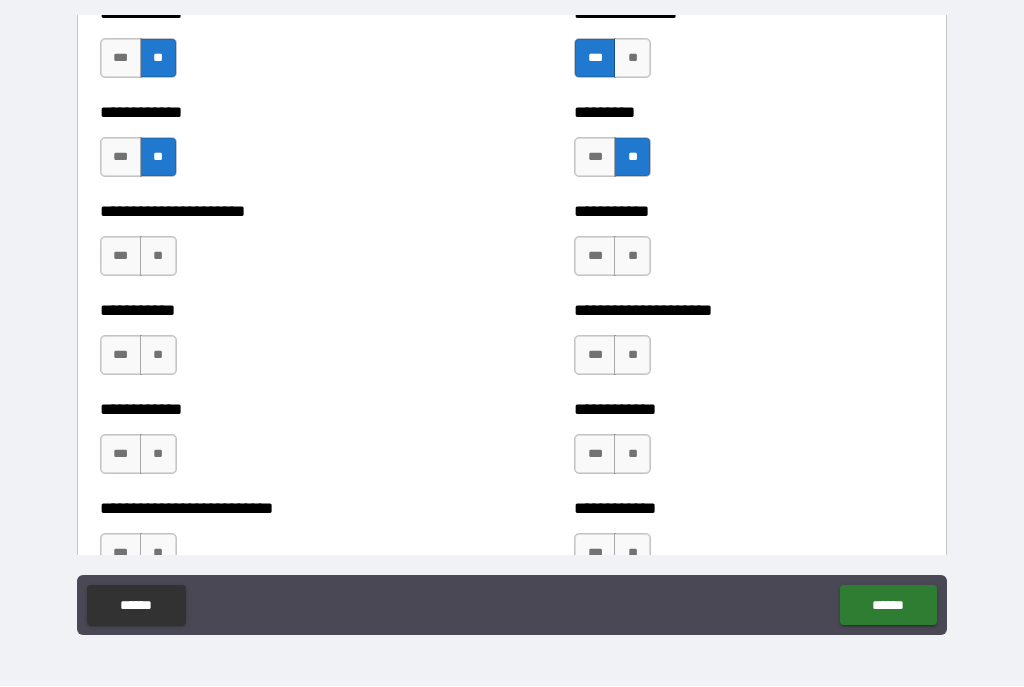click on "**" at bounding box center [632, 257] 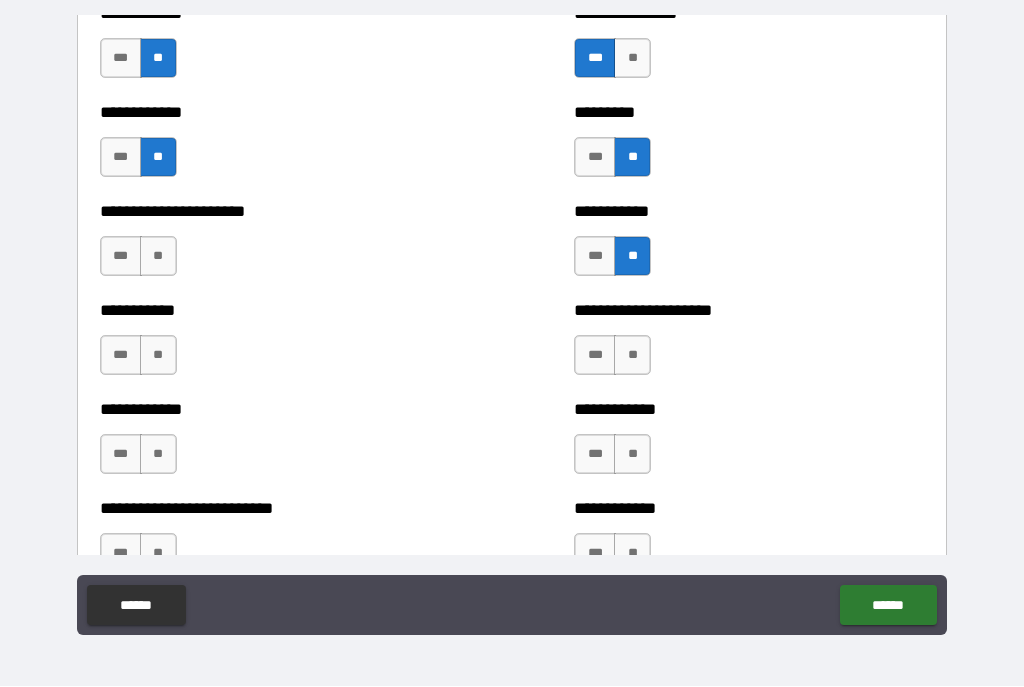 click on "**" at bounding box center (158, 257) 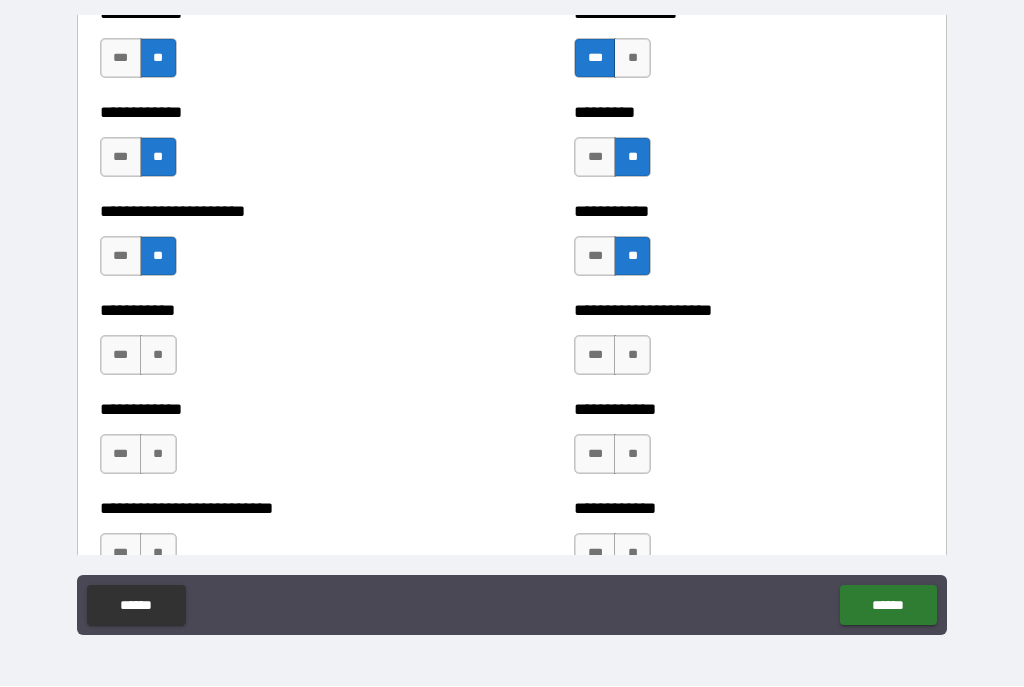 click on "**" at bounding box center [158, 356] 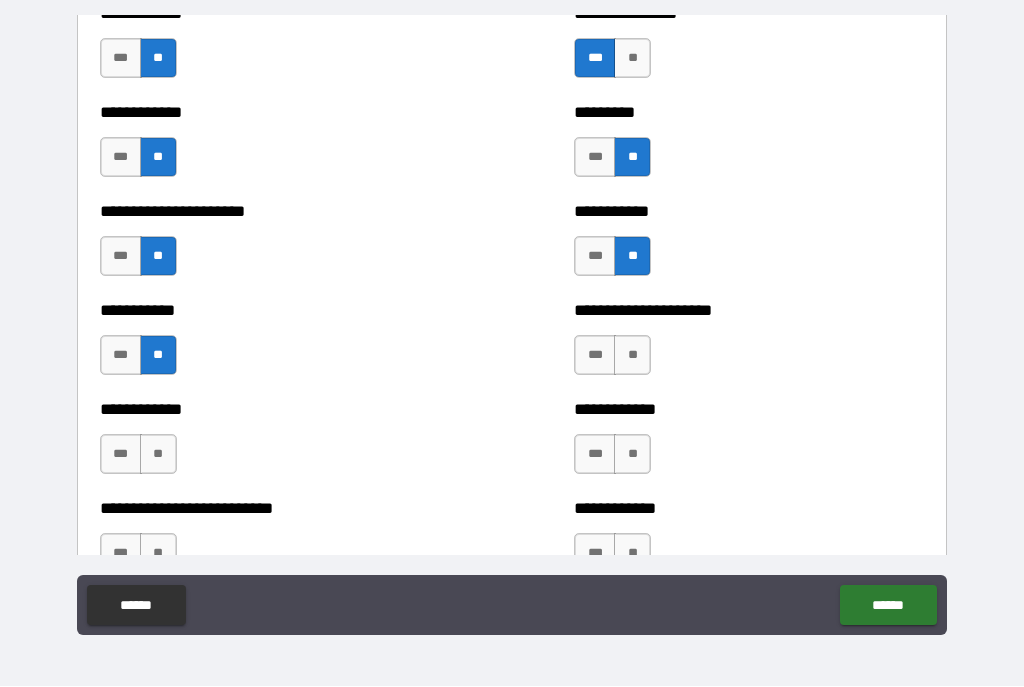 click on "**" at bounding box center [632, 356] 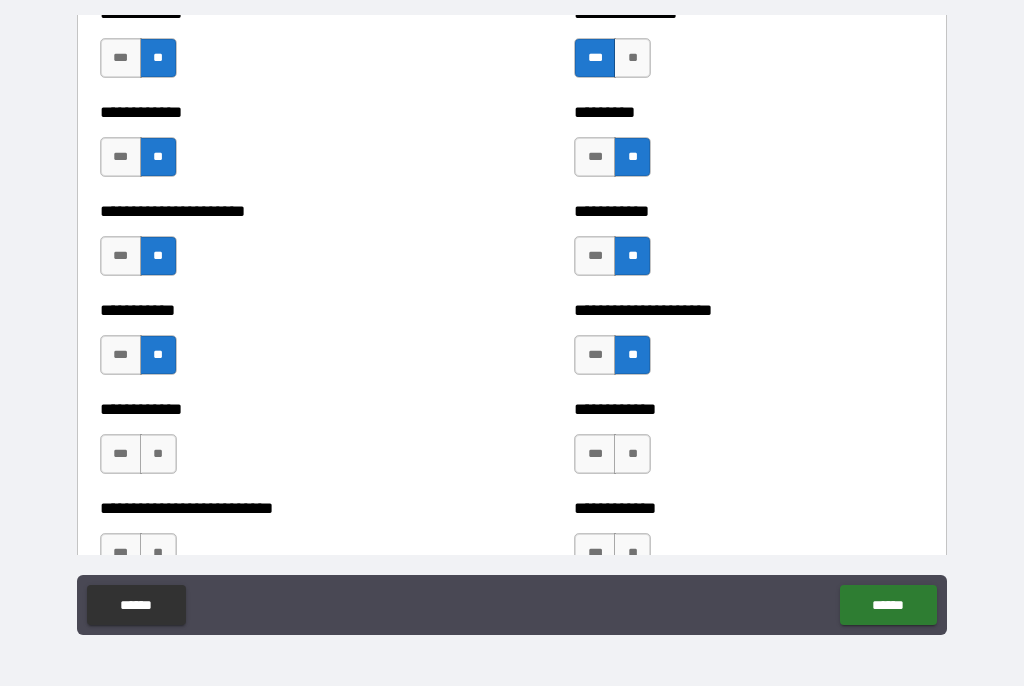click on "**" at bounding box center [632, 455] 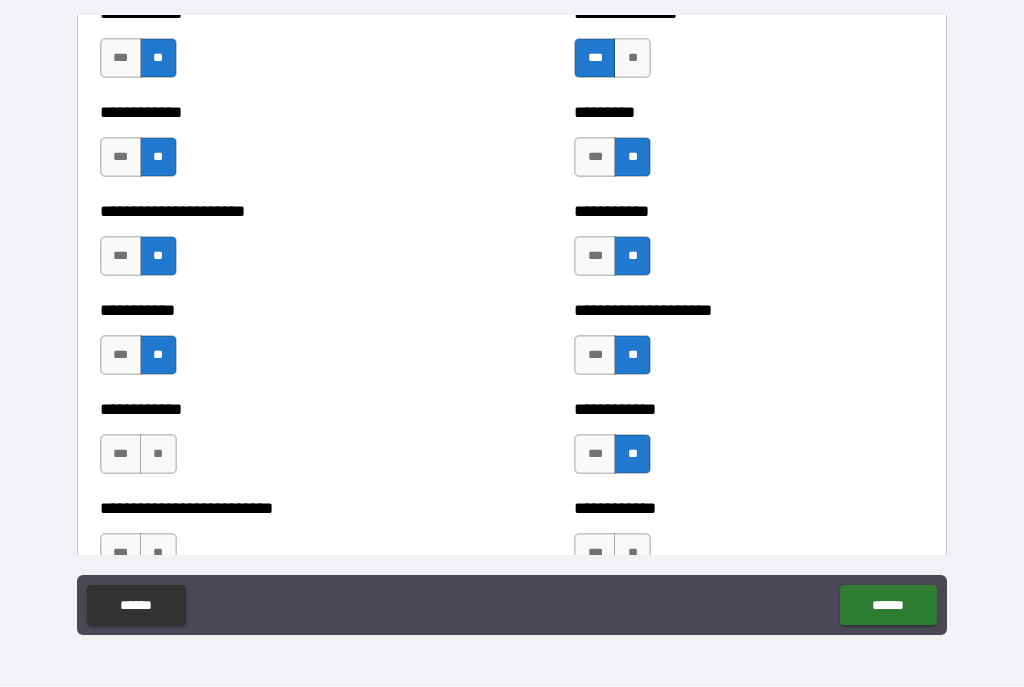 click on "**" at bounding box center (158, 455) 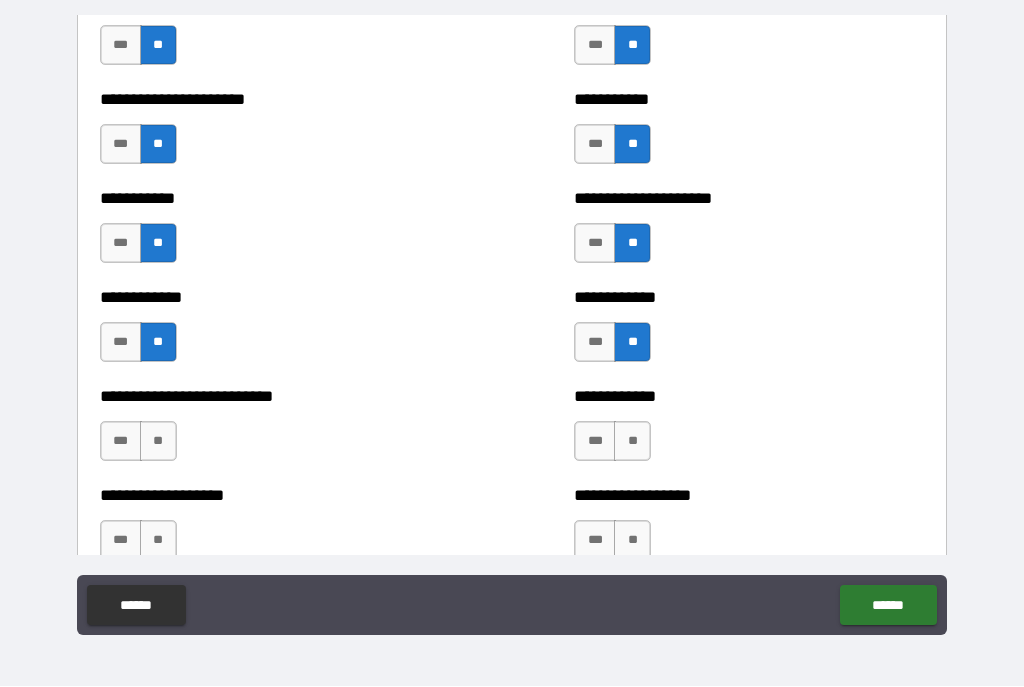 scroll, scrollTop: 5446, scrollLeft: 0, axis: vertical 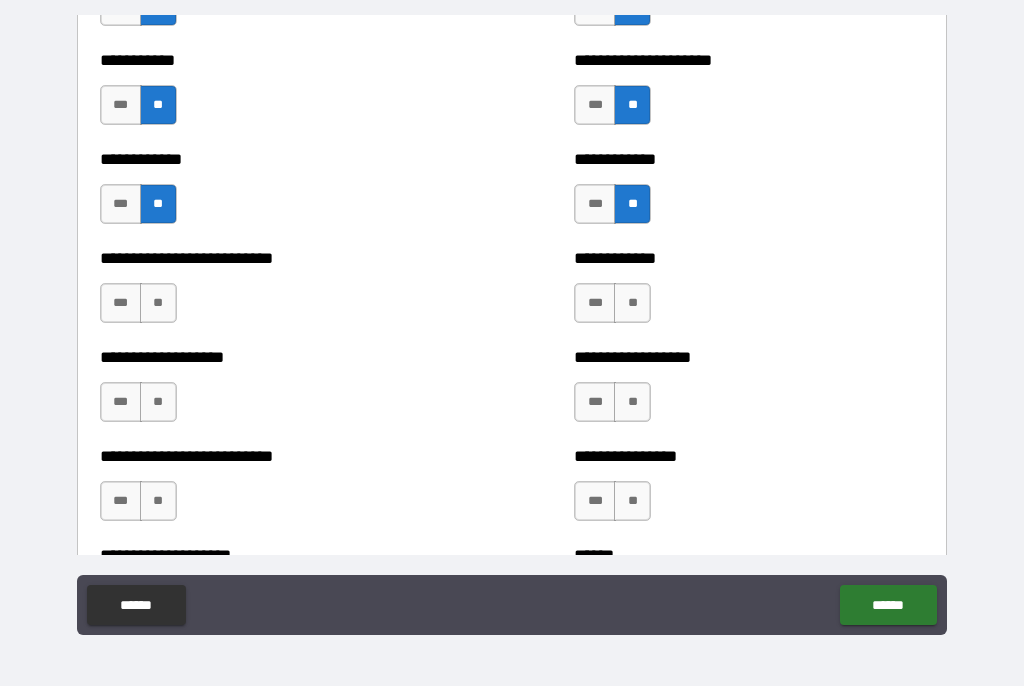 click on "**" at bounding box center (158, 304) 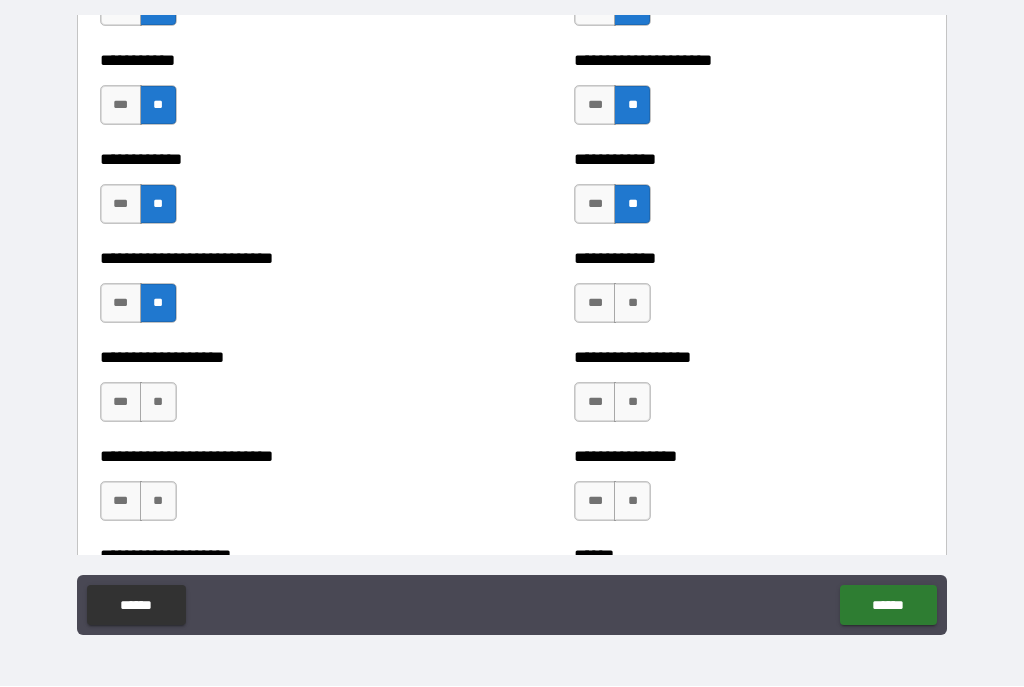 click on "**" at bounding box center (632, 304) 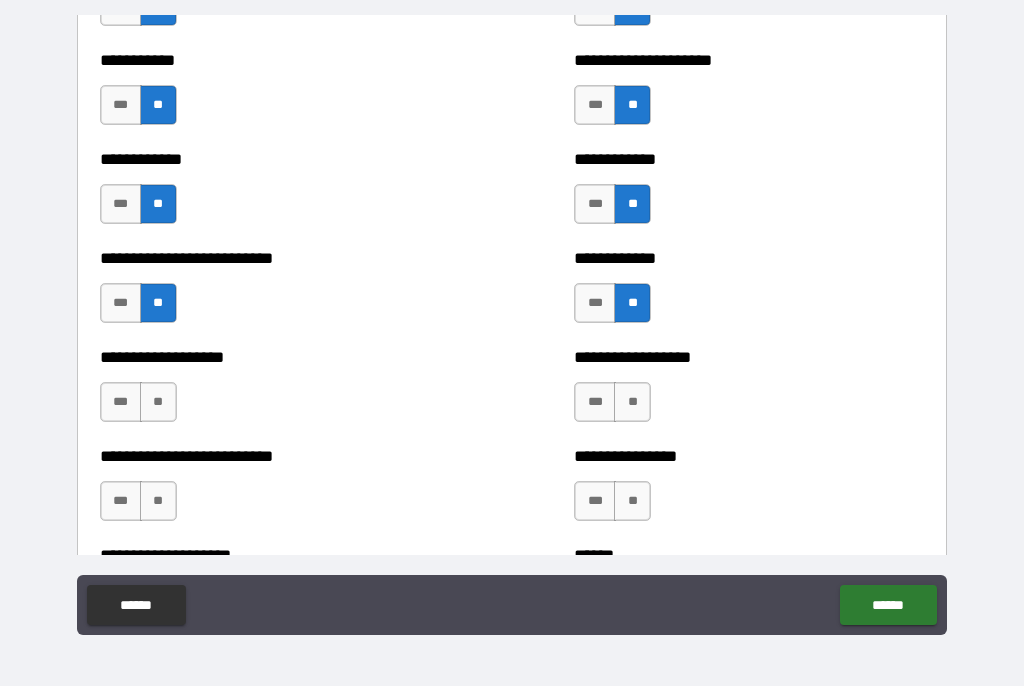 click on "***" at bounding box center [121, 304] 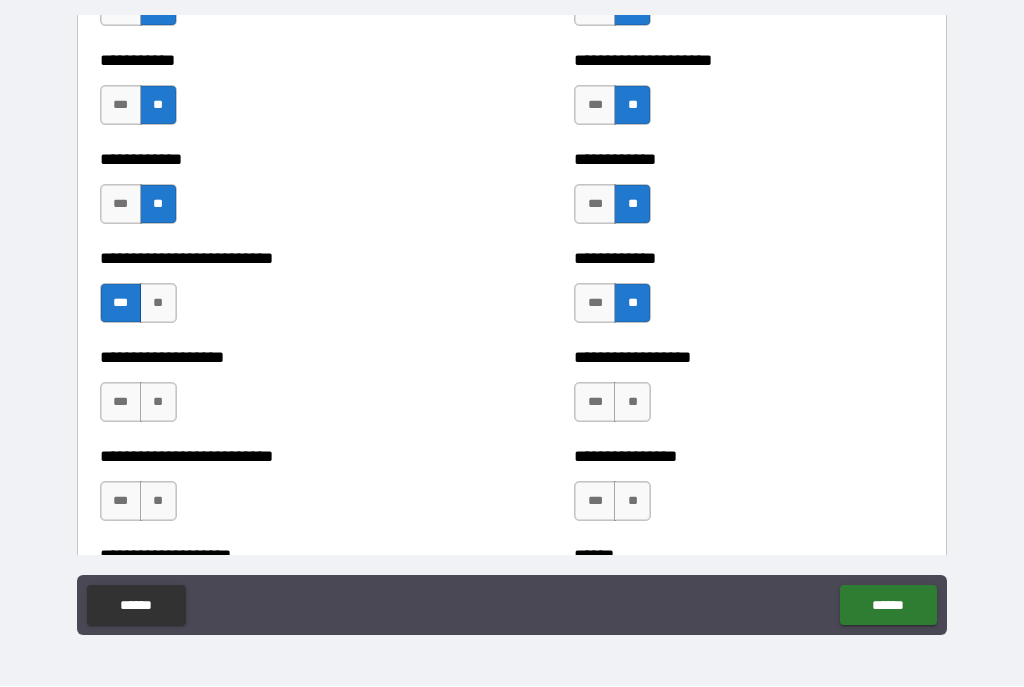 click on "**" at bounding box center (158, 403) 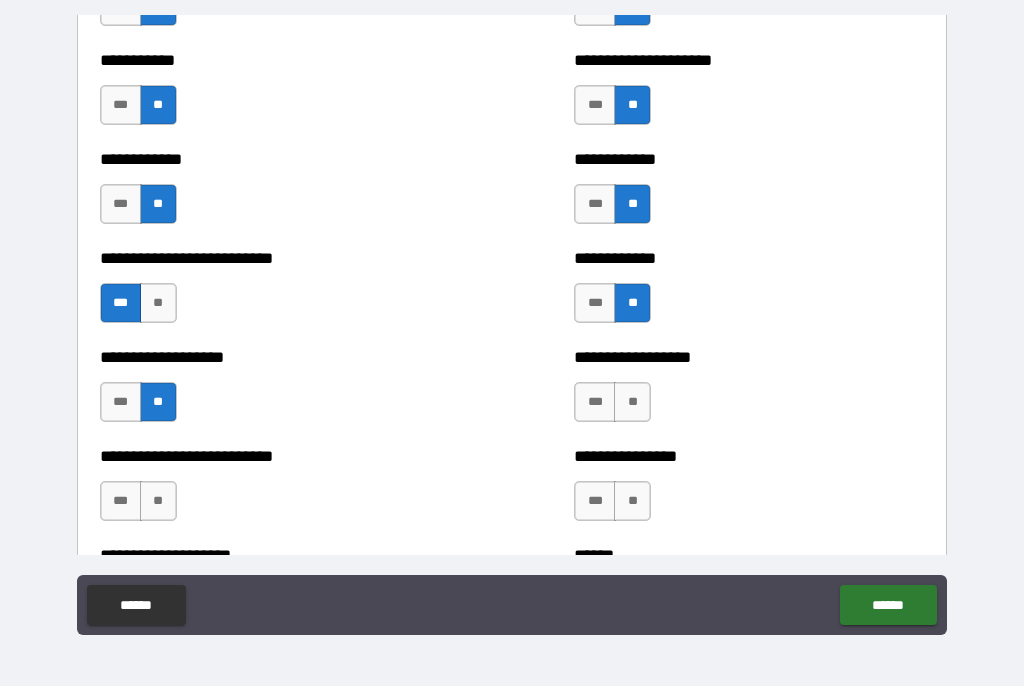 click on "**" at bounding box center (632, 403) 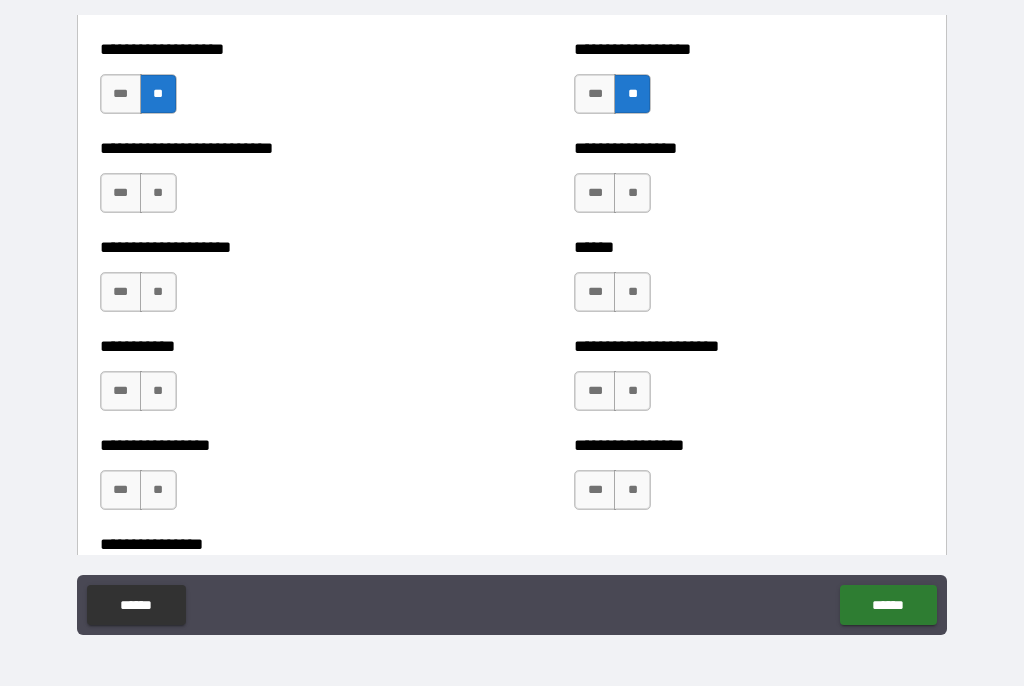 scroll, scrollTop: 5761, scrollLeft: 0, axis: vertical 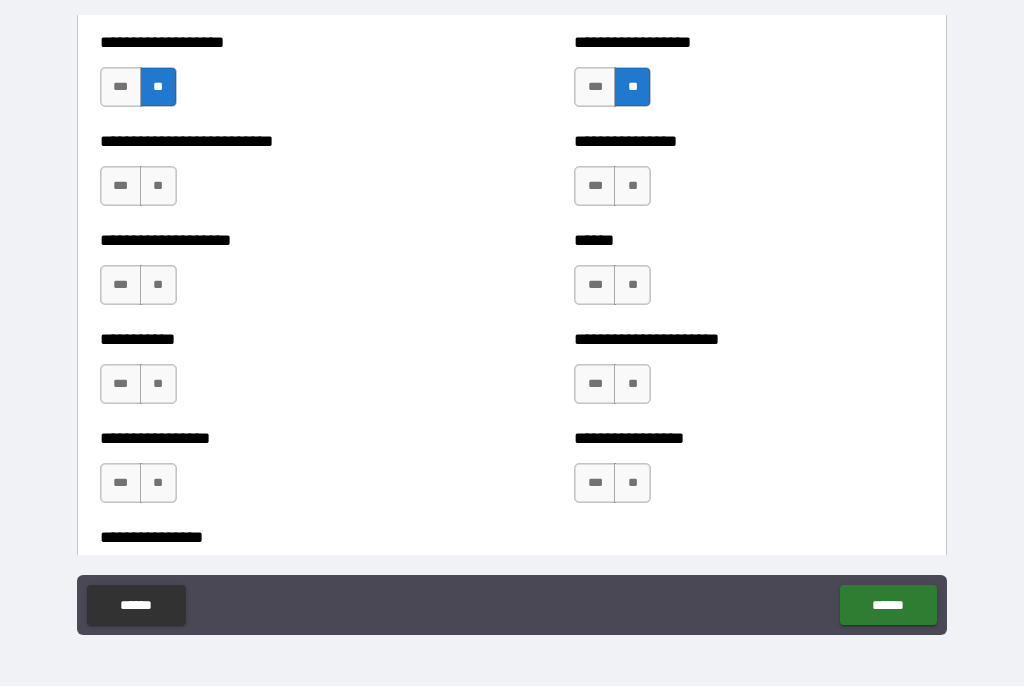 click on "**" at bounding box center [158, 187] 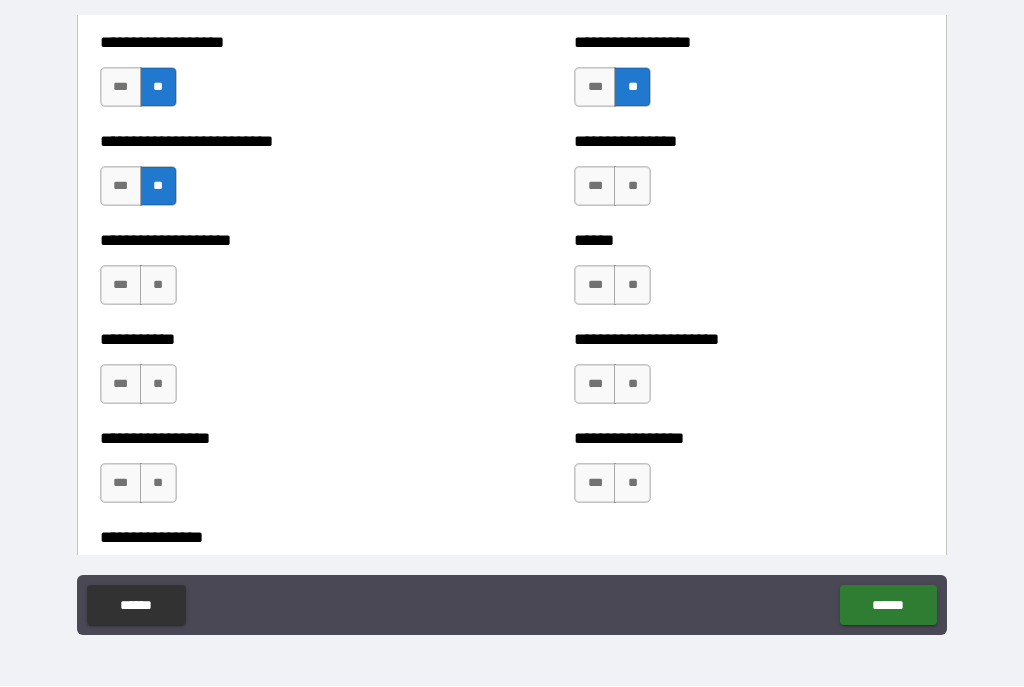 click on "**" at bounding box center [158, 286] 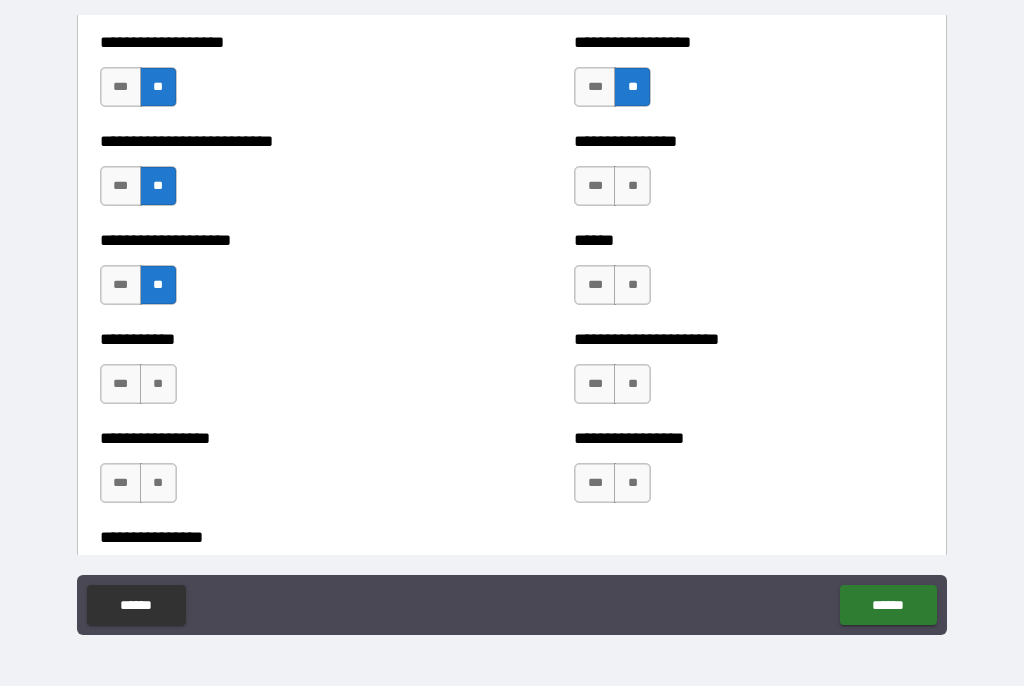 click on "**" at bounding box center [632, 286] 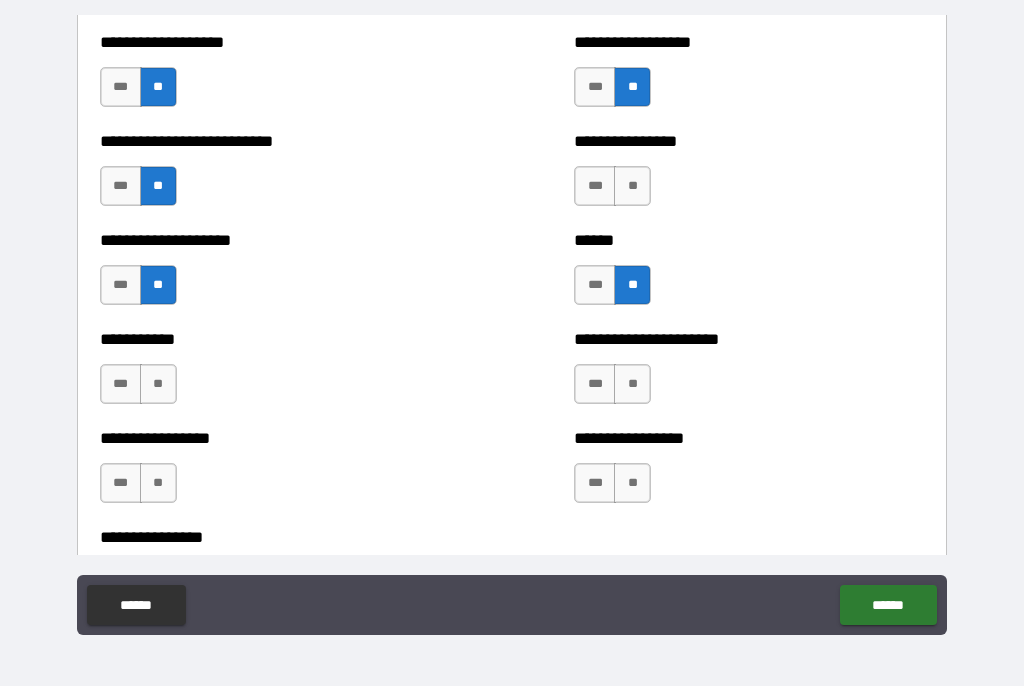 click on "**" at bounding box center [632, 187] 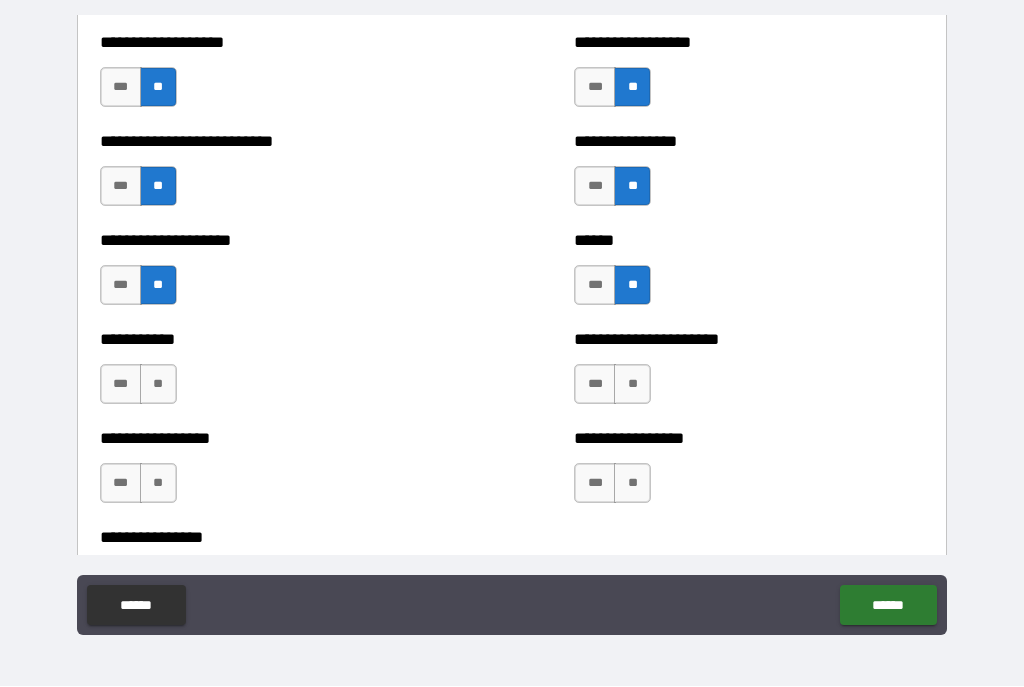 click on "**" at bounding box center [632, 385] 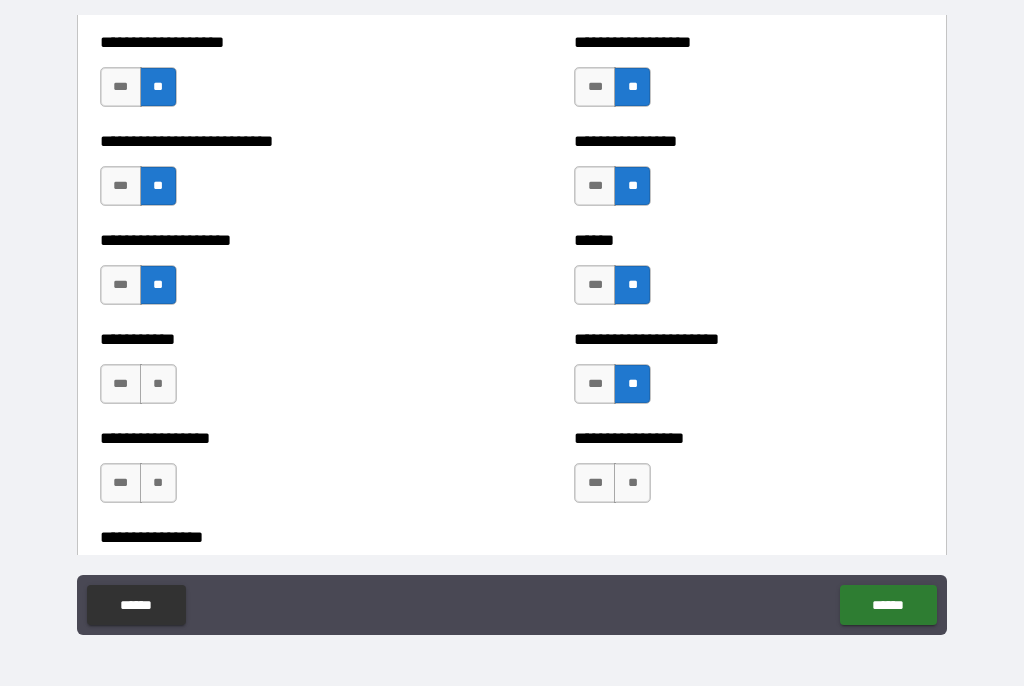 click on "**" at bounding box center [158, 385] 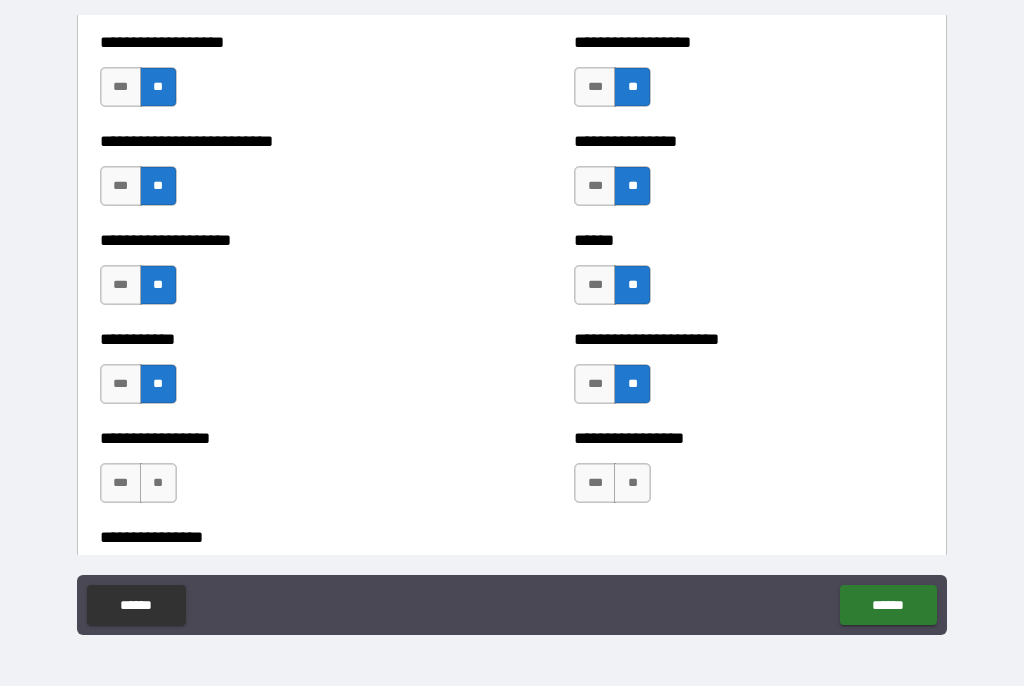 click on "**" at bounding box center (632, 484) 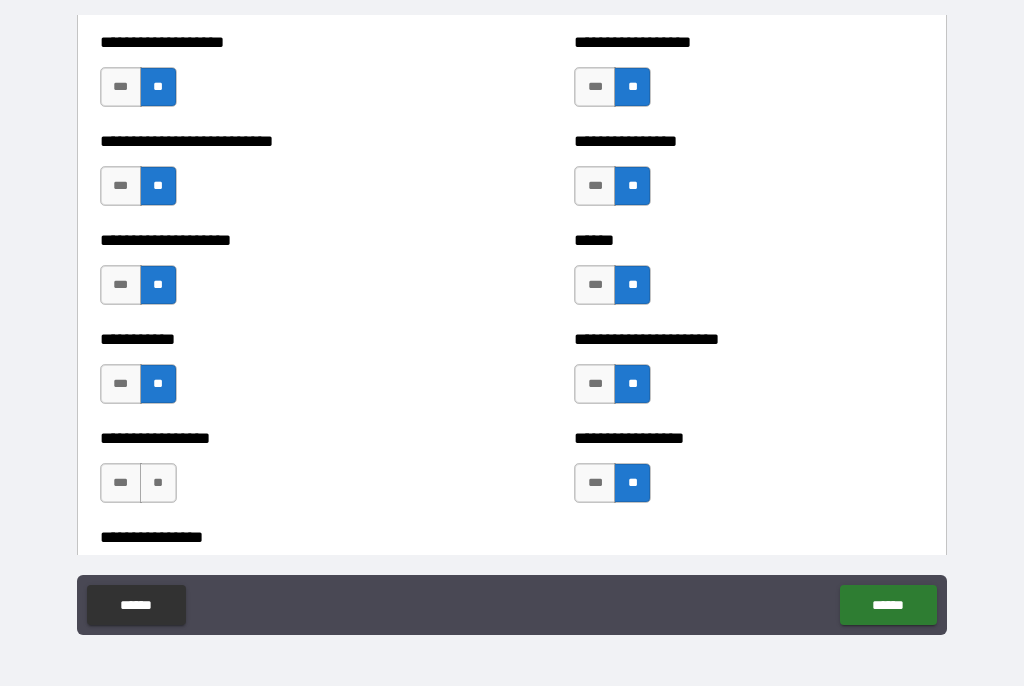 click on "**" at bounding box center [158, 484] 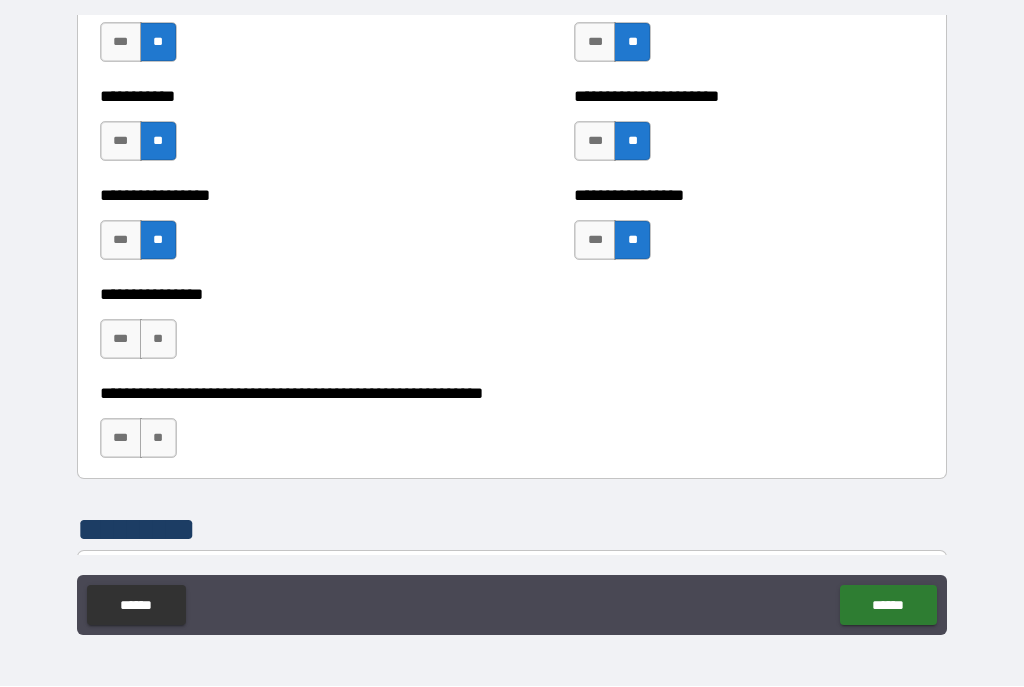 scroll, scrollTop: 6020, scrollLeft: 0, axis: vertical 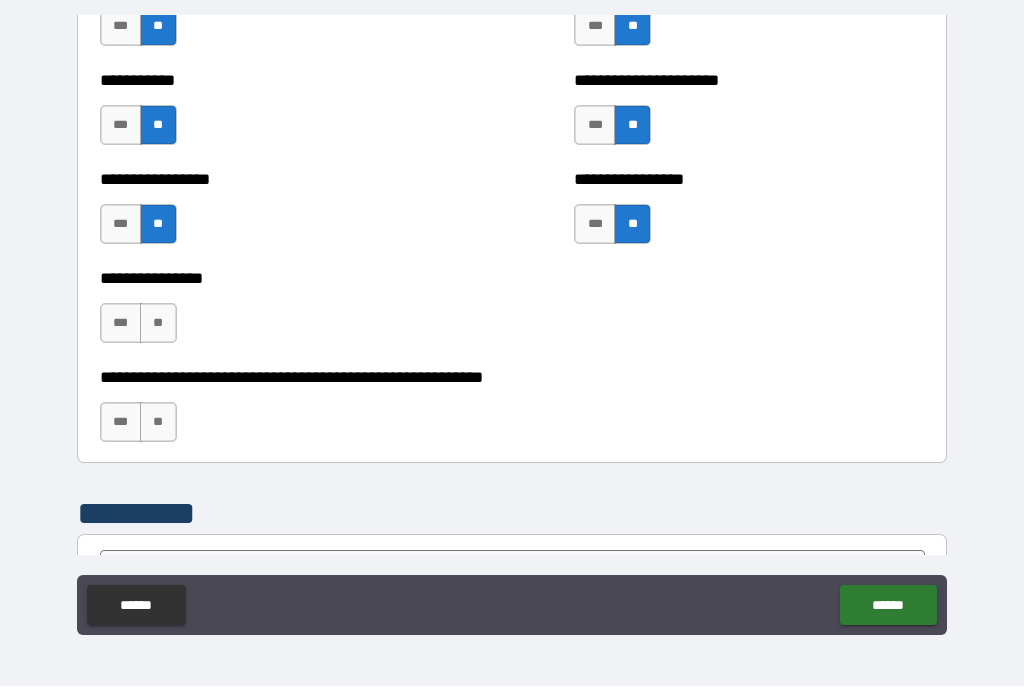 click on "**" at bounding box center (158, 324) 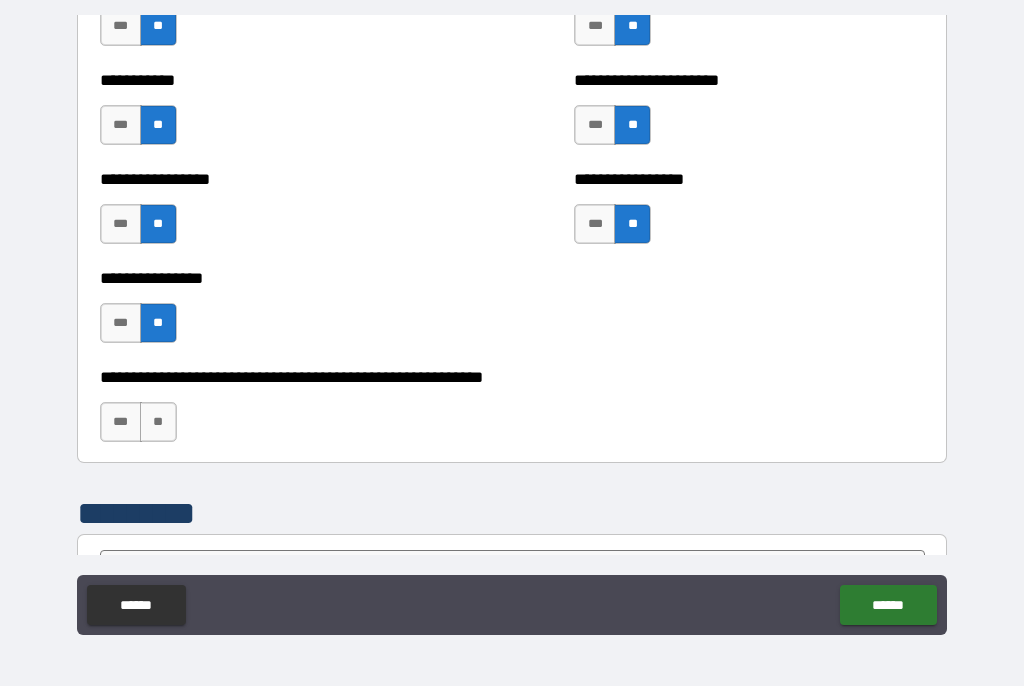 click on "**" at bounding box center (158, 423) 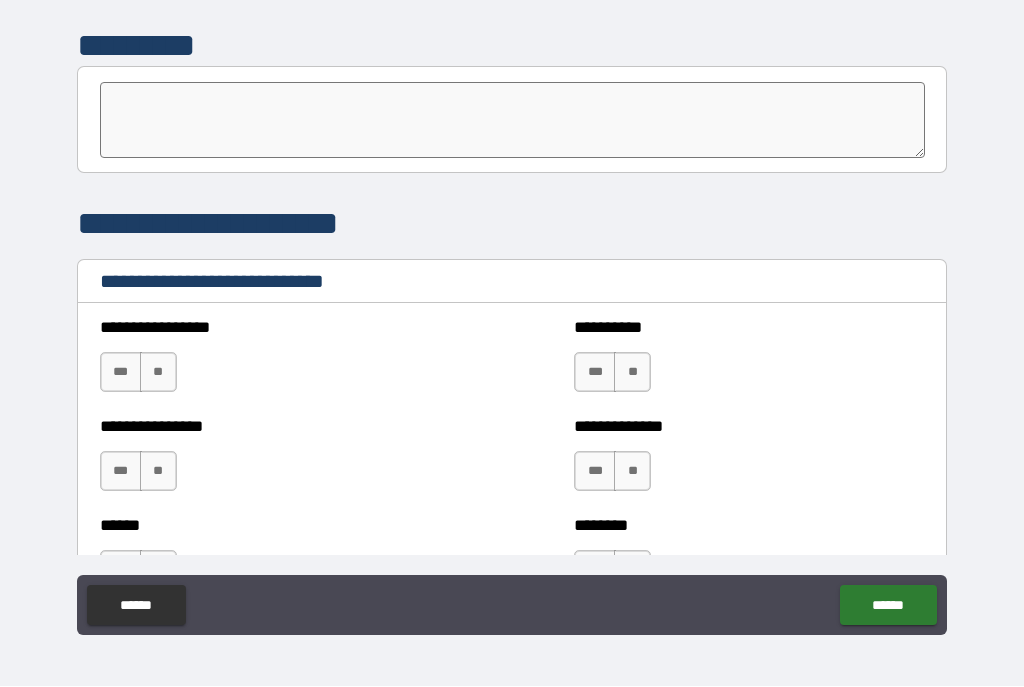 scroll, scrollTop: 6493, scrollLeft: 0, axis: vertical 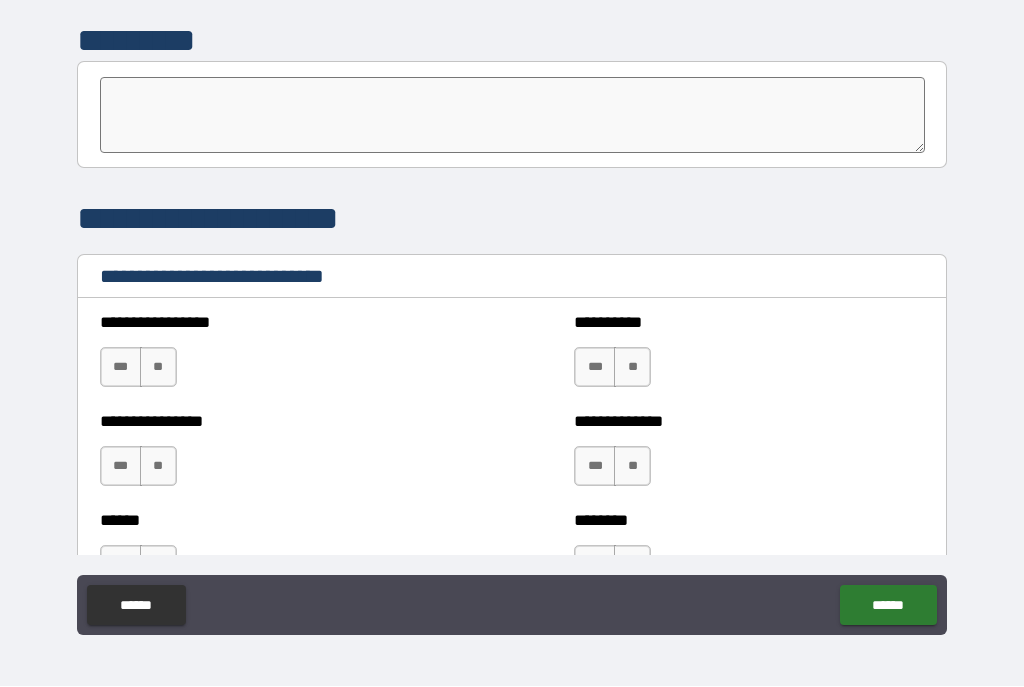 click on "**" at bounding box center [158, 467] 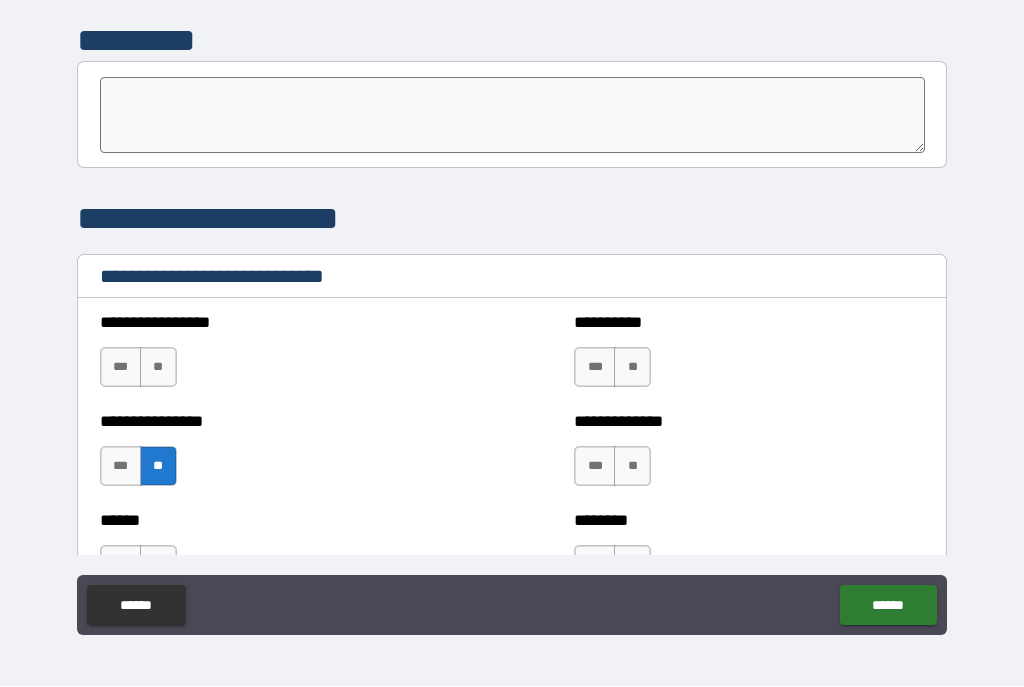 click on "**" at bounding box center [158, 368] 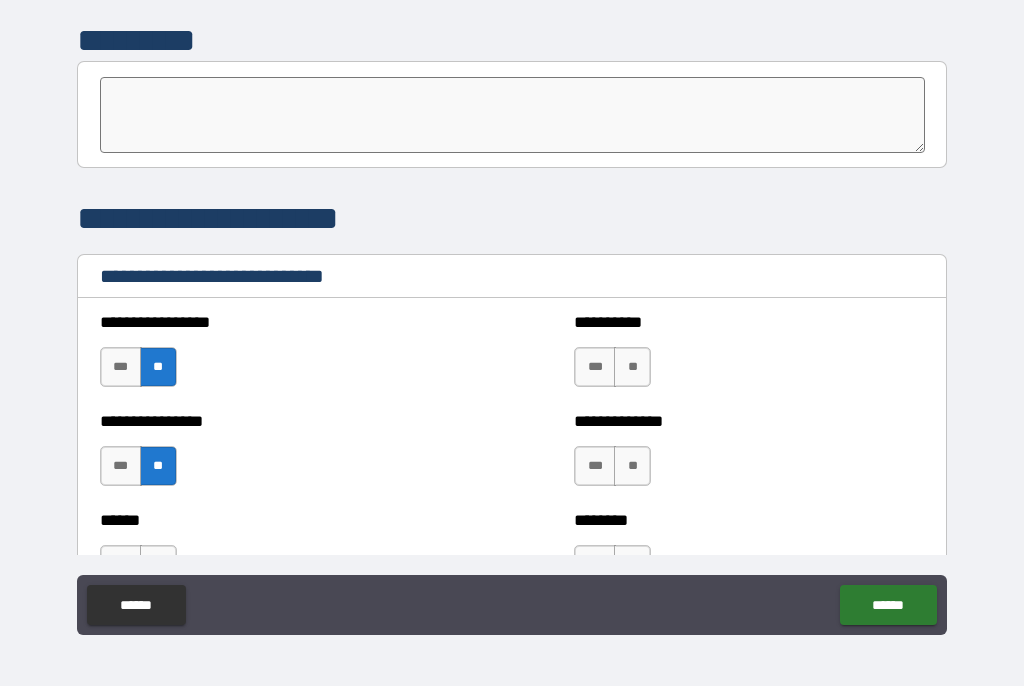click on "***" at bounding box center [121, 368] 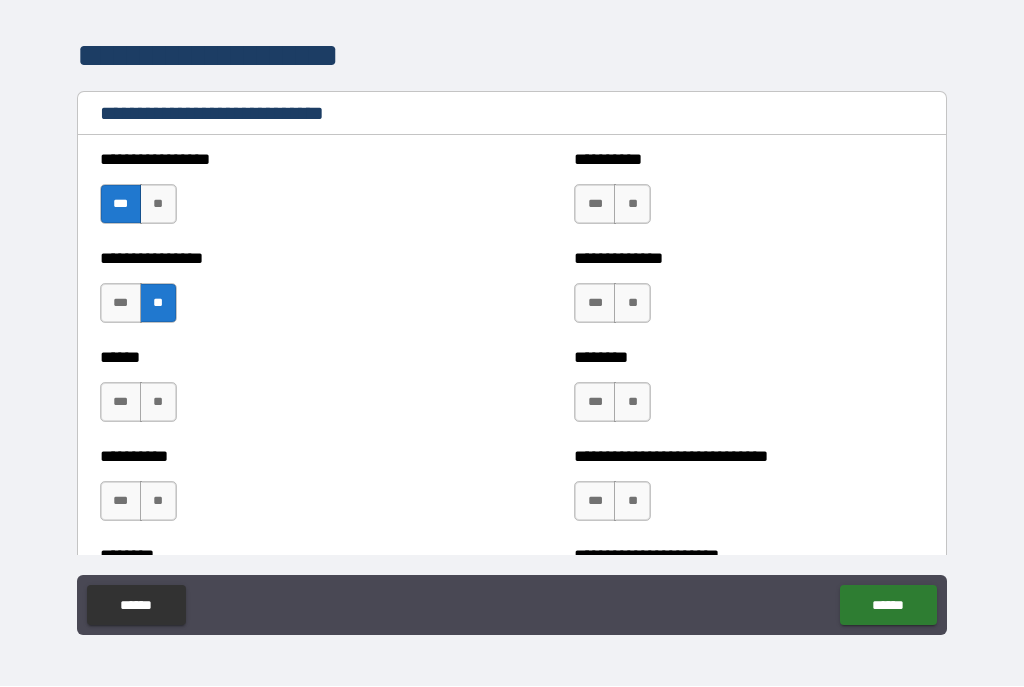 scroll, scrollTop: 6658, scrollLeft: 0, axis: vertical 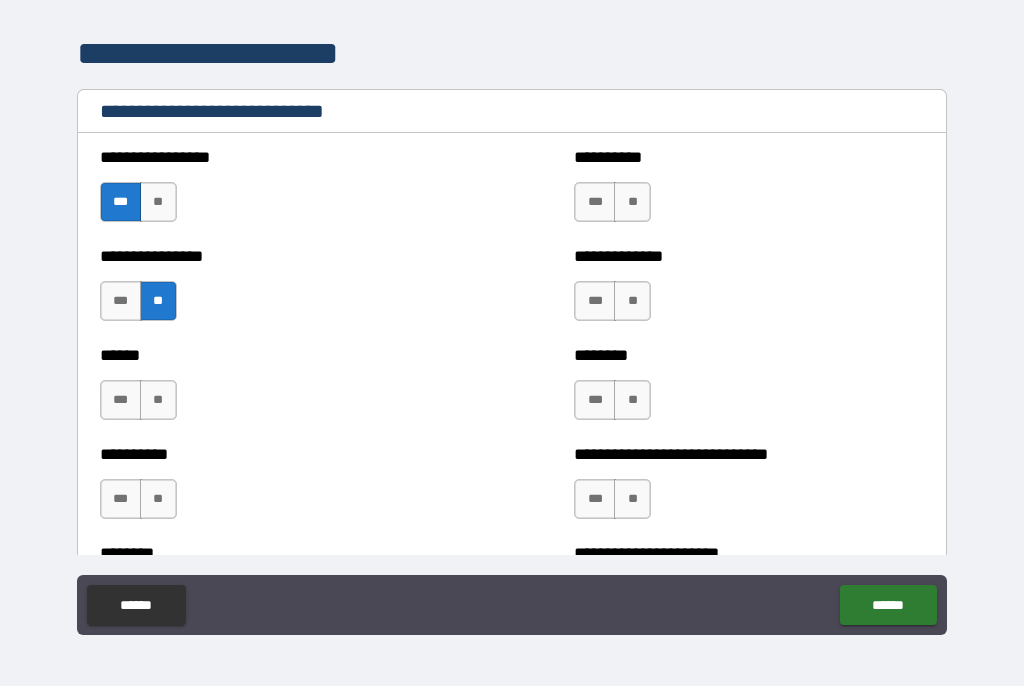click on "**" at bounding box center [158, 401] 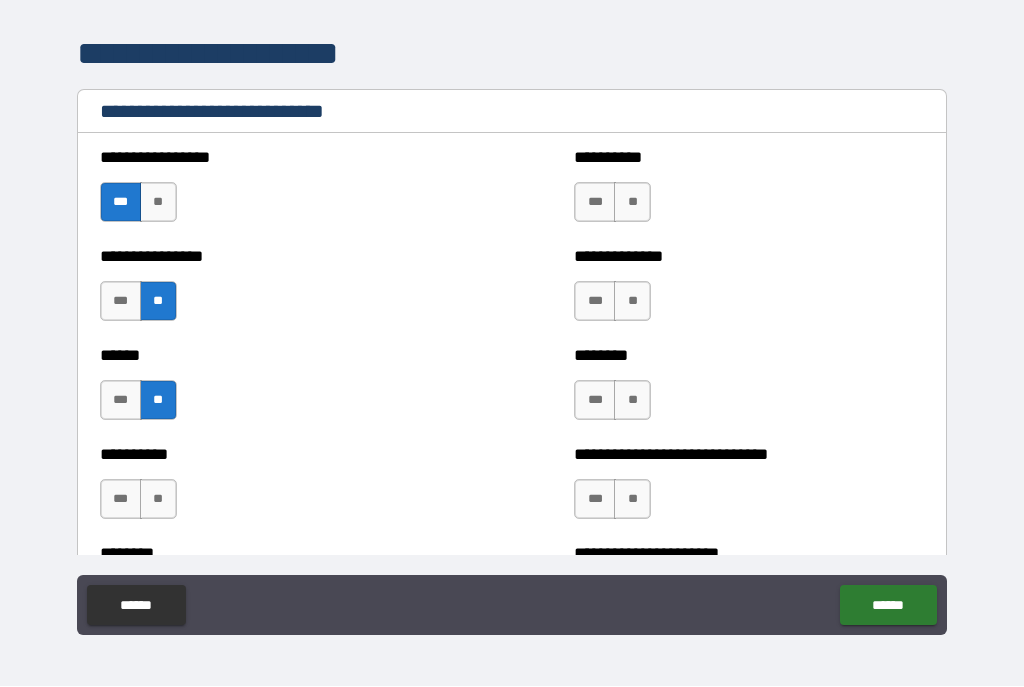 click on "**" at bounding box center (632, 203) 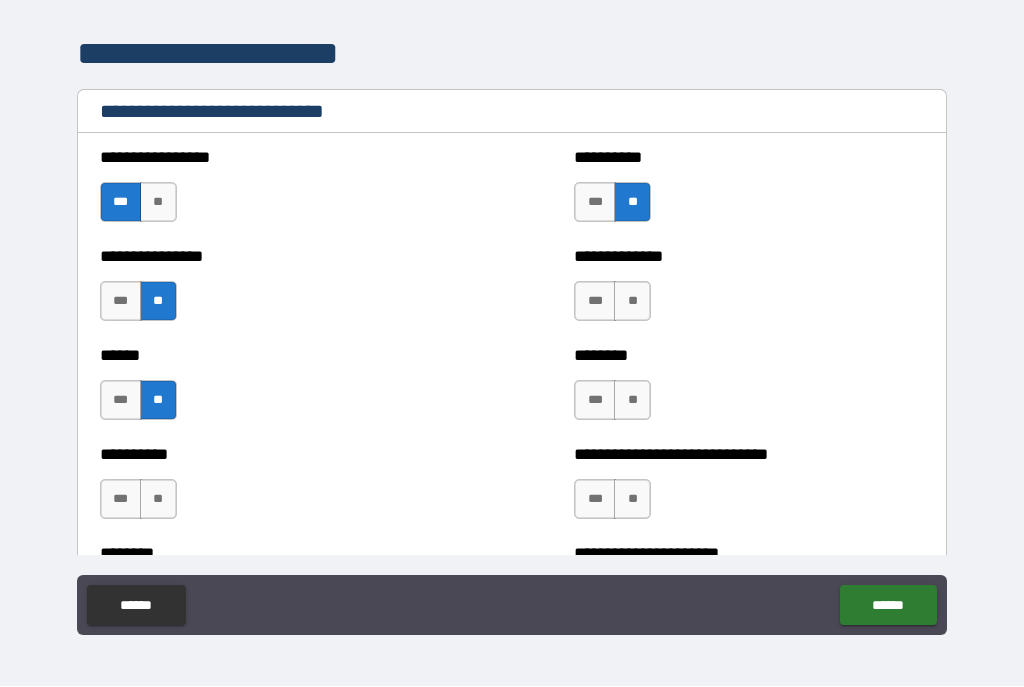 click on "**" at bounding box center [632, 302] 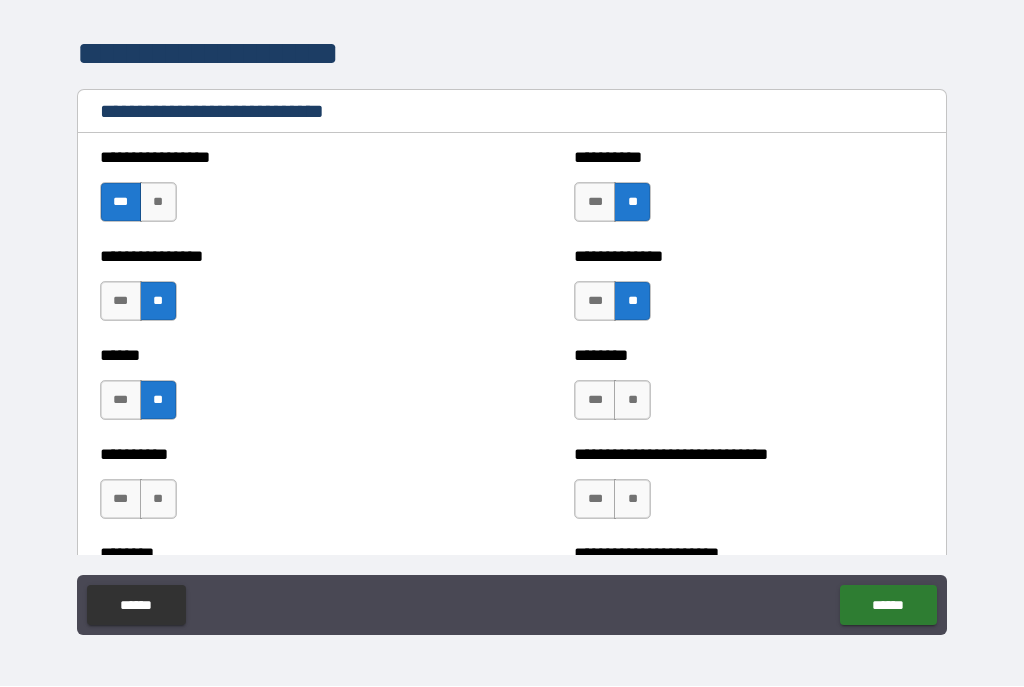 click on "**" at bounding box center [632, 401] 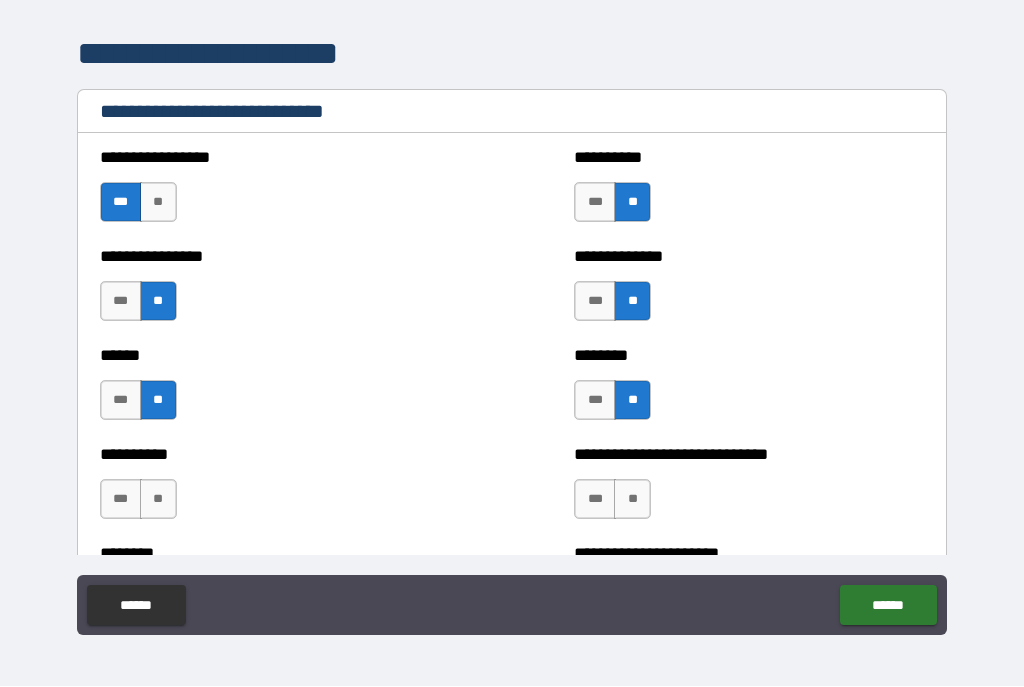 click on "***" at bounding box center (595, 401) 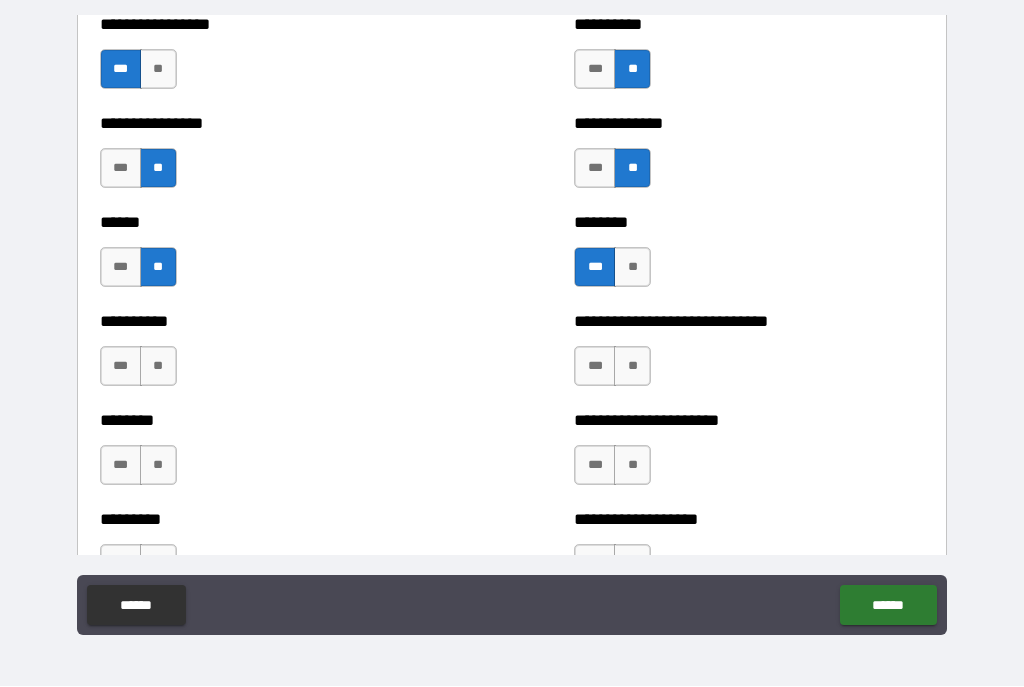scroll, scrollTop: 6791, scrollLeft: 0, axis: vertical 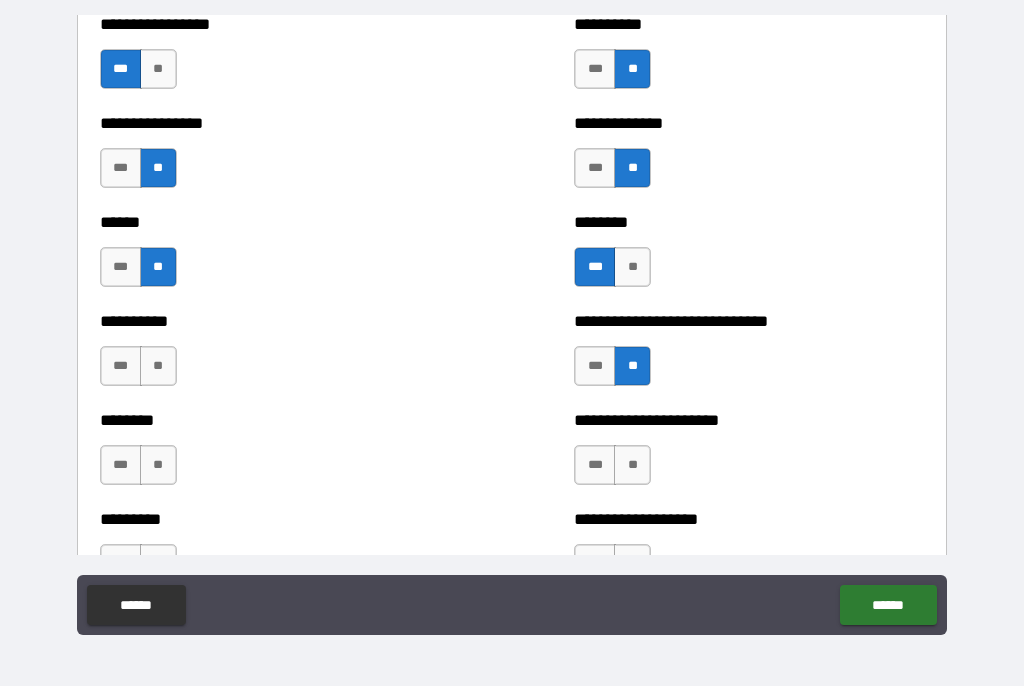 click on "**" at bounding box center (632, 466) 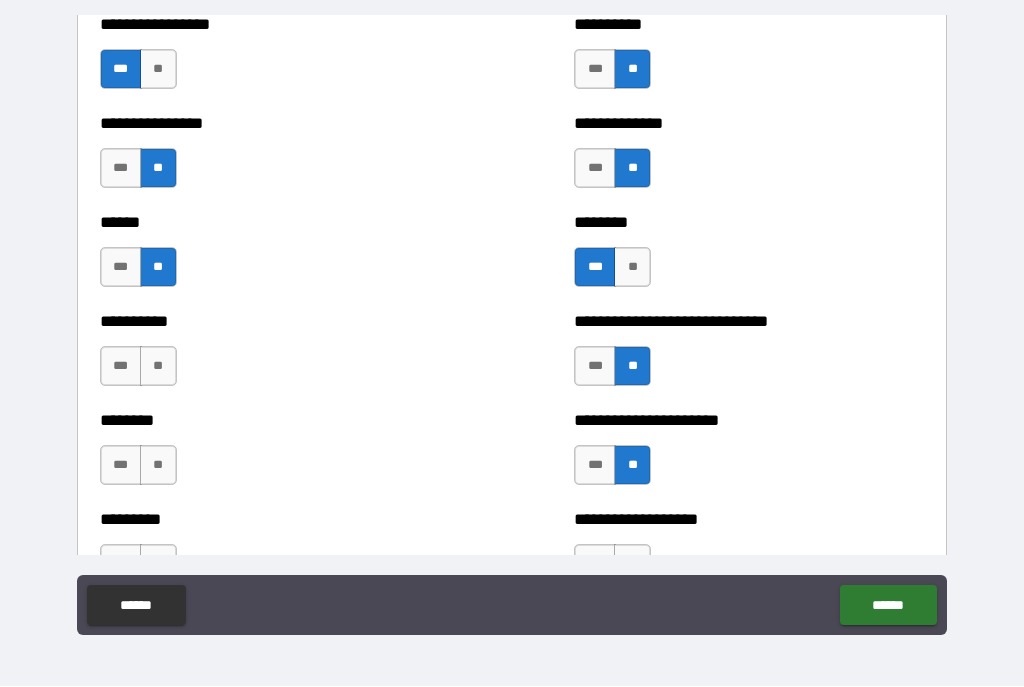 click on "***" at bounding box center [595, 466] 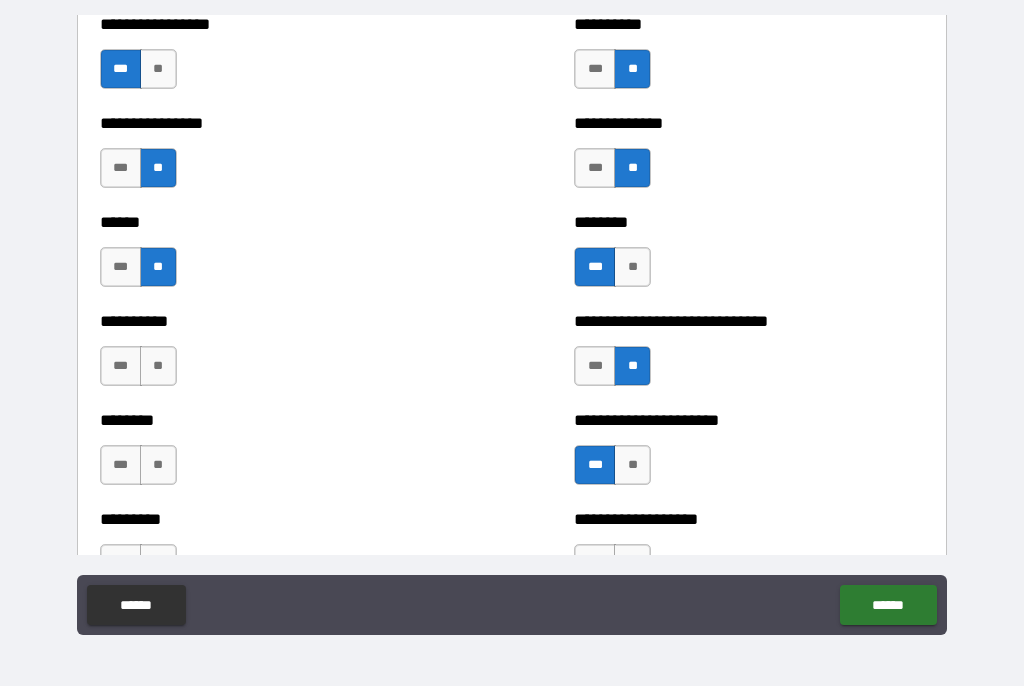 click on "**" at bounding box center (158, 367) 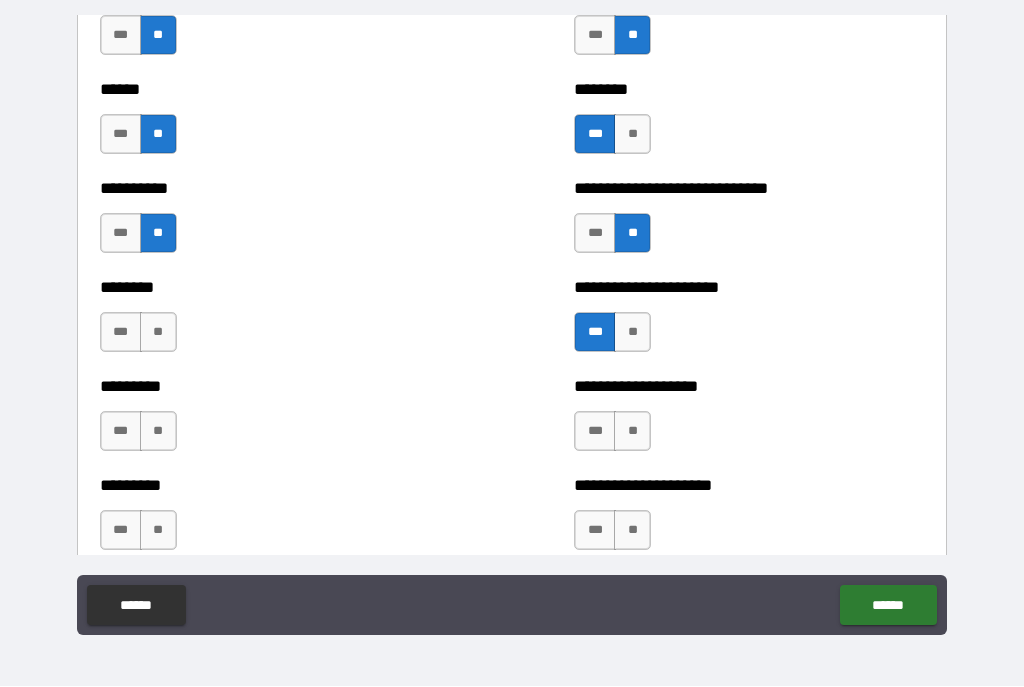 scroll, scrollTop: 6925, scrollLeft: 0, axis: vertical 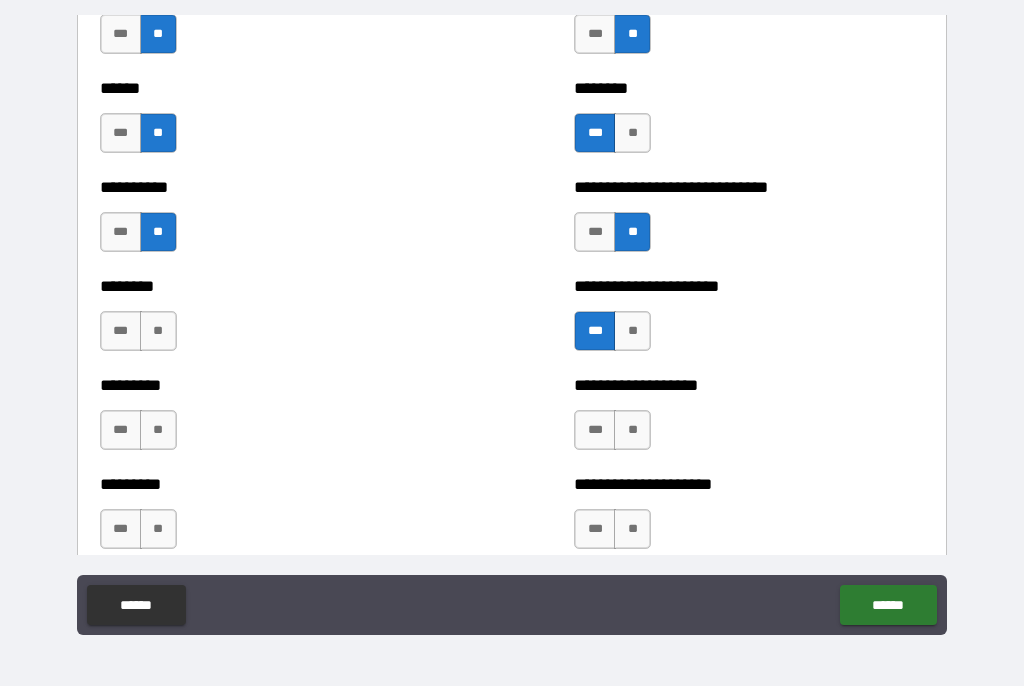 click on "**" at bounding box center [158, 431] 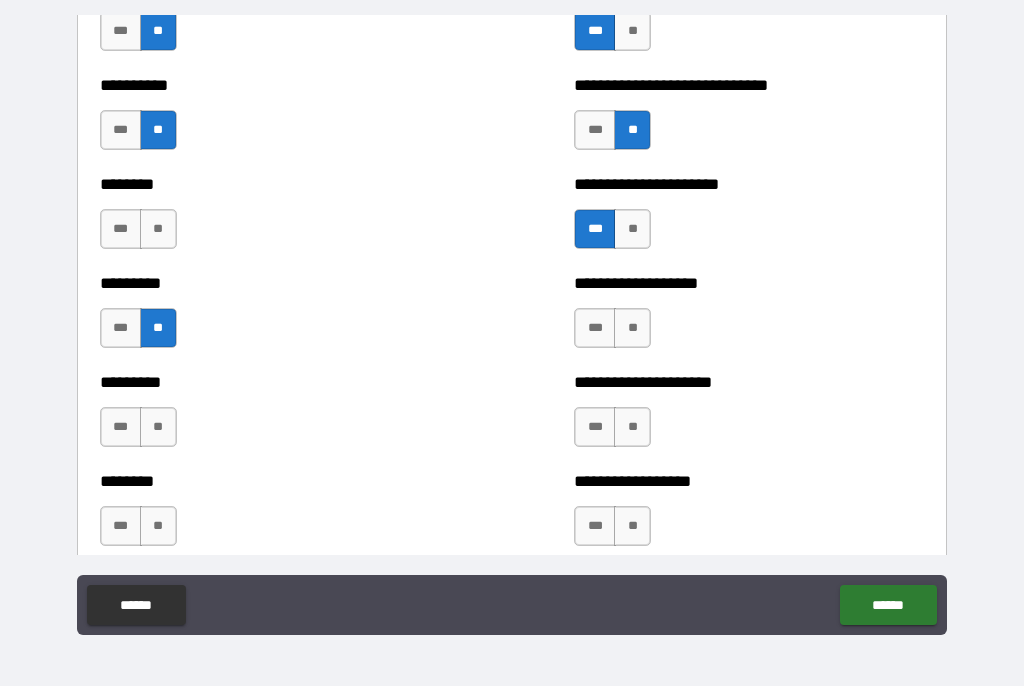 scroll, scrollTop: 7033, scrollLeft: 0, axis: vertical 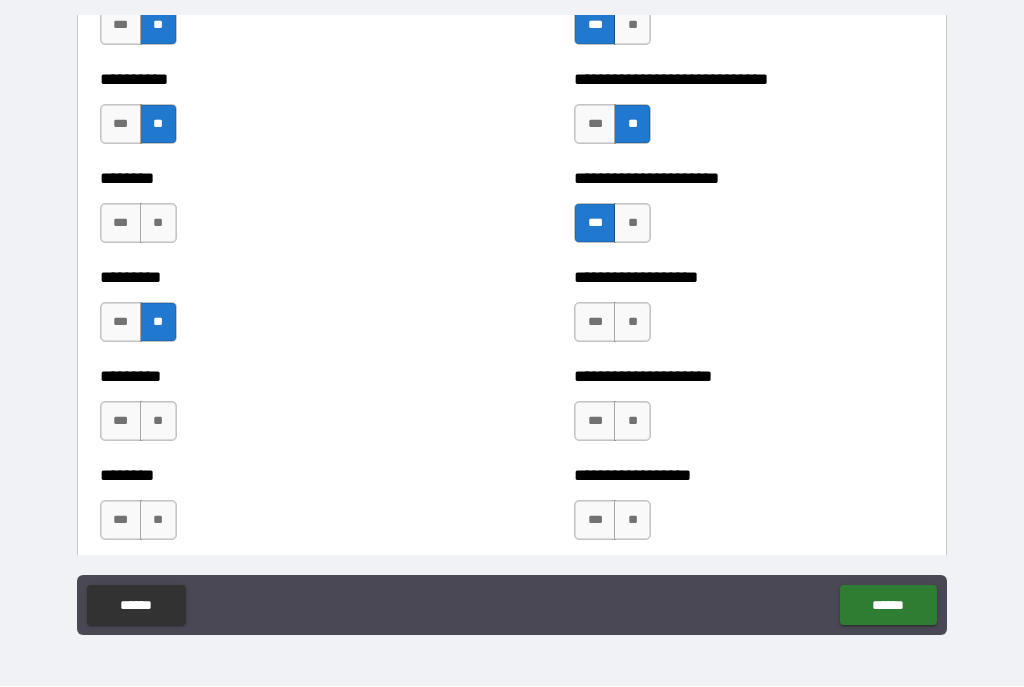 click on "**" at bounding box center [632, 323] 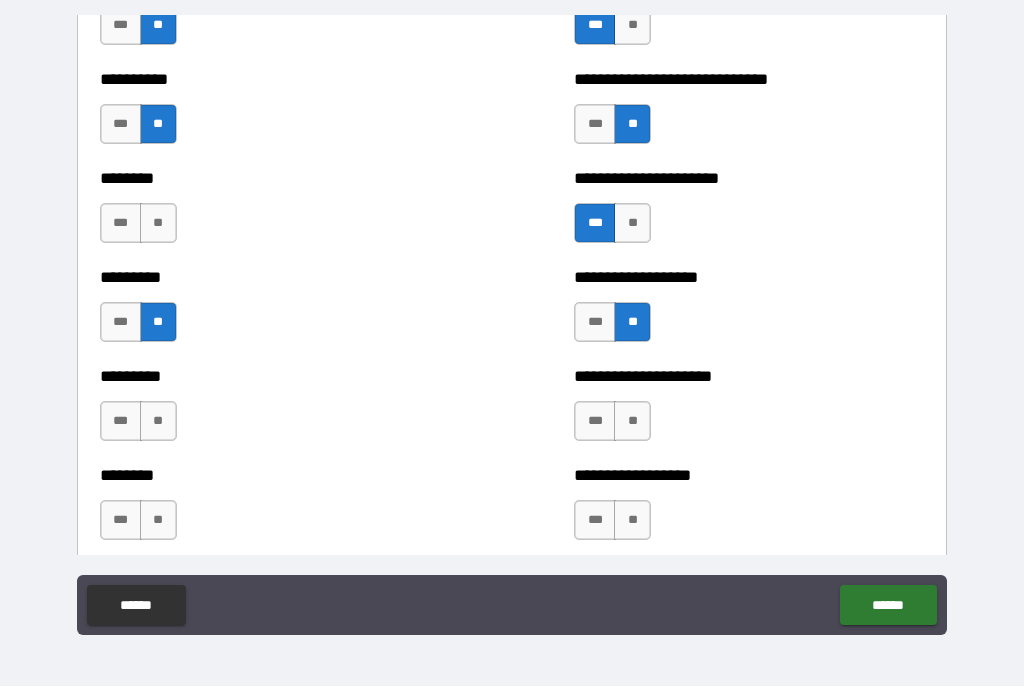 click on "**" at bounding box center [632, 422] 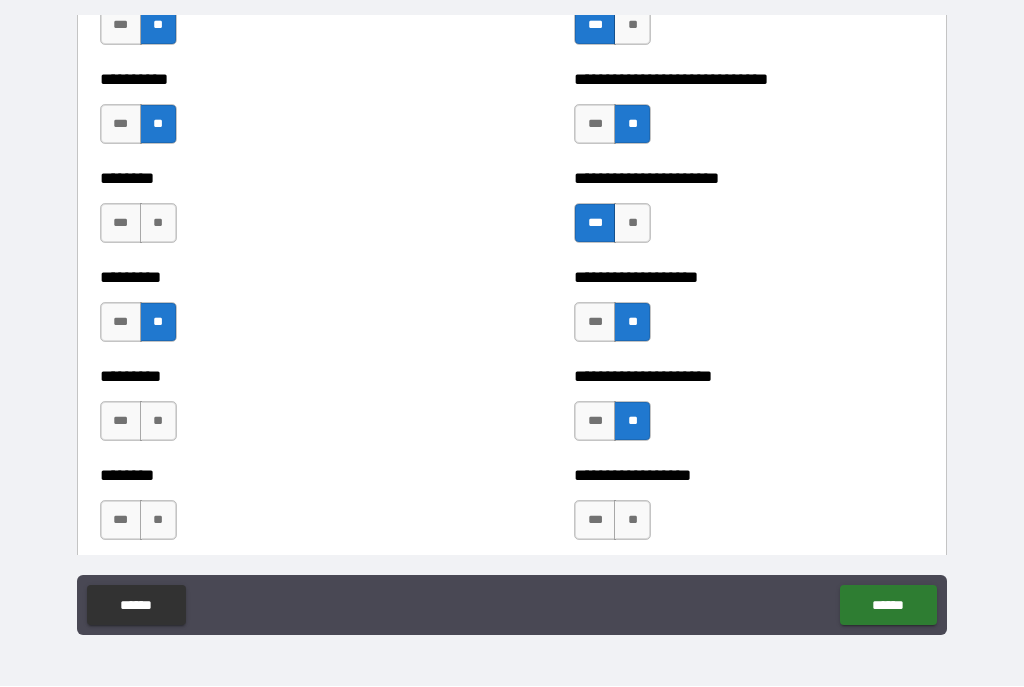 click on "**********" at bounding box center [749, 313] 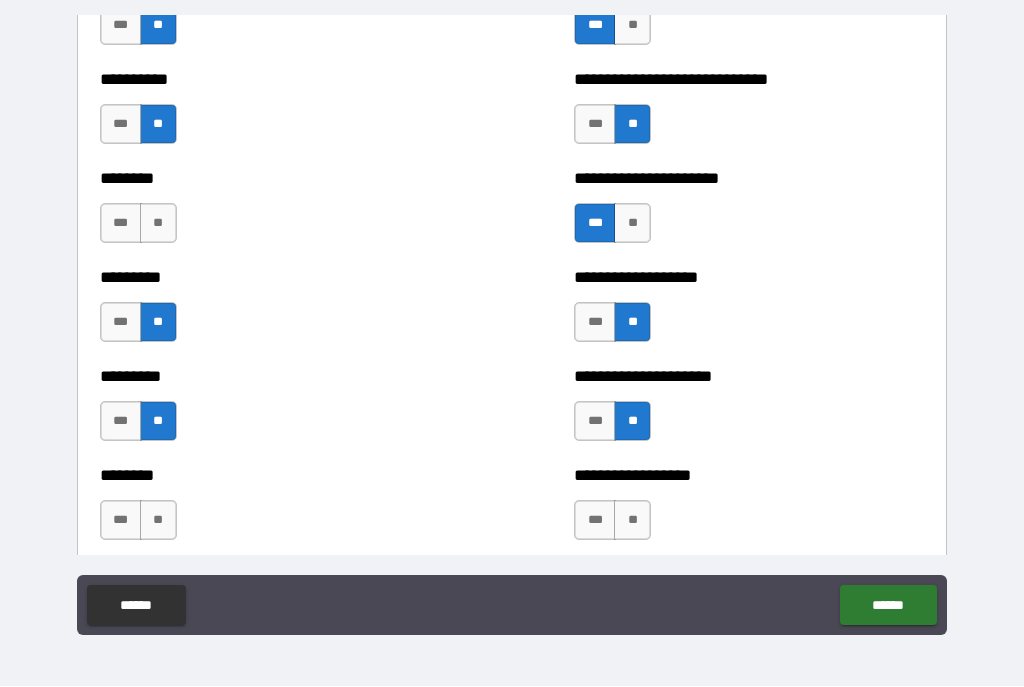click on "**" at bounding box center (158, 521) 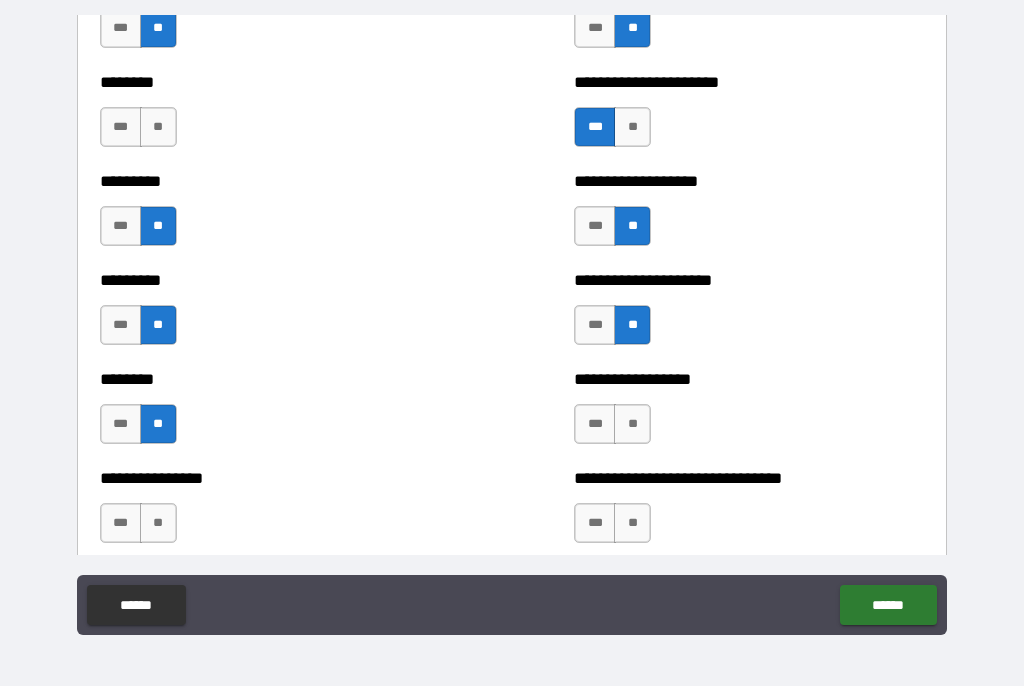 scroll, scrollTop: 7141, scrollLeft: 0, axis: vertical 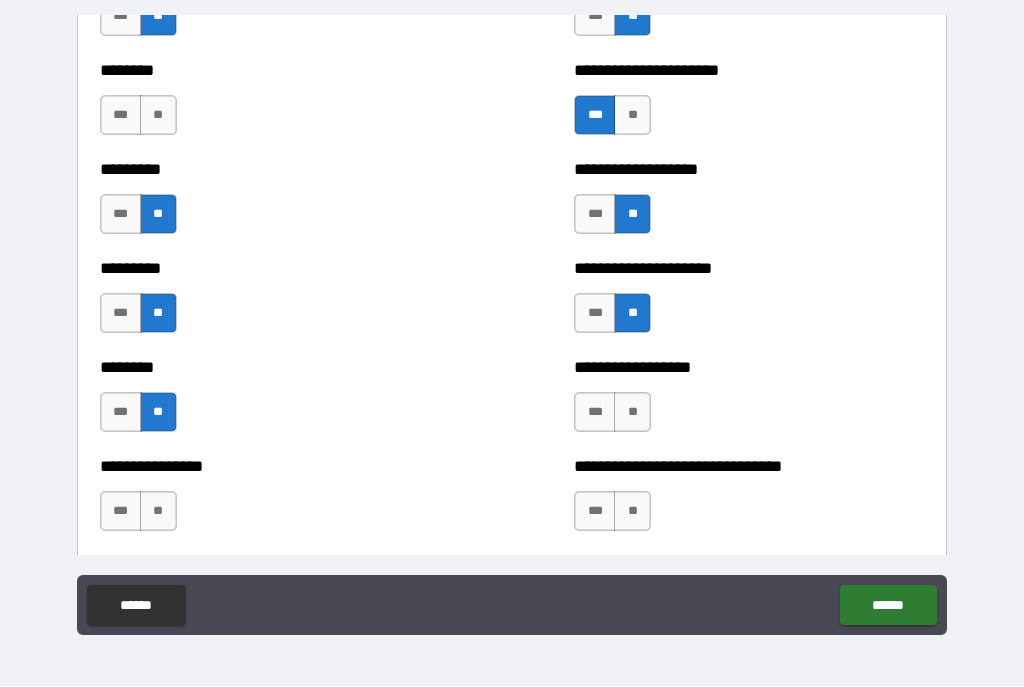 click on "**" at bounding box center [632, 413] 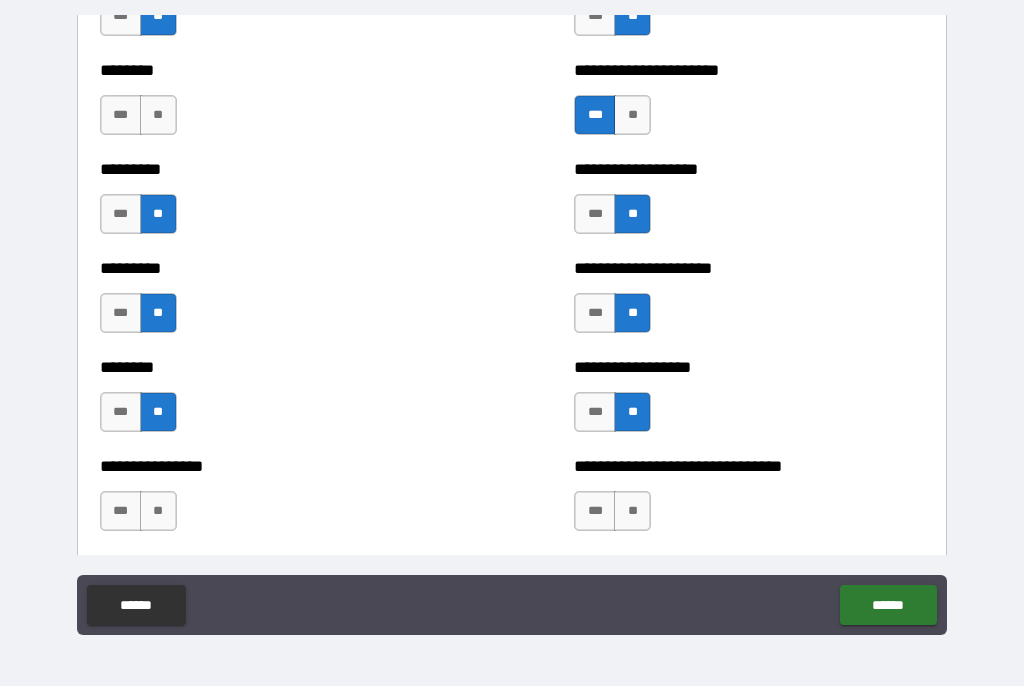 click on "**" at bounding box center [158, 512] 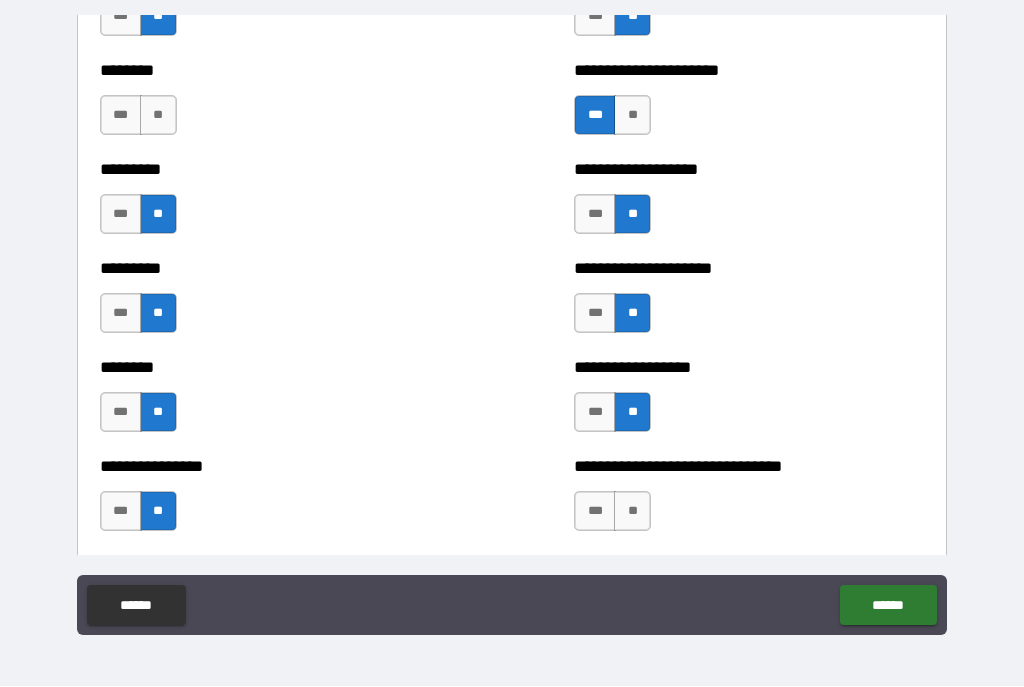click on "**" at bounding box center [632, 512] 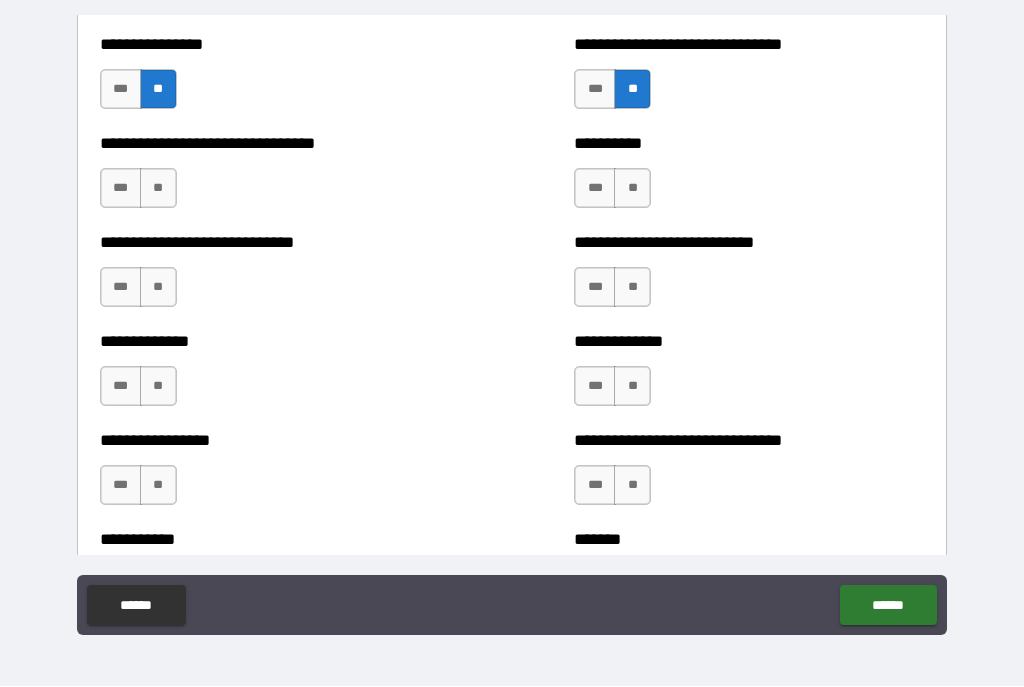 scroll, scrollTop: 7564, scrollLeft: 0, axis: vertical 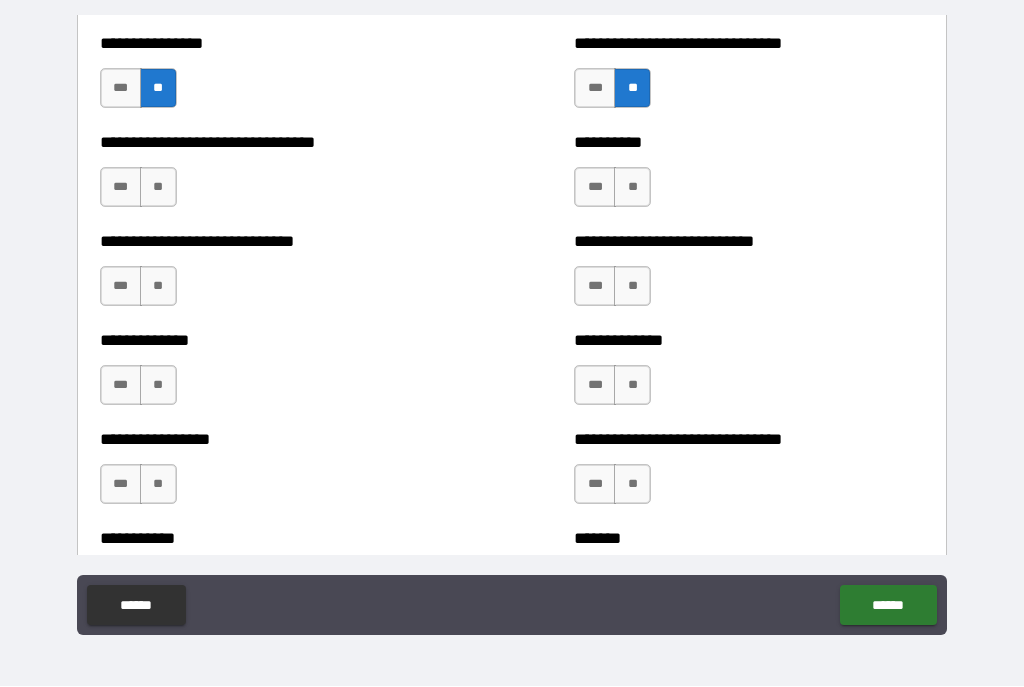 click on "**" at bounding box center (158, 188) 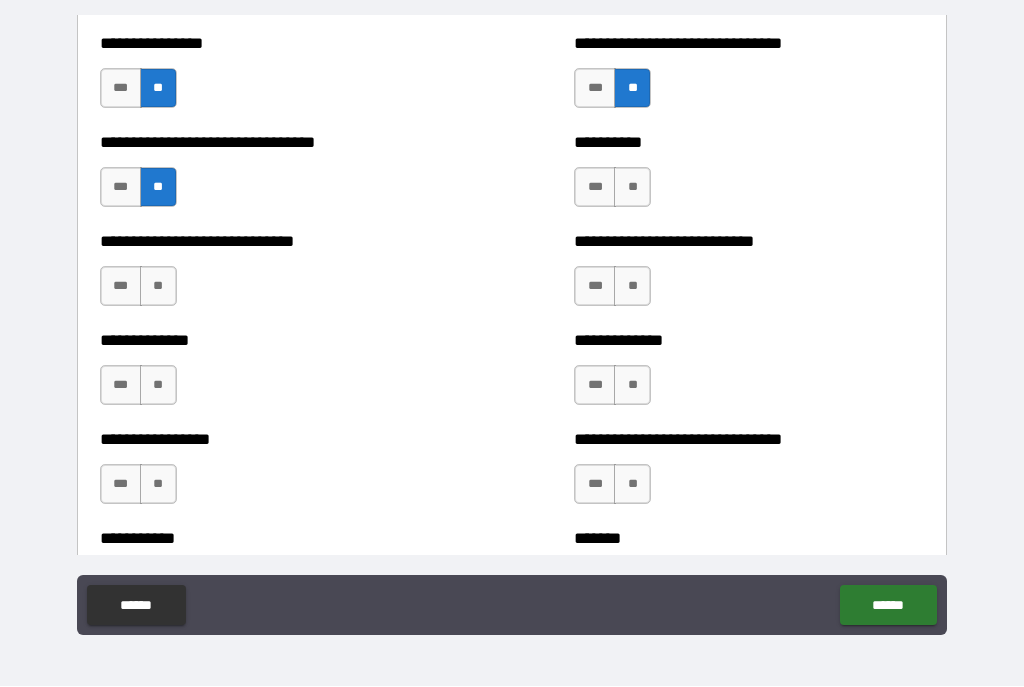click on "**" at bounding box center [158, 287] 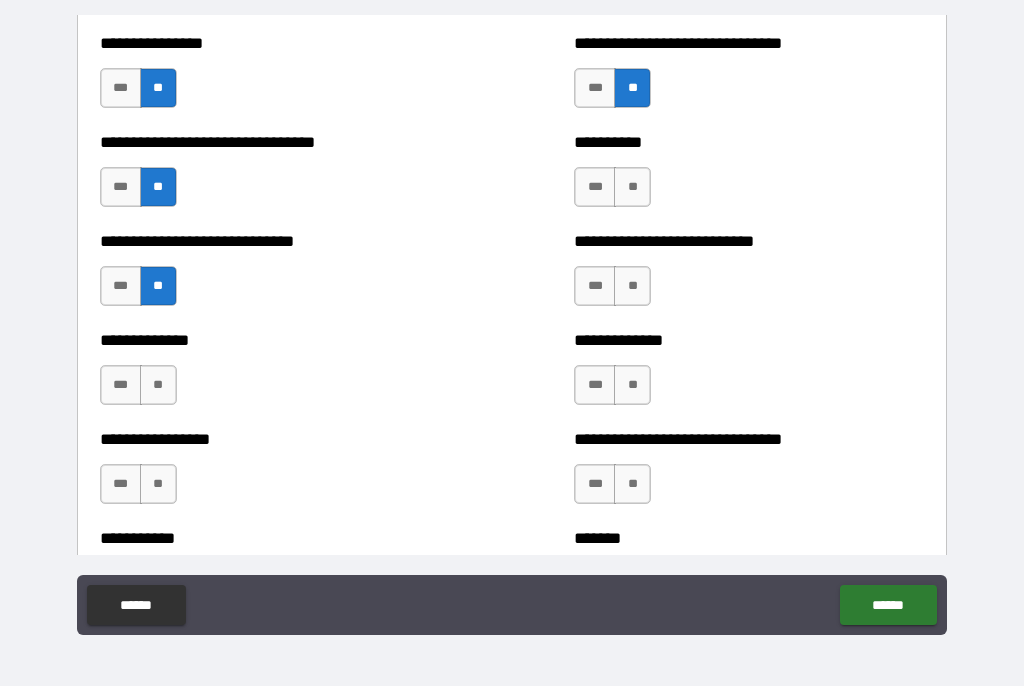 click on "**" at bounding box center [158, 386] 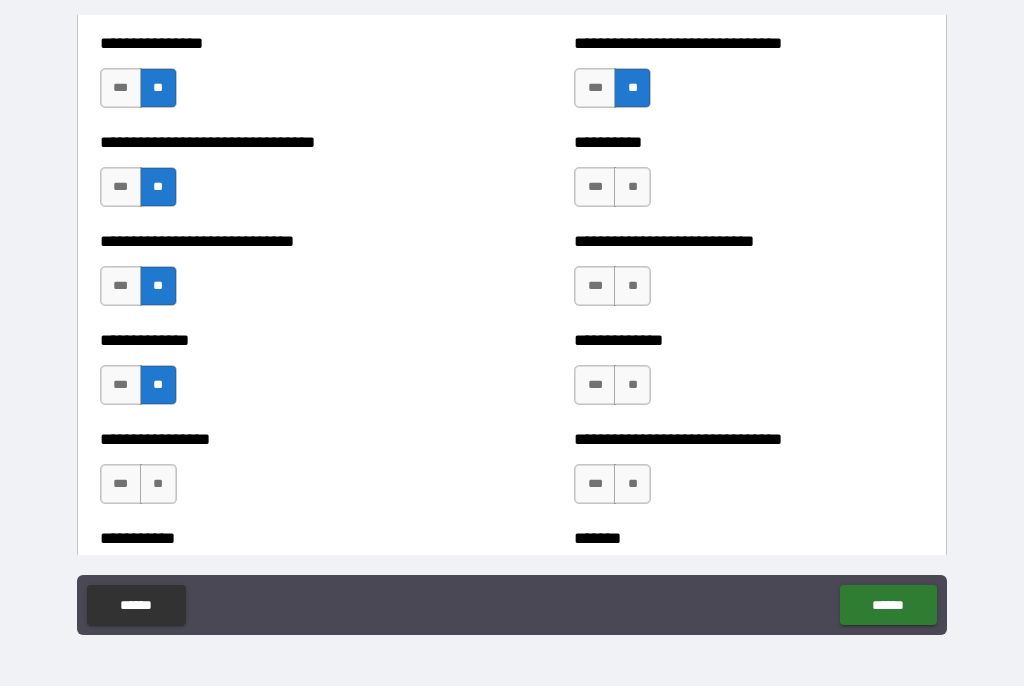 click on "**" at bounding box center (158, 485) 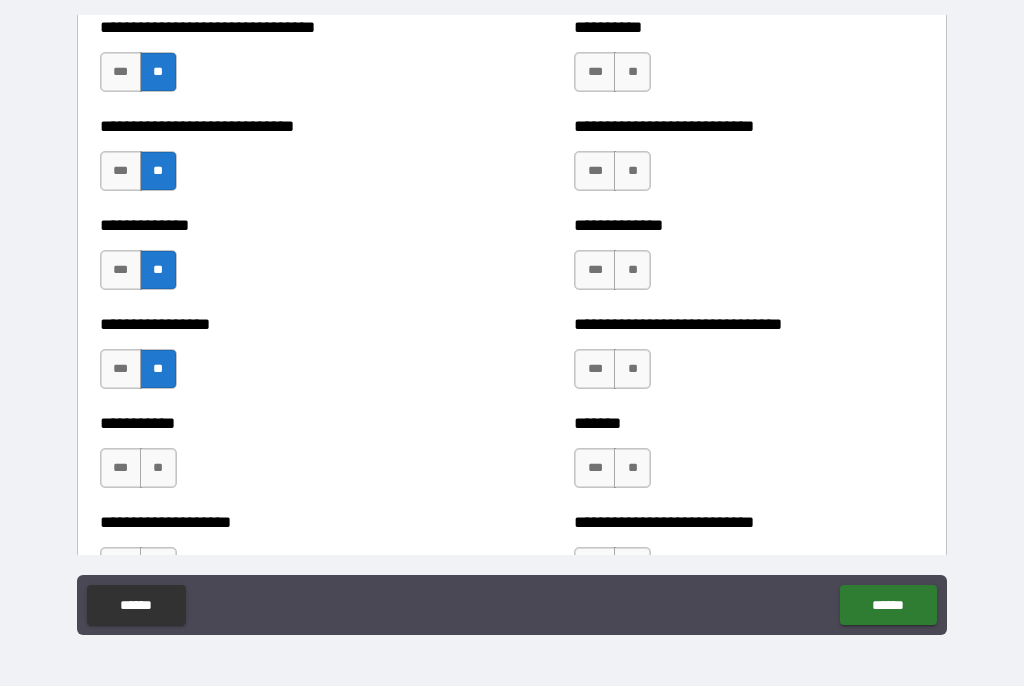 scroll, scrollTop: 7688, scrollLeft: 0, axis: vertical 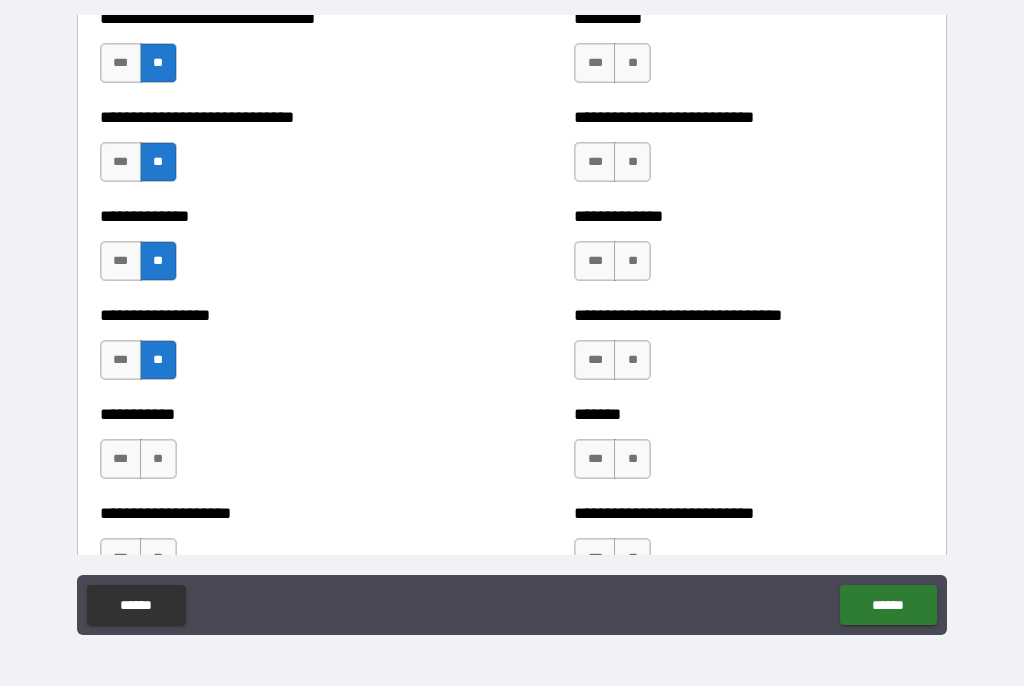 click on "**" at bounding box center (158, 460) 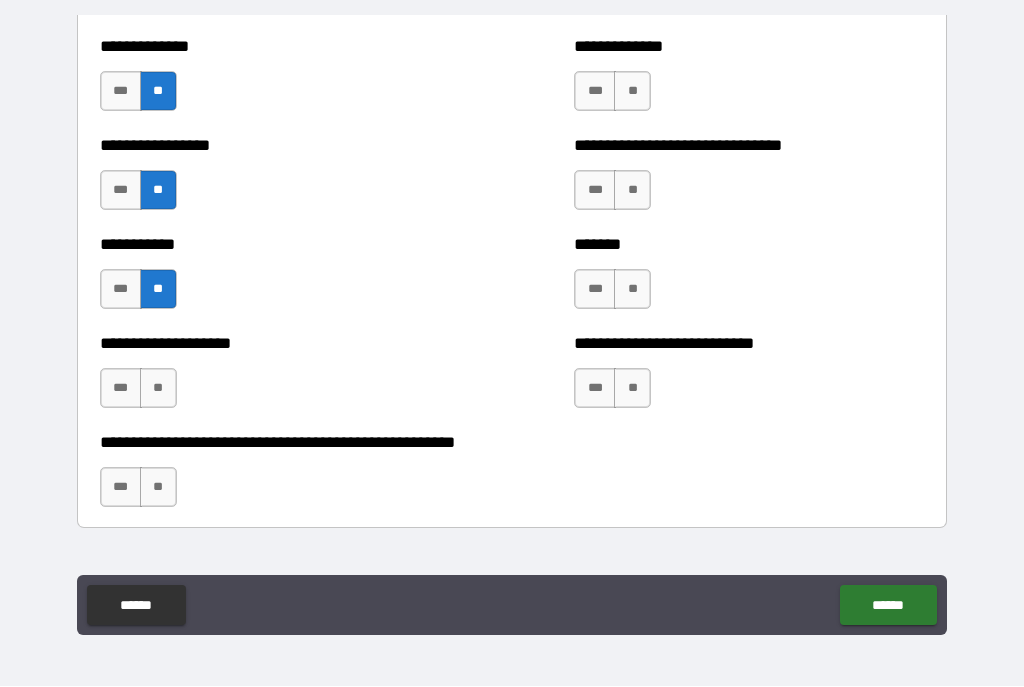 scroll, scrollTop: 7850, scrollLeft: 0, axis: vertical 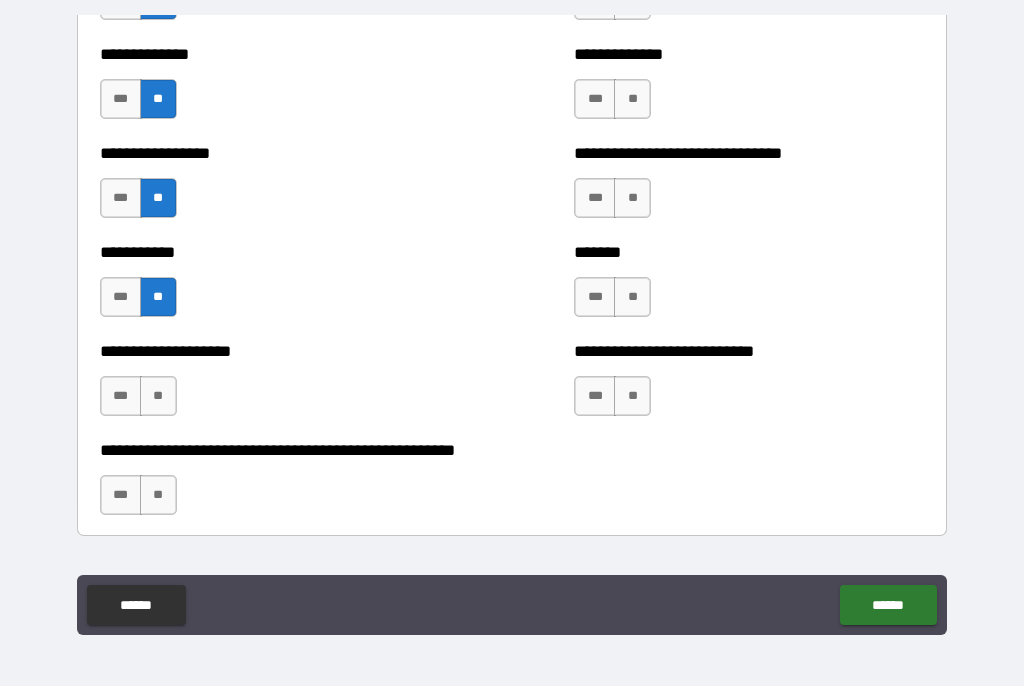 click on "**" at bounding box center [158, 397] 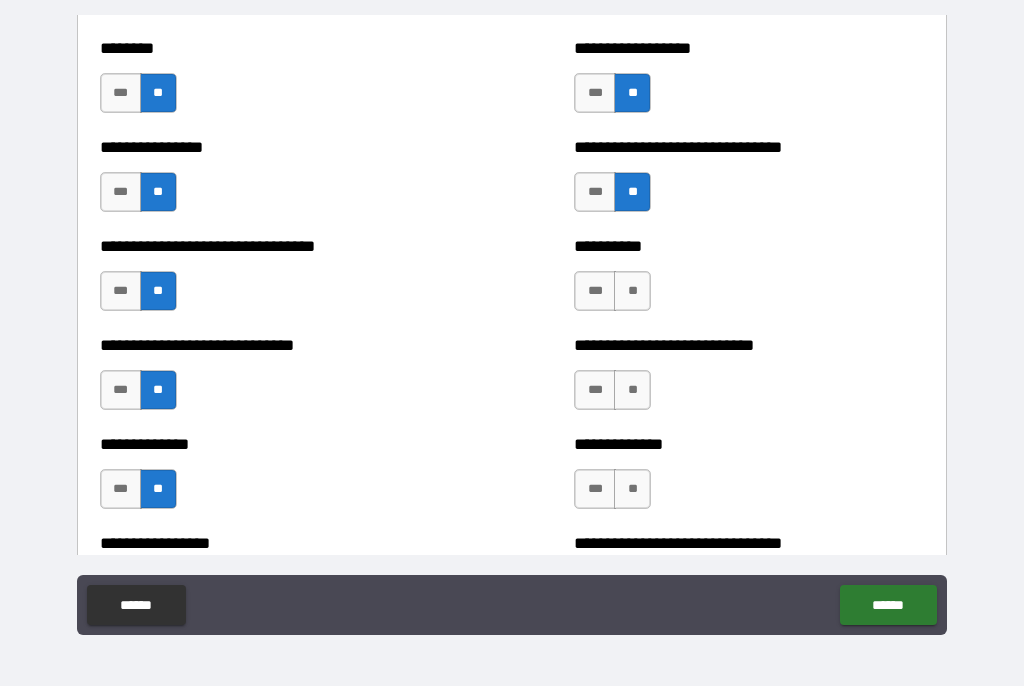 scroll, scrollTop: 7458, scrollLeft: 0, axis: vertical 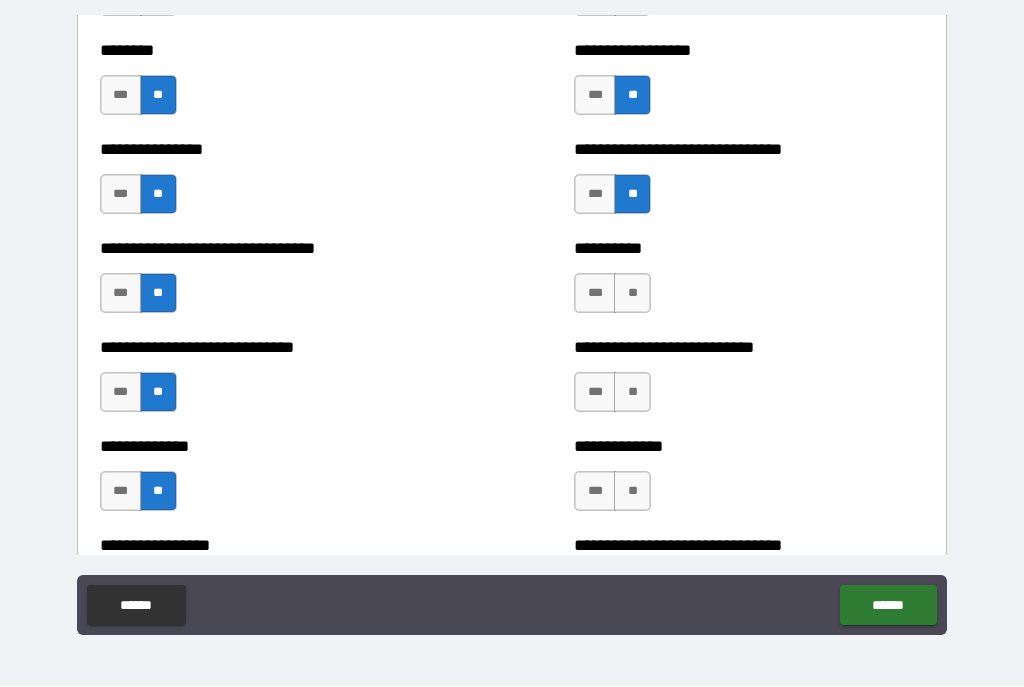 click on "**" at bounding box center (632, 294) 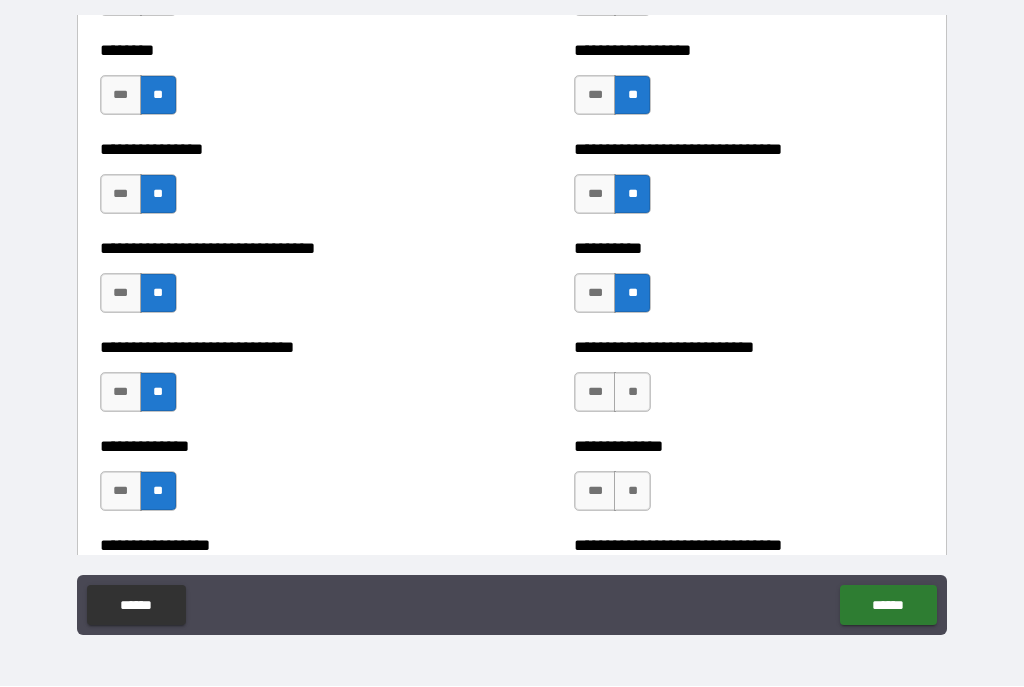 click on "**" at bounding box center (632, 393) 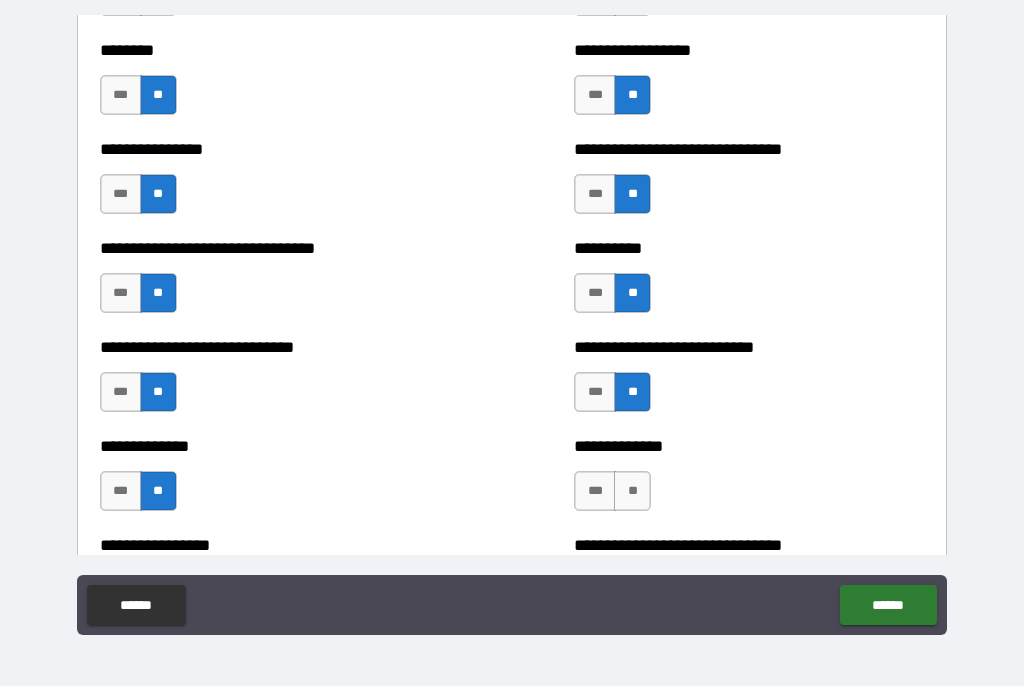 click on "**" at bounding box center [632, 492] 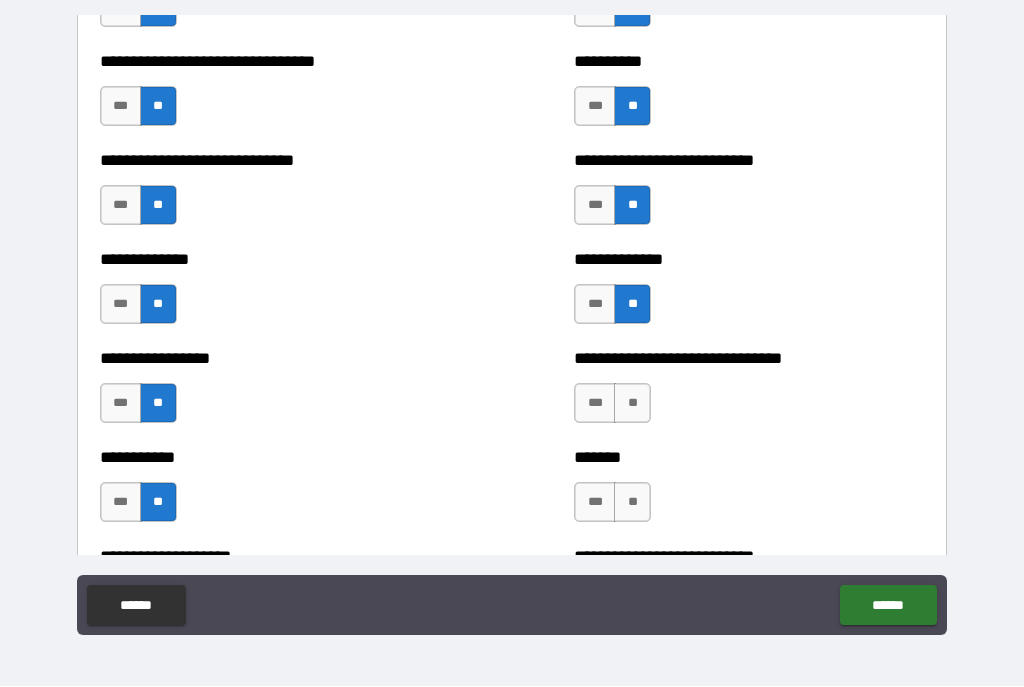 scroll, scrollTop: 7667, scrollLeft: 0, axis: vertical 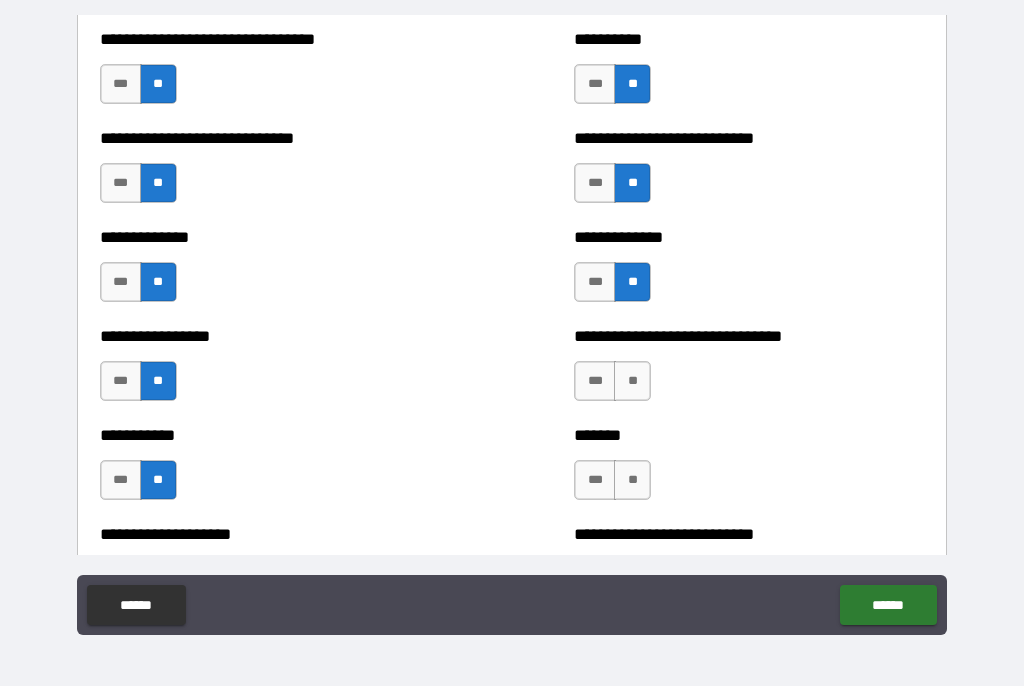 click on "**" at bounding box center [632, 382] 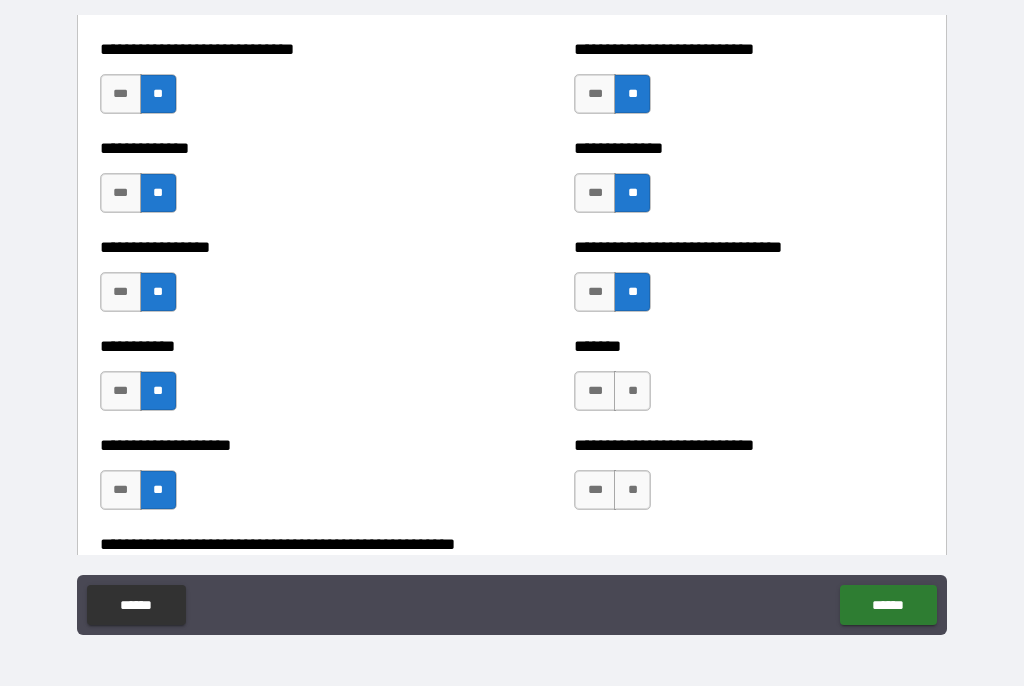 scroll, scrollTop: 7763, scrollLeft: 0, axis: vertical 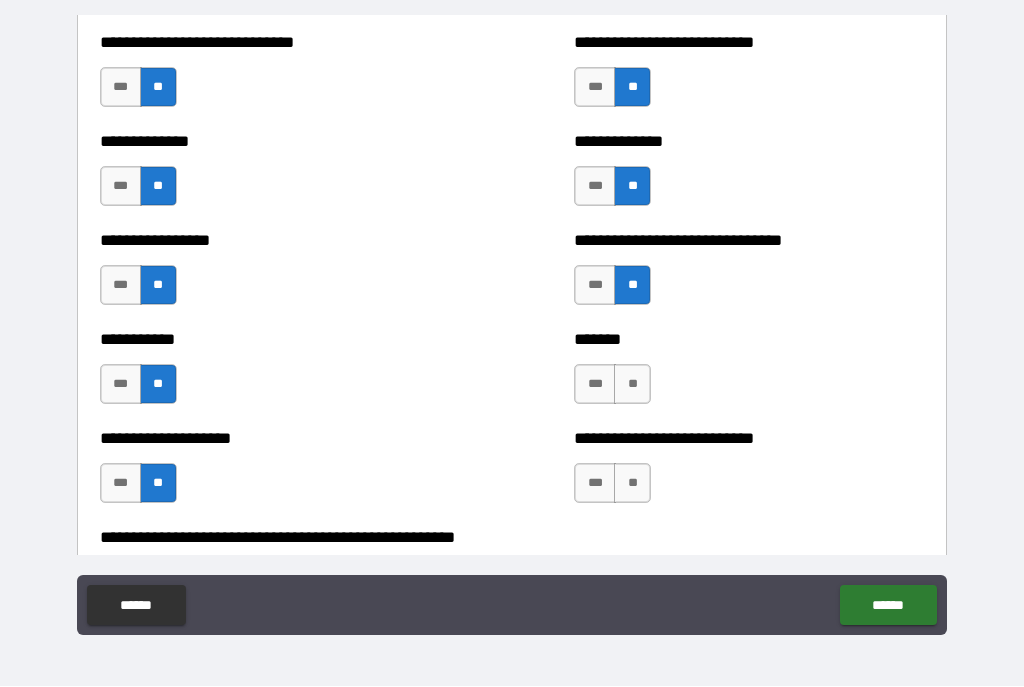 click on "***" at bounding box center (595, 187) 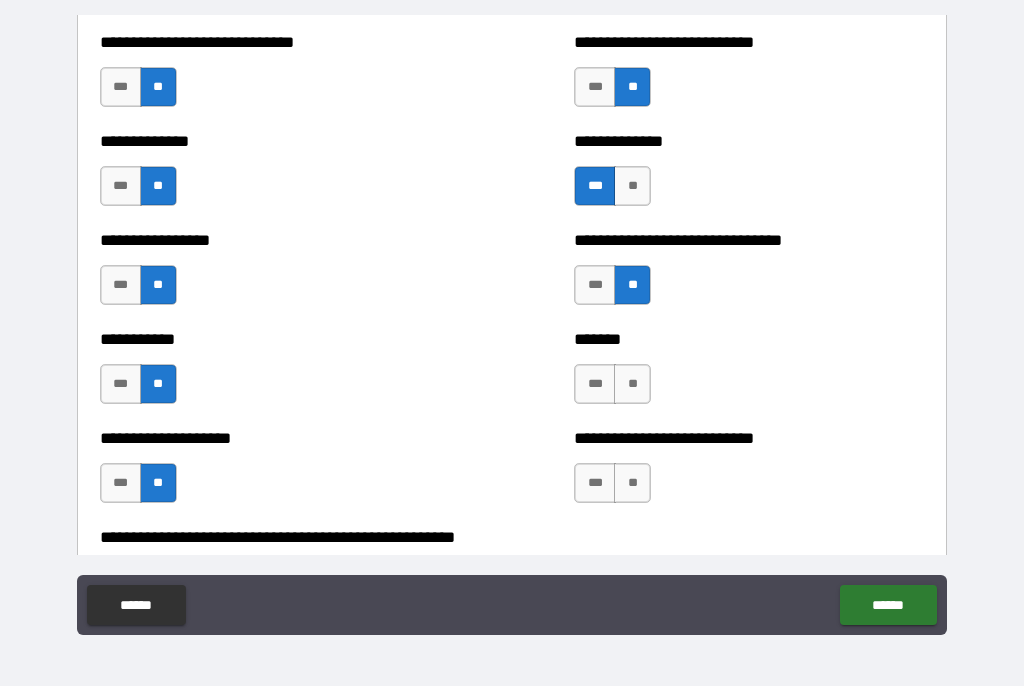 click on "**" at bounding box center [632, 385] 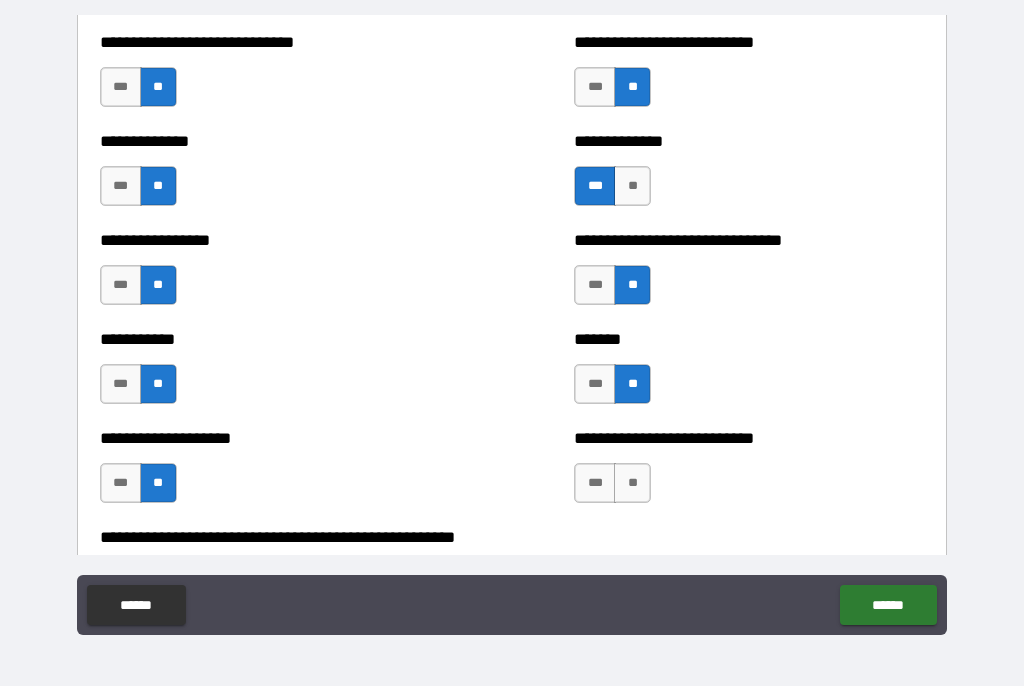 click on "**" at bounding box center (632, 484) 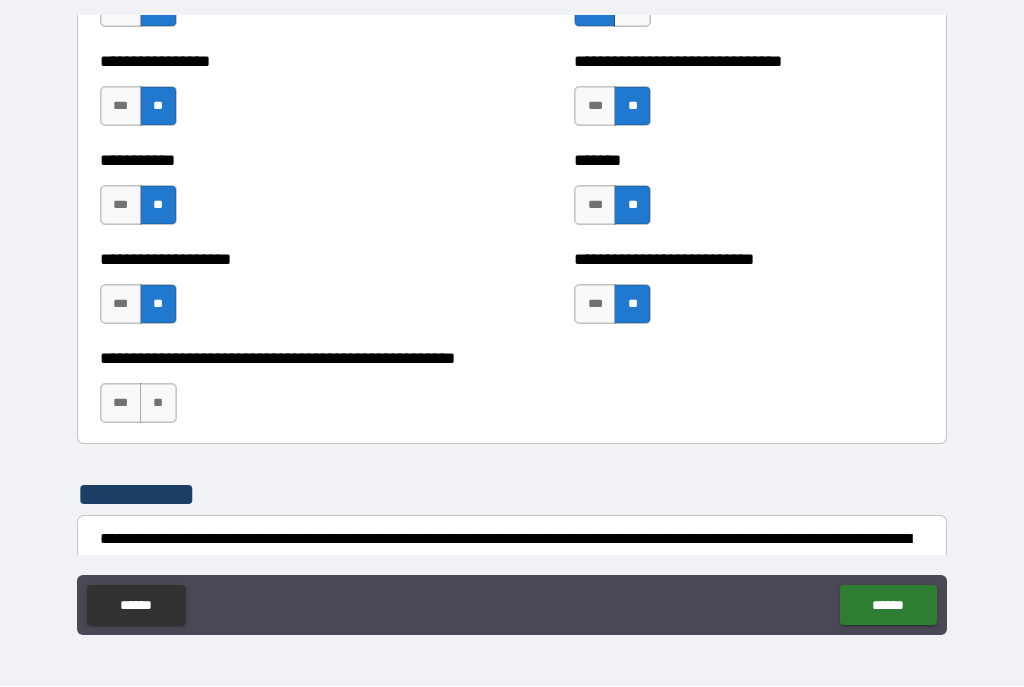 scroll, scrollTop: 7962, scrollLeft: 0, axis: vertical 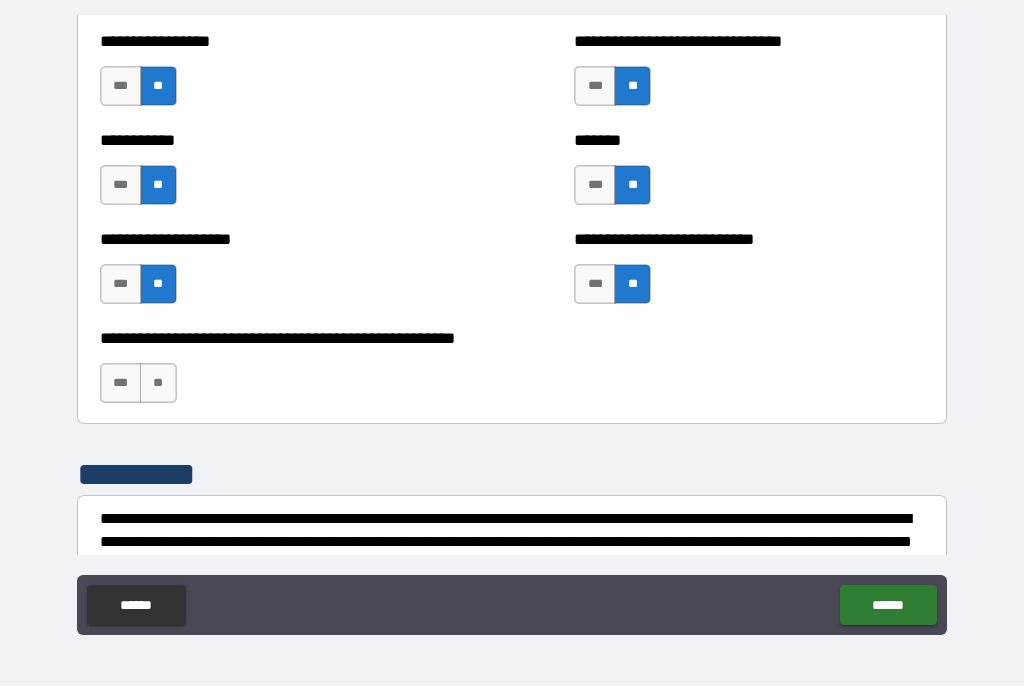 click on "**********" at bounding box center [512, 339] 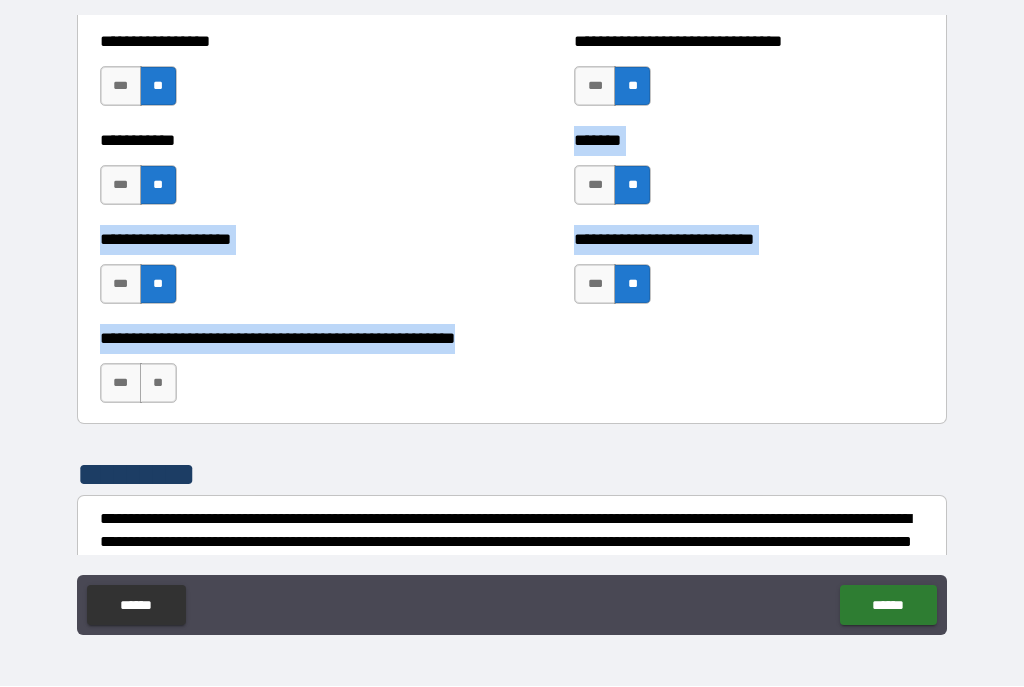 click on "**********" at bounding box center (512, 339) 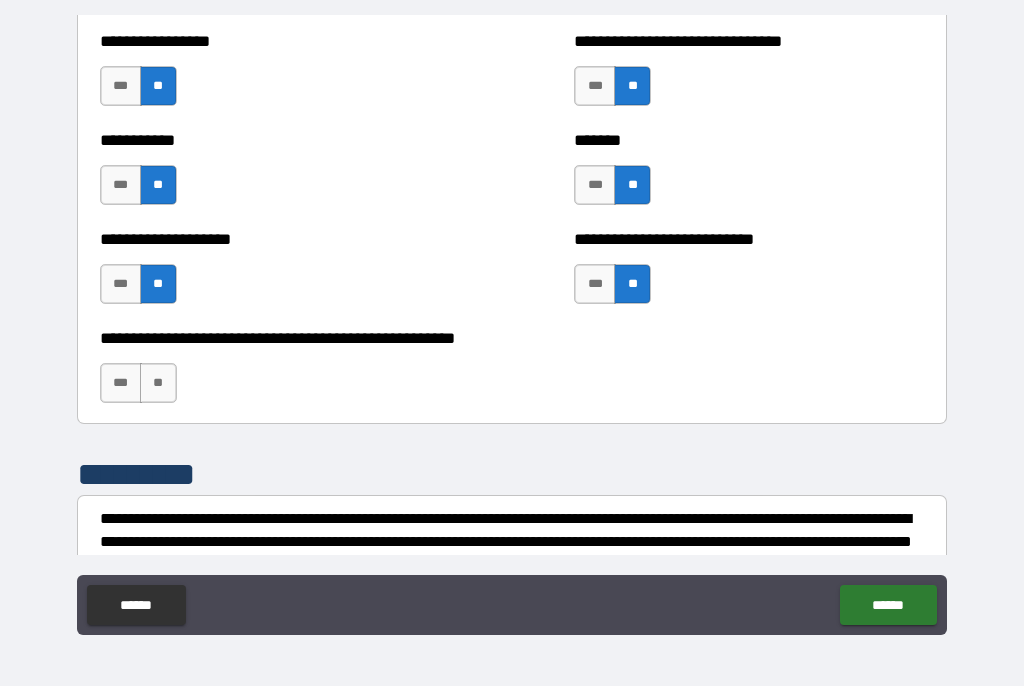 click on "**" at bounding box center (158, 384) 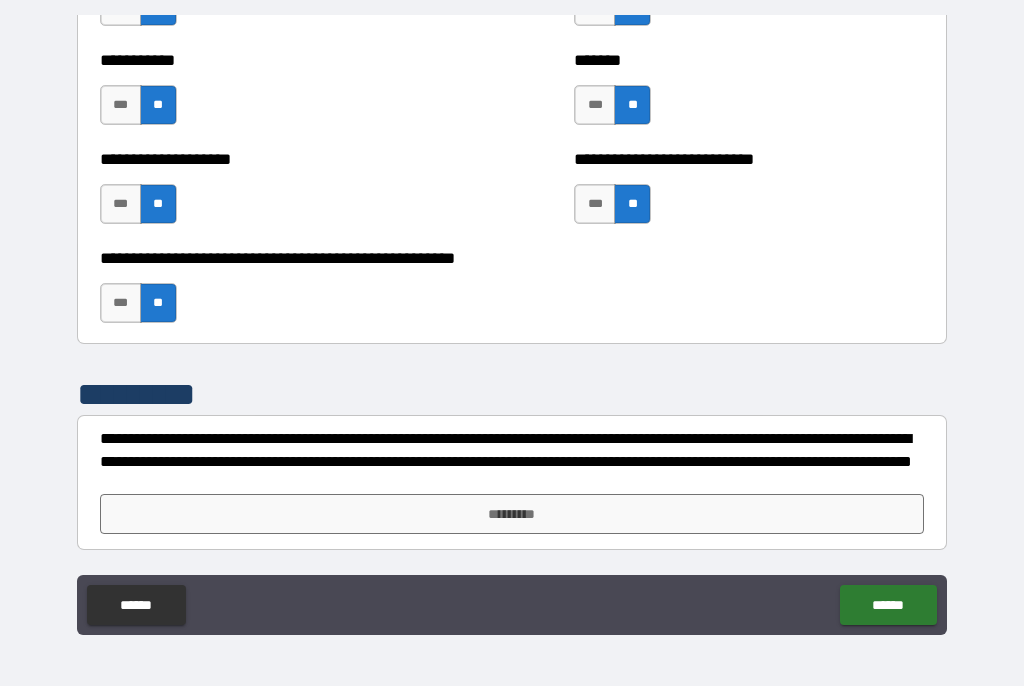 scroll, scrollTop: 8042, scrollLeft: 0, axis: vertical 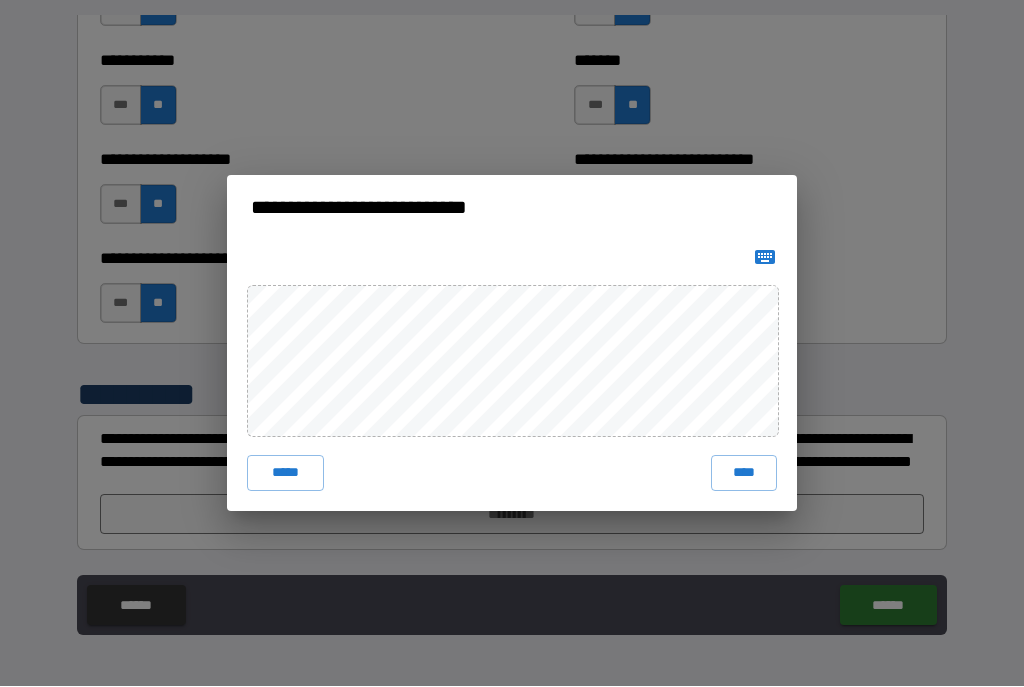 click on "****" at bounding box center [744, 474] 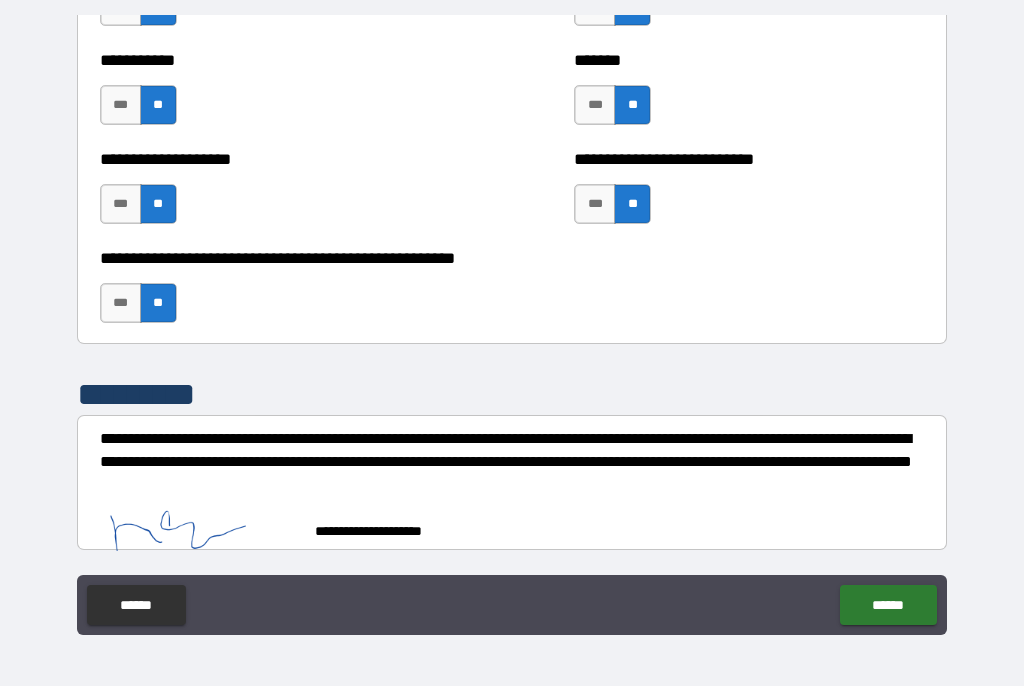 scroll, scrollTop: 8032, scrollLeft: 0, axis: vertical 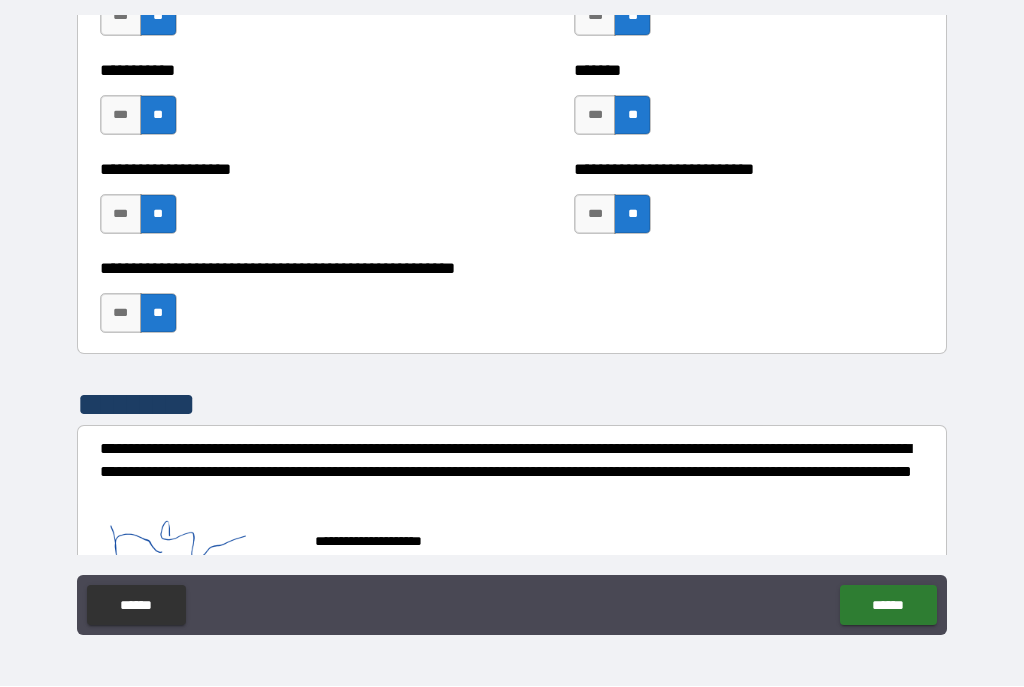 click on "******" at bounding box center (888, 606) 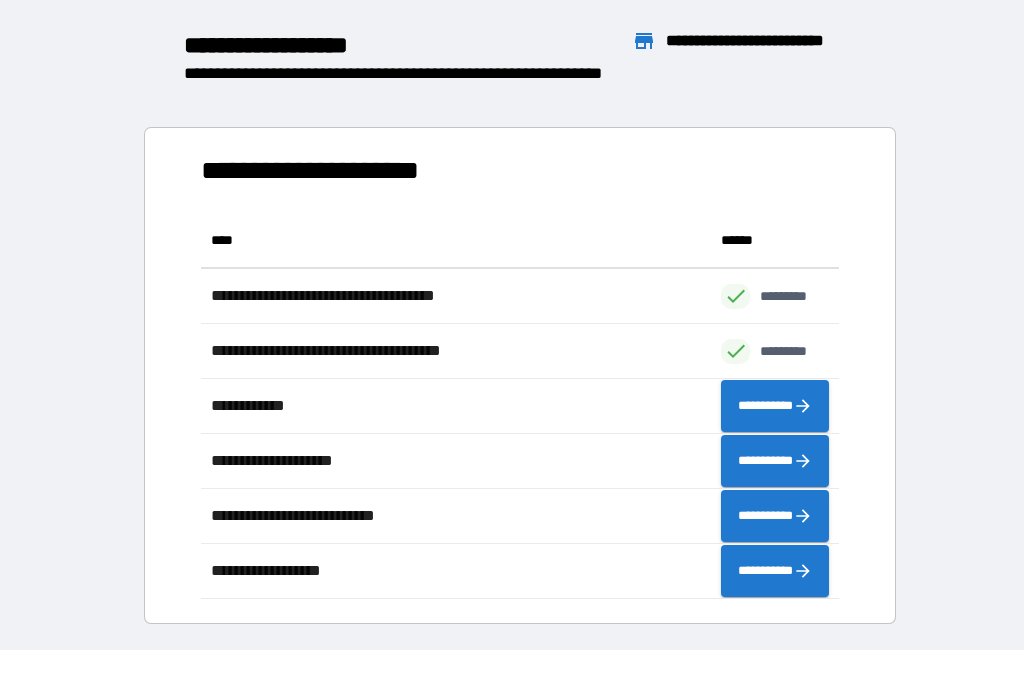 scroll, scrollTop: 1, scrollLeft: 1, axis: both 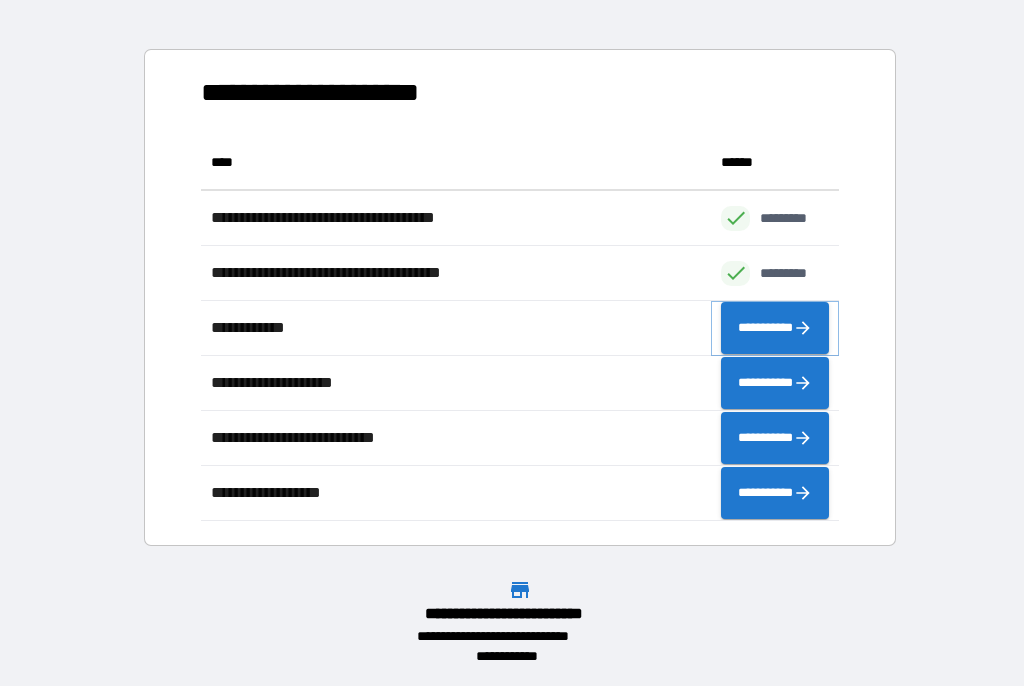 click on "**********" at bounding box center [775, 329] 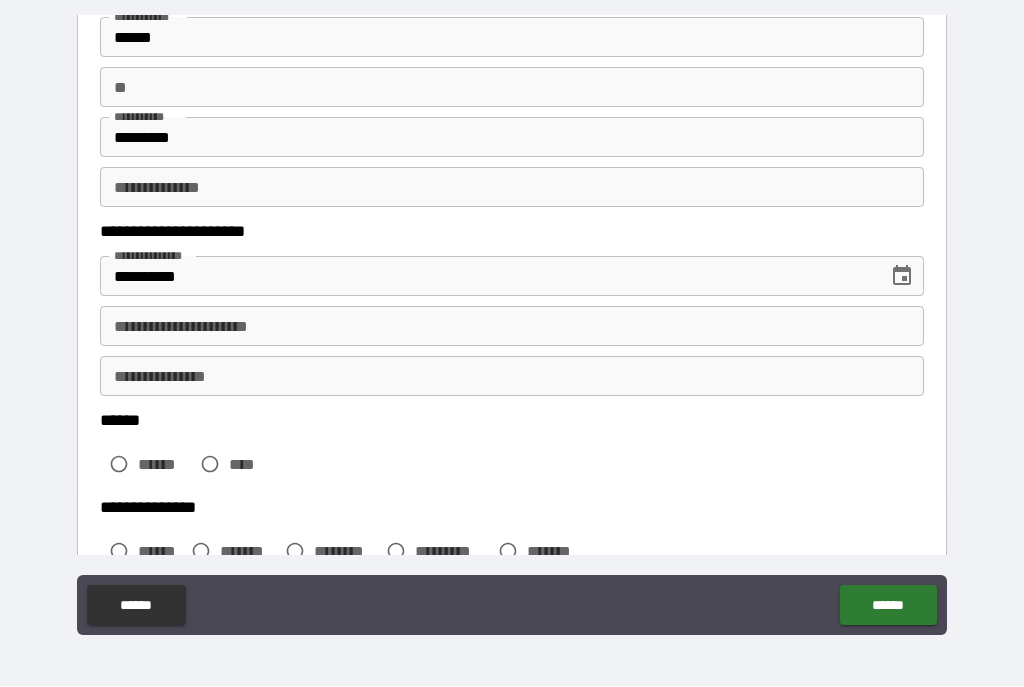 scroll, scrollTop: 150, scrollLeft: 0, axis: vertical 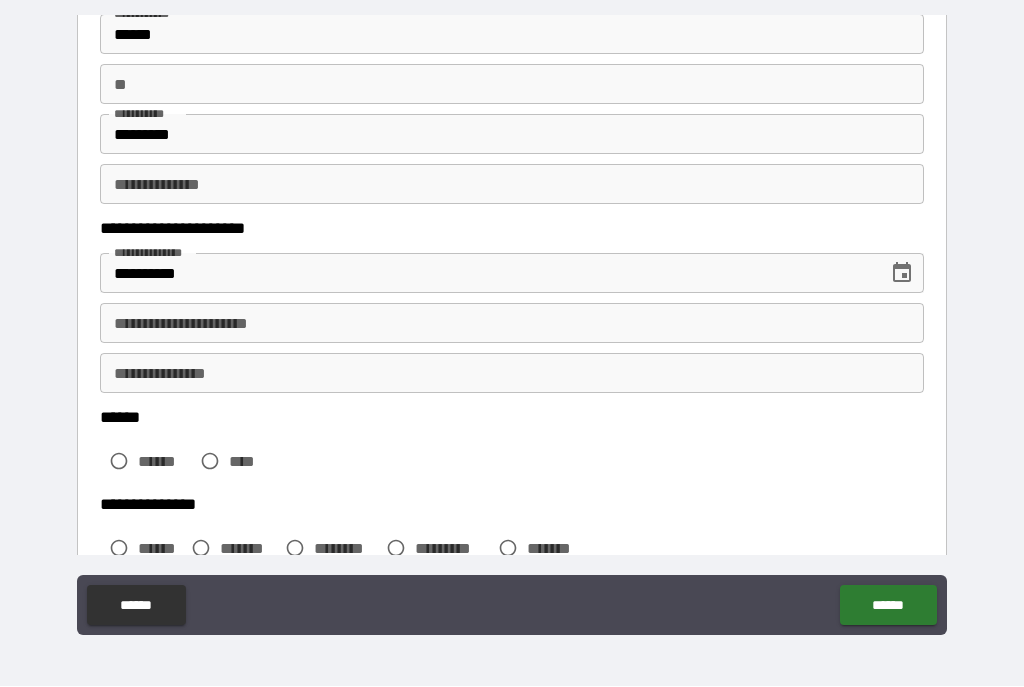 click on "**********" at bounding box center (512, 324) 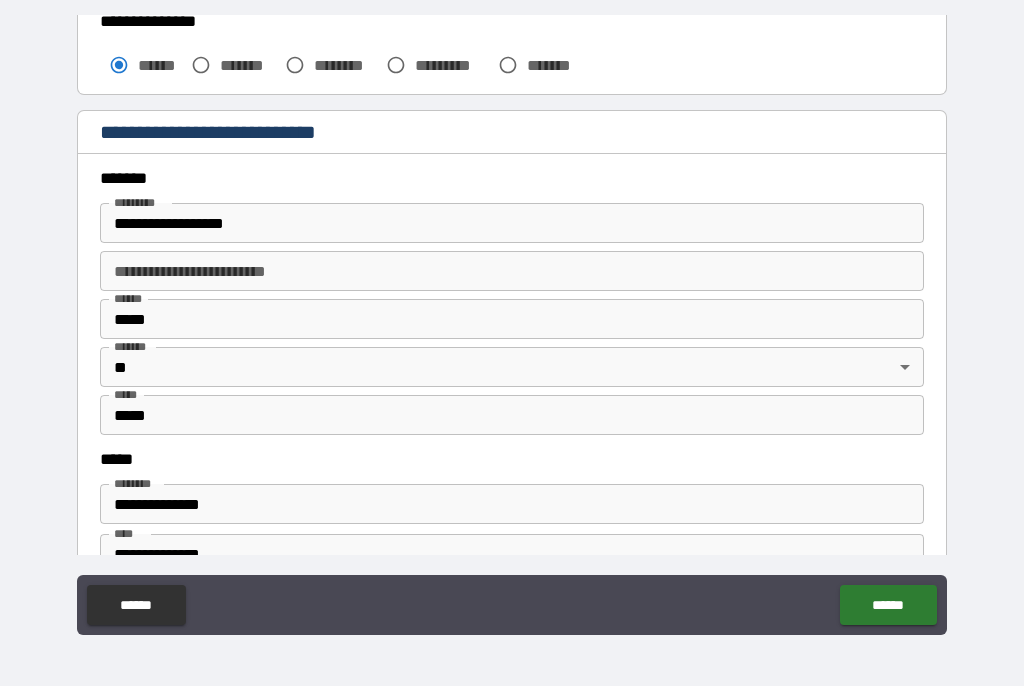 scroll, scrollTop: 635, scrollLeft: 0, axis: vertical 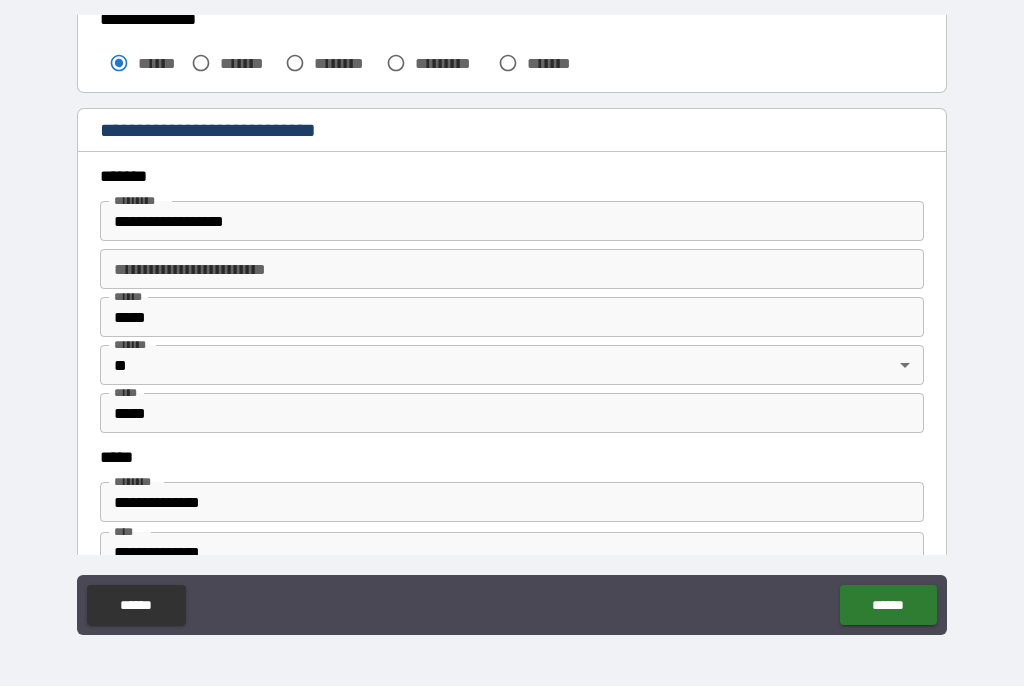 click on "**********" at bounding box center (512, 222) 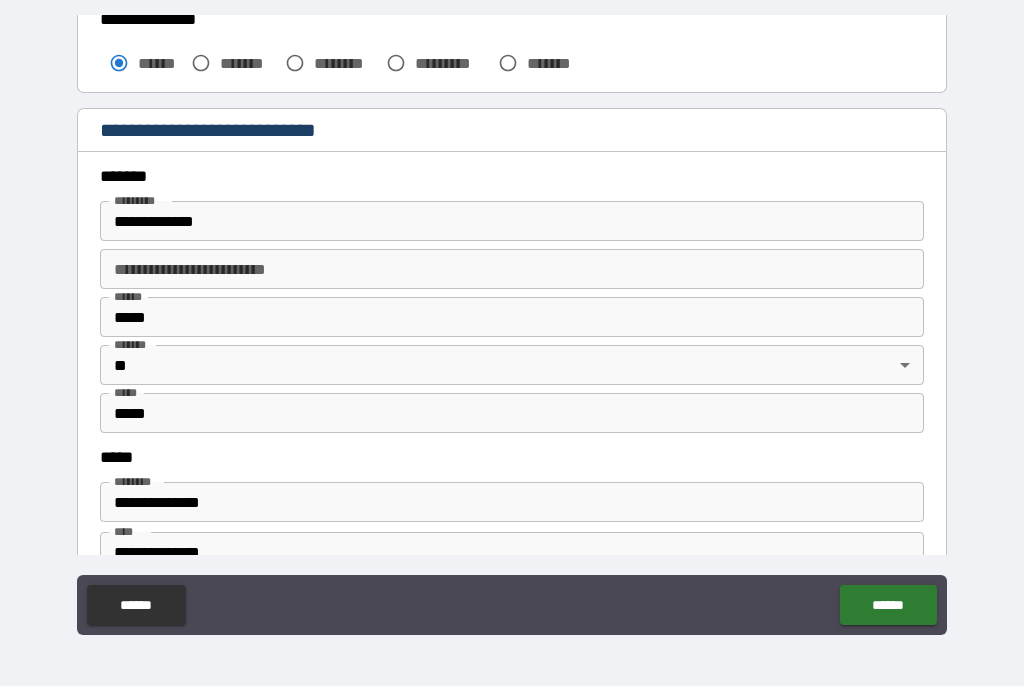 click on "**********" at bounding box center (512, 222) 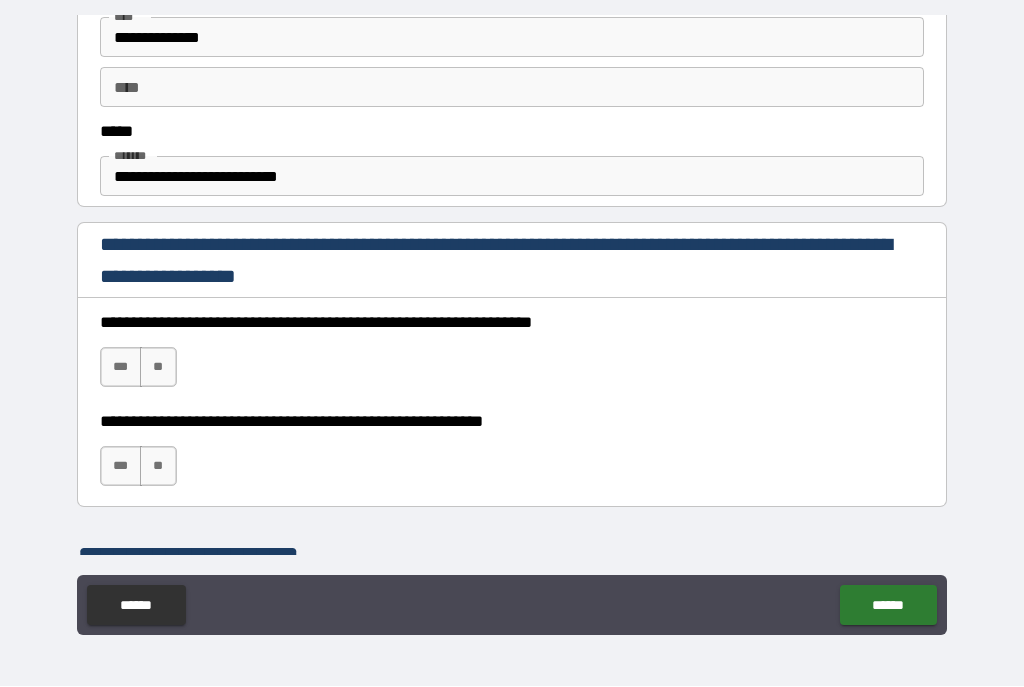 scroll, scrollTop: 1162, scrollLeft: 0, axis: vertical 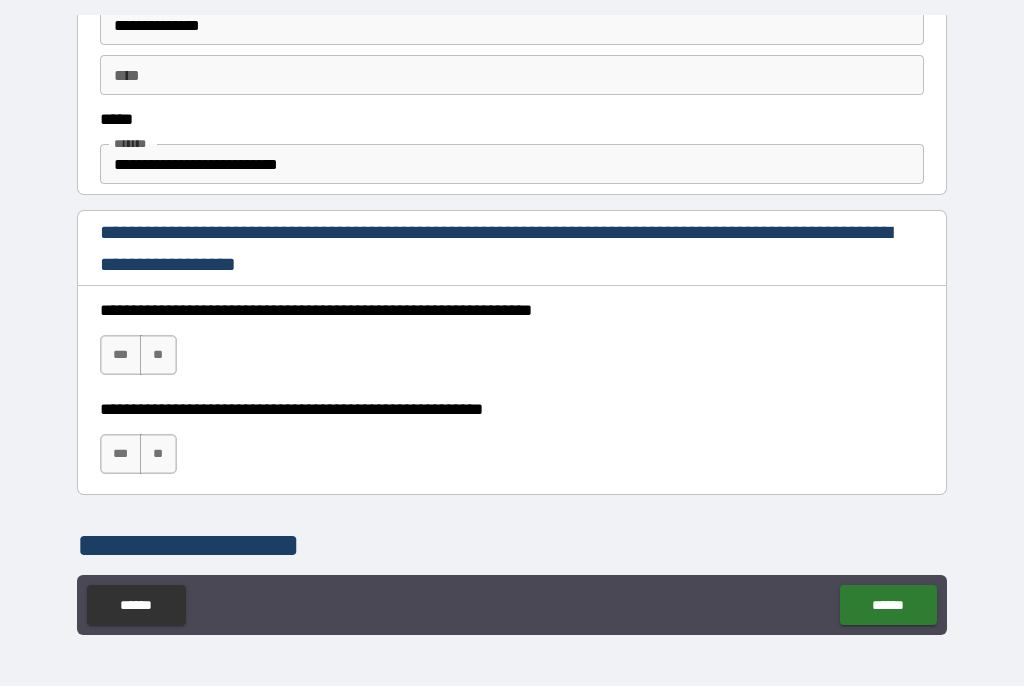 click on "***" at bounding box center (121, 356) 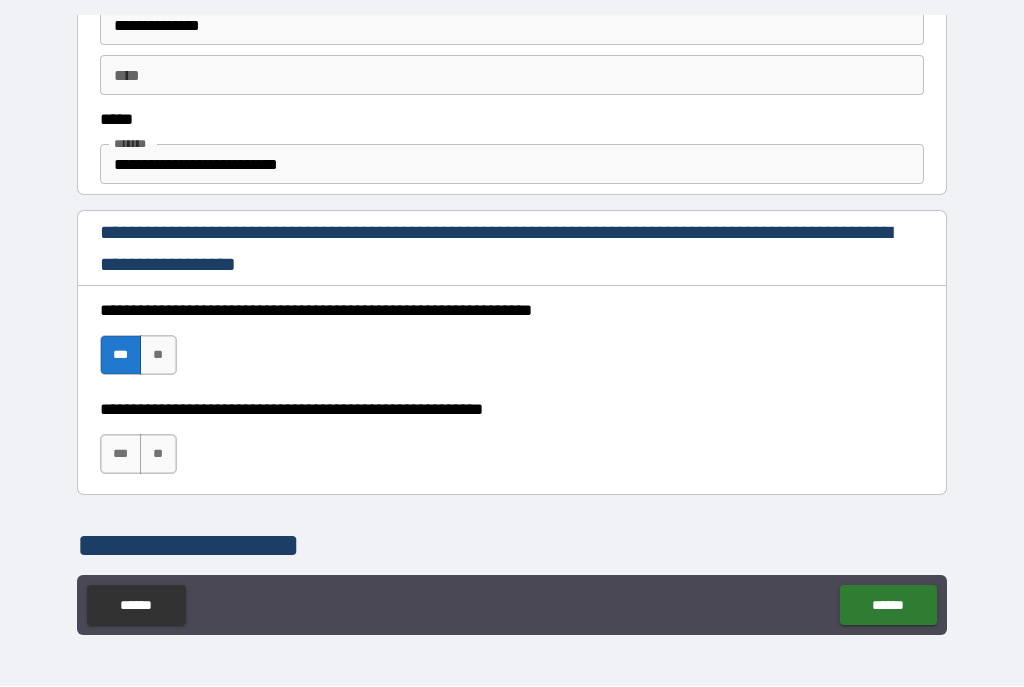 click on "***" at bounding box center (121, 455) 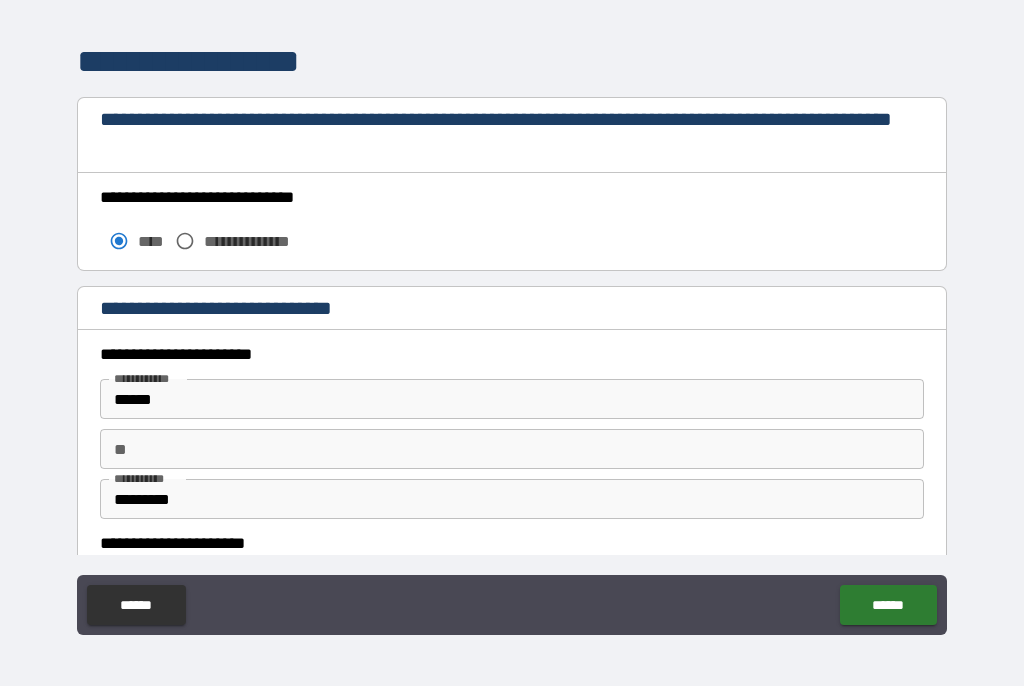 scroll, scrollTop: 1647, scrollLeft: 0, axis: vertical 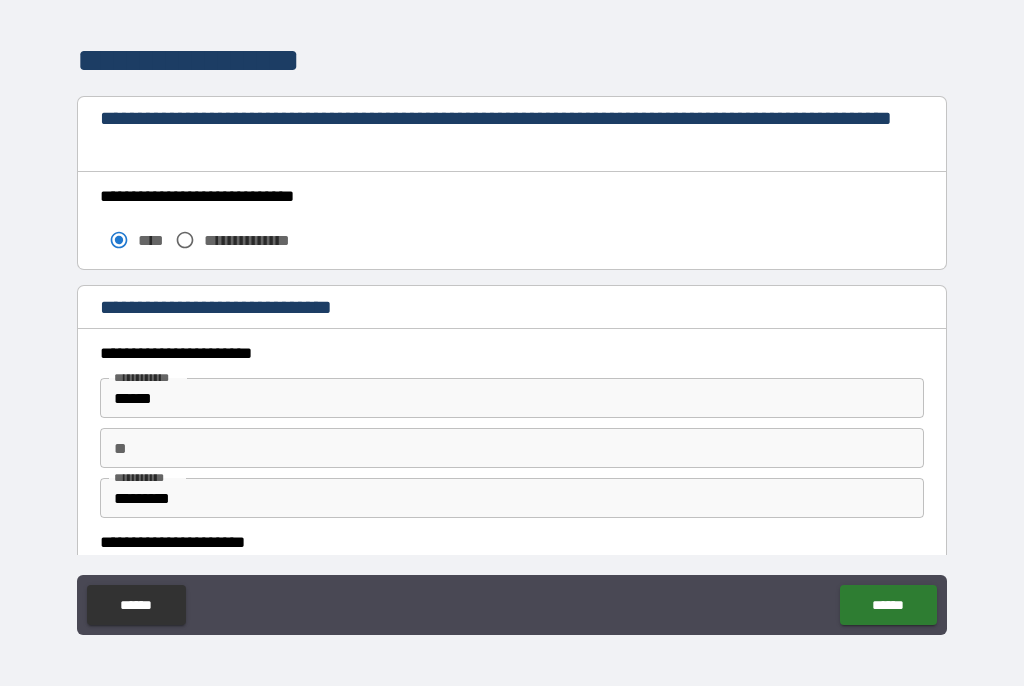 click on "**" at bounding box center (512, 449) 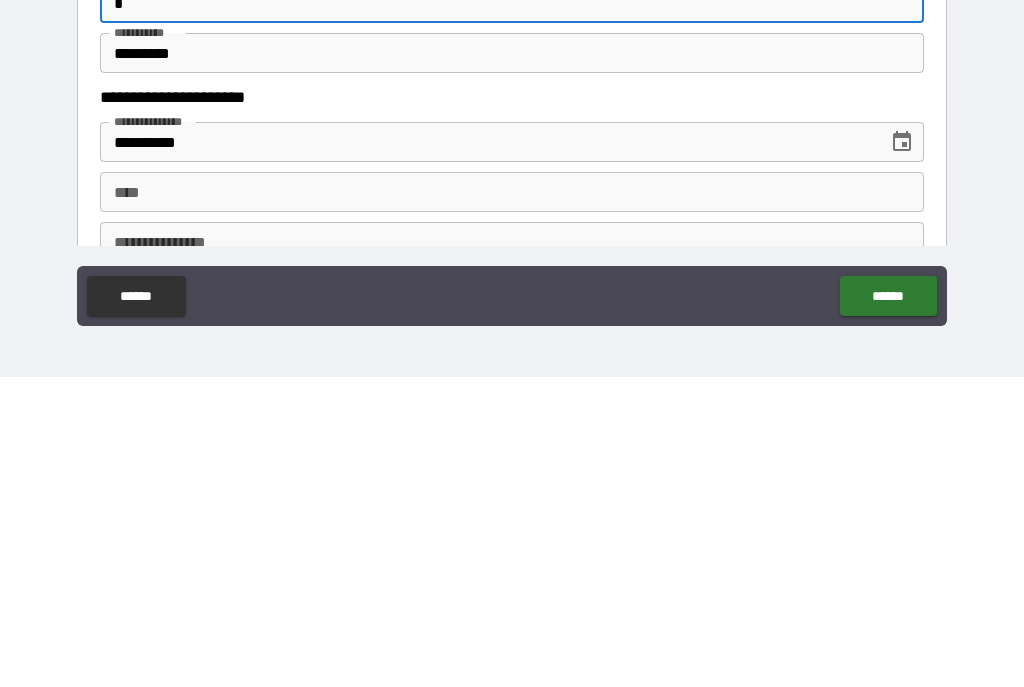 scroll, scrollTop: 1783, scrollLeft: 0, axis: vertical 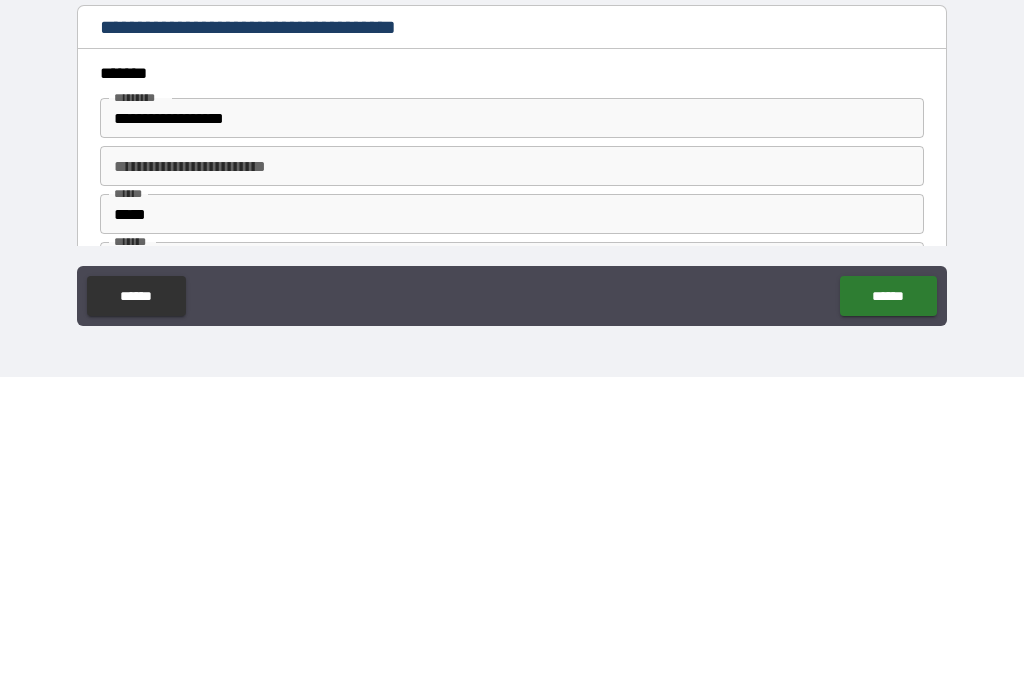 click on "**********" at bounding box center [512, 428] 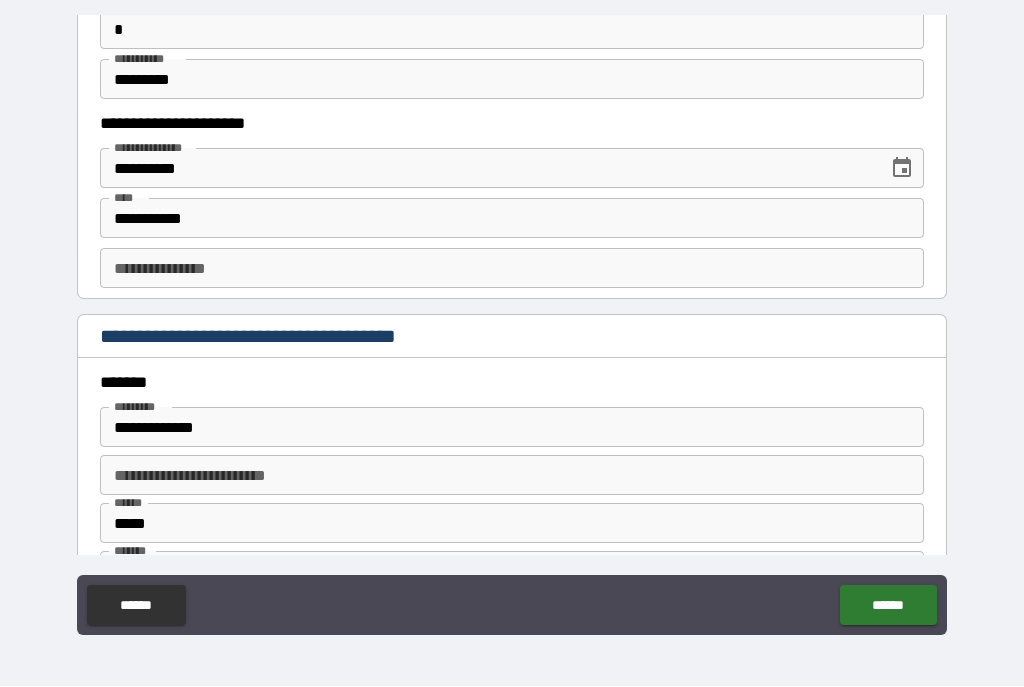 click on "**********" at bounding box center (512, 428) 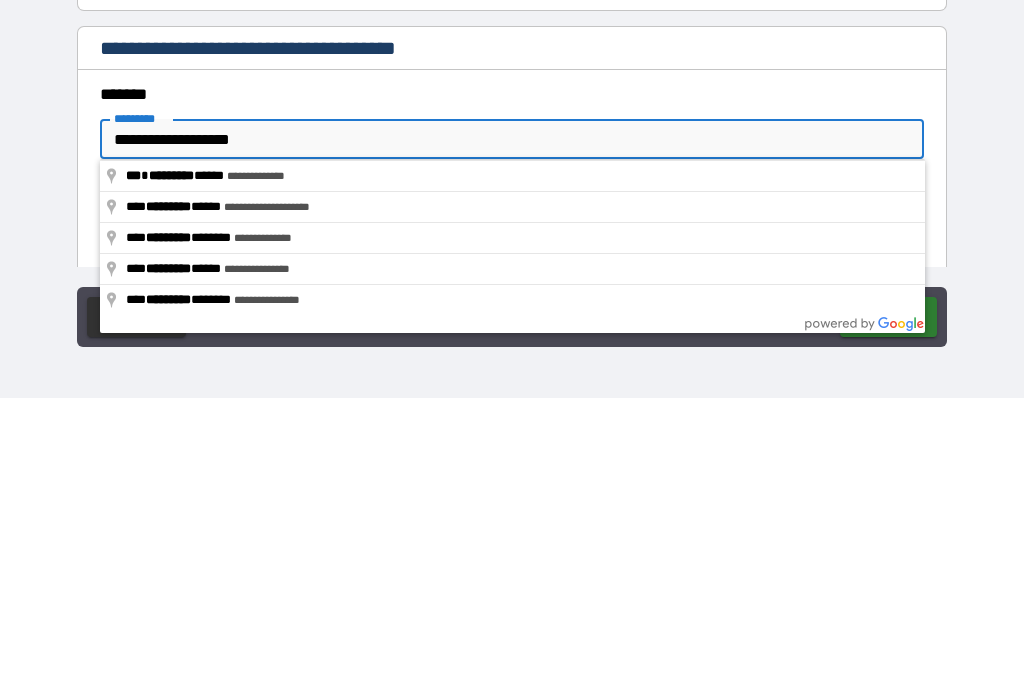 click on "**********" at bounding box center (512, 428) 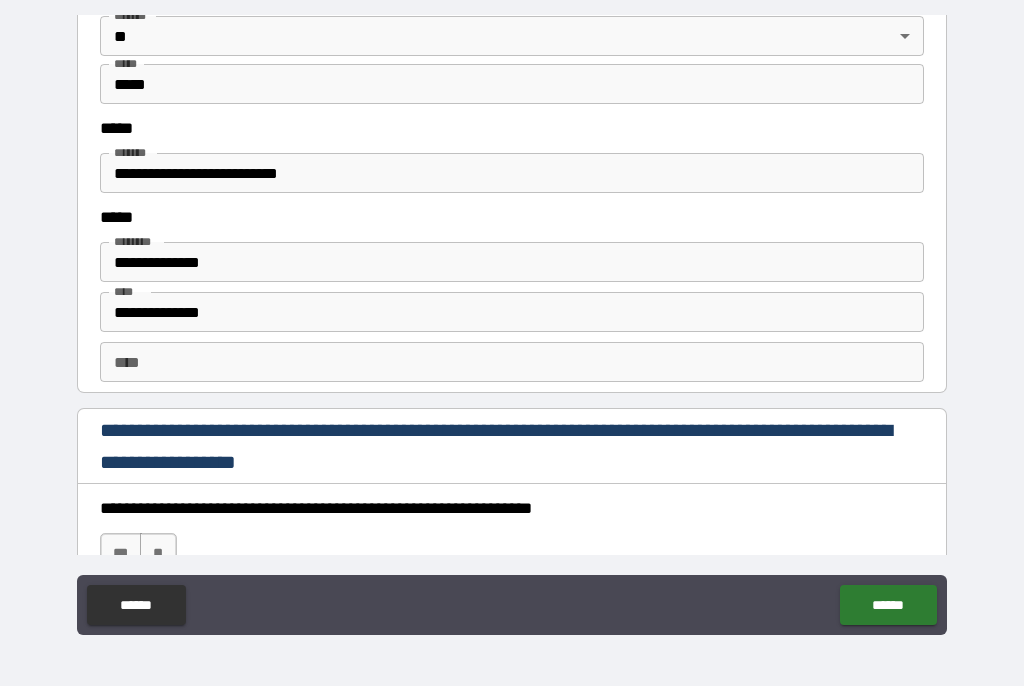 scroll, scrollTop: 2626, scrollLeft: 0, axis: vertical 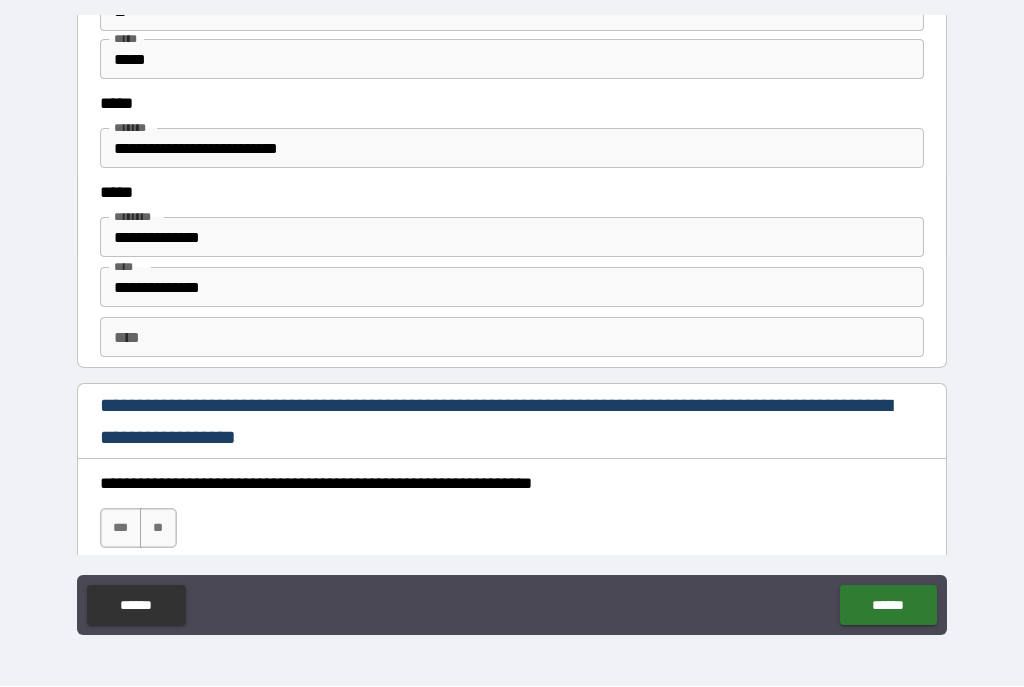 click on "**********" at bounding box center [512, 288] 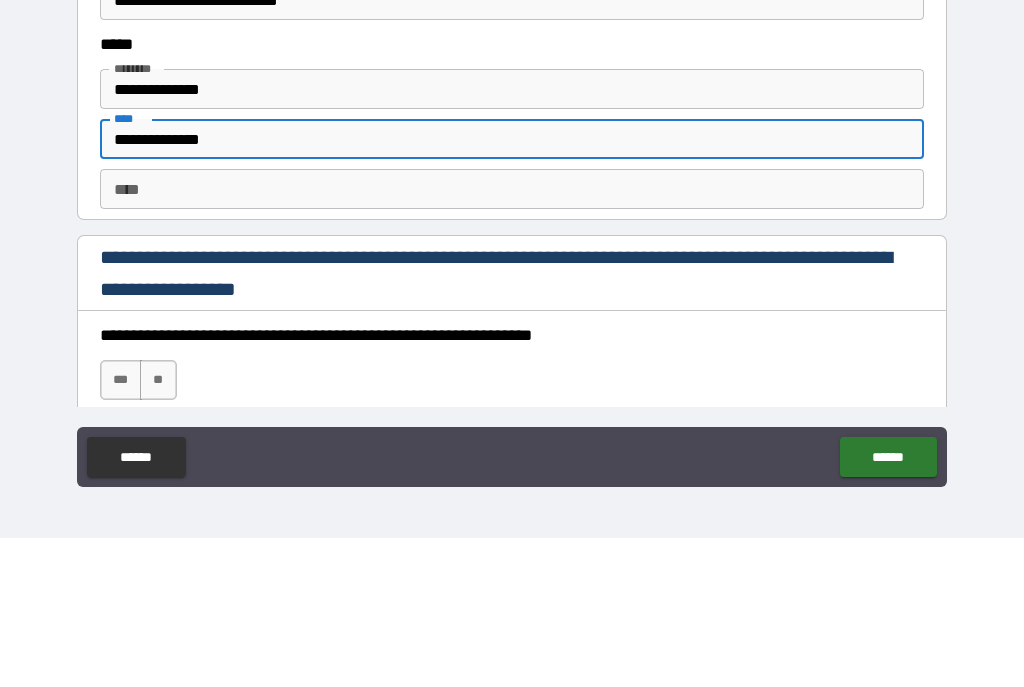 click on "**********" at bounding box center [512, 288] 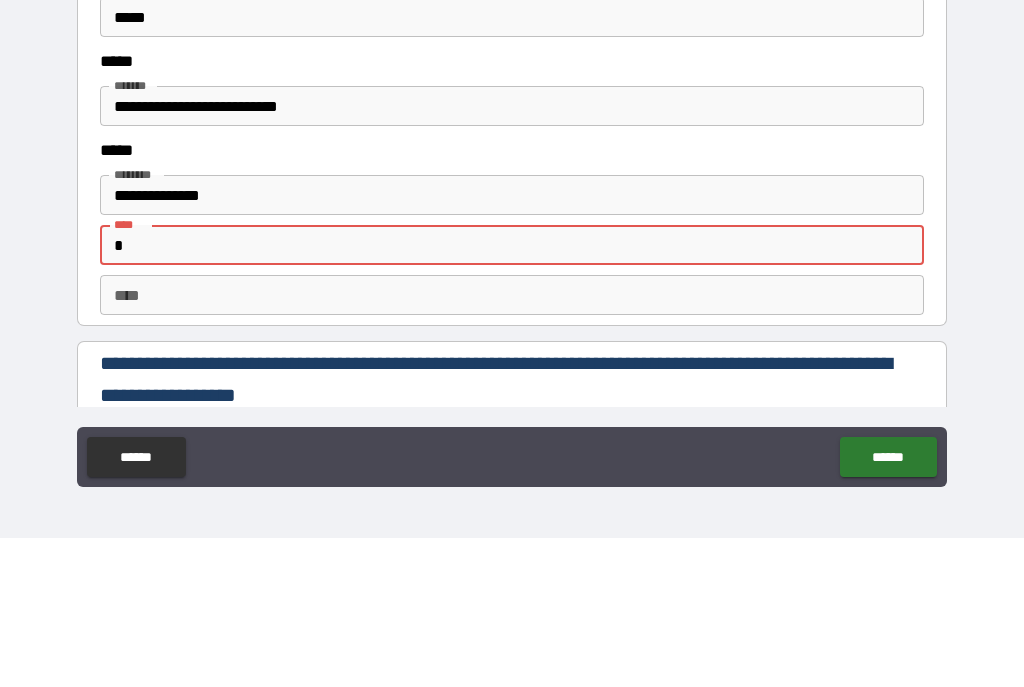 scroll, scrollTop: 2520, scrollLeft: 0, axis: vertical 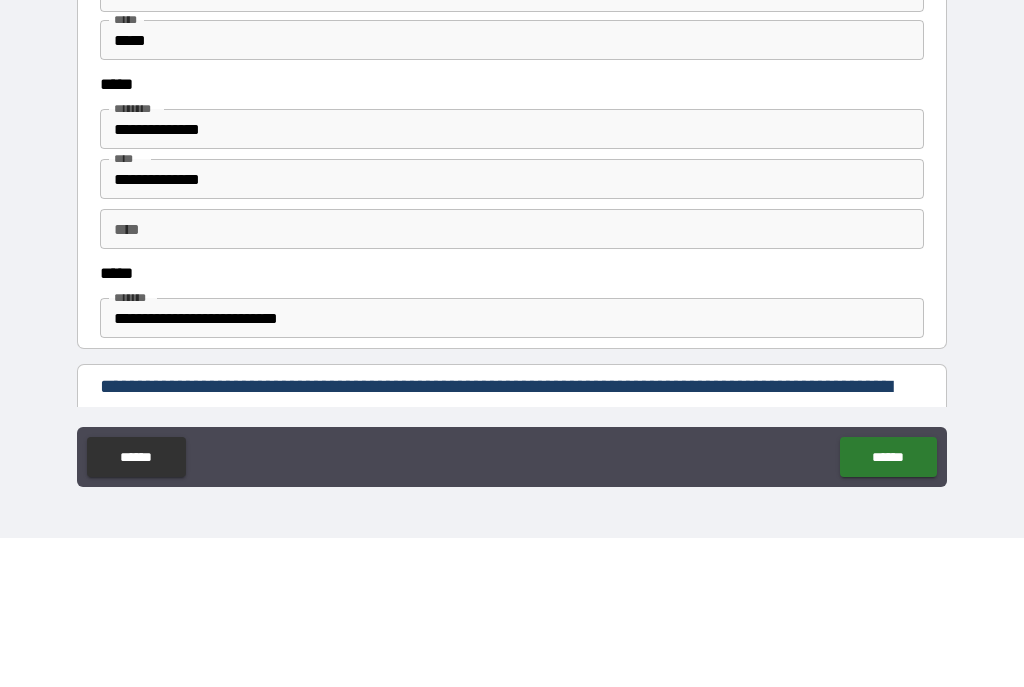 click on "**********" at bounding box center [512, 328] 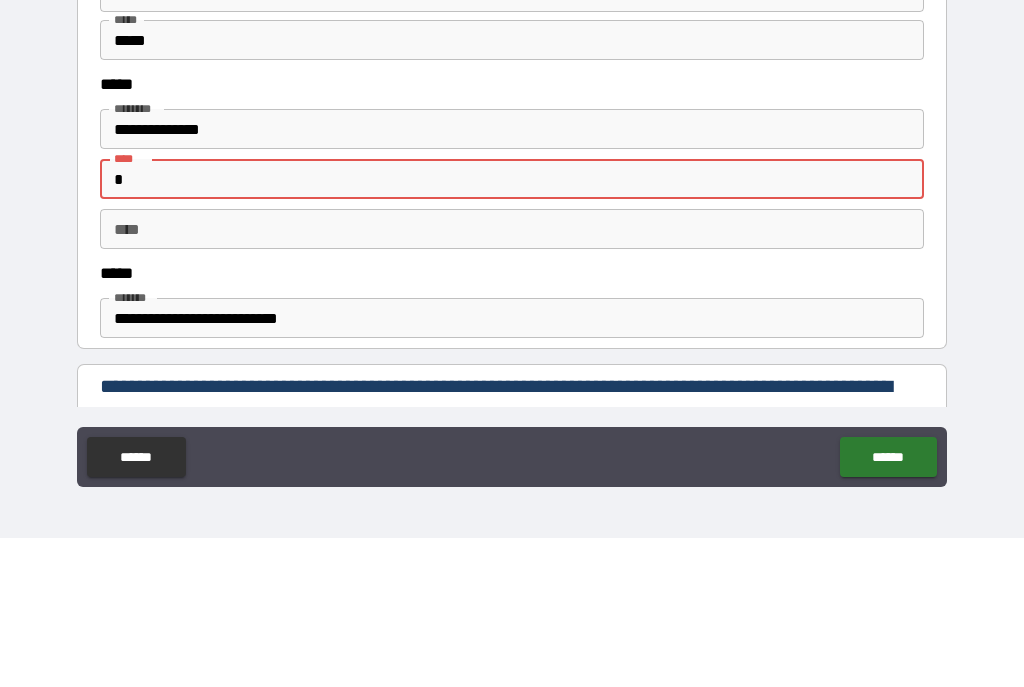click on "**********" at bounding box center (512, 278) 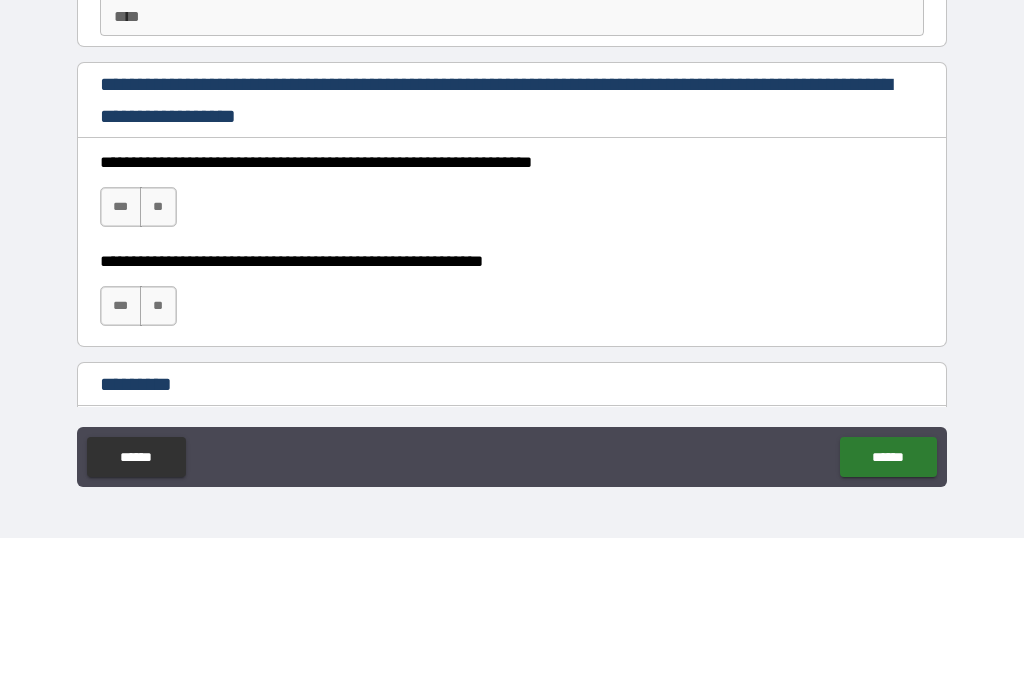scroll, scrollTop: 2800, scrollLeft: 0, axis: vertical 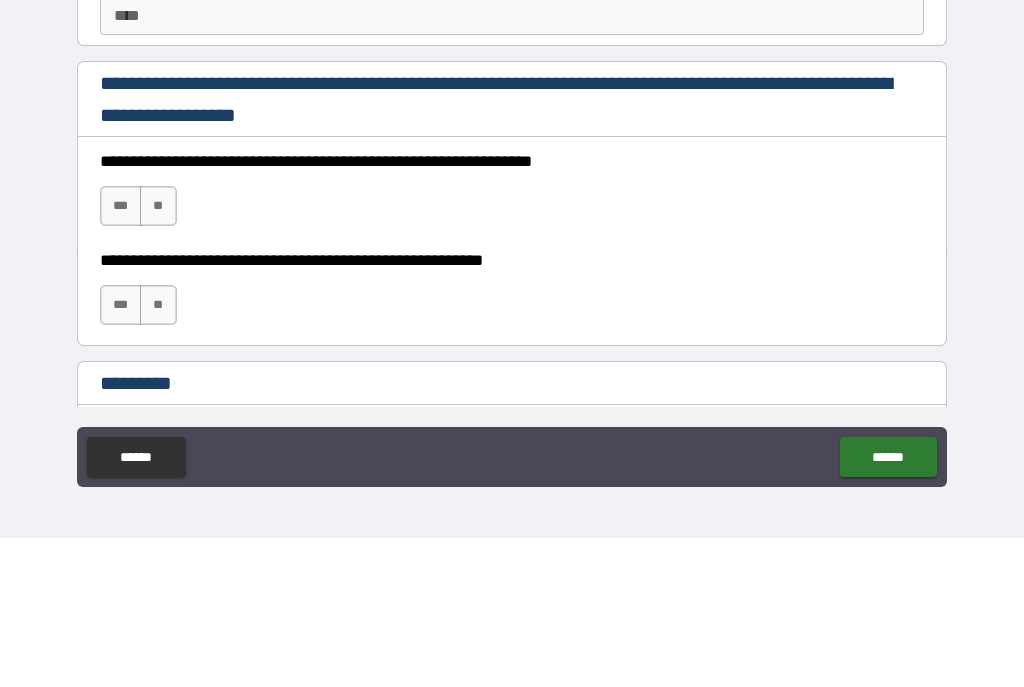 click on "***" at bounding box center [121, 355] 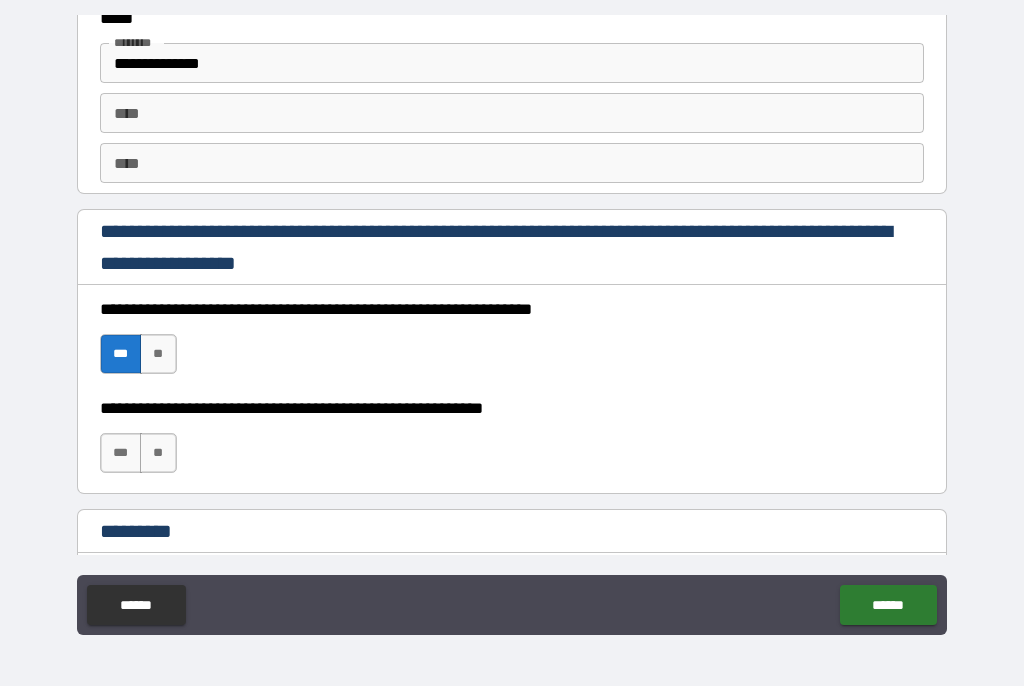 click on "***" at bounding box center (121, 454) 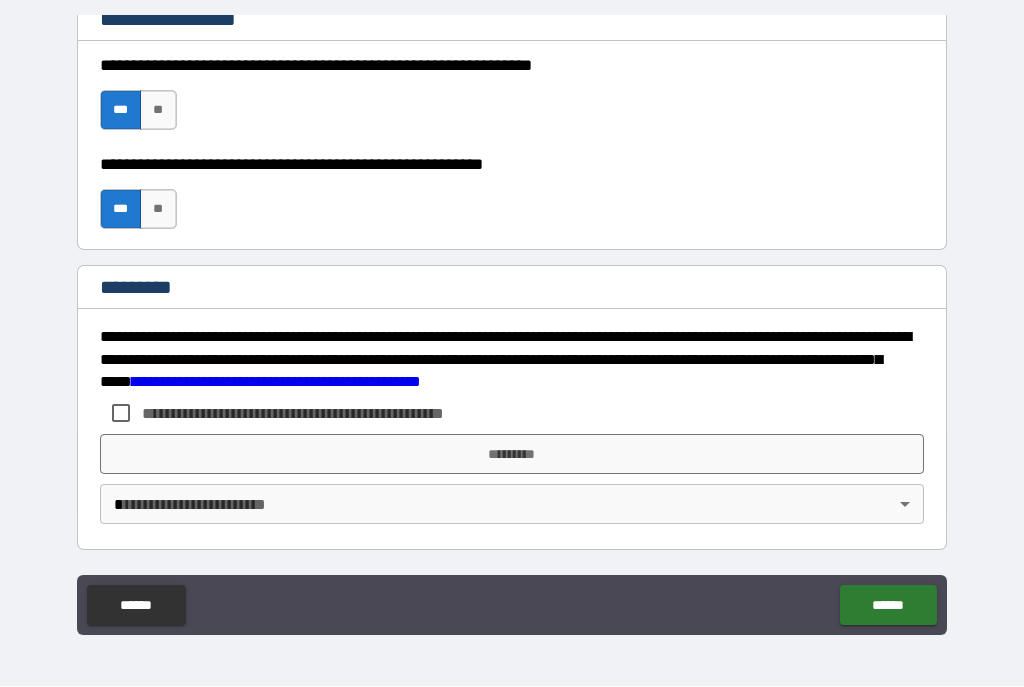 scroll, scrollTop: 3044, scrollLeft: 0, axis: vertical 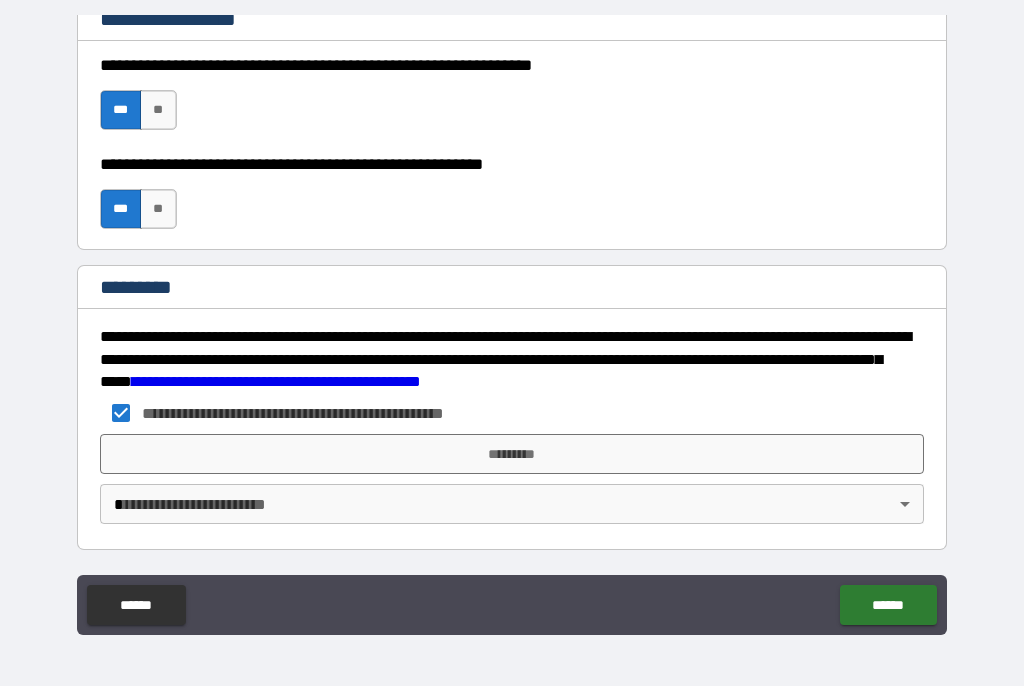 click on "*********" at bounding box center (512, 455) 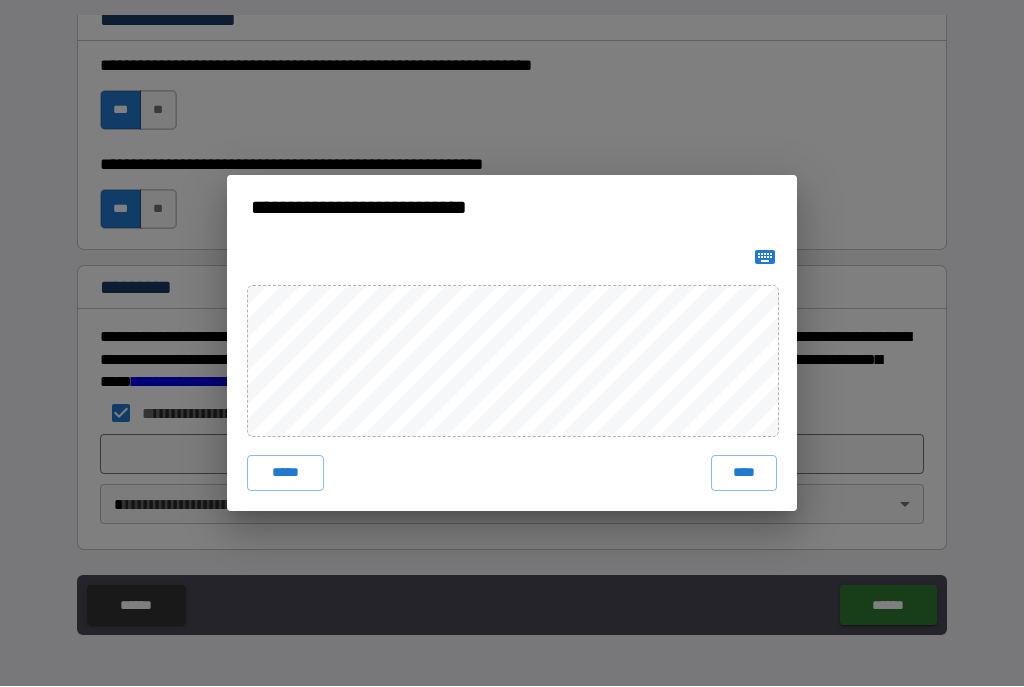 click on "****" at bounding box center (744, 474) 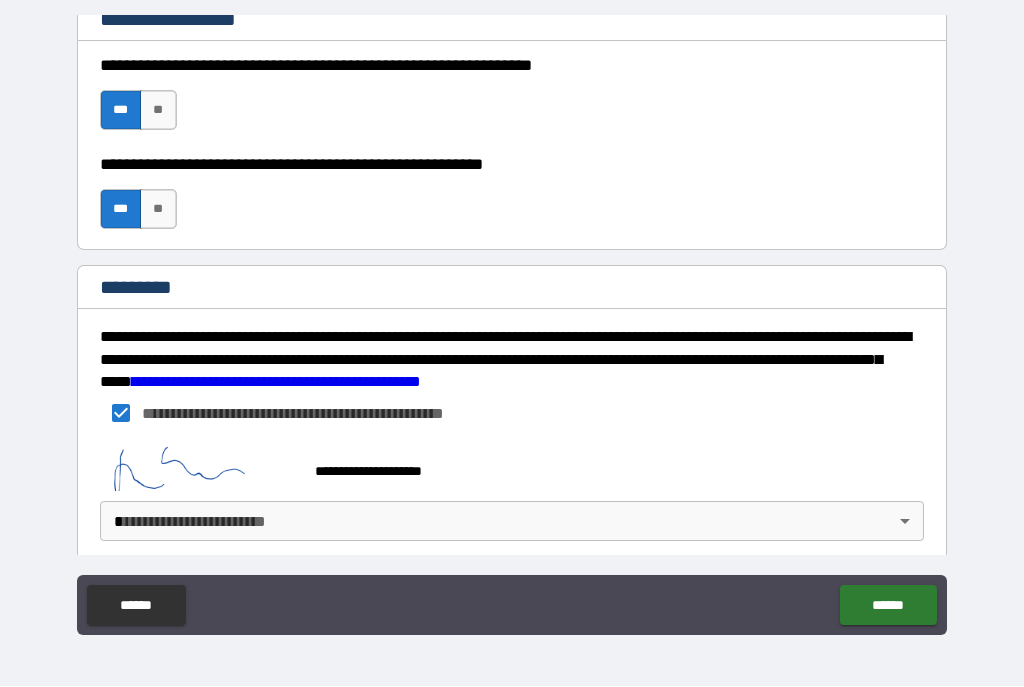 click on "******" at bounding box center (888, 606) 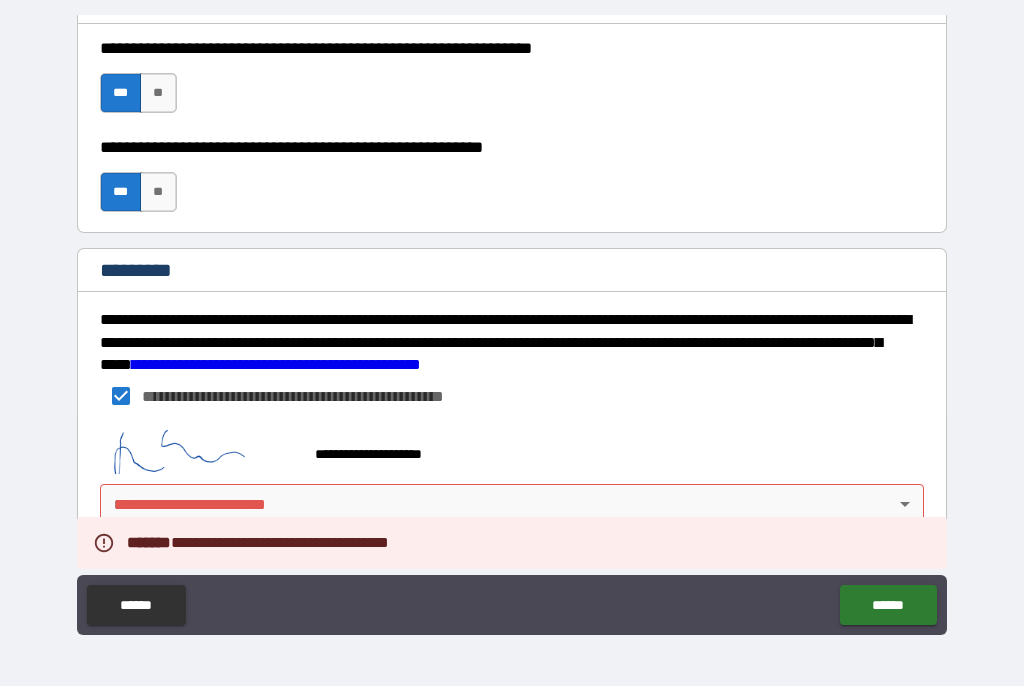 scroll, scrollTop: 3061, scrollLeft: 0, axis: vertical 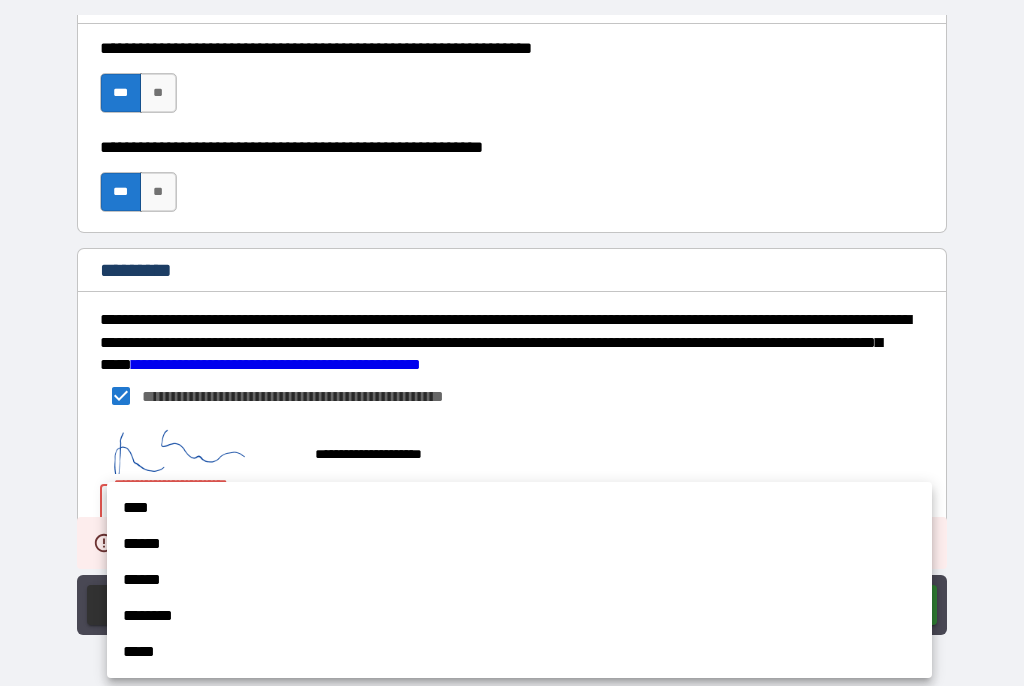 click on "****" at bounding box center [519, 509] 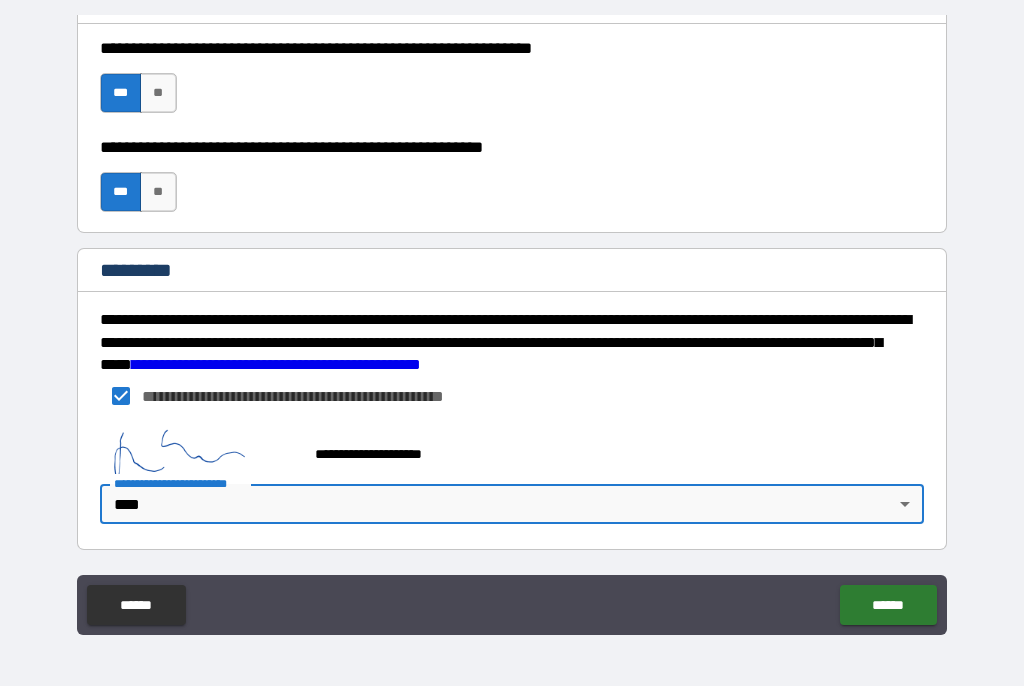 click on "******" at bounding box center (888, 606) 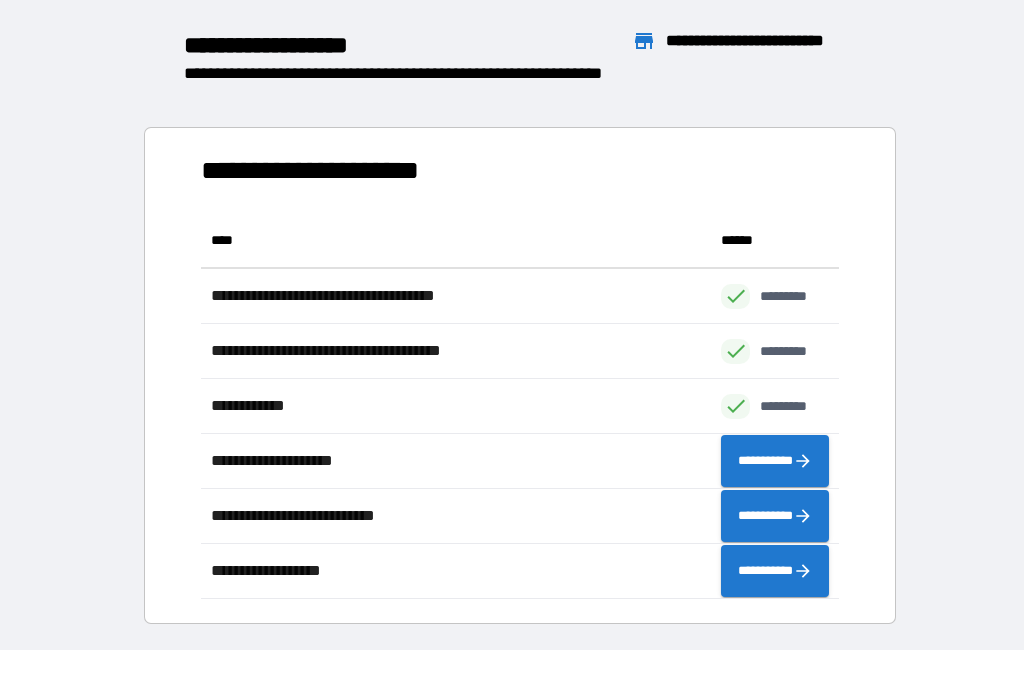scroll, scrollTop: 1, scrollLeft: 1, axis: both 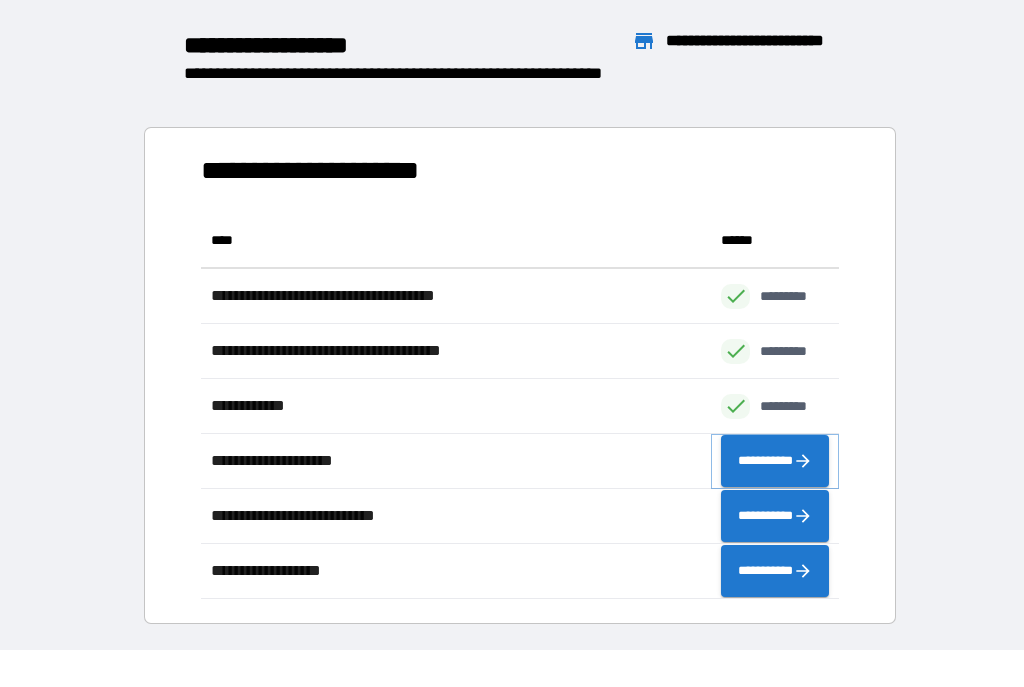 click on "**********" at bounding box center [775, 462] 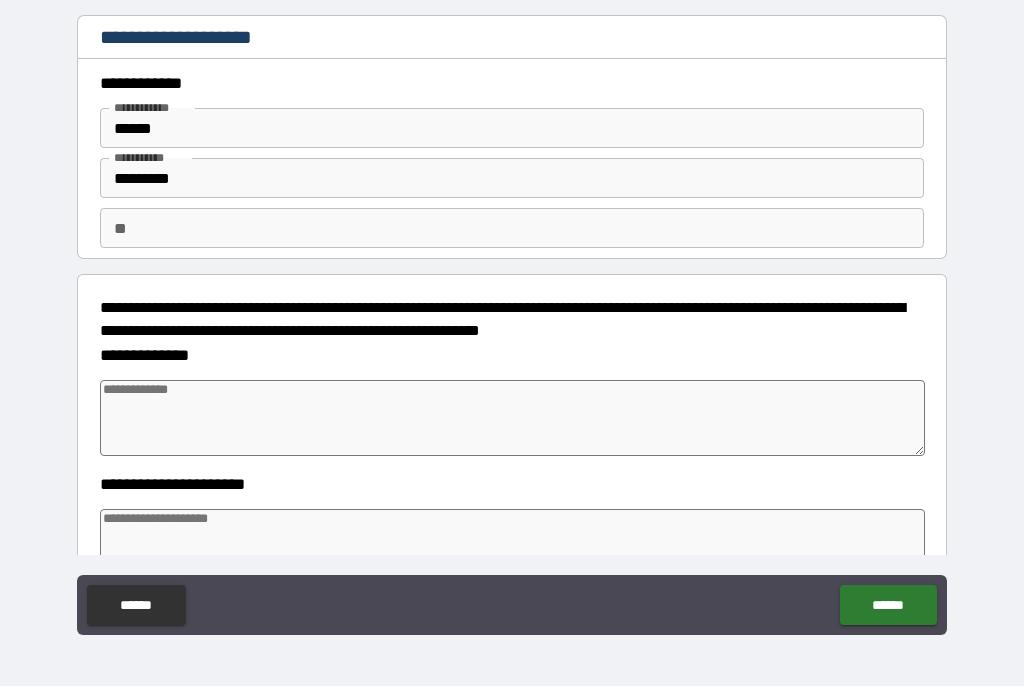 click on "**" at bounding box center (512, 229) 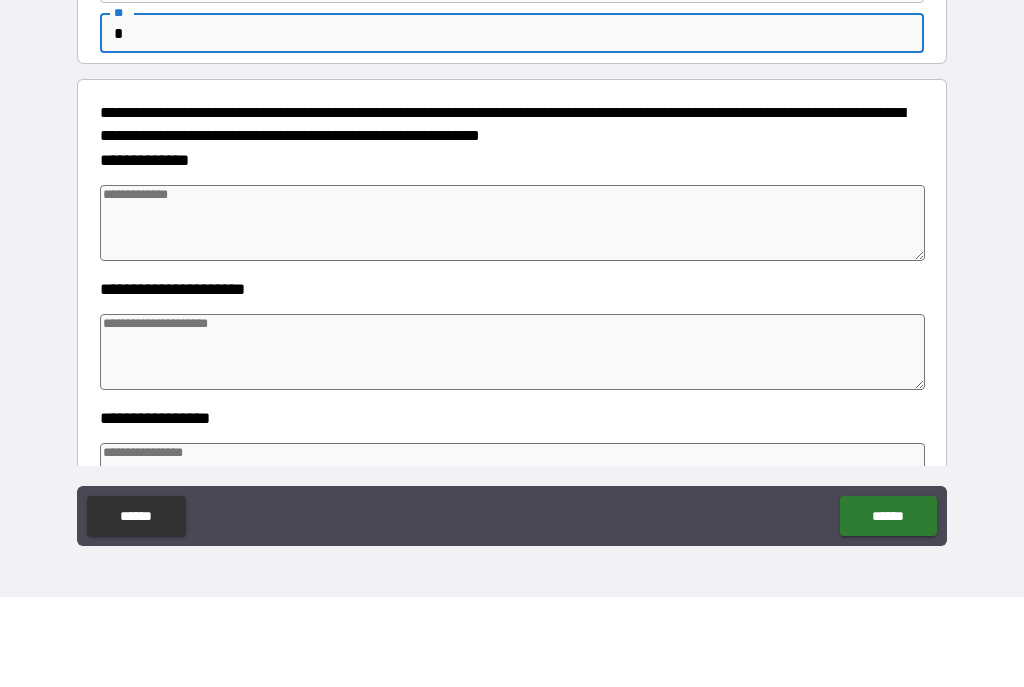 scroll, scrollTop: 107, scrollLeft: 0, axis: vertical 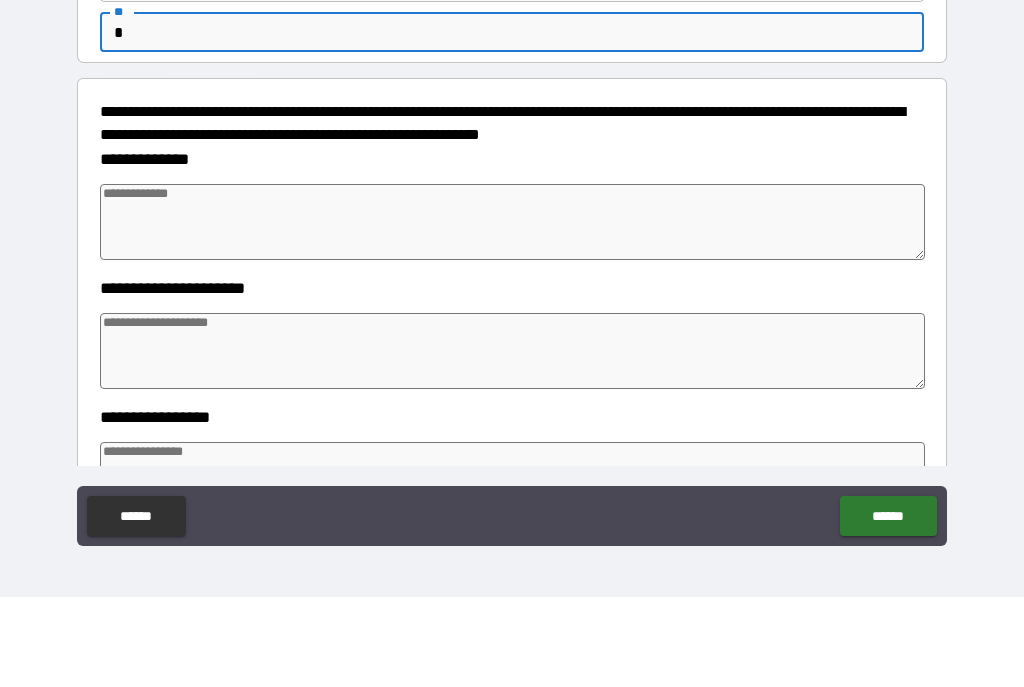 click at bounding box center (513, 312) 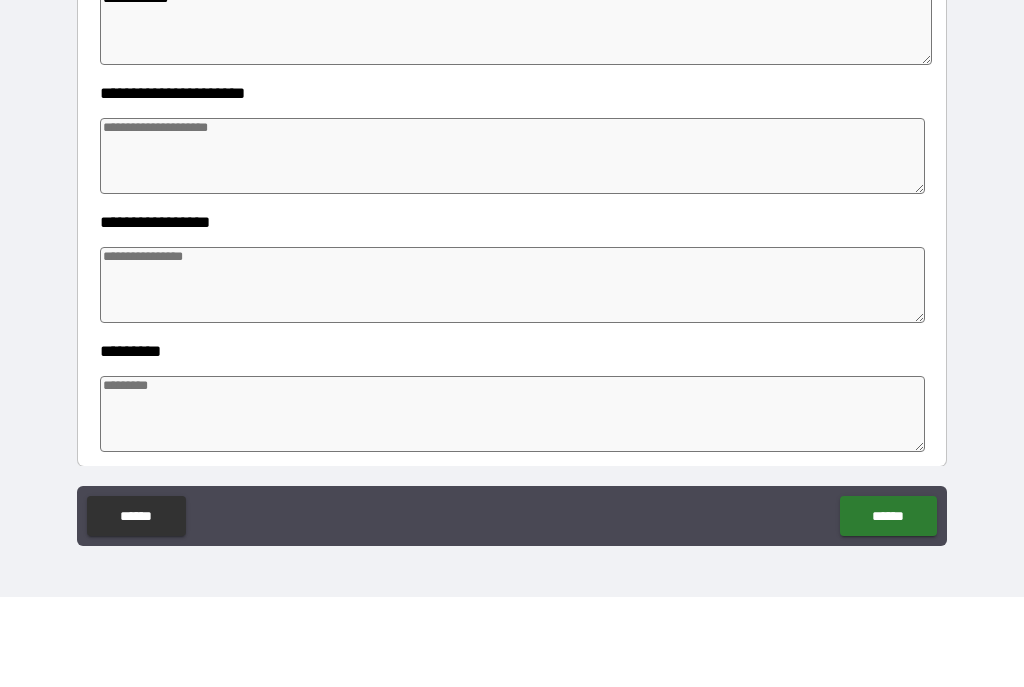 scroll, scrollTop: 302, scrollLeft: 0, axis: vertical 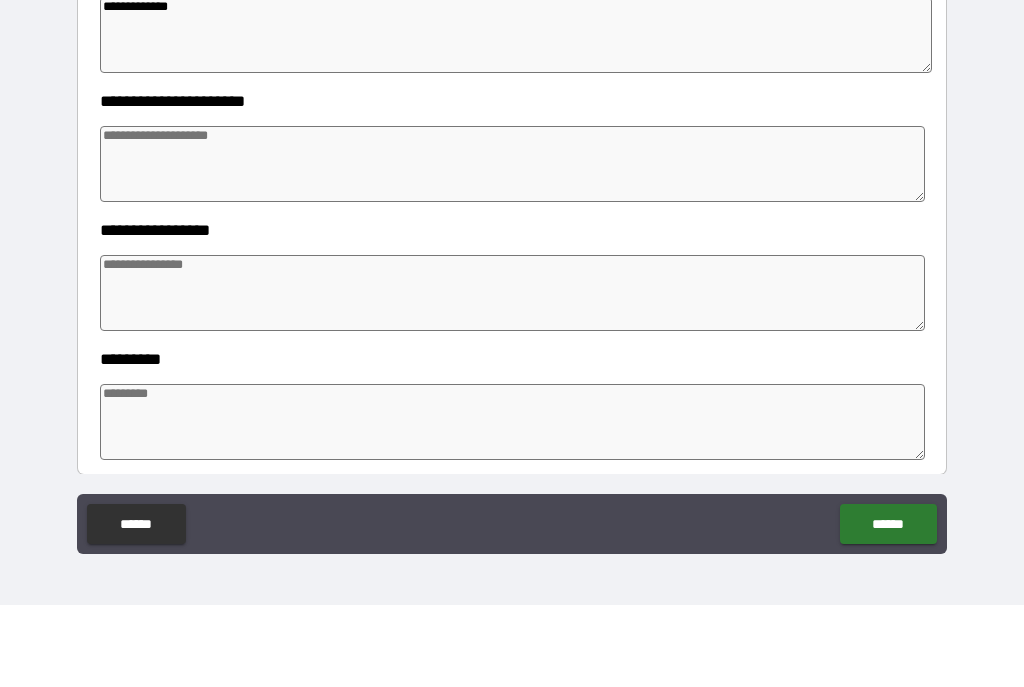 click at bounding box center [513, 246] 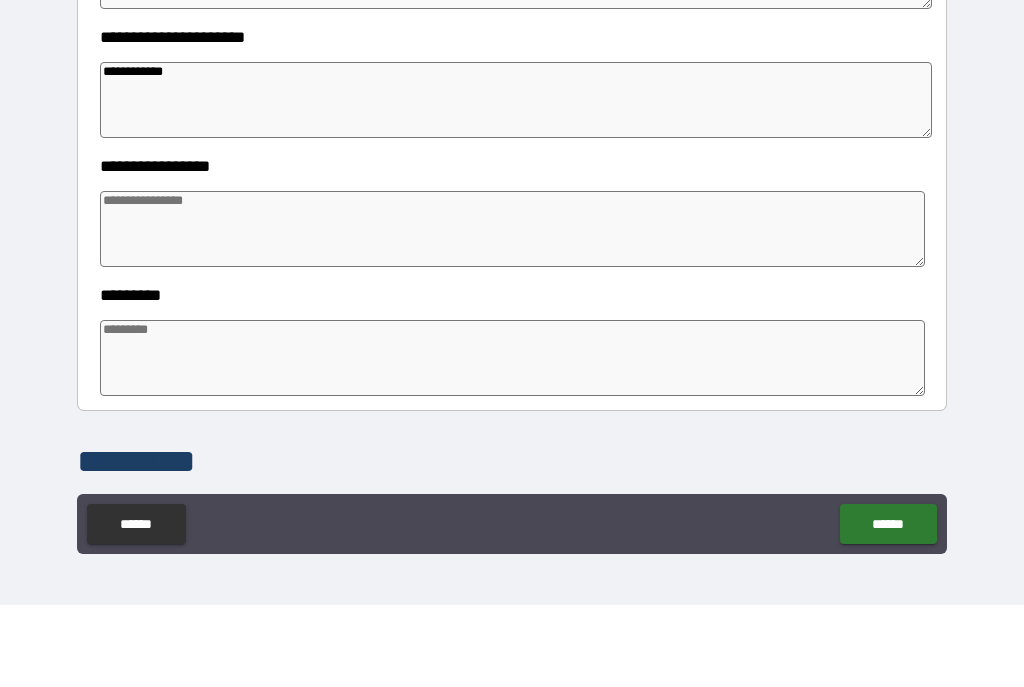 scroll, scrollTop: 382, scrollLeft: 0, axis: vertical 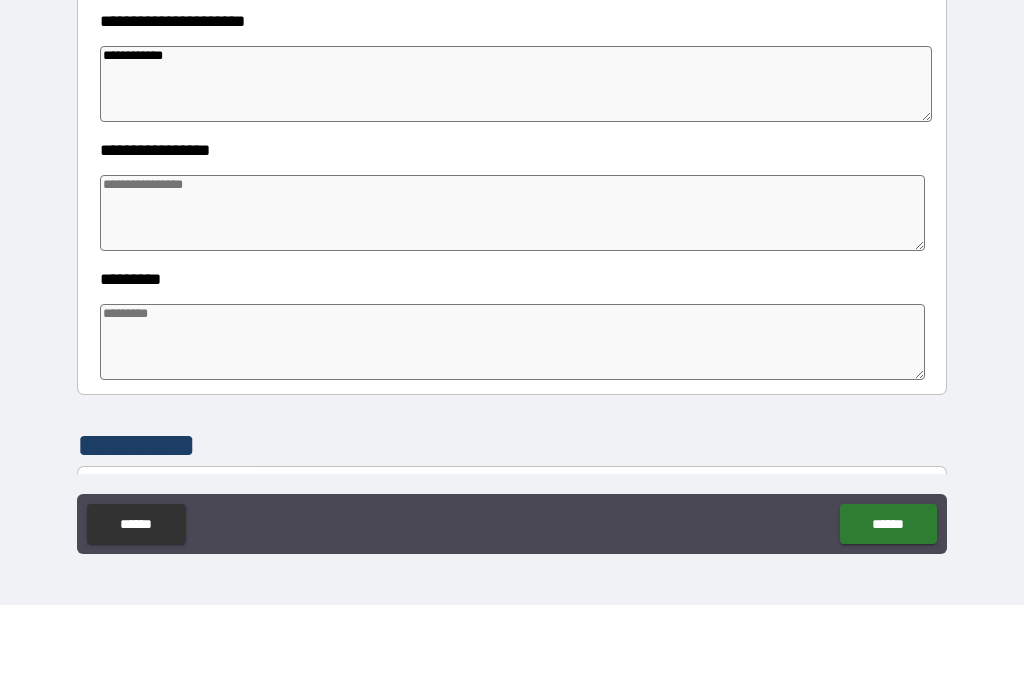 click at bounding box center [513, 295] 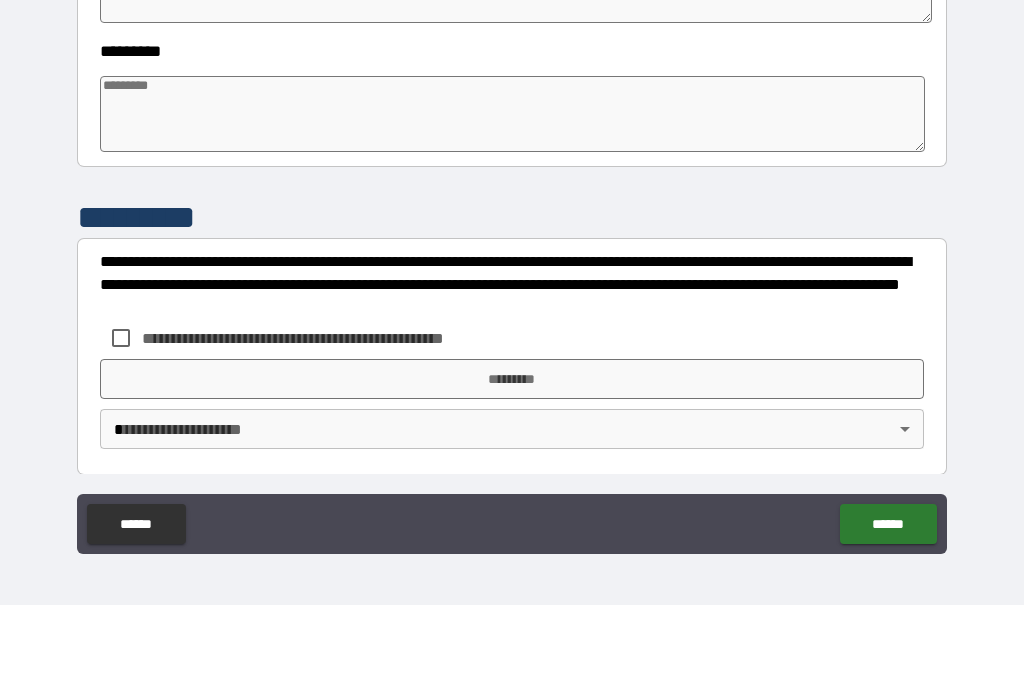 scroll, scrollTop: 615, scrollLeft: 0, axis: vertical 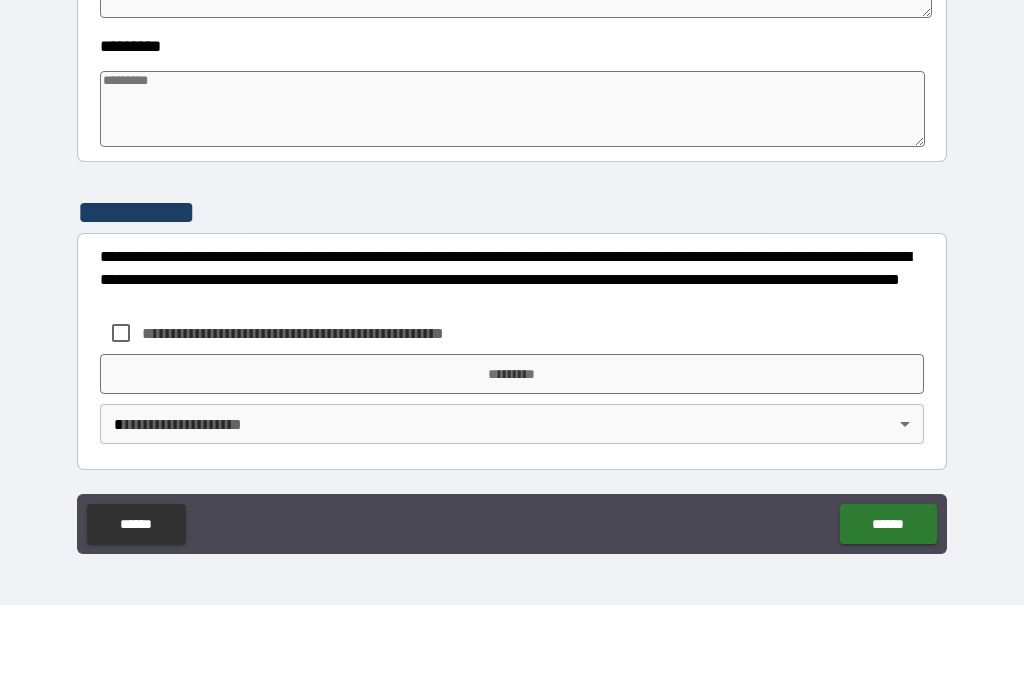 click at bounding box center [513, 191] 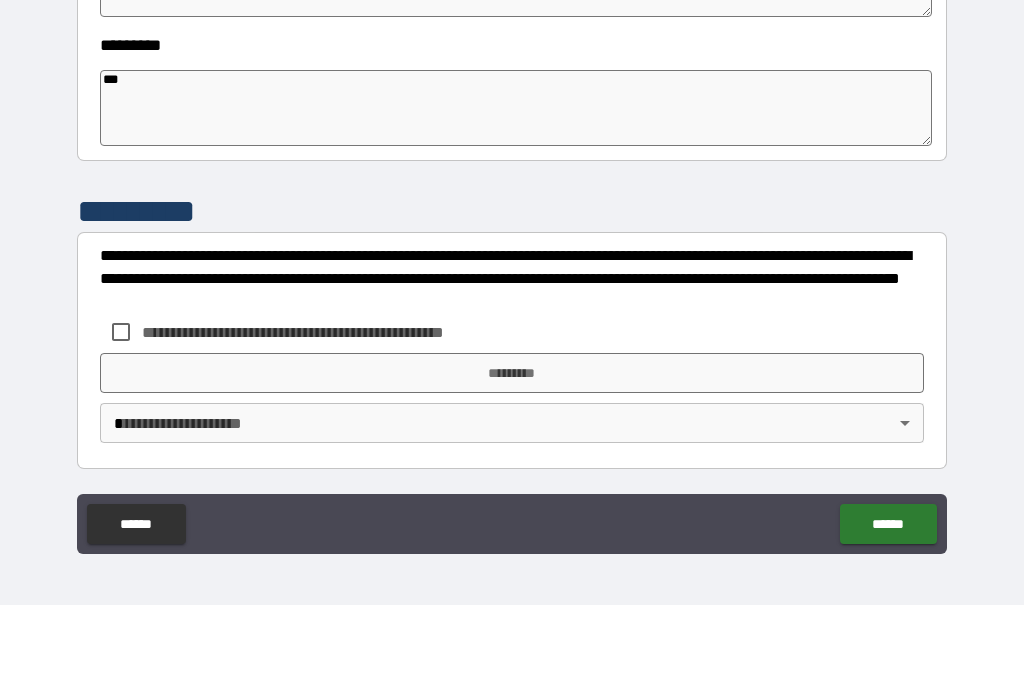 scroll, scrollTop: 616, scrollLeft: 0, axis: vertical 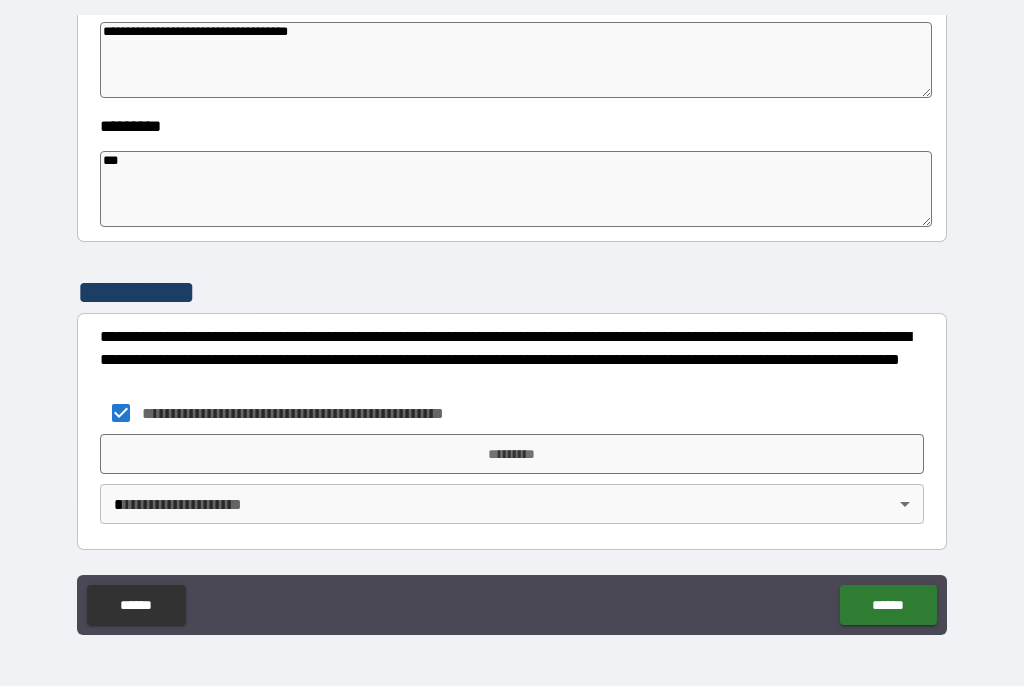 click on "**********" at bounding box center (512, 325) 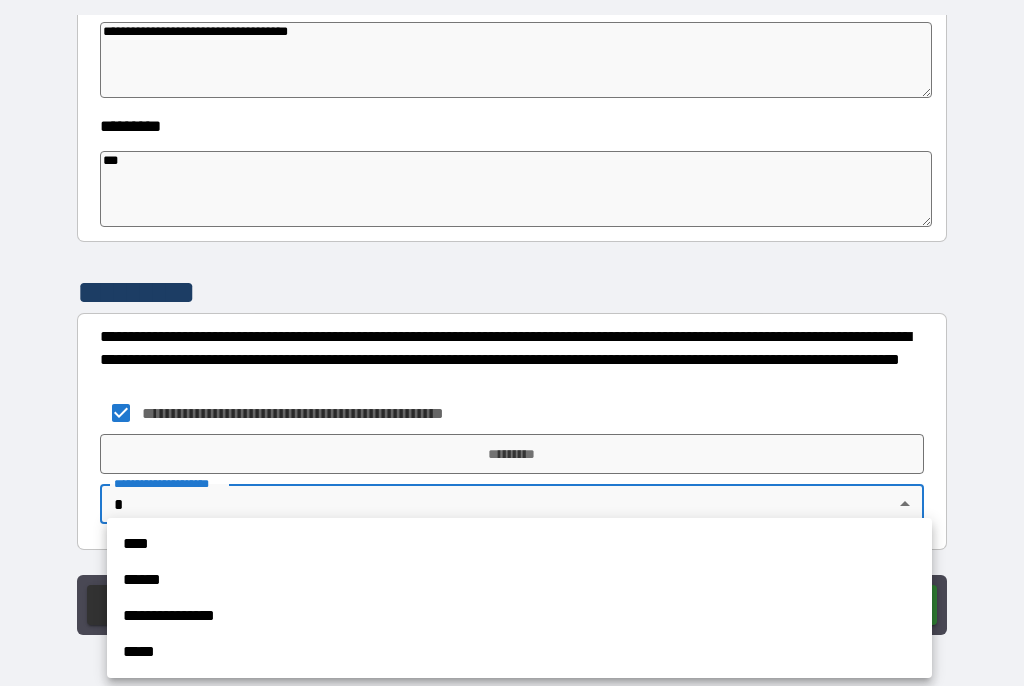 click on "****" at bounding box center (519, 545) 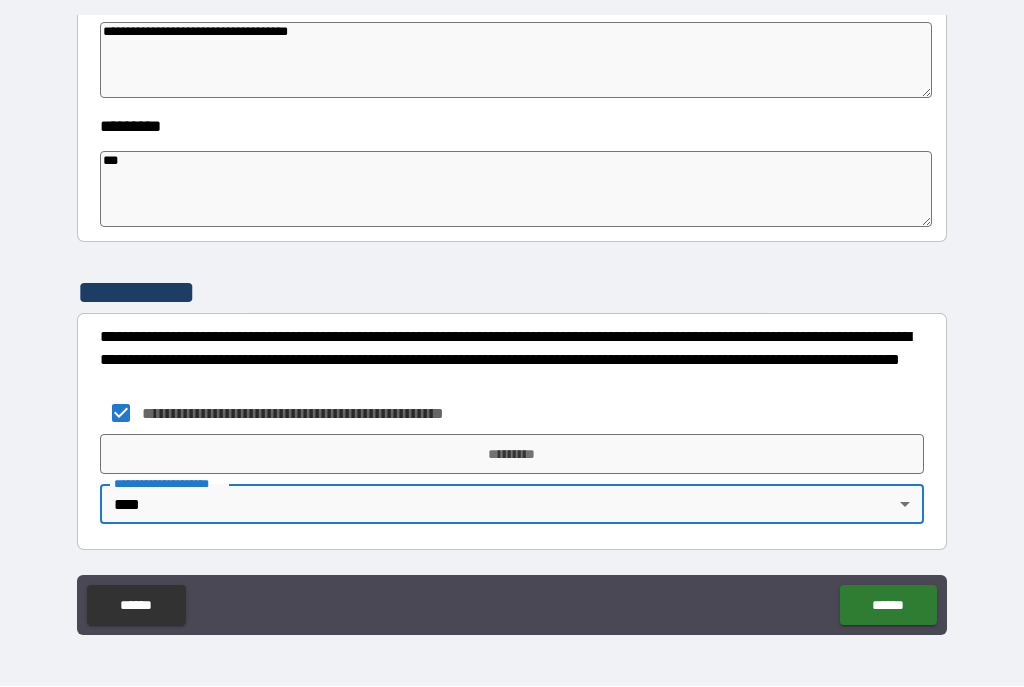 click on "*********" at bounding box center [512, 455] 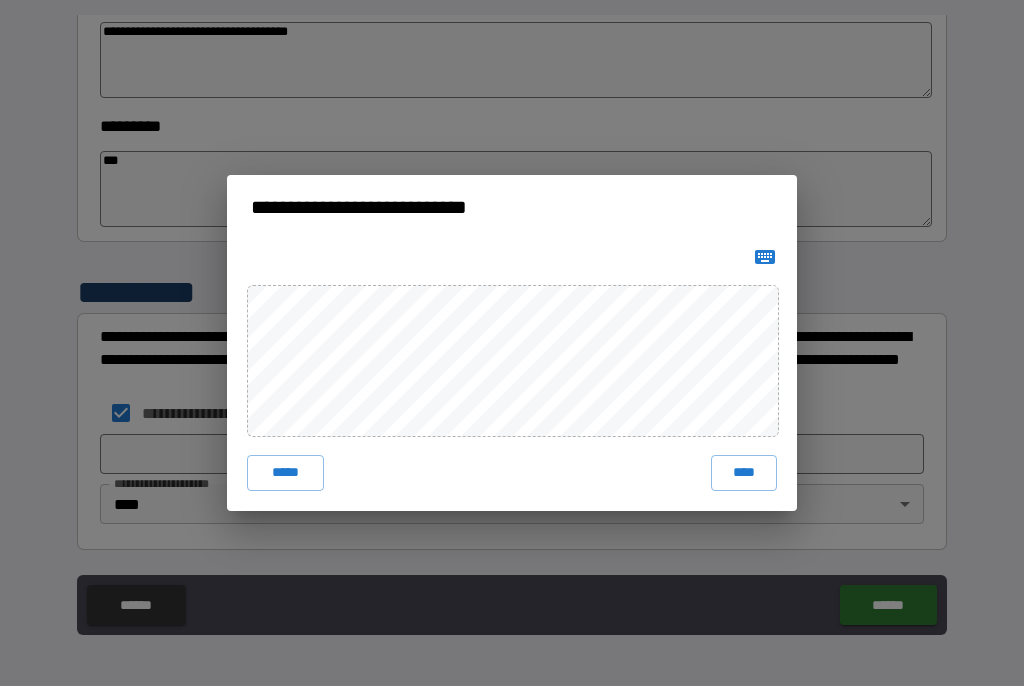 click on "****" at bounding box center (744, 474) 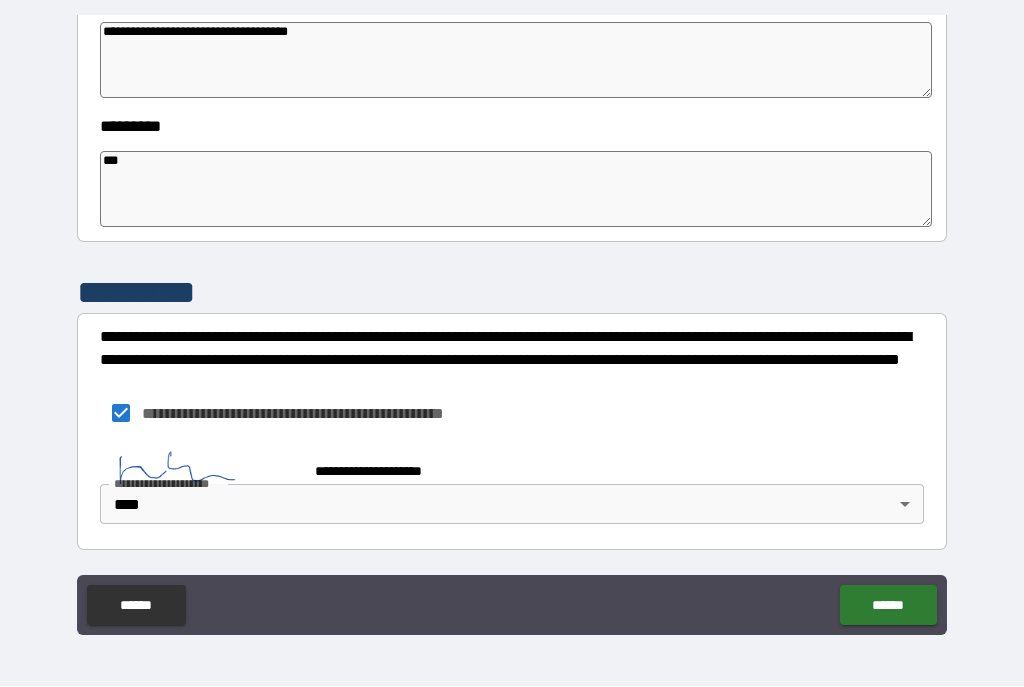 scroll, scrollTop: 606, scrollLeft: 0, axis: vertical 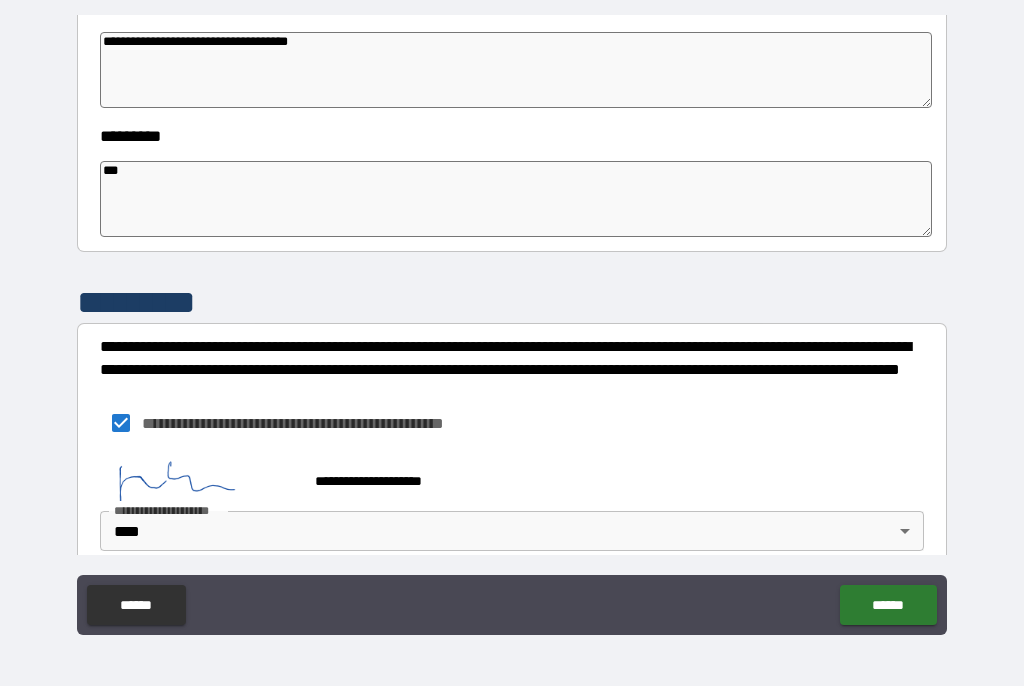 click on "******" at bounding box center (888, 606) 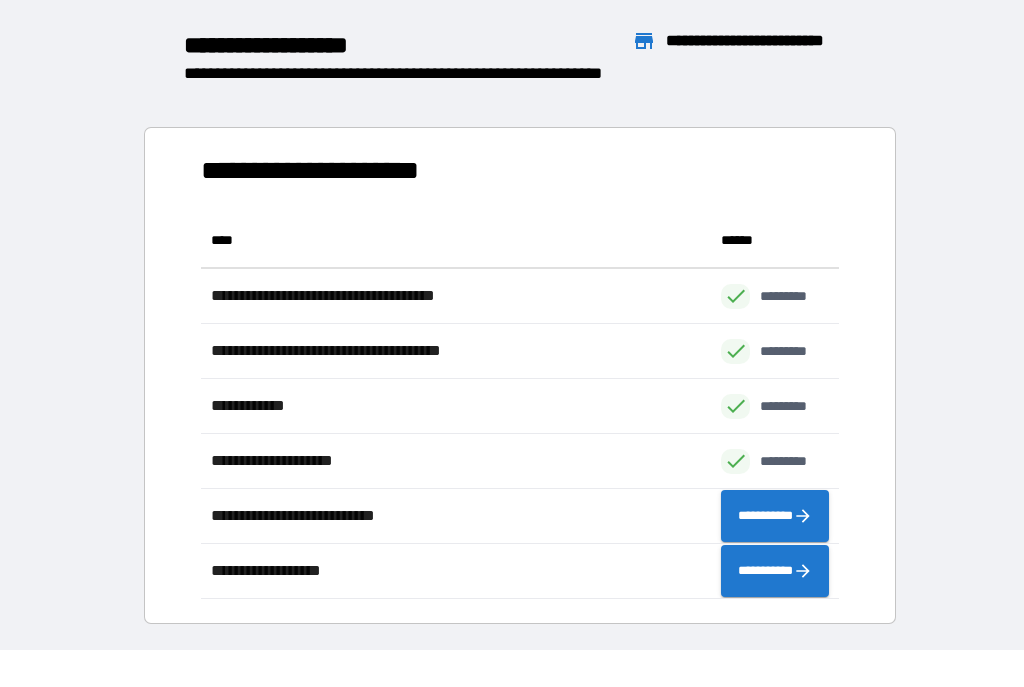 scroll, scrollTop: 1, scrollLeft: 1, axis: both 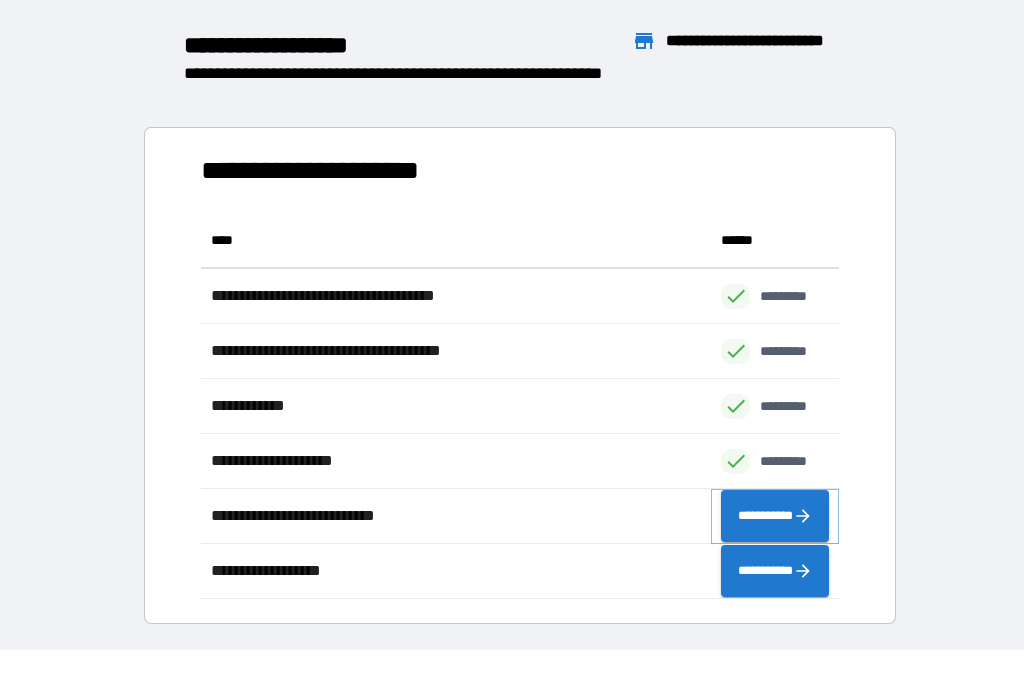 click on "**********" at bounding box center [775, 517] 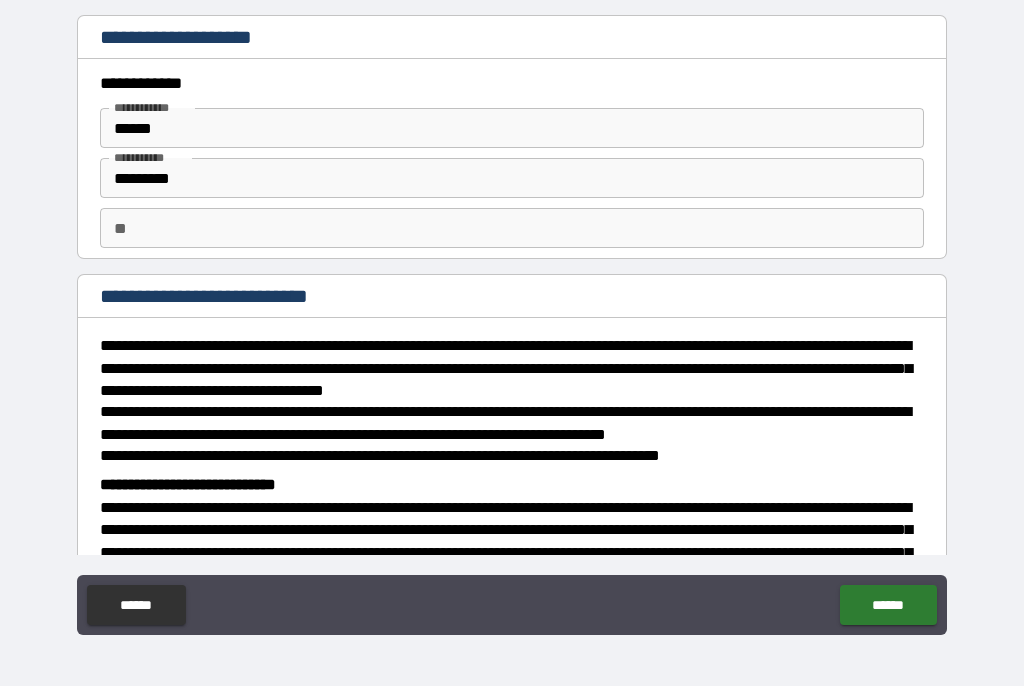 click on "**" at bounding box center [512, 229] 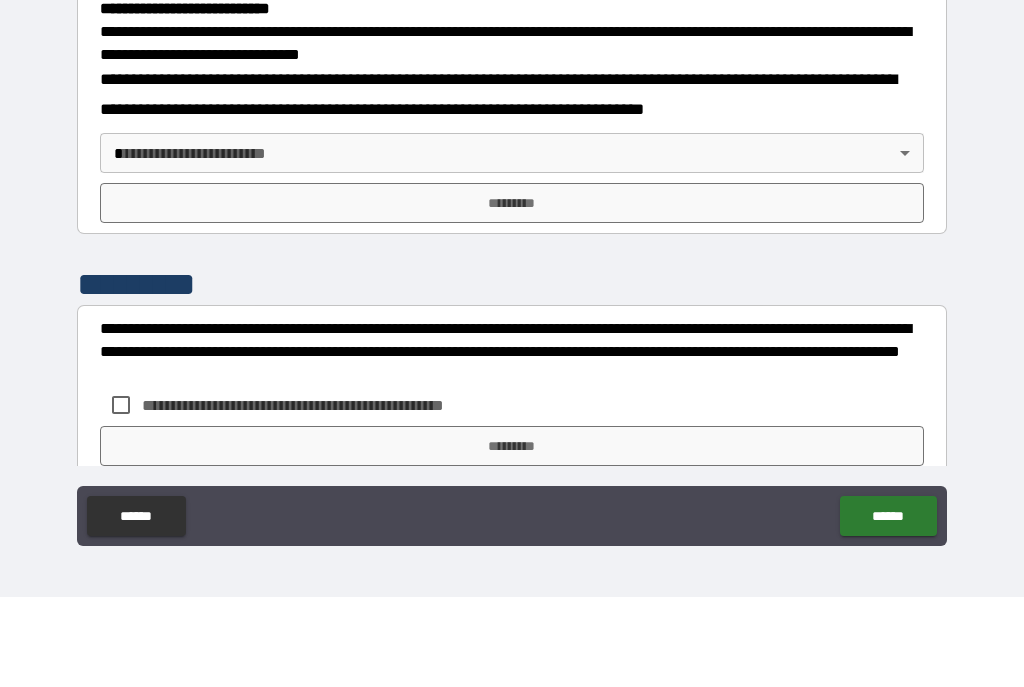 scroll, scrollTop: 602, scrollLeft: 0, axis: vertical 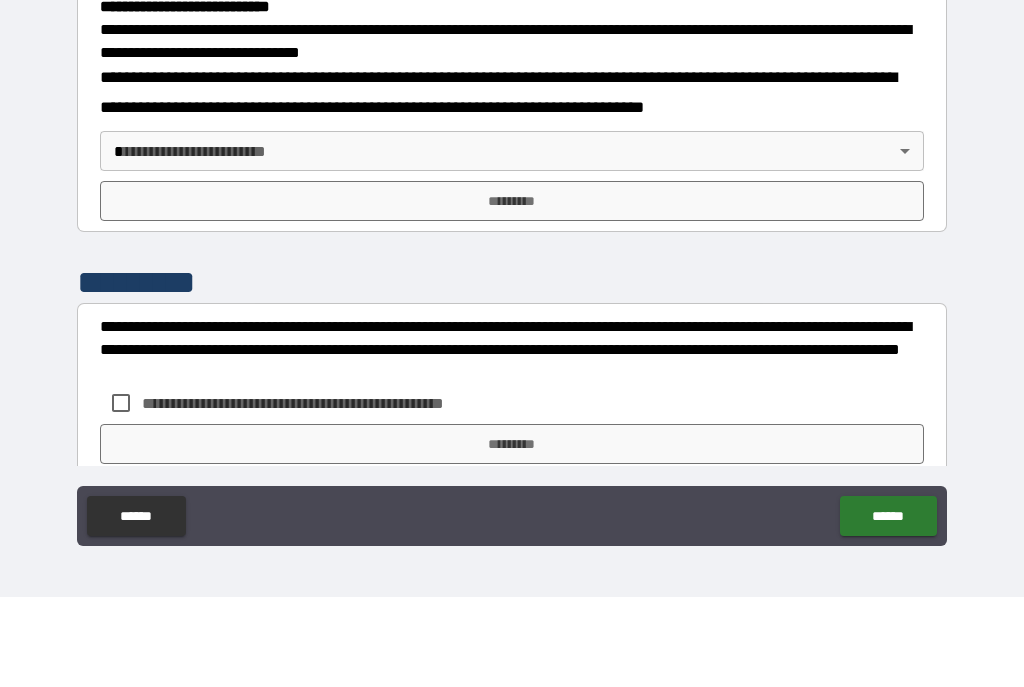 click on "**********" at bounding box center (512, 325) 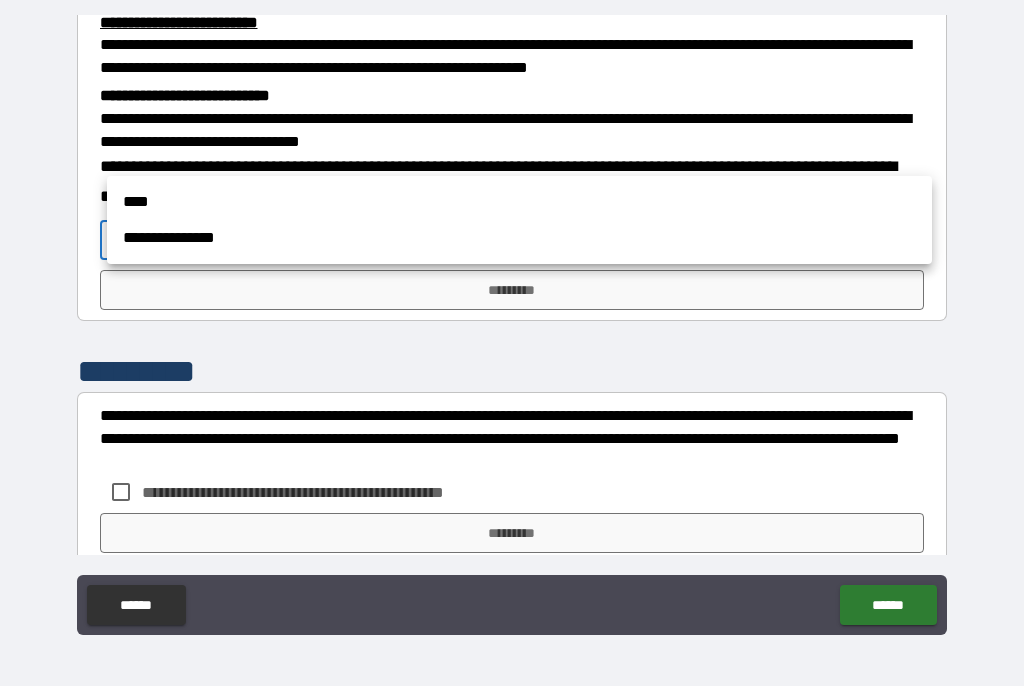 click on "****" at bounding box center [519, 203] 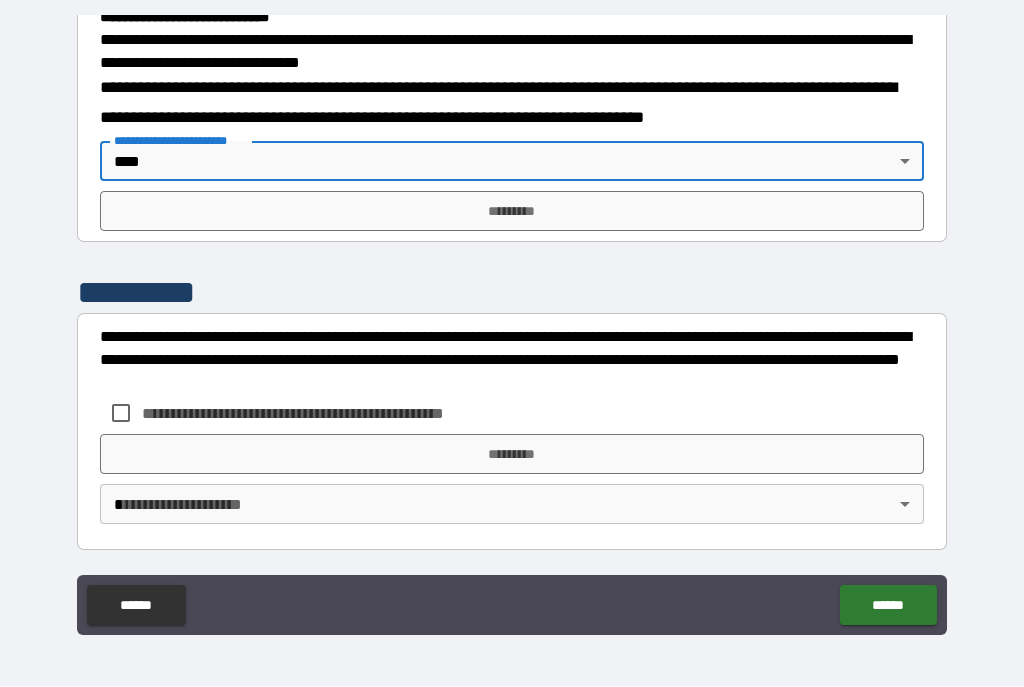 scroll, scrollTop: 679, scrollLeft: 0, axis: vertical 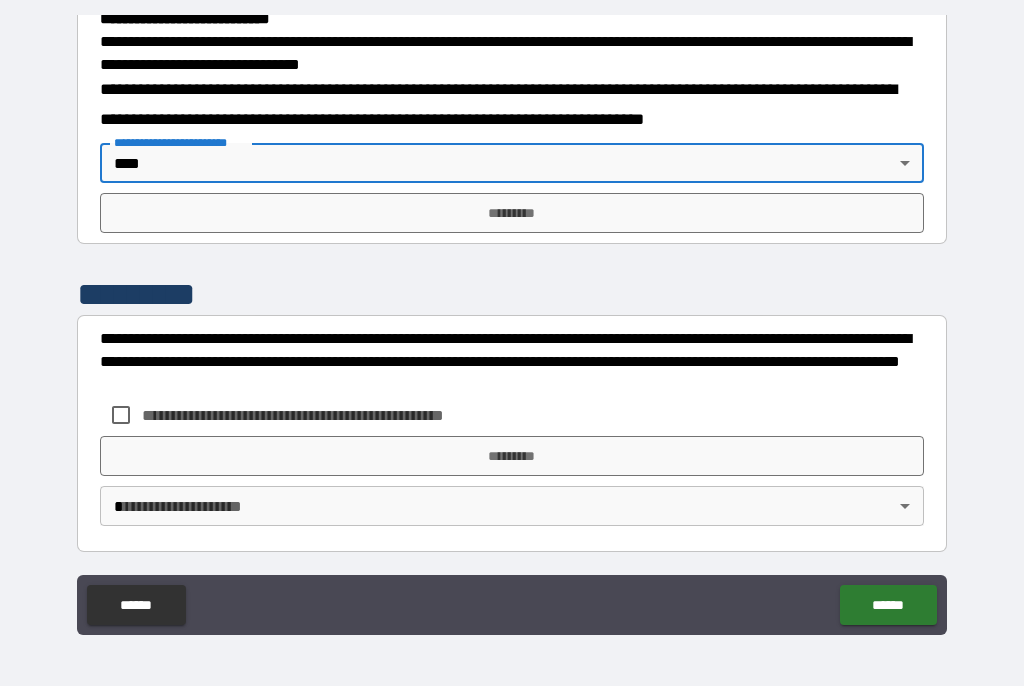 click on "*********" at bounding box center [512, 214] 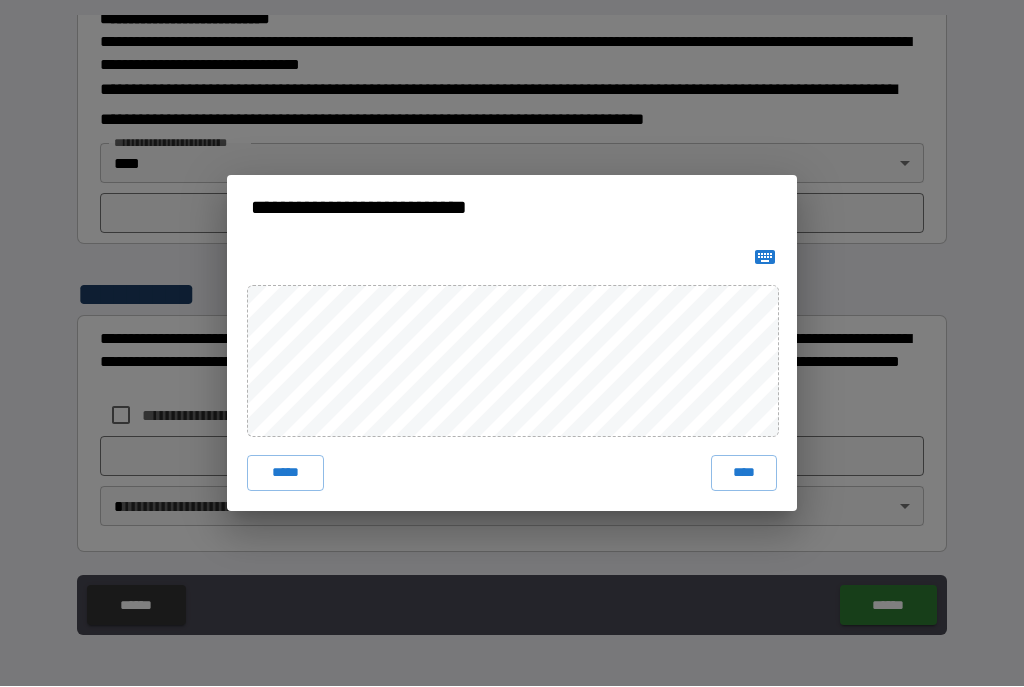 click on "****" at bounding box center [744, 474] 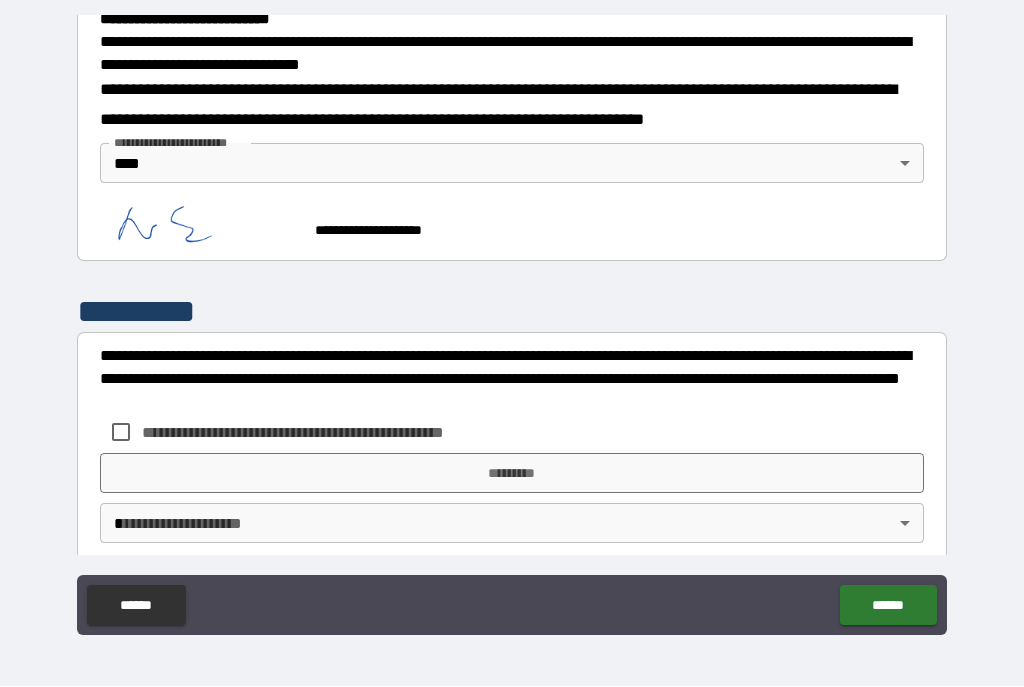 click on "**********" at bounding box center (326, 433) 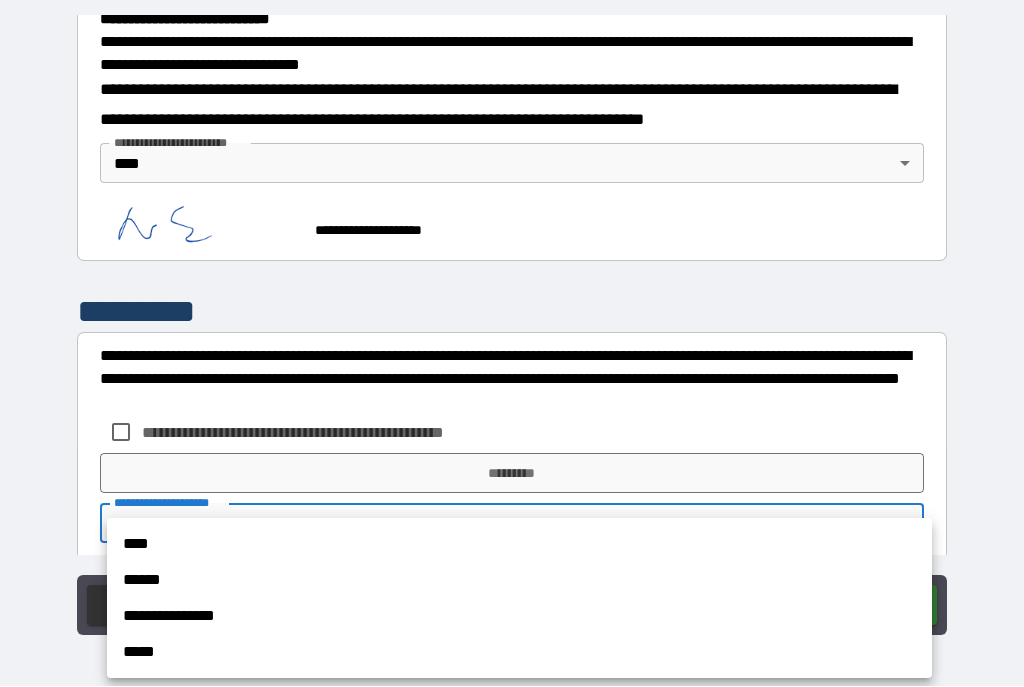 click on "****" at bounding box center (519, 545) 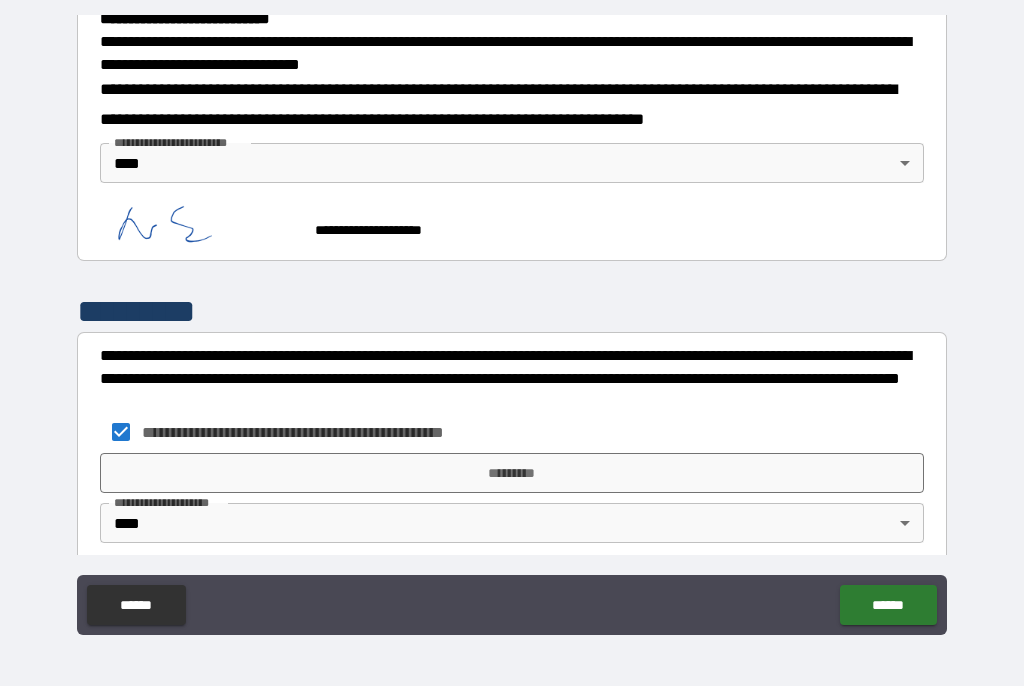 click on "*********" at bounding box center (512, 474) 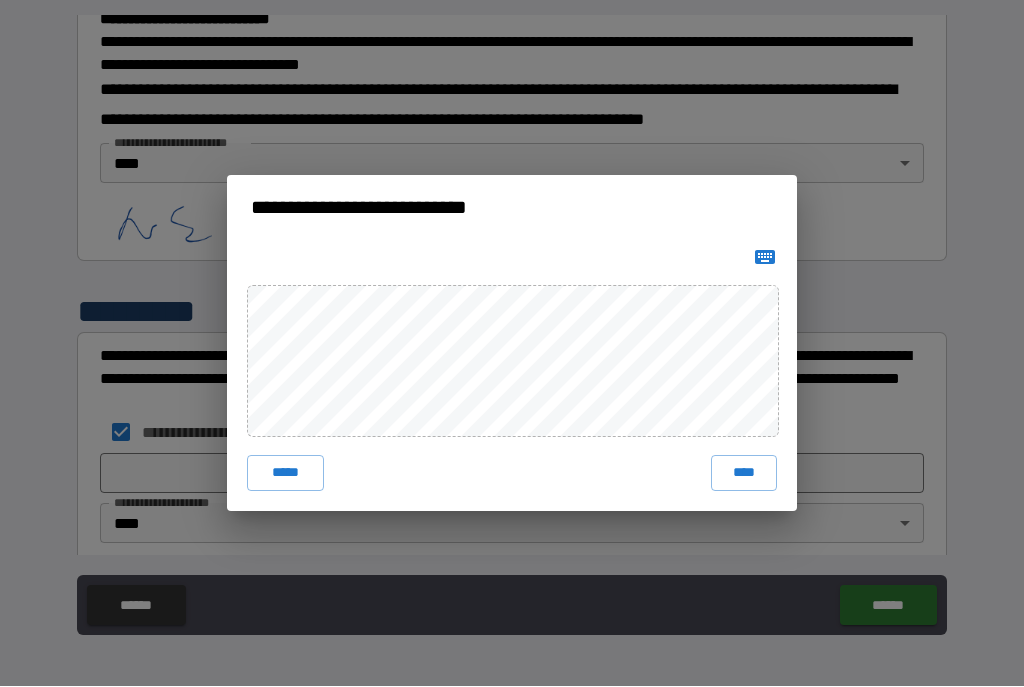 click on "****" at bounding box center [744, 474] 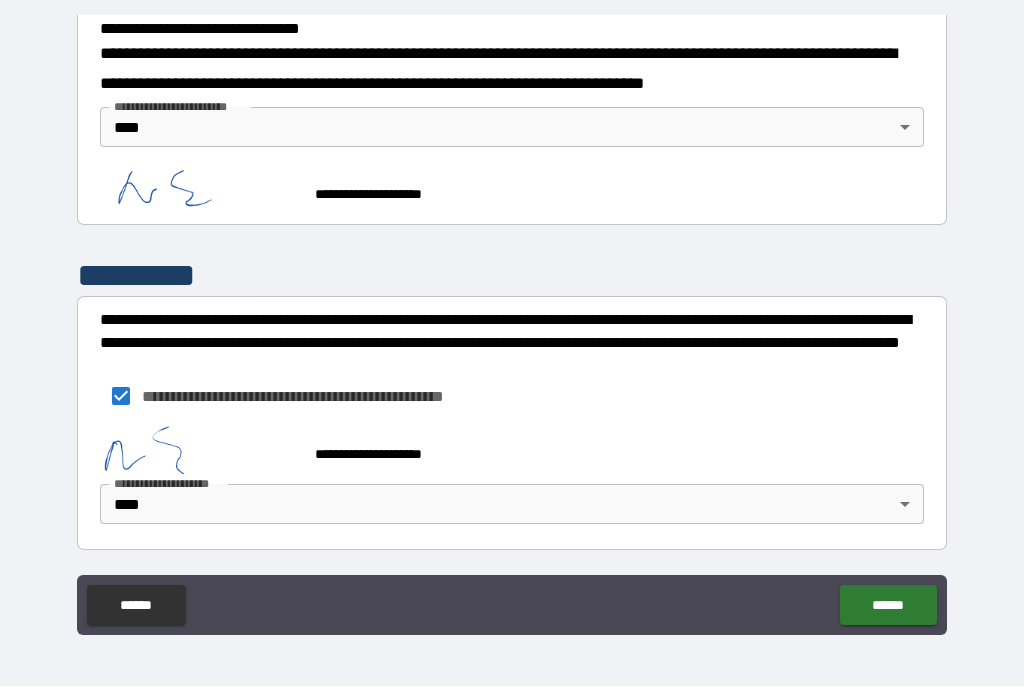 scroll, scrollTop: 713, scrollLeft: 0, axis: vertical 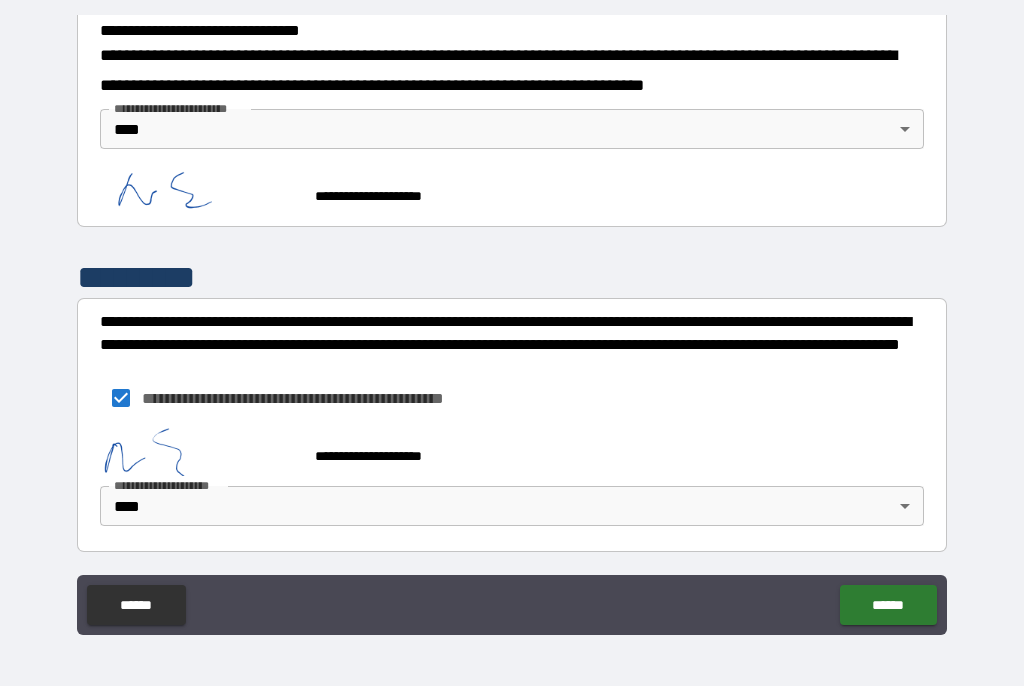 click on "******" at bounding box center (888, 606) 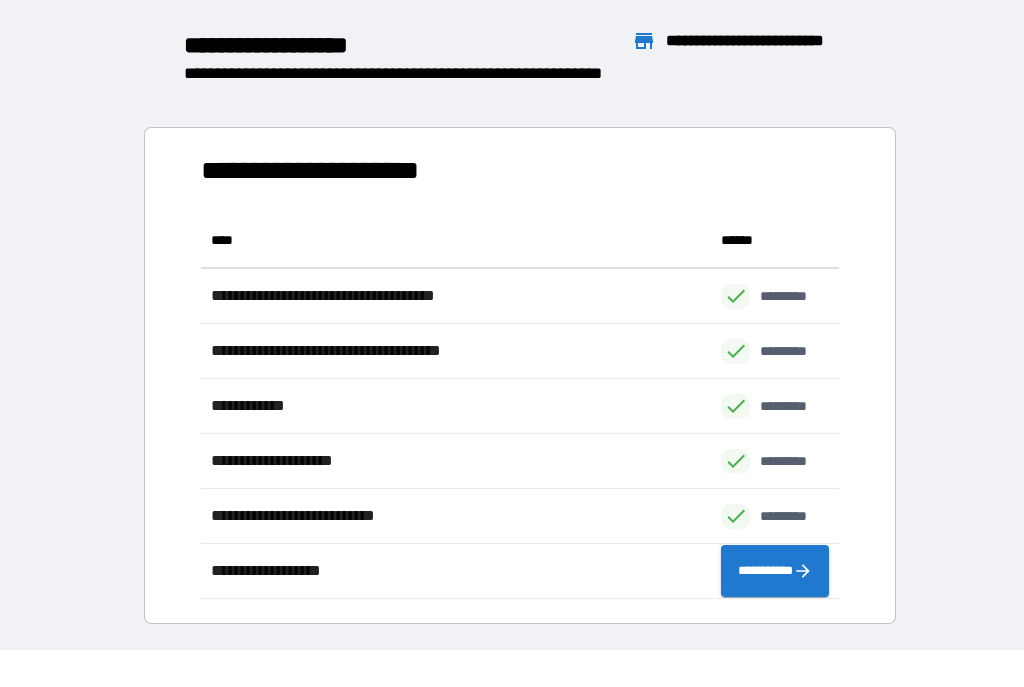 scroll, scrollTop: 386, scrollLeft: 638, axis: both 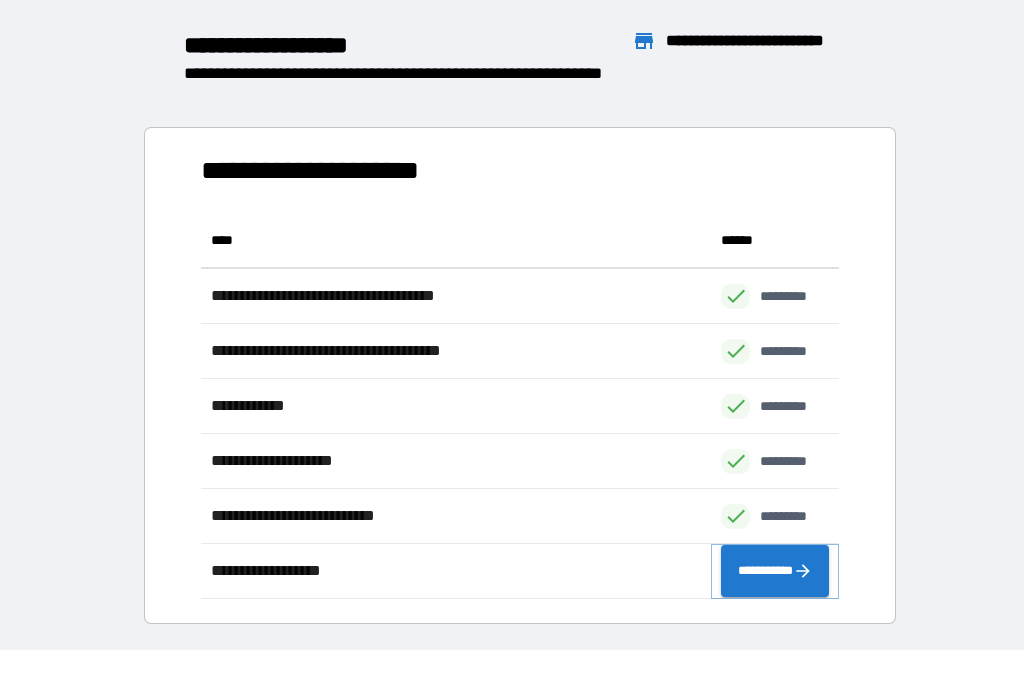 click on "**********" at bounding box center [775, 572] 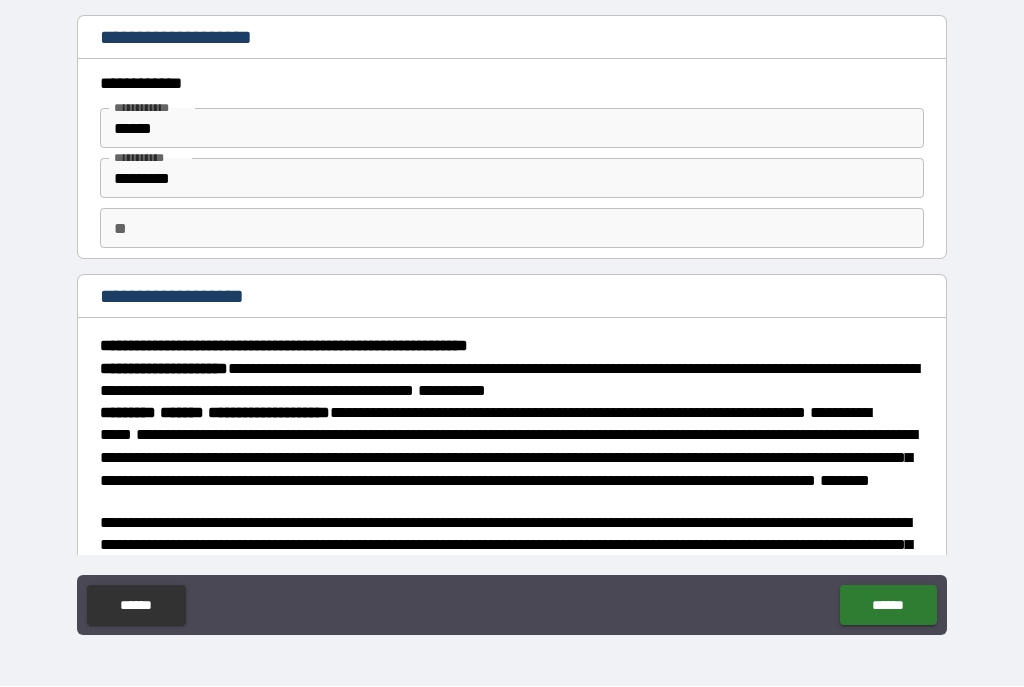 click on "**" at bounding box center (512, 229) 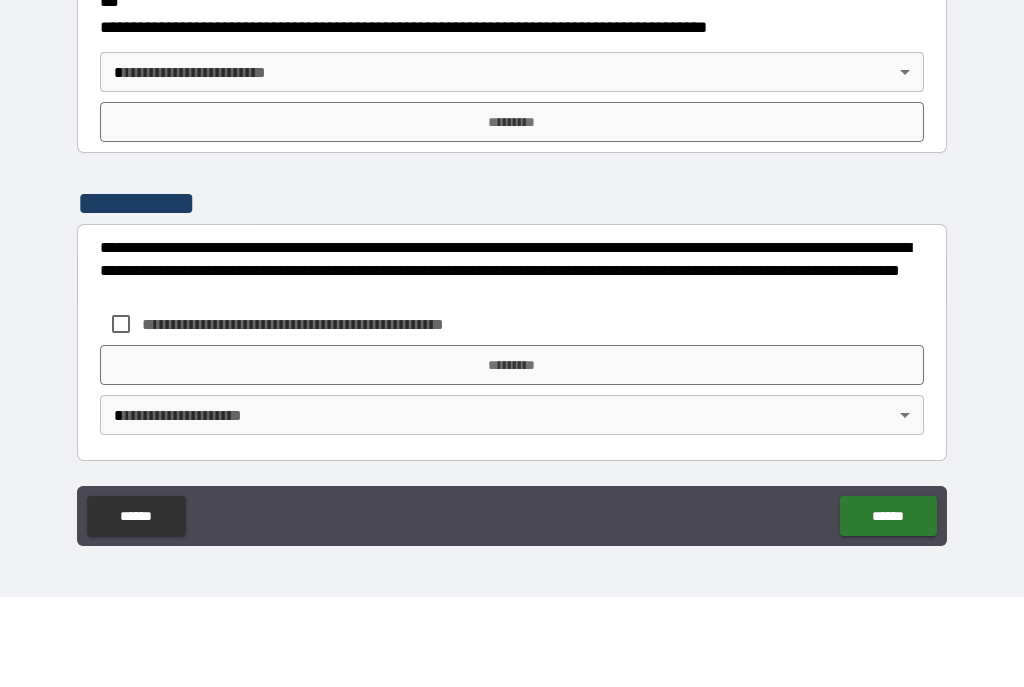 scroll, scrollTop: 2327, scrollLeft: 0, axis: vertical 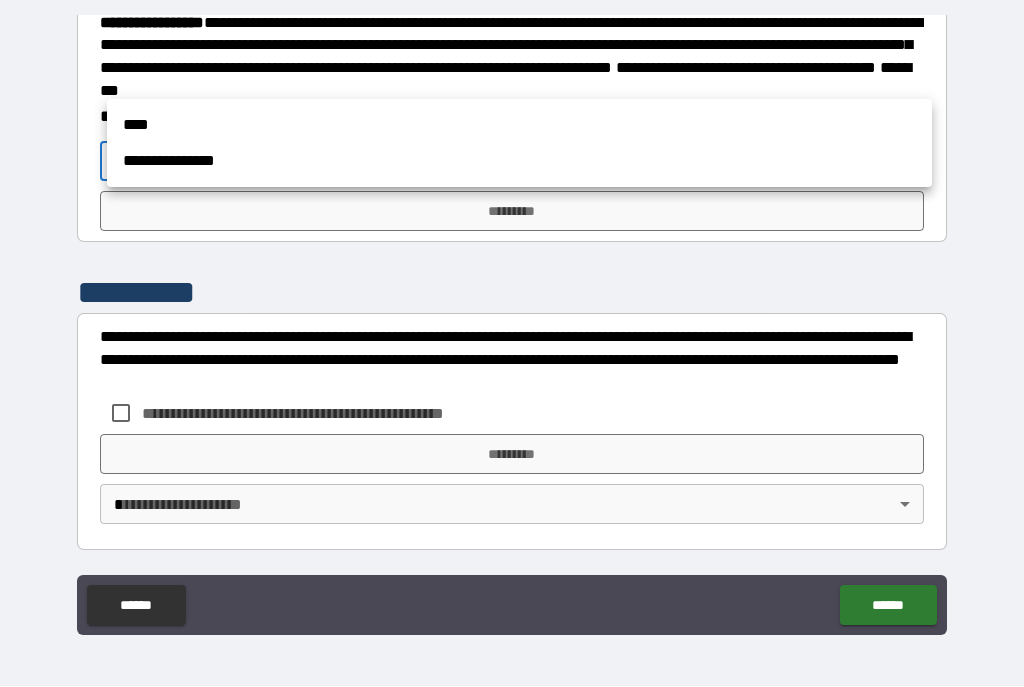 click on "****" at bounding box center [519, 126] 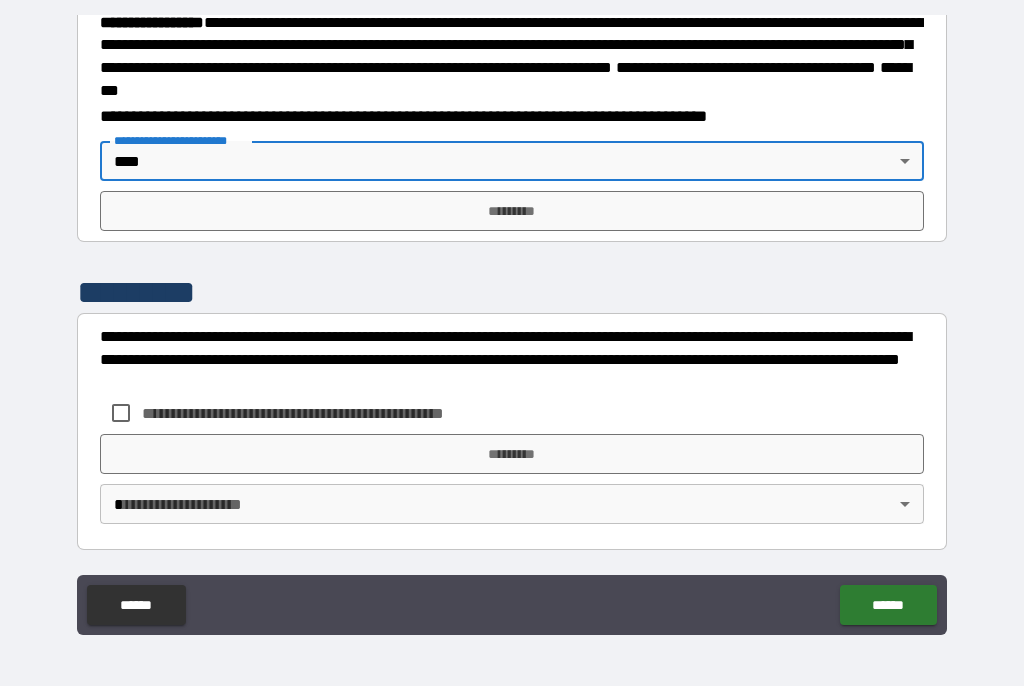 click on "*********" at bounding box center (512, 212) 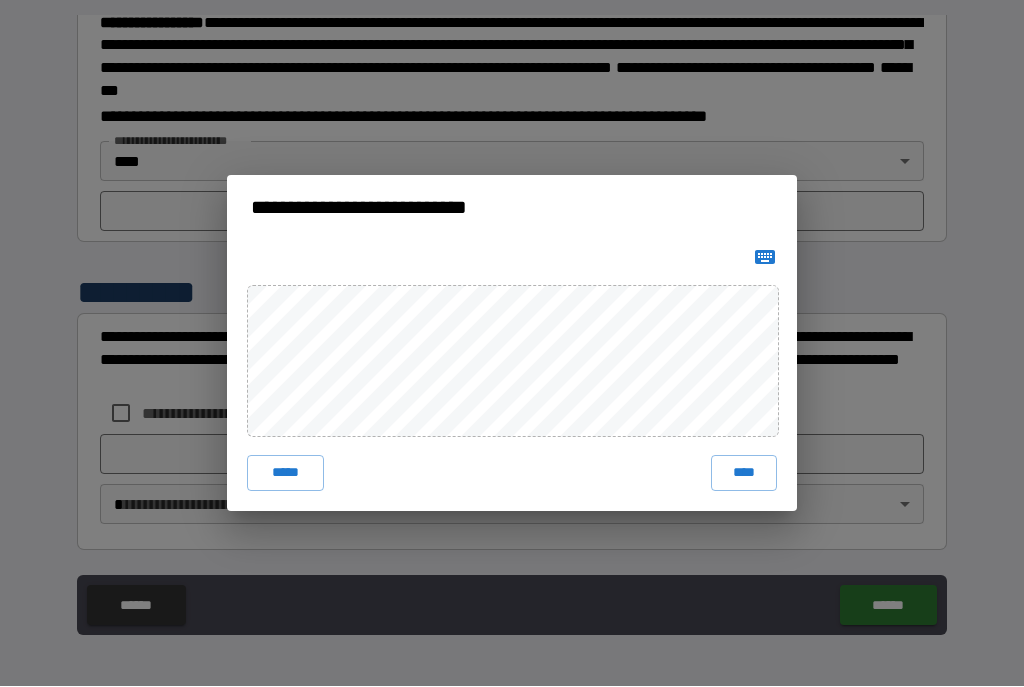 click on "****" at bounding box center (744, 474) 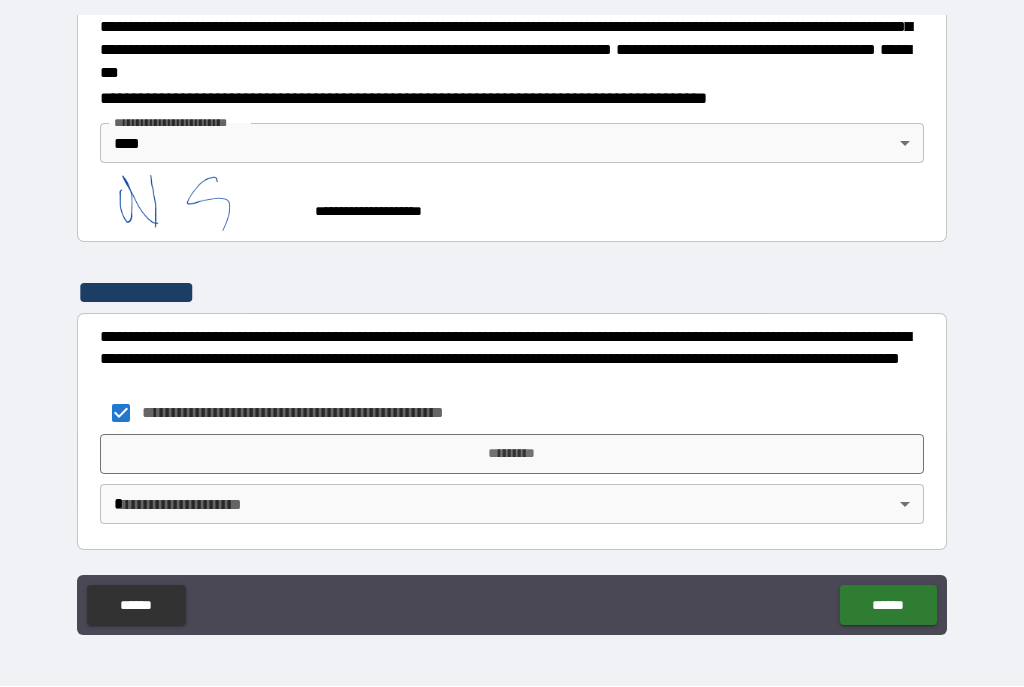 click on "**********" at bounding box center (512, 325) 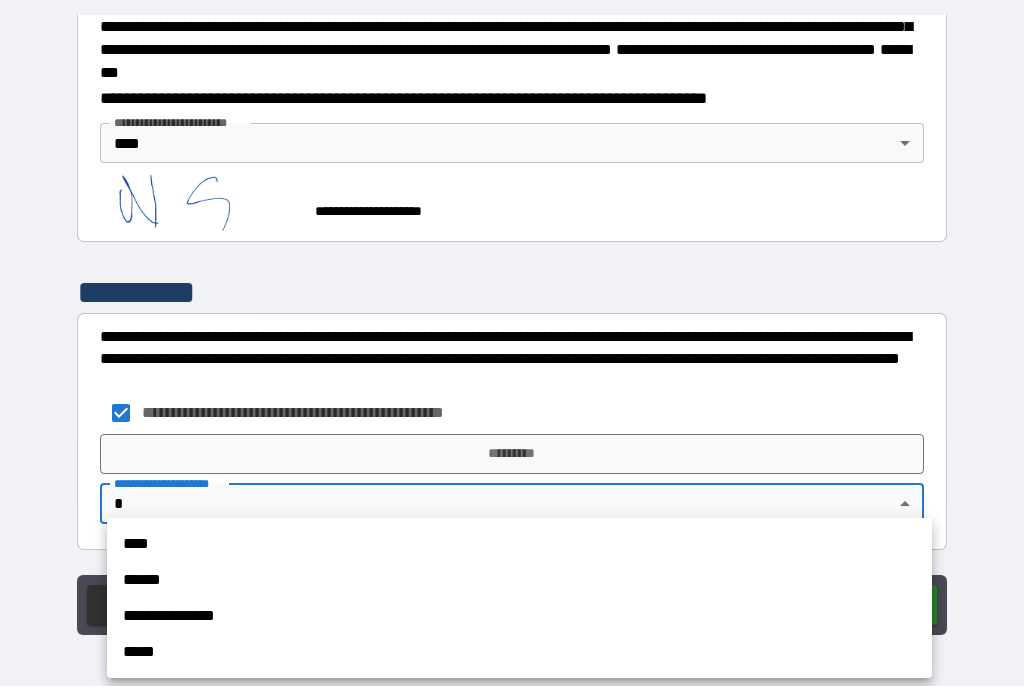 click on "****" at bounding box center [519, 545] 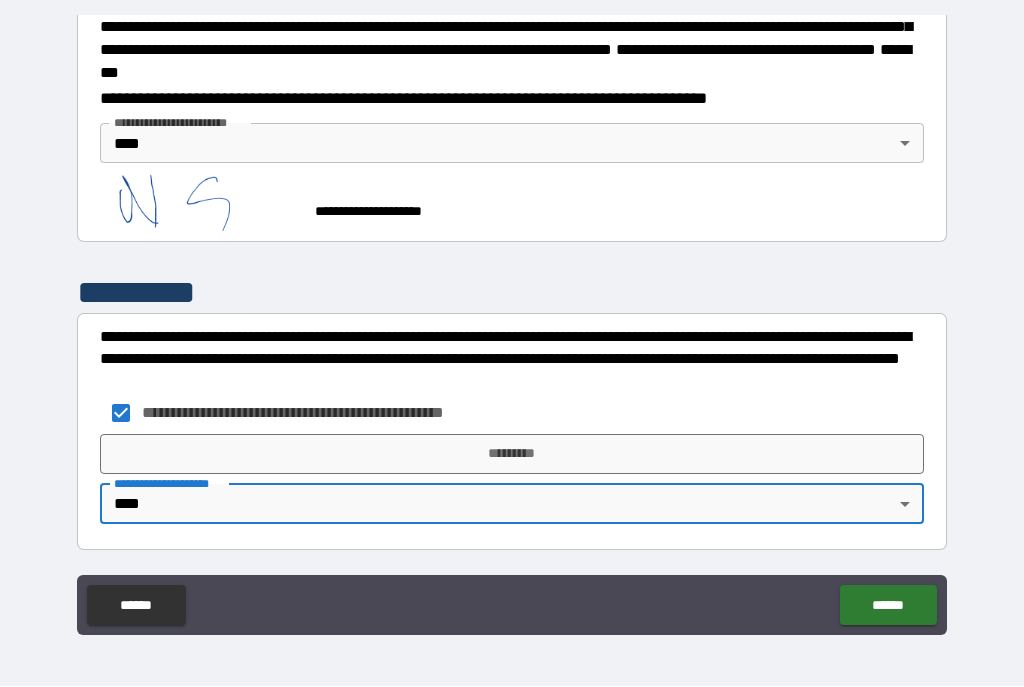 click on "*********" at bounding box center [512, 455] 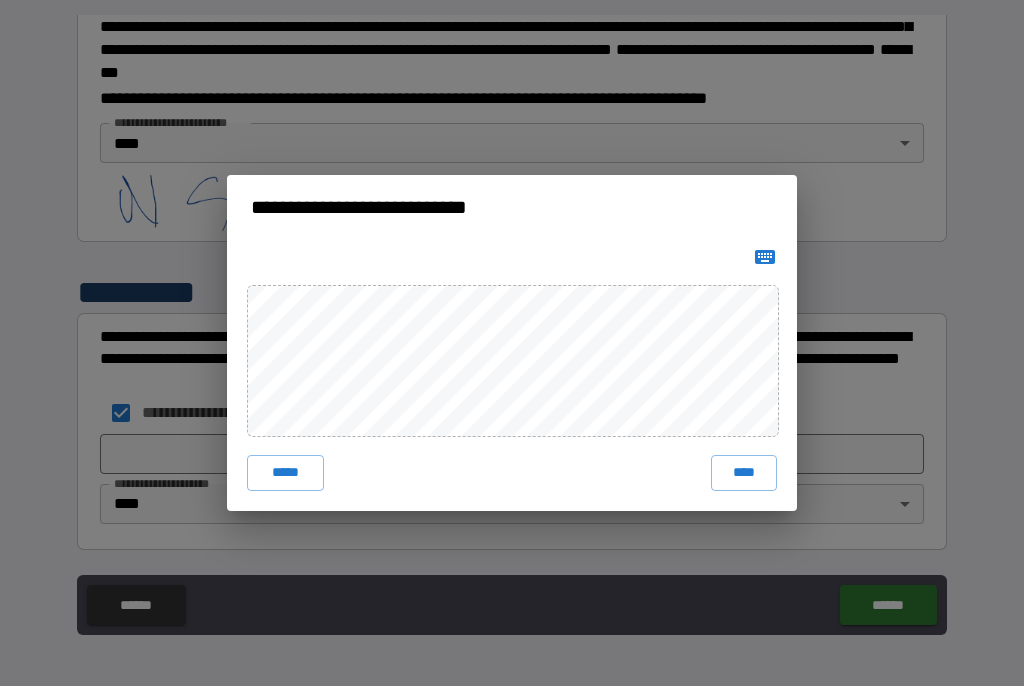 click on "****" at bounding box center (744, 474) 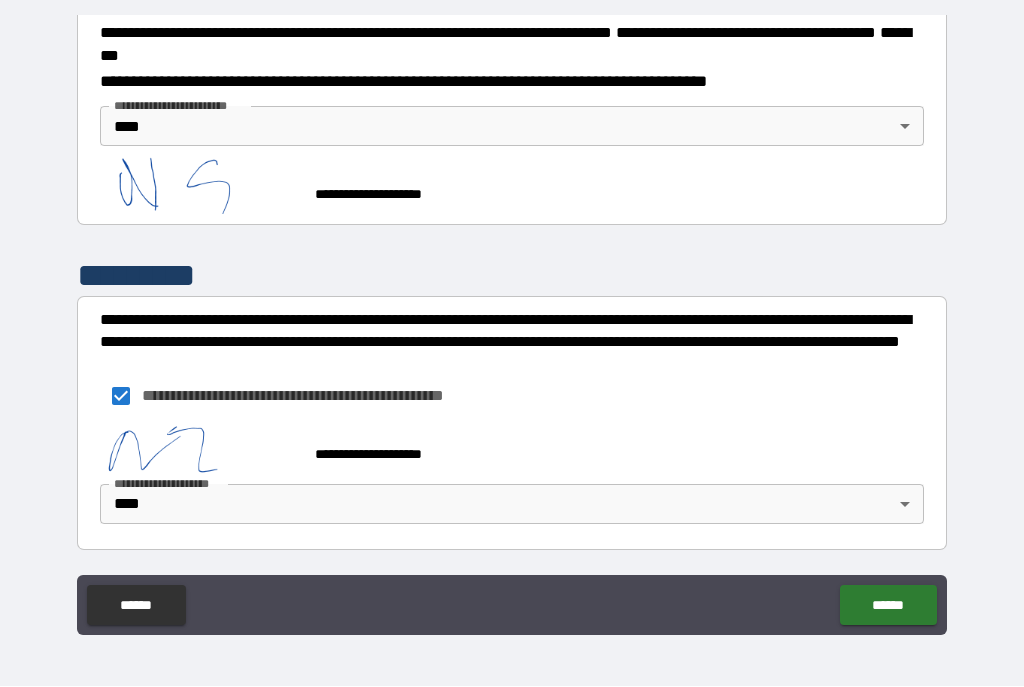 click on "******" at bounding box center (888, 606) 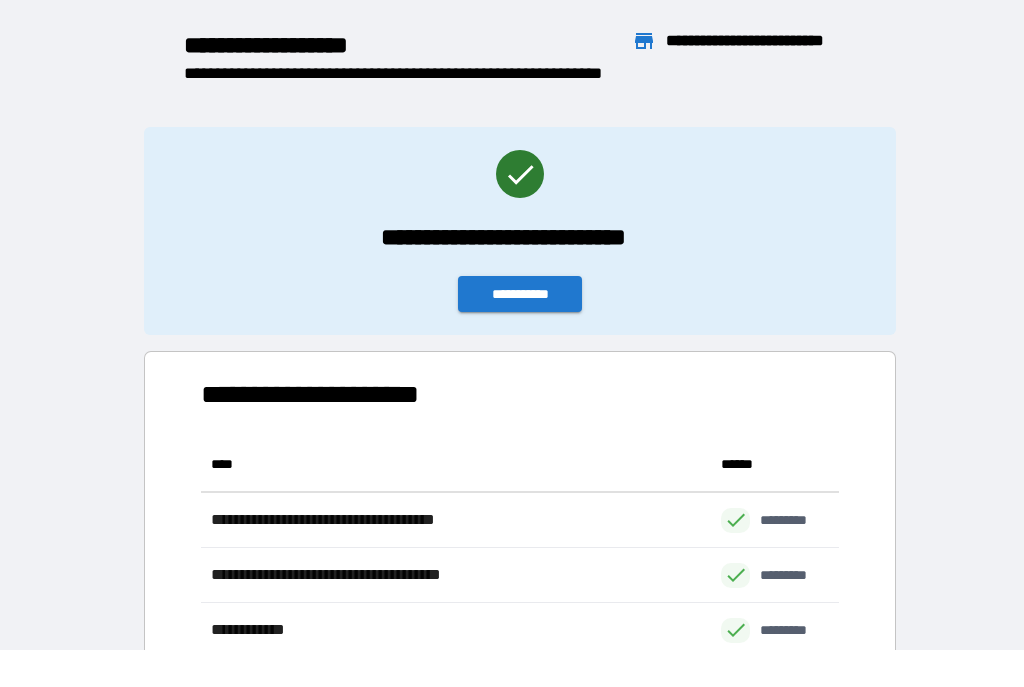scroll, scrollTop: 1, scrollLeft: 1, axis: both 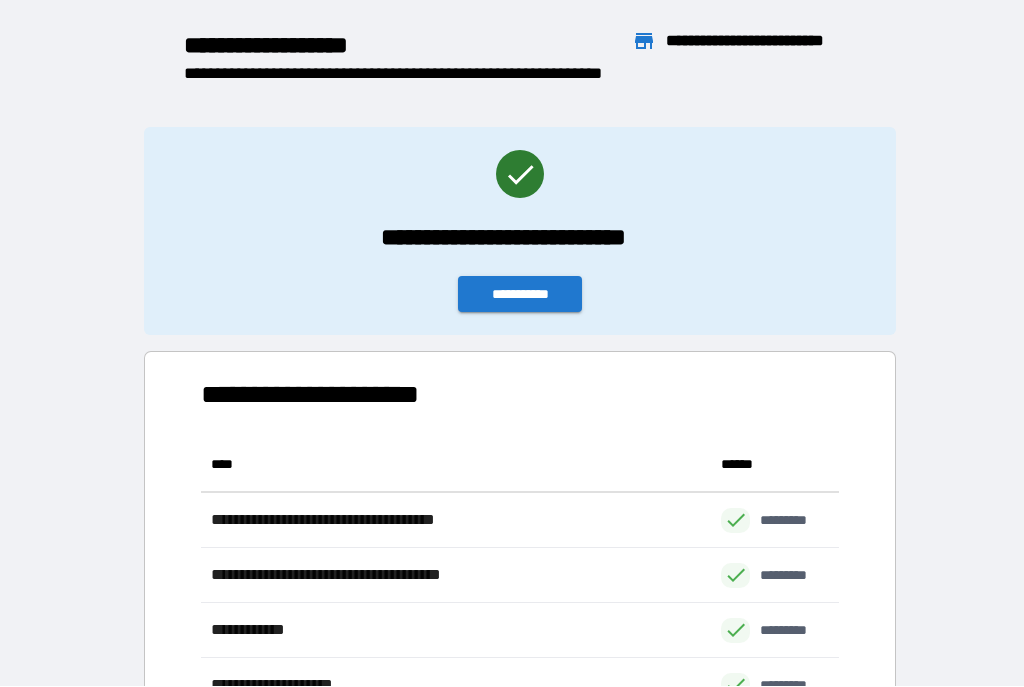 click on "**********" at bounding box center (520, 295) 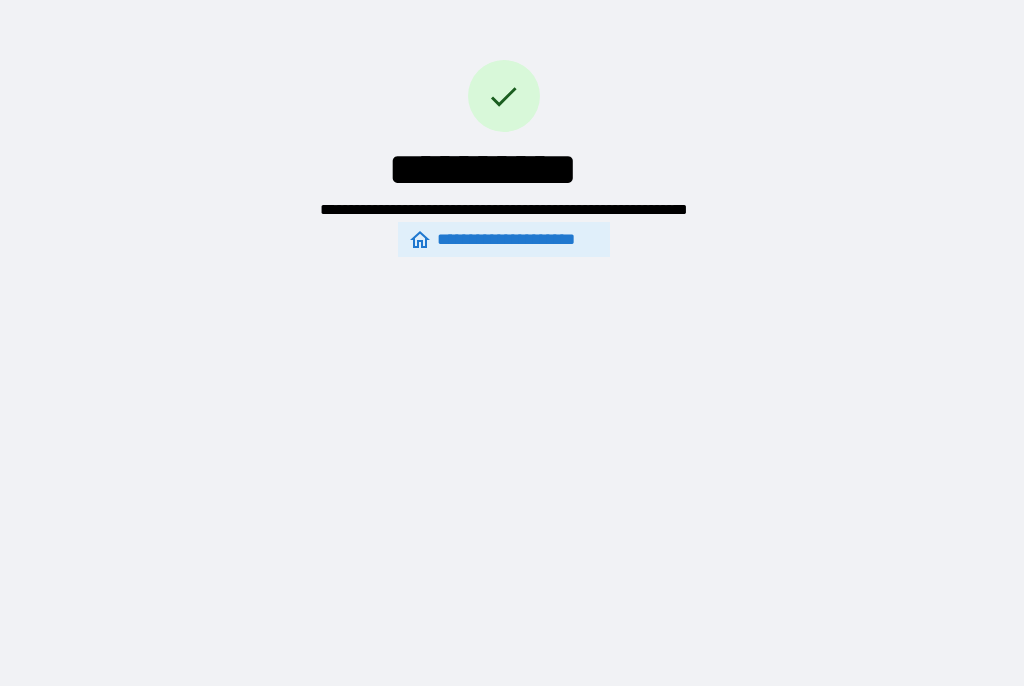 click on "**********" at bounding box center (504, 240) 